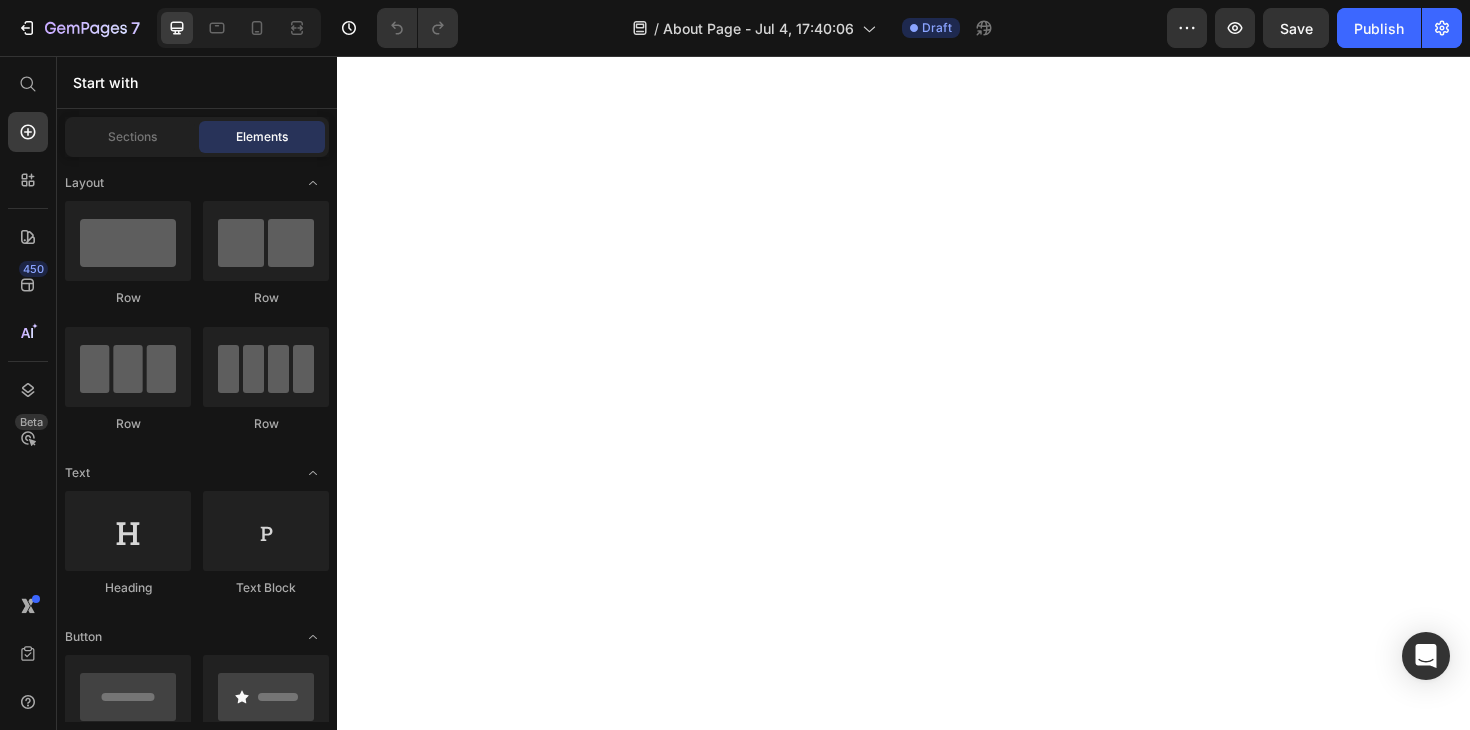 scroll, scrollTop: 0, scrollLeft: 0, axis: both 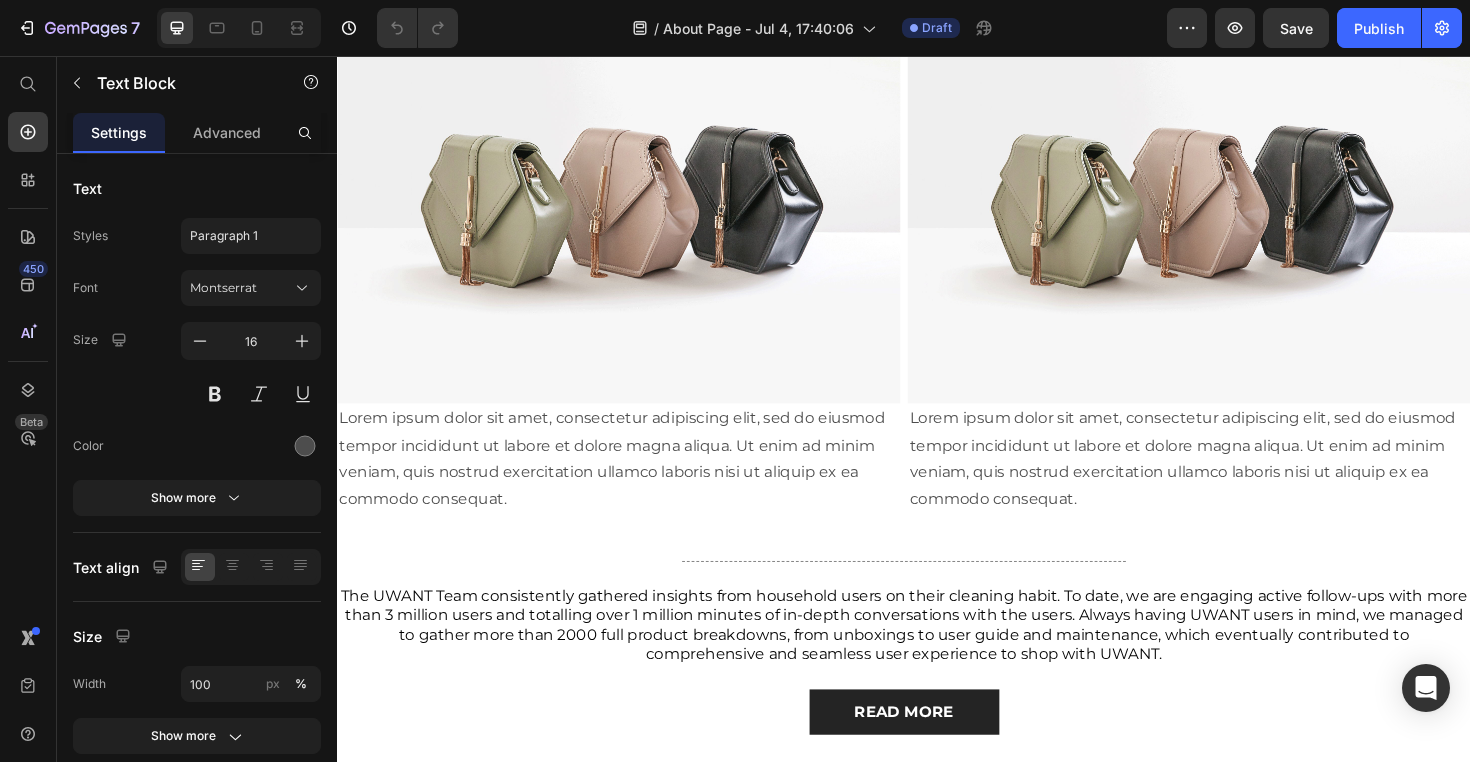 click on "1st Innovation in Cleaning Industry: Push-in Docking to avoid any water mess after cleaned" at bounding box center (647, -147) 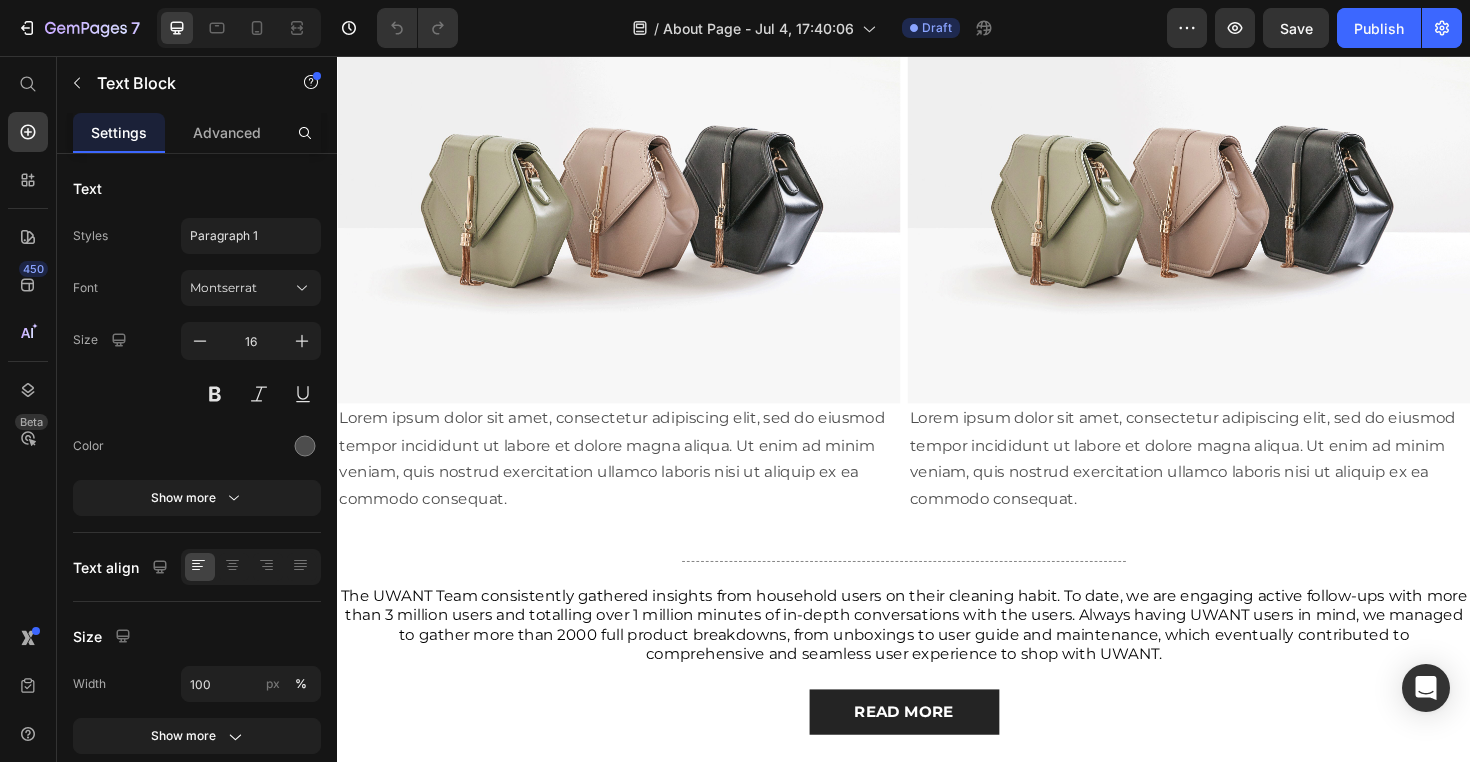 click on "1st Innovation in Cleaning Industry: Push-in Docking to avoid any water mess after cleaned" at bounding box center (647, -147) 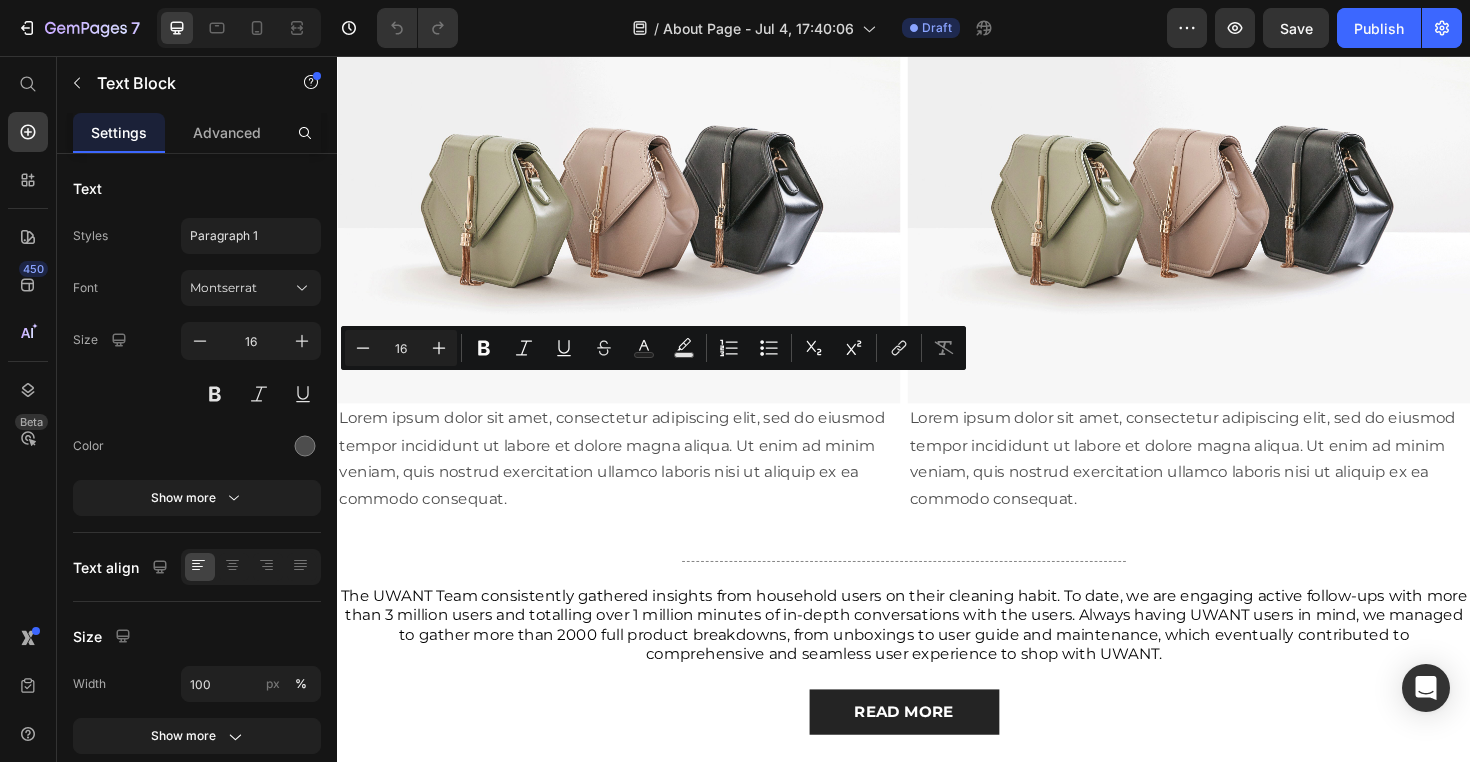 drag, startPoint x: 474, startPoint y: 403, endPoint x: 637, endPoint y: 412, distance: 163.24828 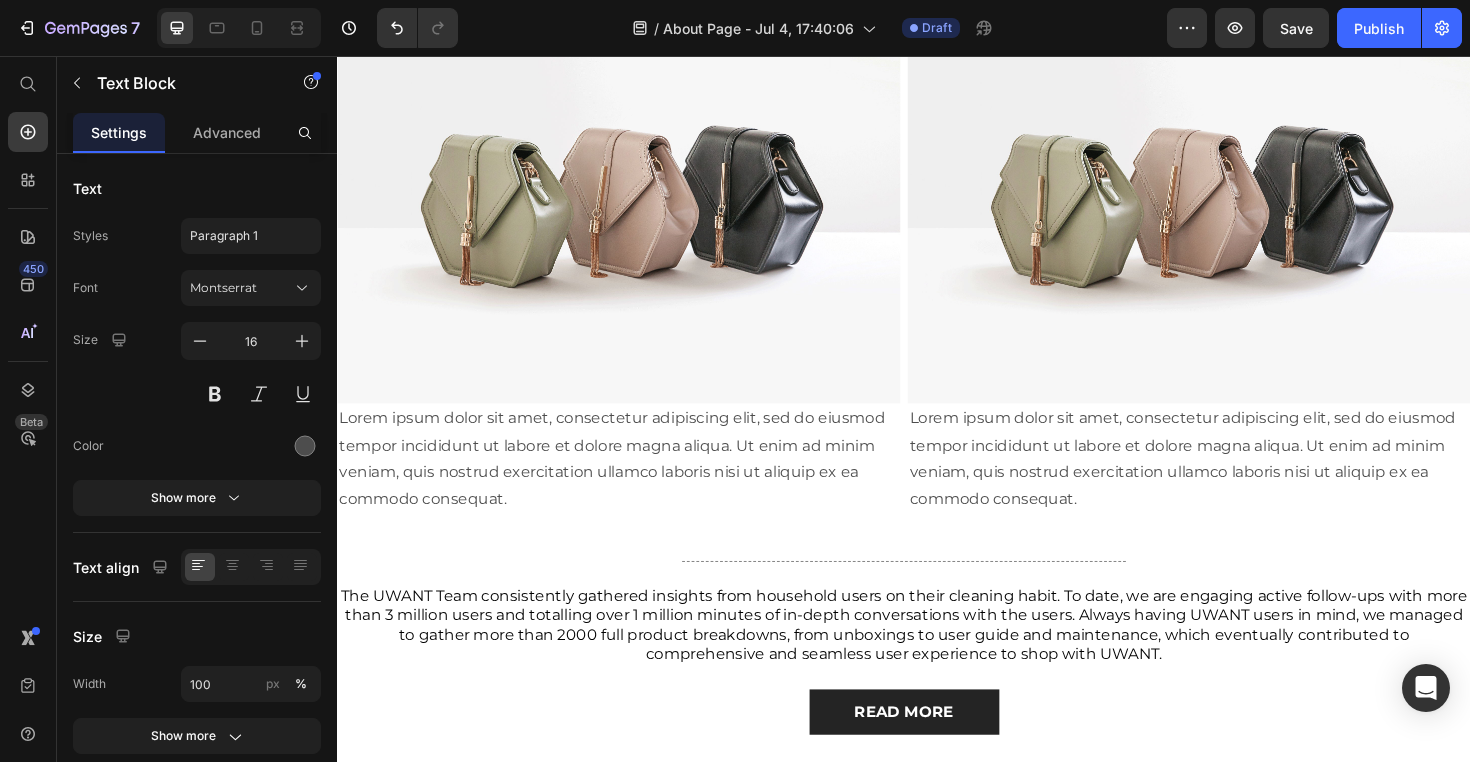 click on "1st Innovation: Push-in Docking to avoid any water mess after cleaned" at bounding box center [647, -162] 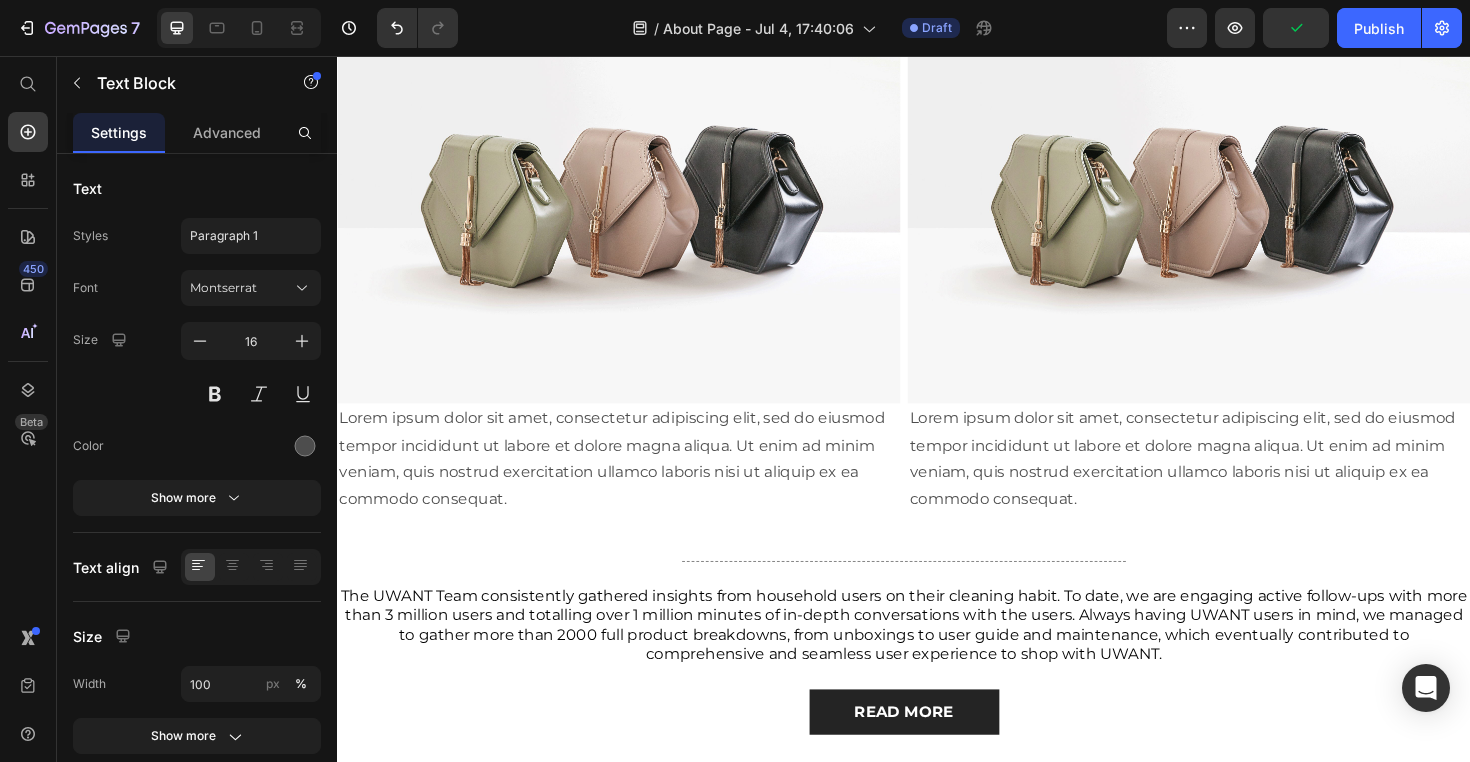click on "To avoid any water mess after cleaned" at bounding box center (647, -134) 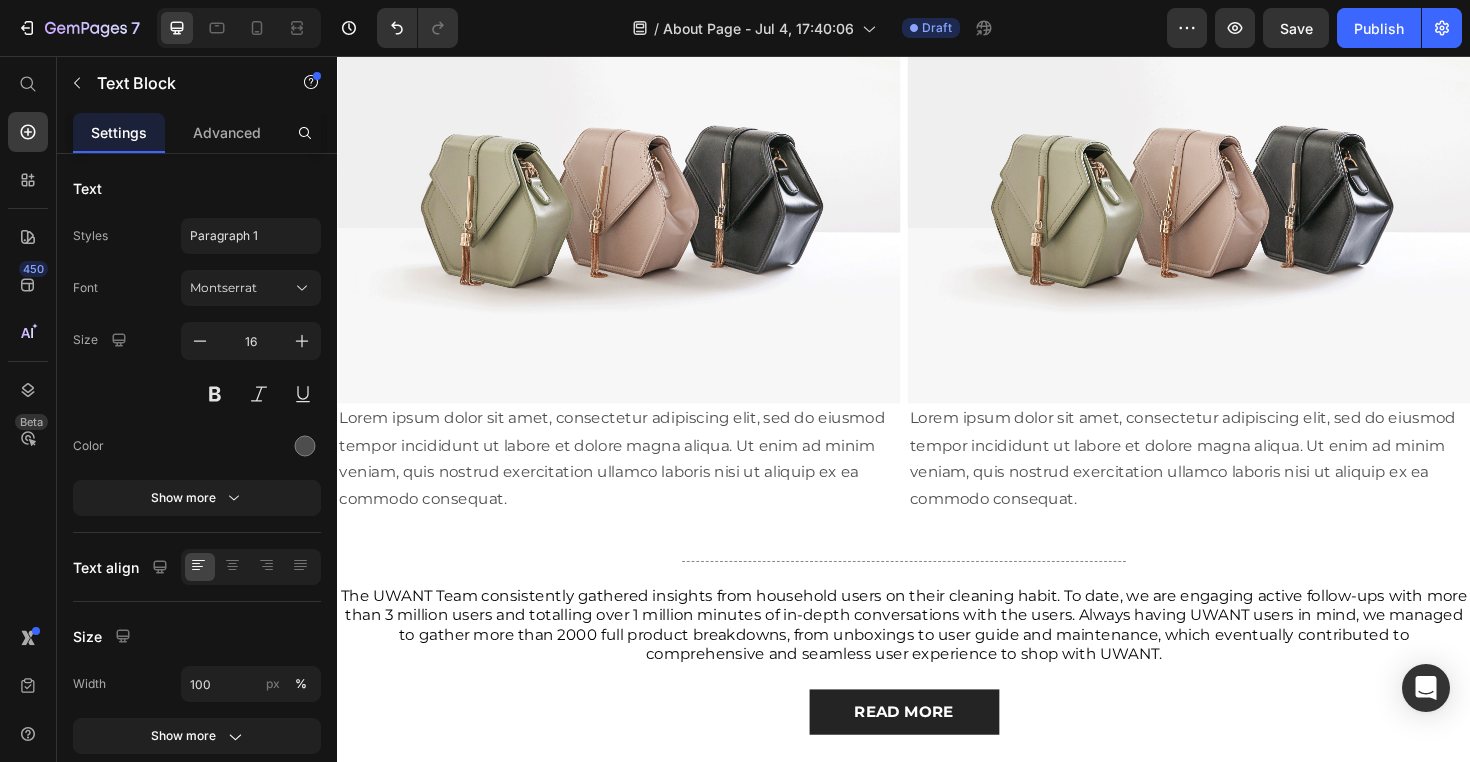 drag, startPoint x: 629, startPoint y: 404, endPoint x: 347, endPoint y: 402, distance: 282.00708 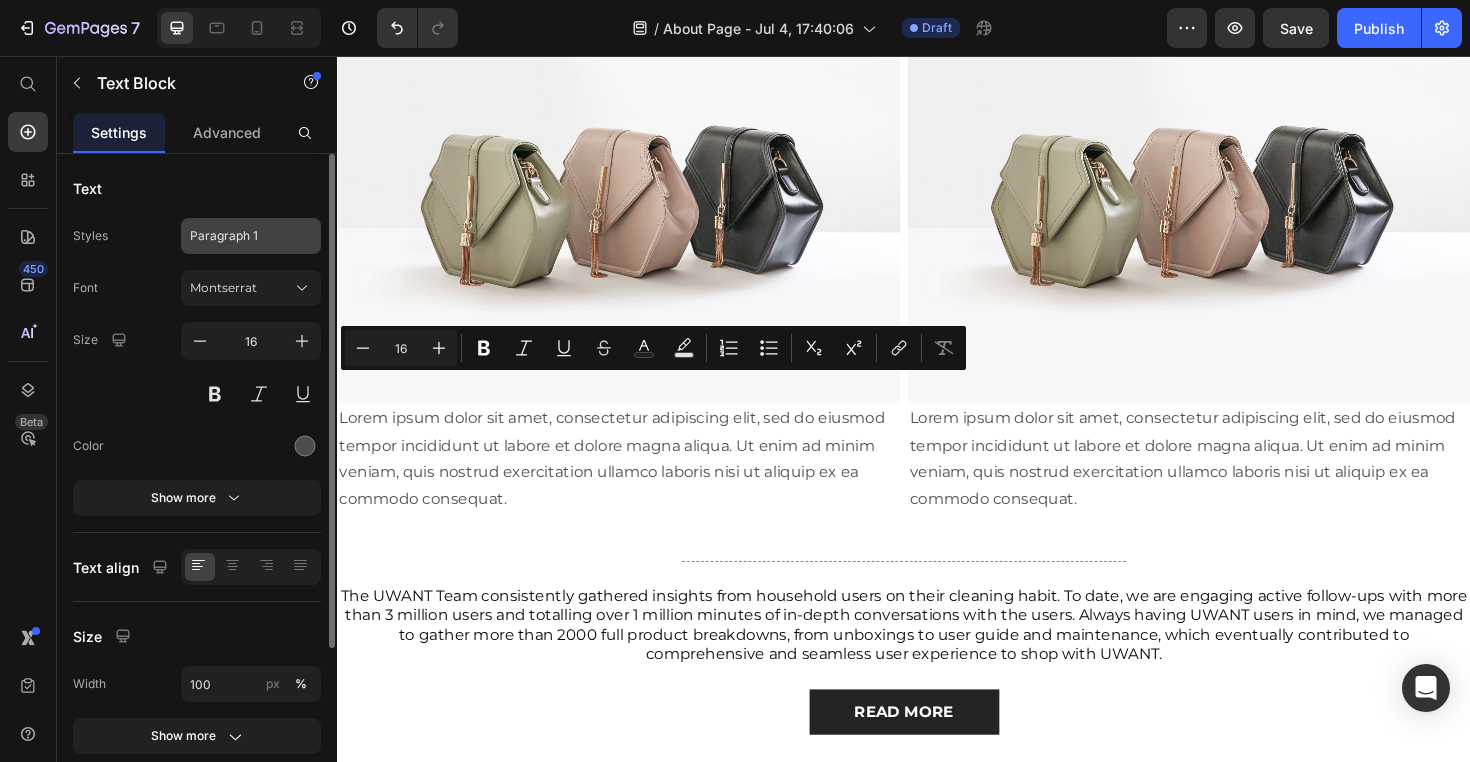 click on "Paragraph 1" at bounding box center (251, 236) 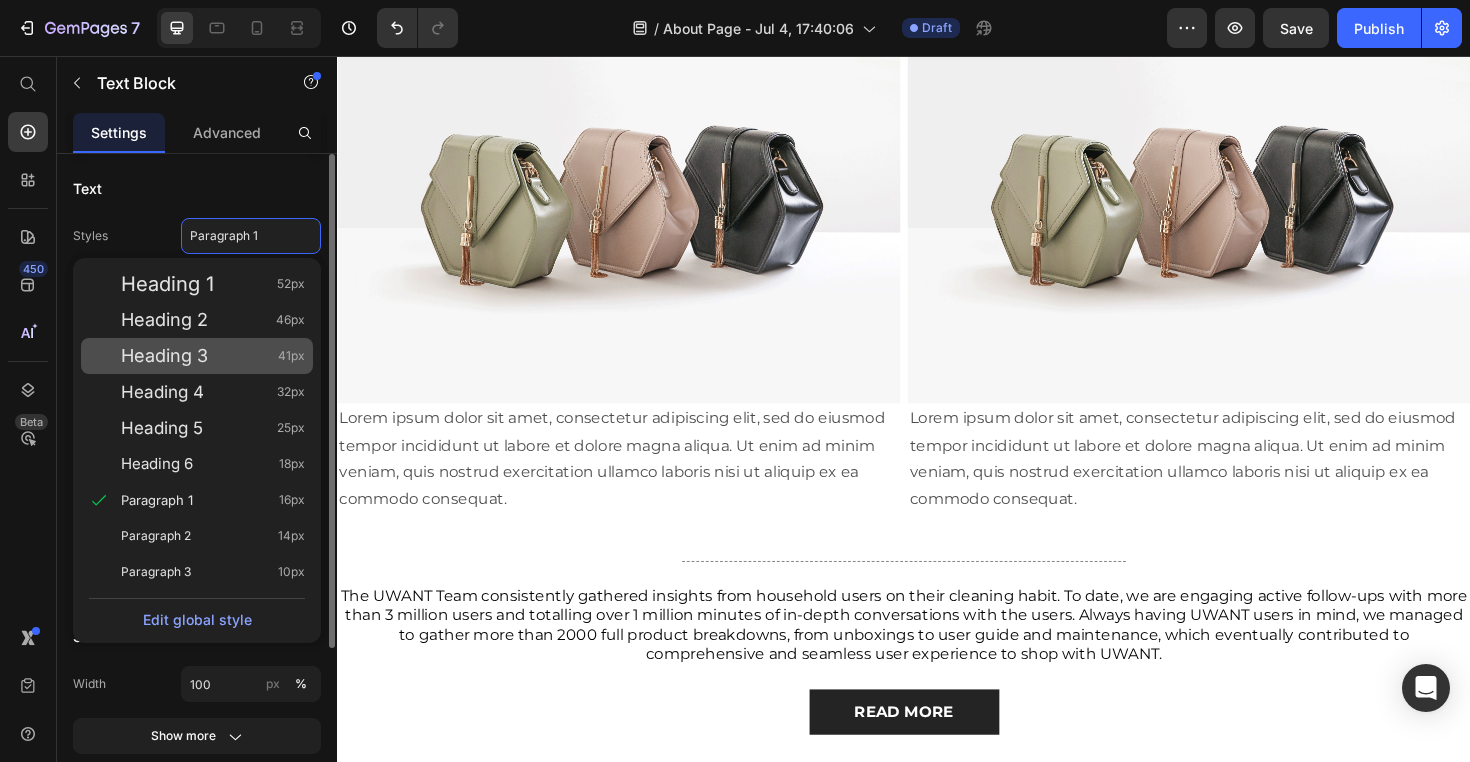 click on "Heading 3 41px" at bounding box center (213, 356) 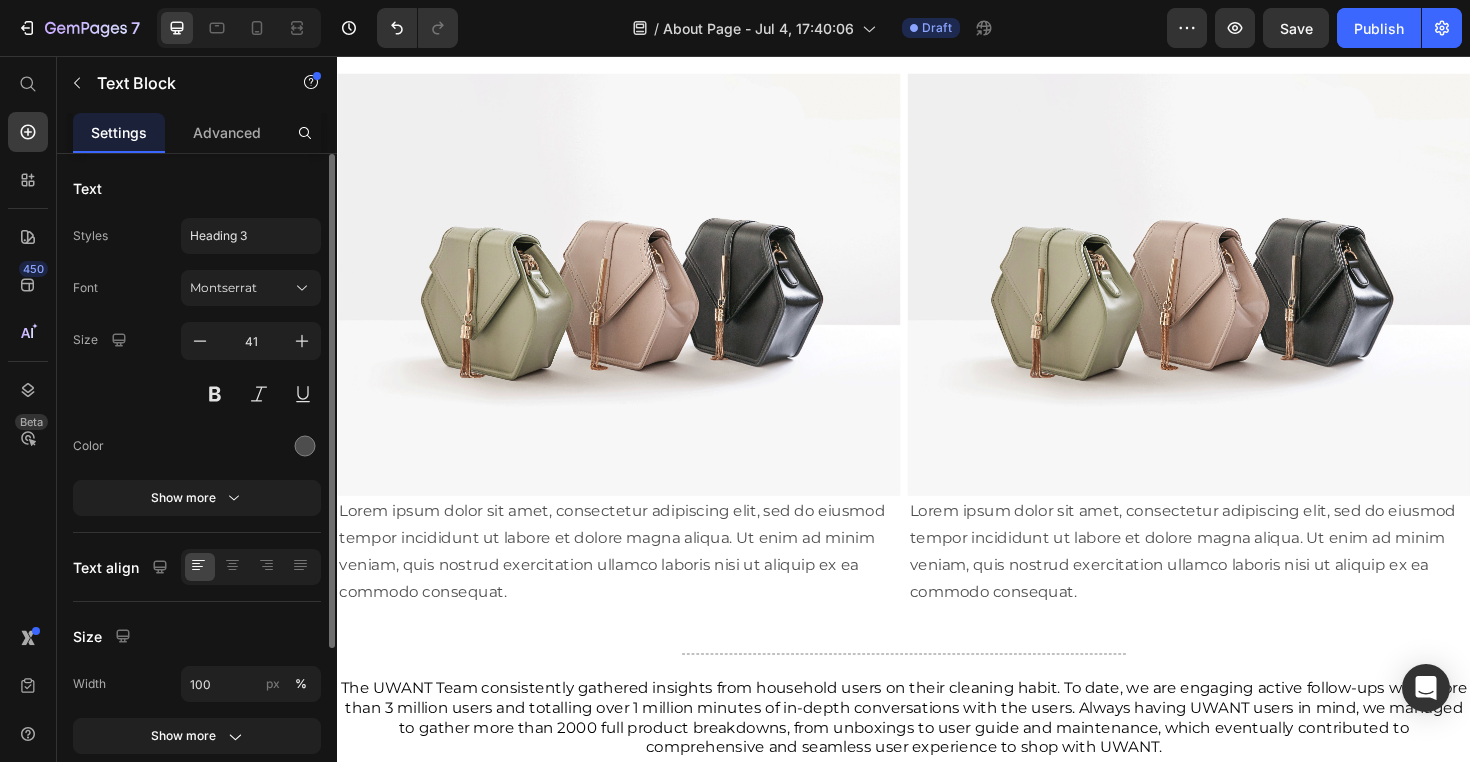 type on "16" 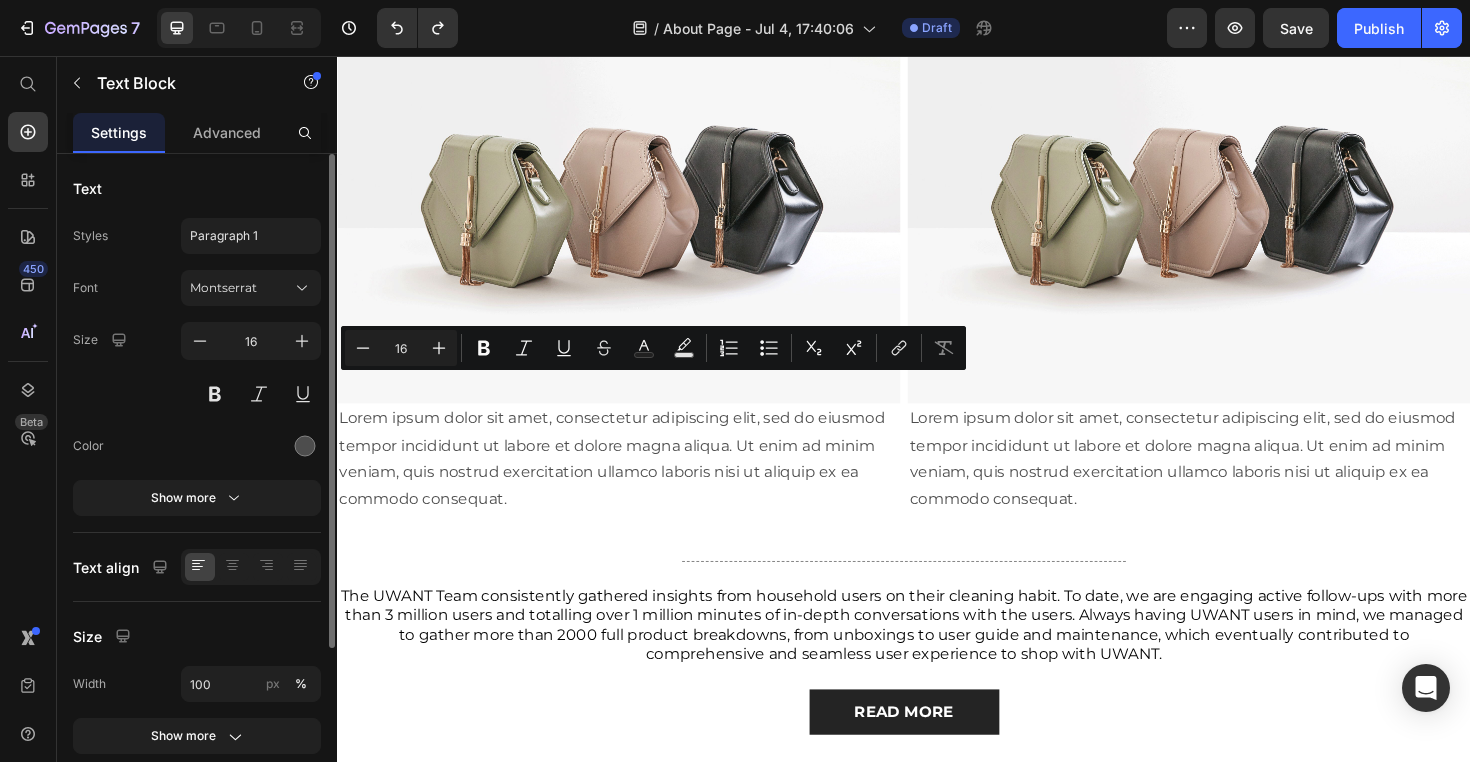 drag, startPoint x: 624, startPoint y: 407, endPoint x: 362, endPoint y: 402, distance: 262.0477 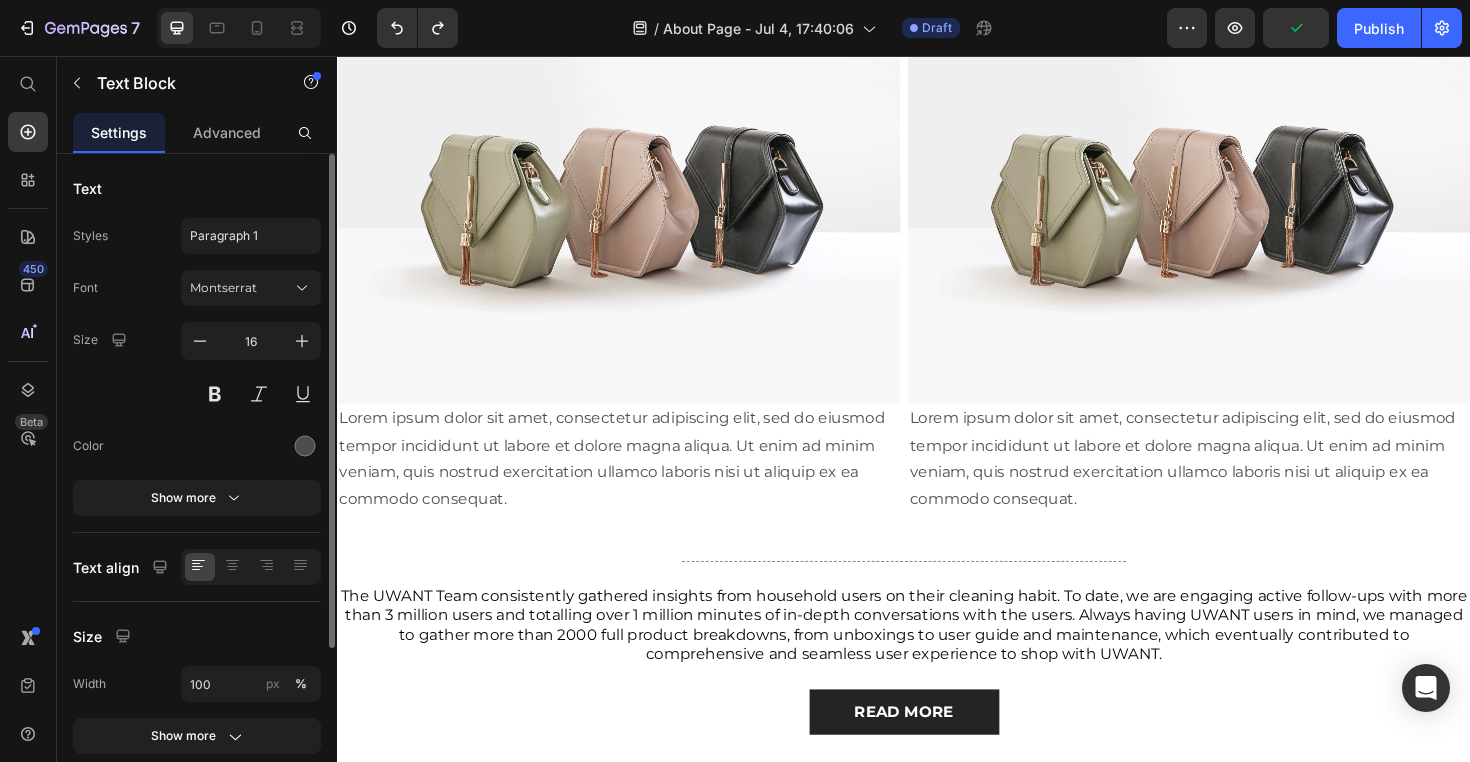 click on "To avoid any water mess after cleaned" at bounding box center (647, -134) 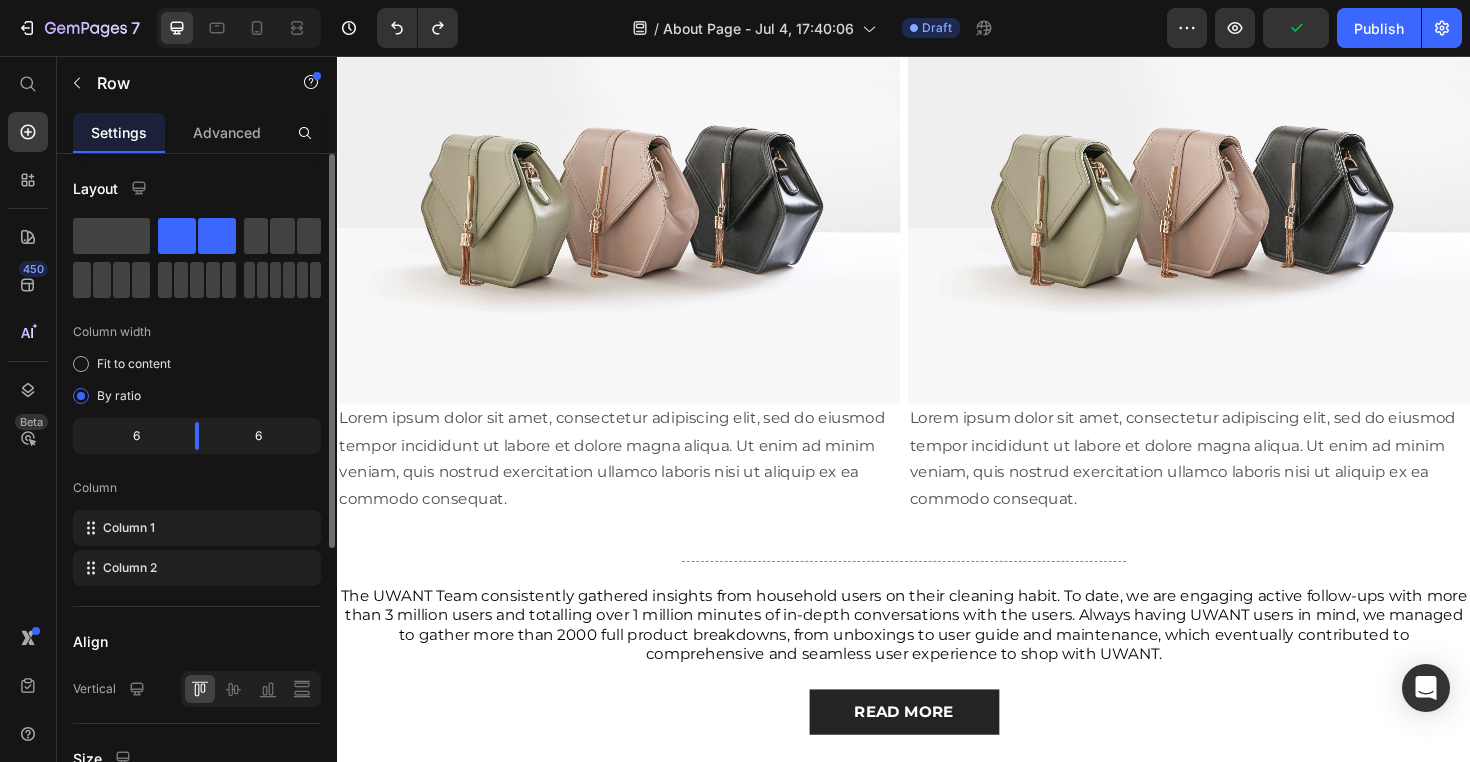 click on "Image 1st Innovation: Push-in Docking Text Block To avoid any water mess after cleaned Text Block 0" at bounding box center (647, -119) 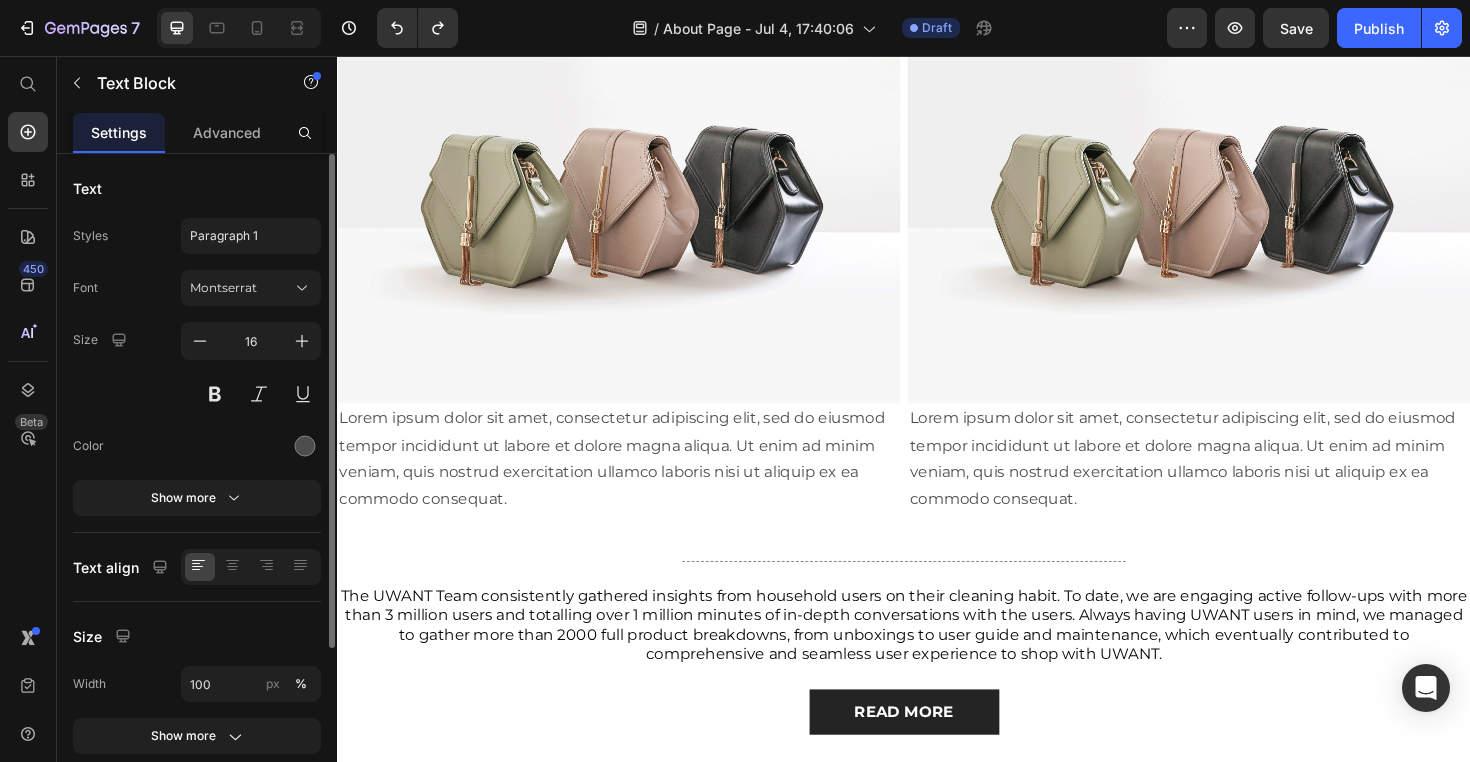 click on "To avoid any water mess after cleaned" at bounding box center [647, -134] 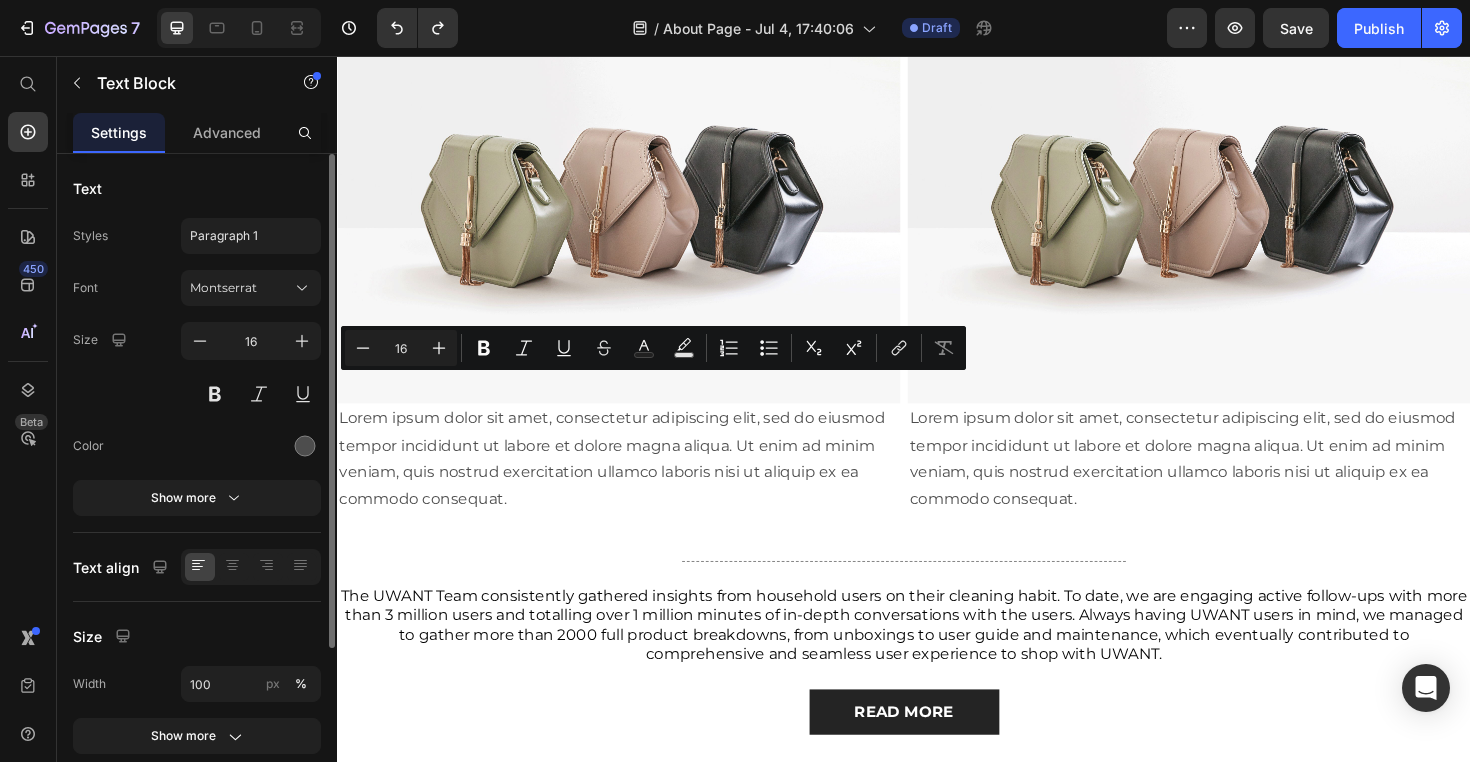click on "1st Innovation: Push-in Docking" at bounding box center (647, -162) 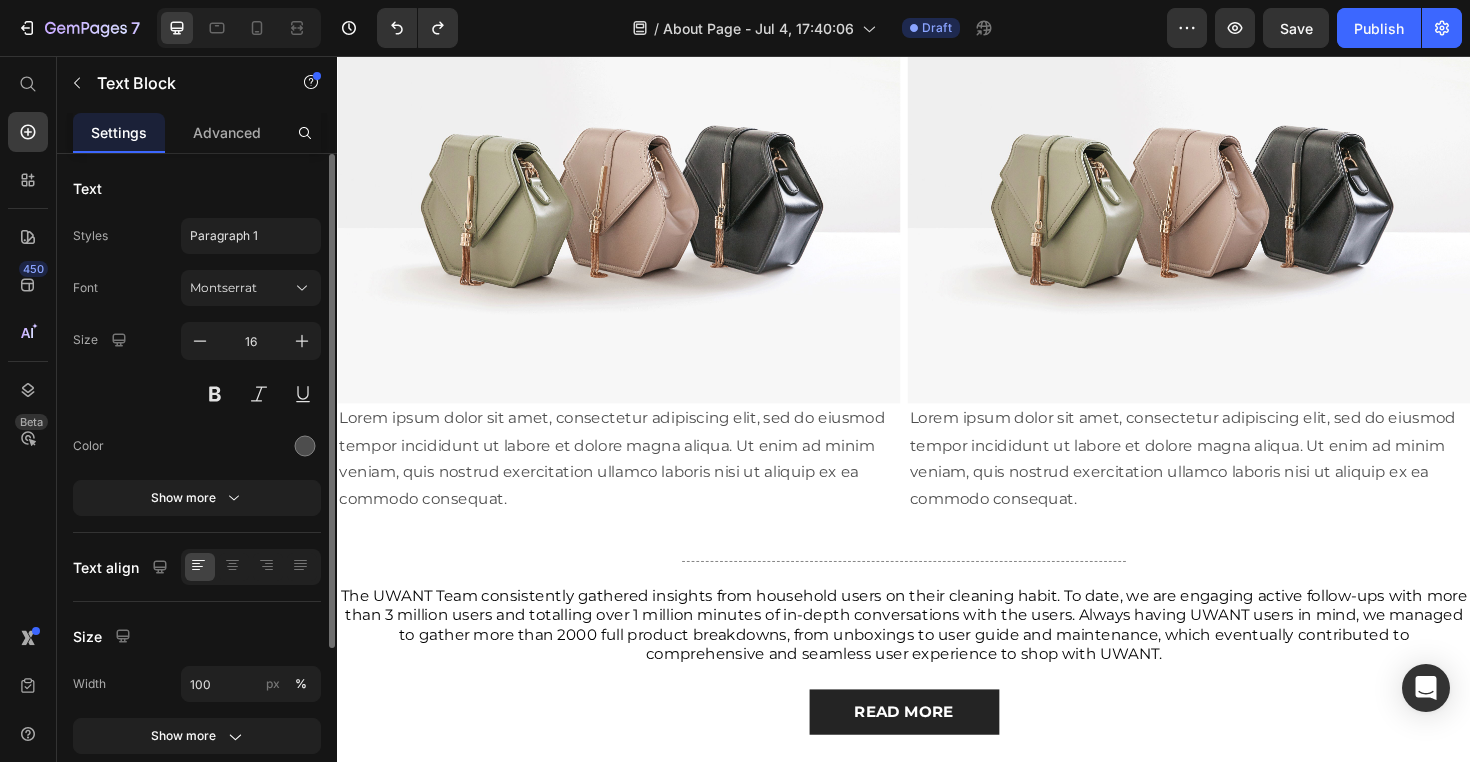 click on "1st Innovation: Push-in Docking" at bounding box center [647, -162] 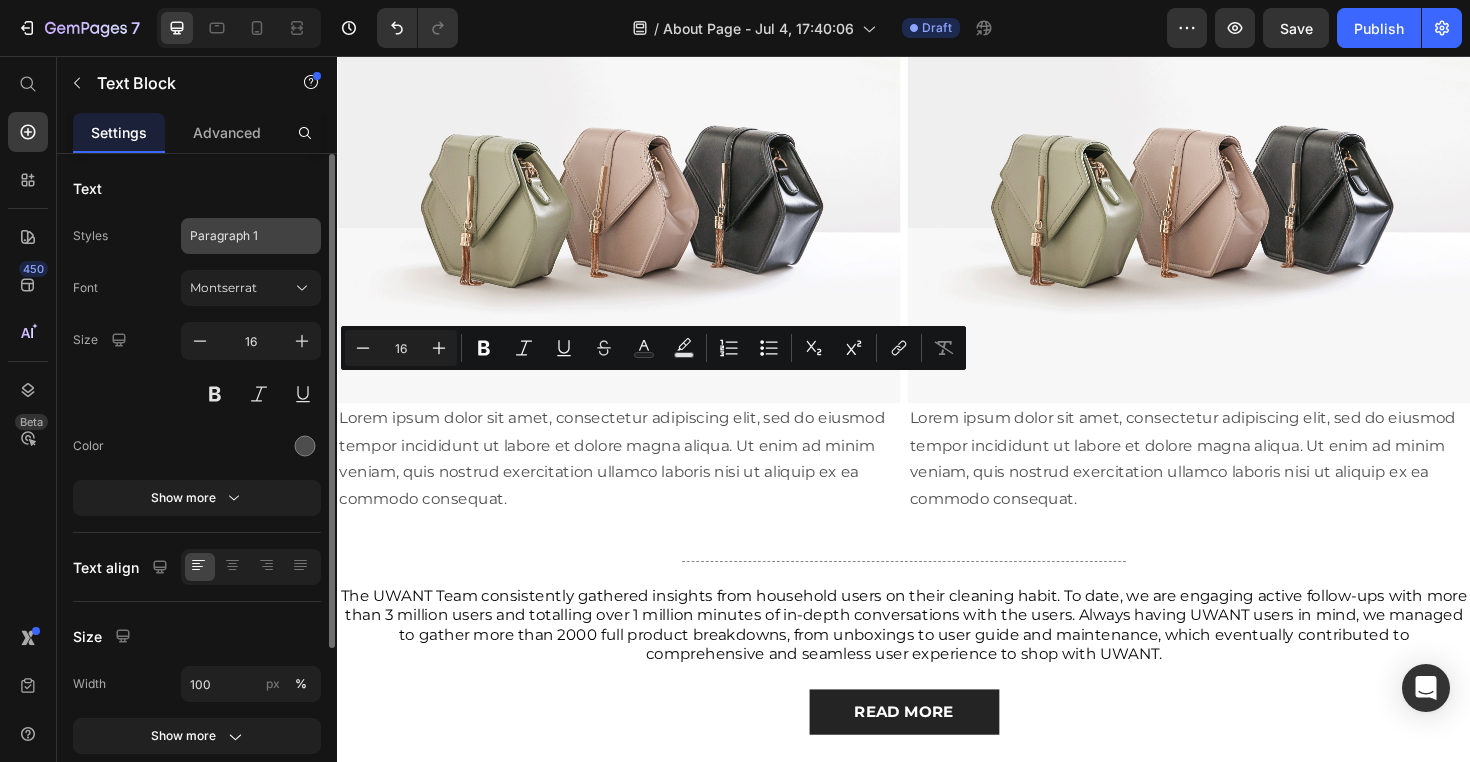 click on "Paragraph 1" at bounding box center (239, 236) 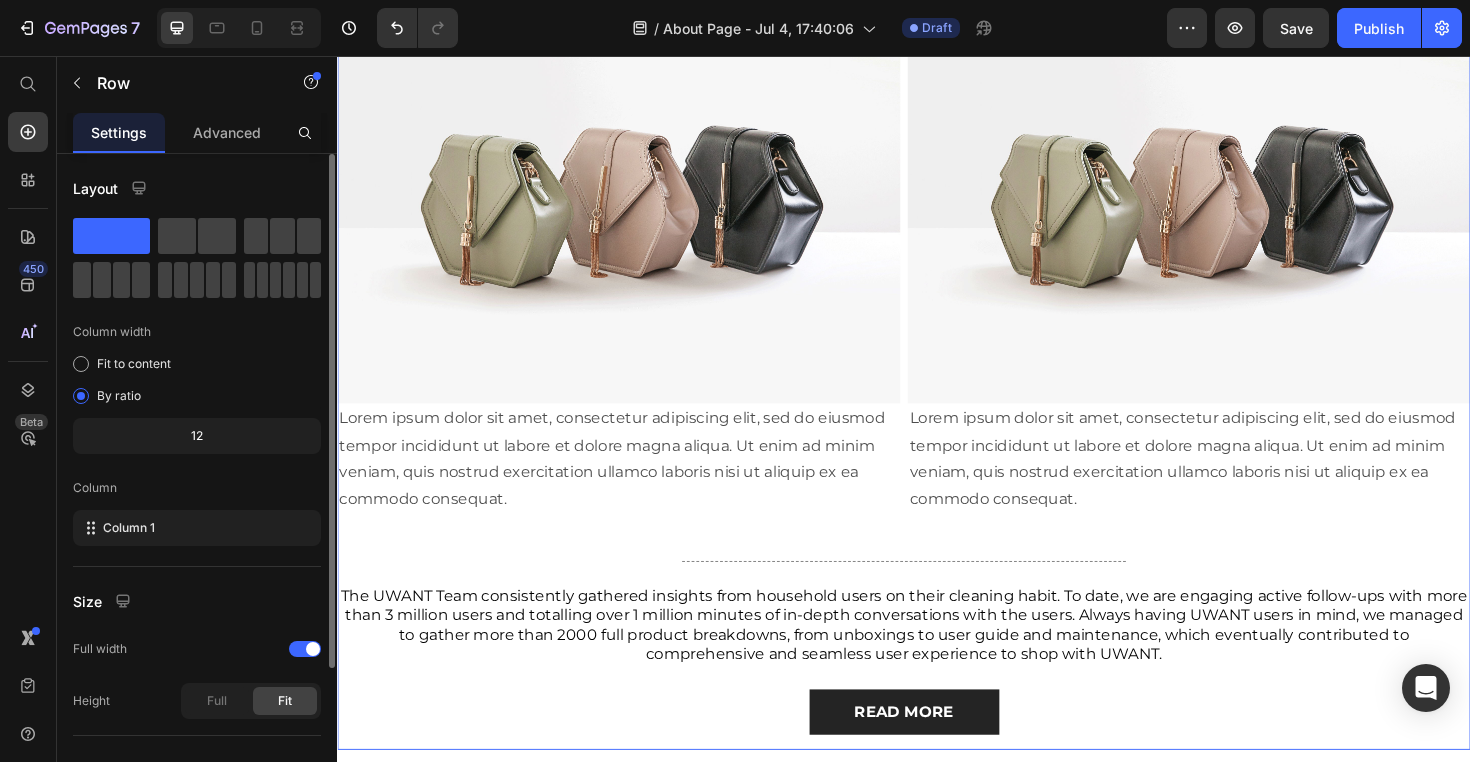 click on "Smart Technology  Inspired by  User Experience. Heading From day one, UWANT has focused exclusively on the smart cleaning space. To stand out from the competition, UWANT merges cutting-edge technology with a lifestyle philosophy:  All product development inspiration shall be found in the needs of users.   Text Block Image 1st Innovation: Push-in Docking  To avoid any water mess after cleaned Text Block   0 Image Lorem ipsum dolor sit amet, consectetur adipiscing elit, sed do eiusmod tempor incididunt ut labore et dolore magna aliqua. Ut enim ad minim veniam, quis nostrud exercitation ullamco laboris nisi ut aliquip ex ea commodo consequat. Text Block Row Image Lorem ipsum dolor sit amet, consectetur adipiscing elit, sed do eiusmod tempor incididunt ut labore et dolore magna aliqua. Ut enim ad minim veniam, quis nostrud exercitation ullamco laboris nisi ut aliquip ex ea commodo consequat. Text Block Image Text Block Row                Title Line Text Block READ MORE Button" at bounding box center (937, 195) 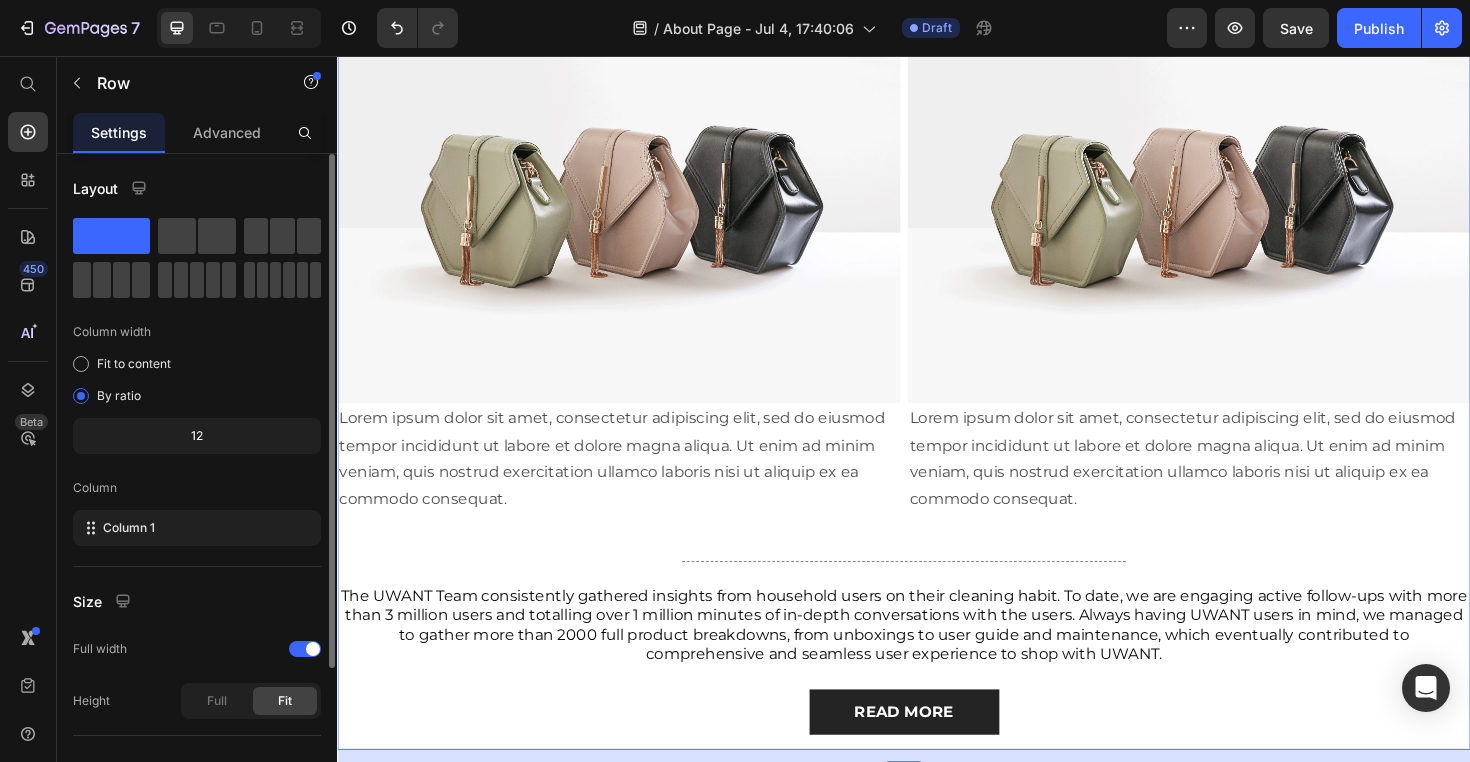 click on "To avoid any water mess after cleaned" at bounding box center (647, -134) 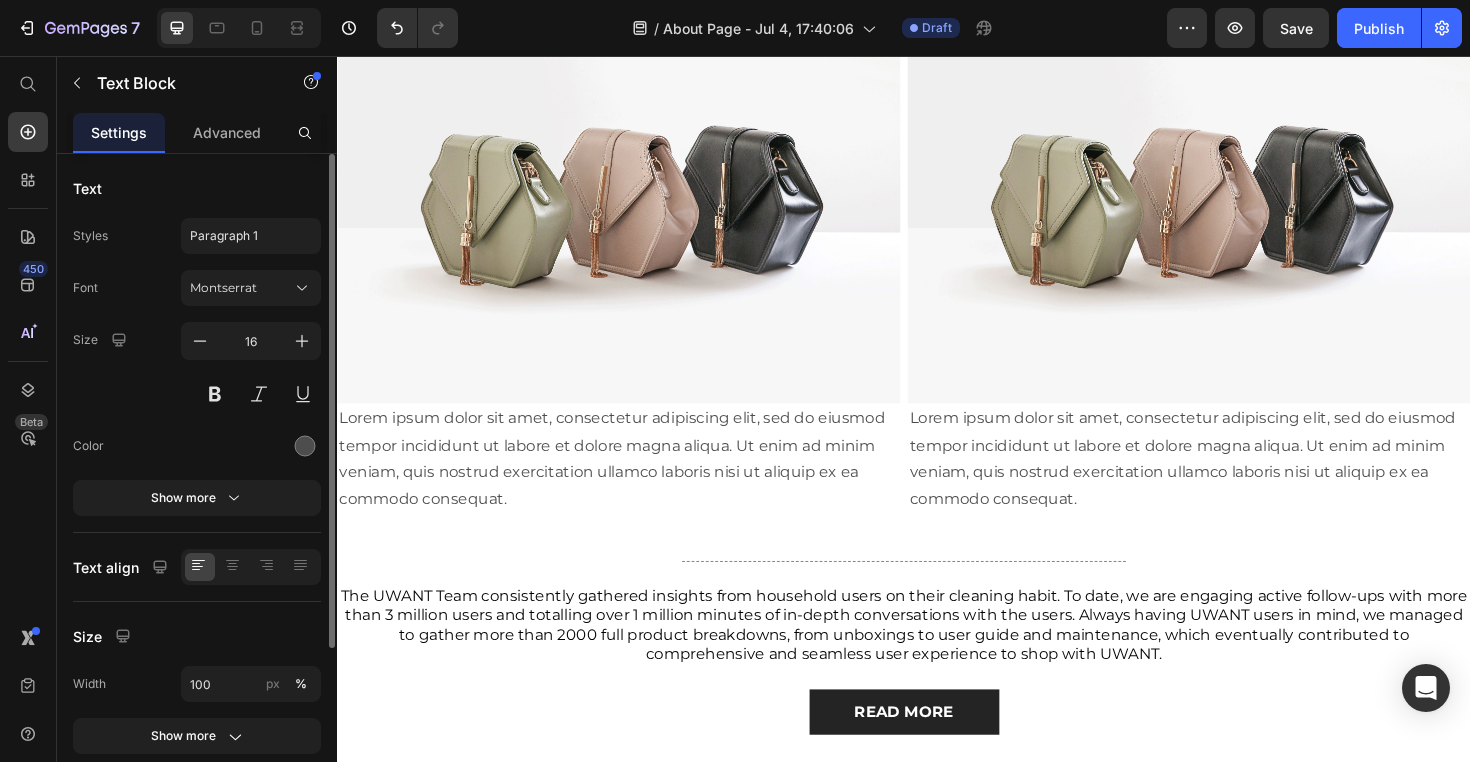 click 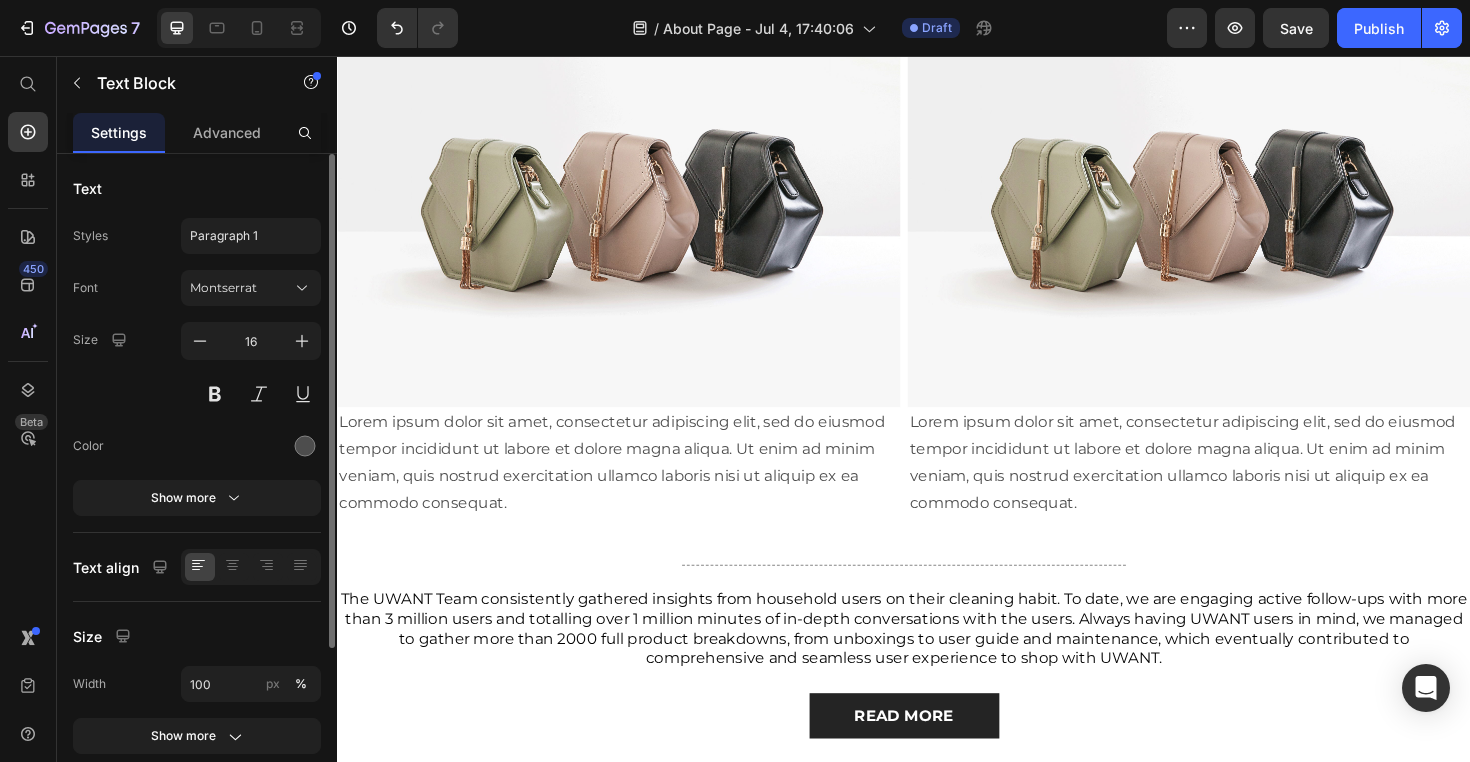 click on "To avoid any water mess after cleaned" at bounding box center [647, -134] 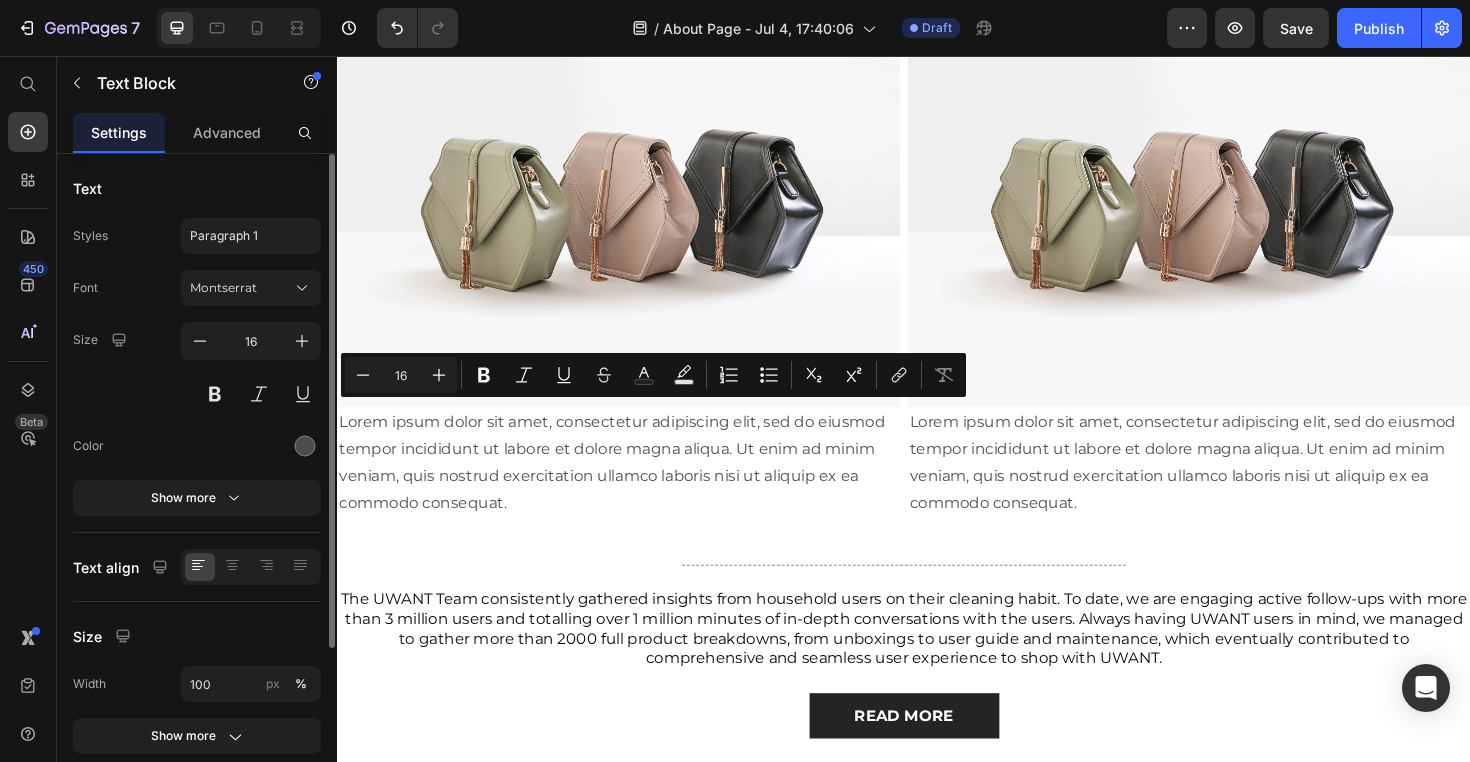 click on "To avoid any water mess after cleaned" at bounding box center (647, -134) 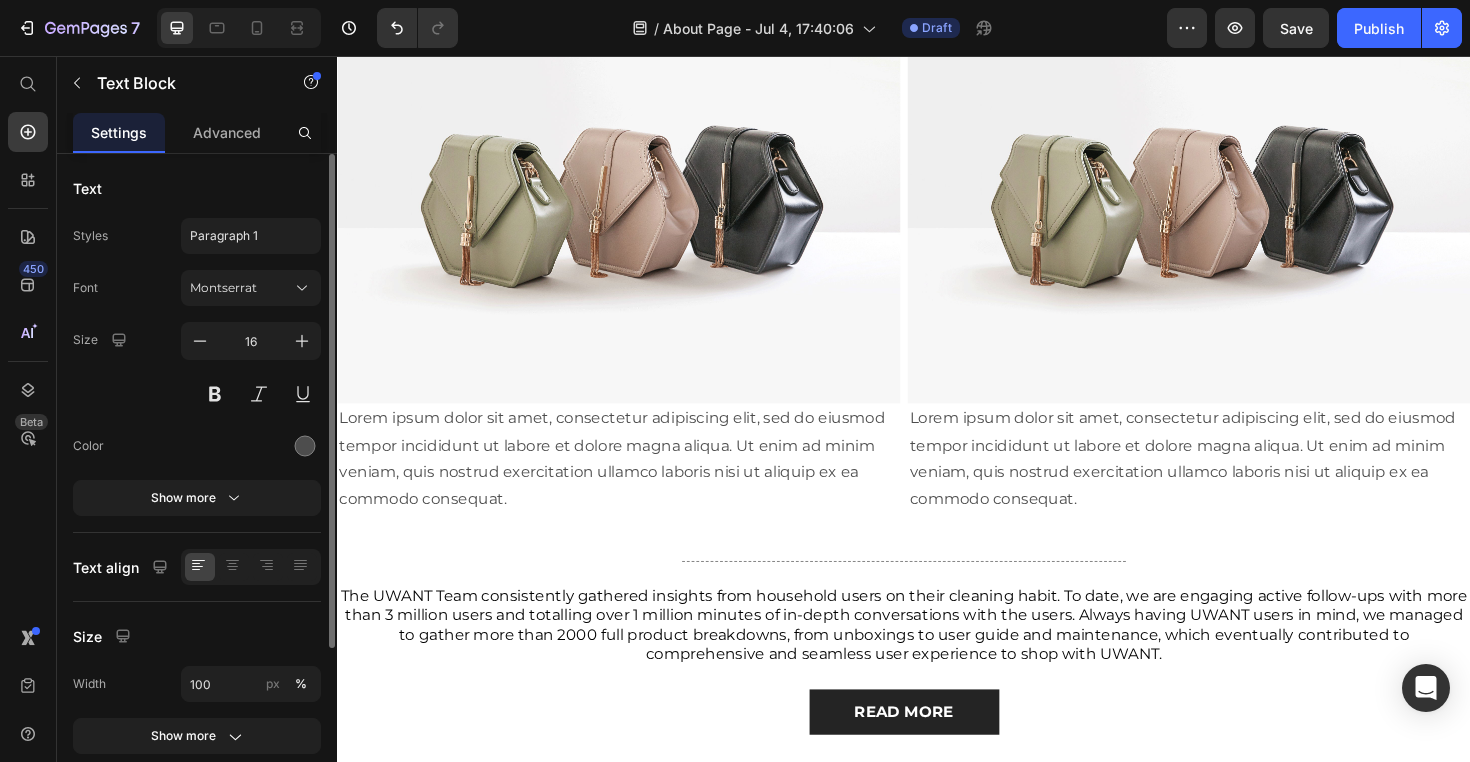 click on "1st Innovation: Push-in Docking" at bounding box center [647, -162] 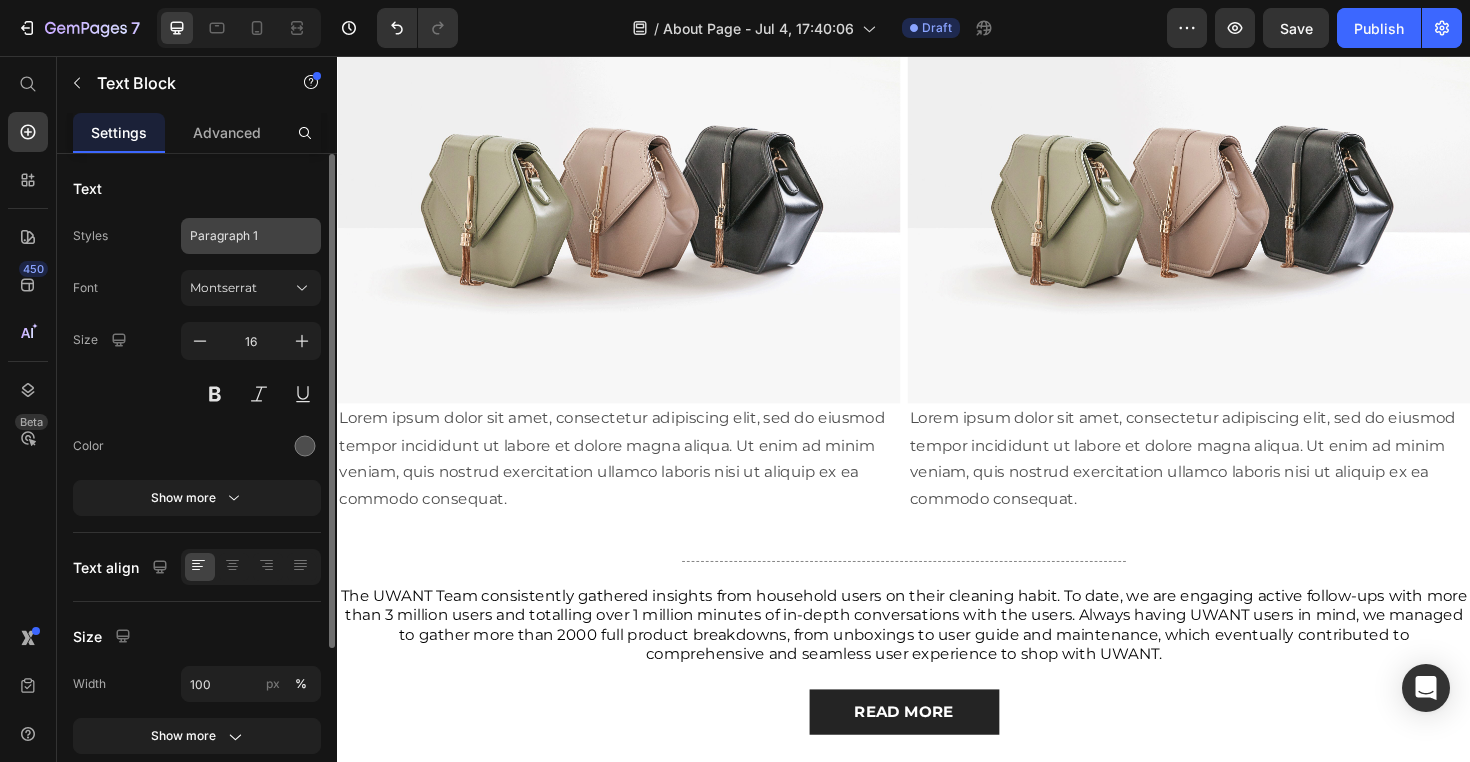 click on "Paragraph 1" 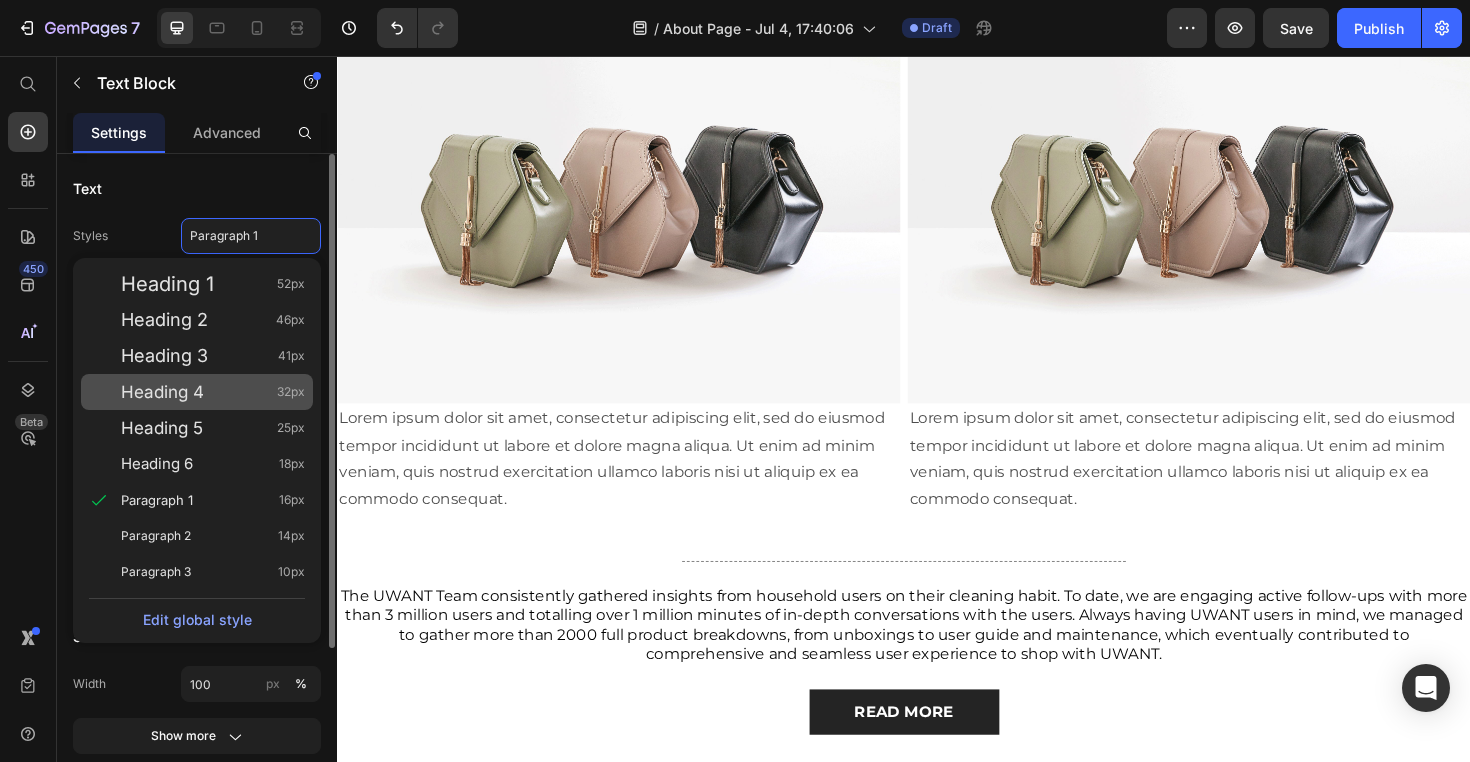 click on "Heading 4 32px" at bounding box center (213, 392) 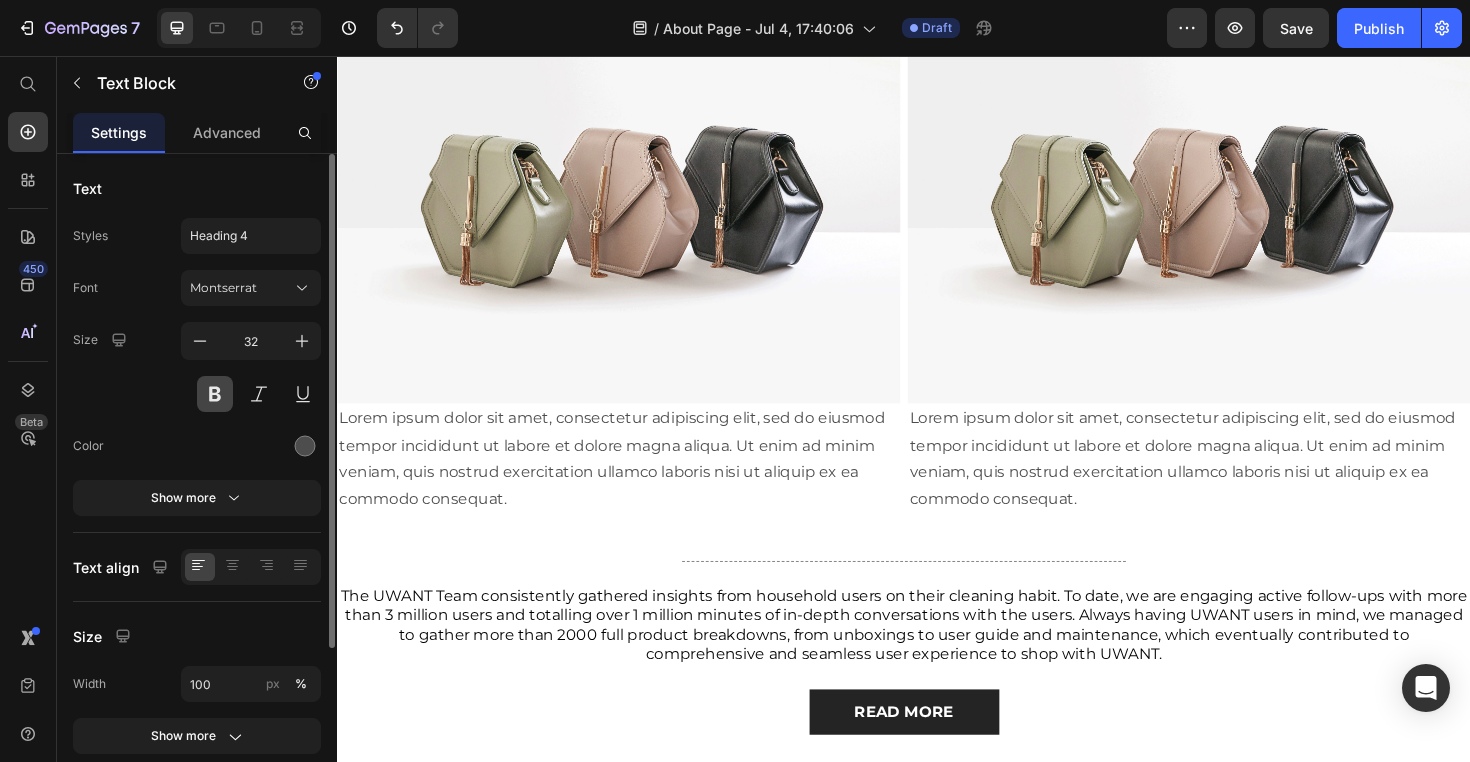 click at bounding box center [215, 394] 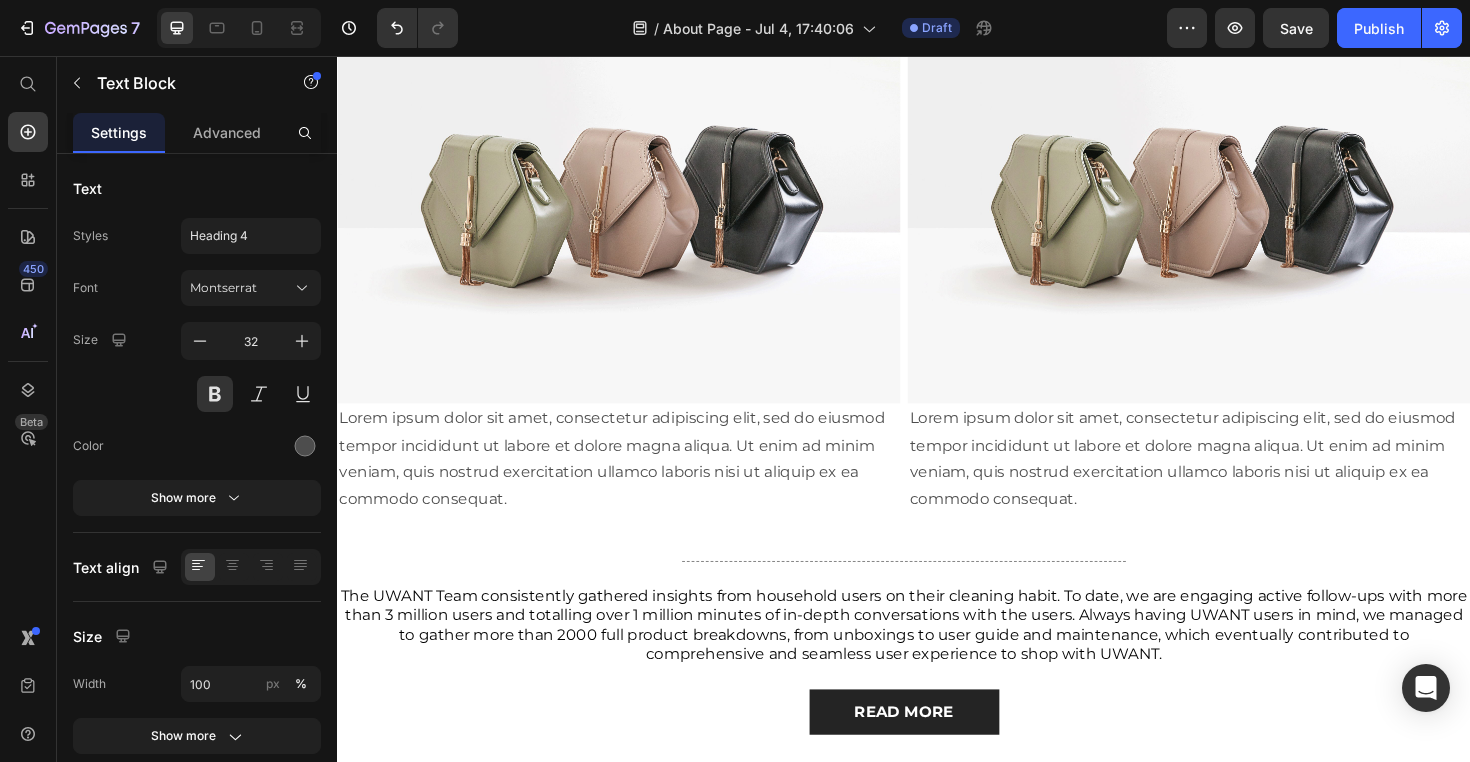 click on "To avoid any water mess after cleaned" at bounding box center [647, -88] 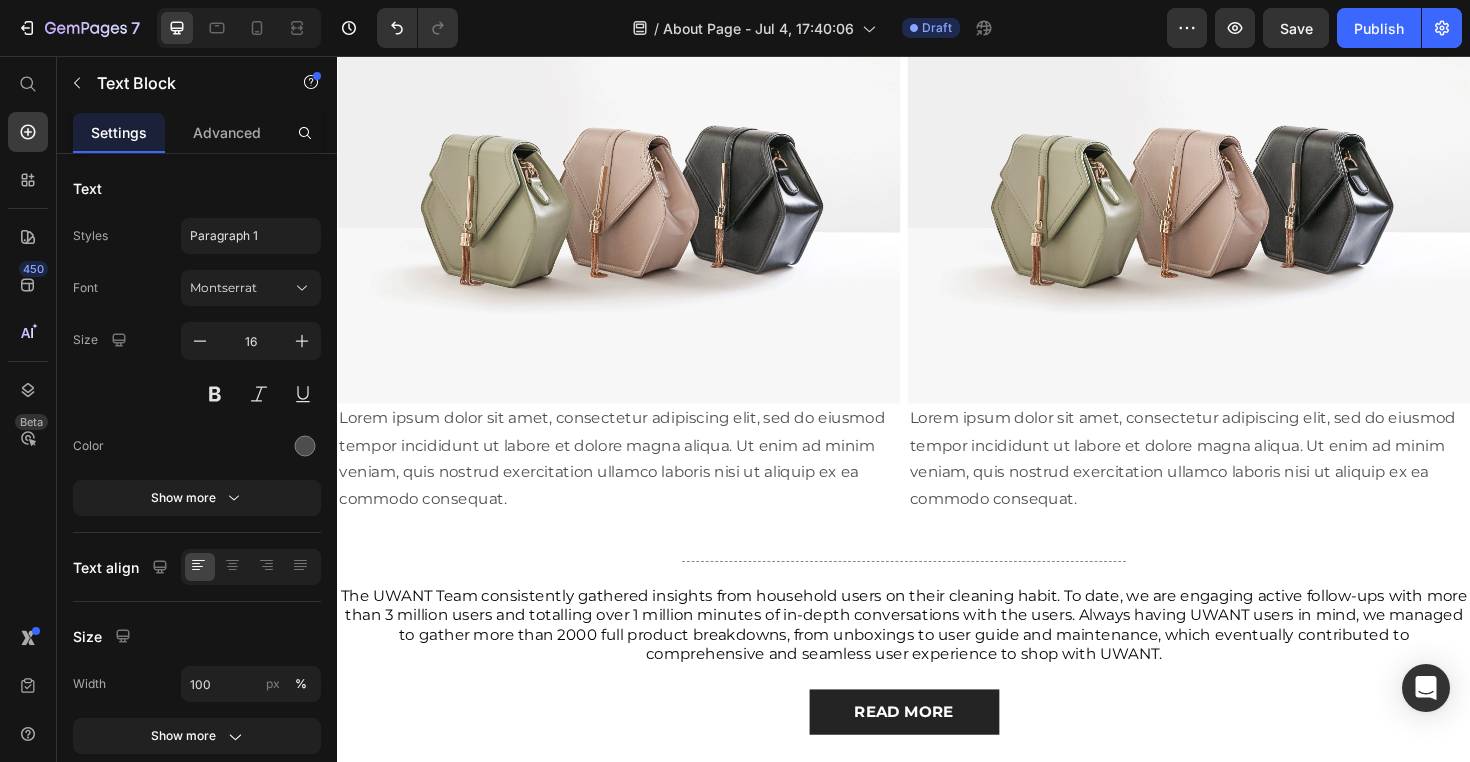 click on "To avoid any water mess after cleaned" at bounding box center (647, -88) 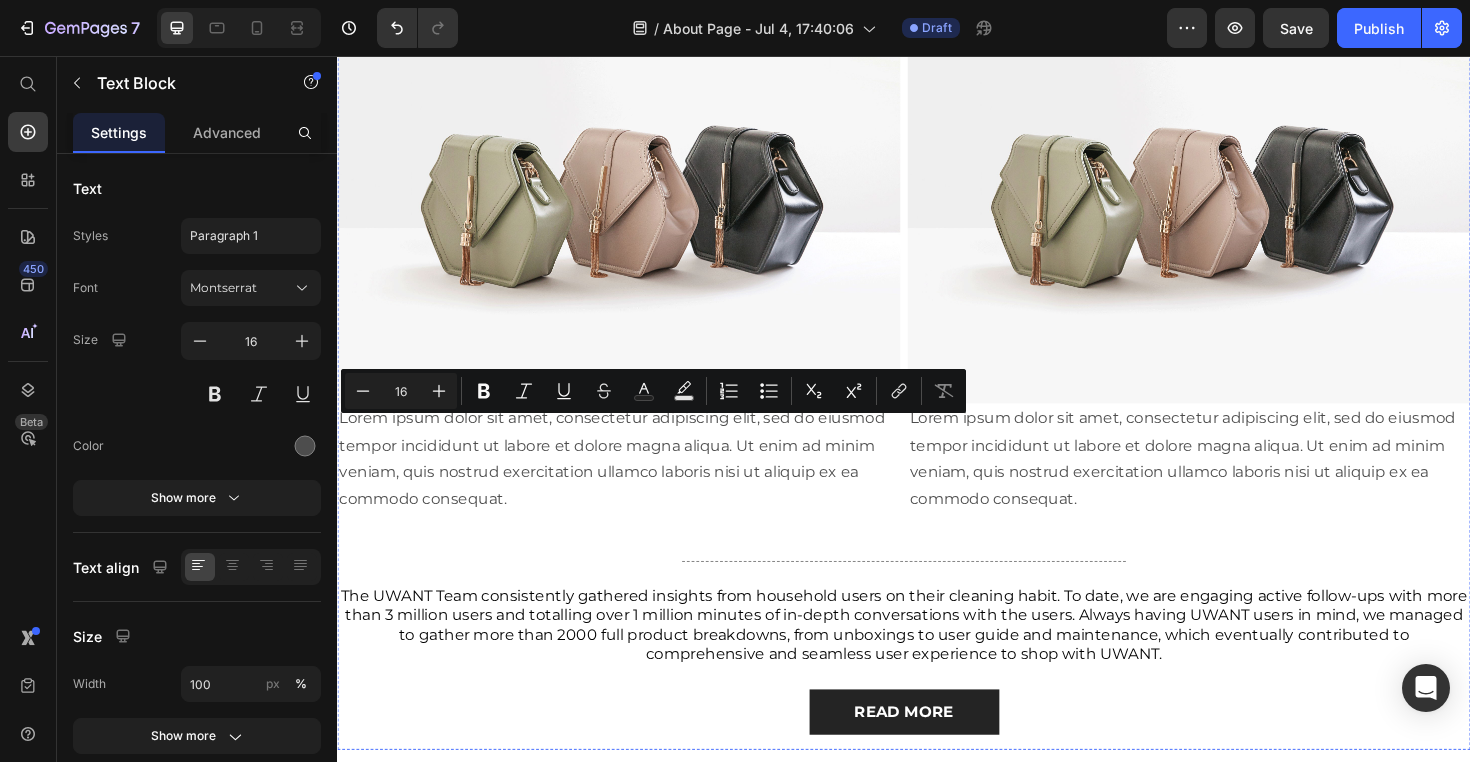 drag, startPoint x: 623, startPoint y: 449, endPoint x: 358, endPoint y: 438, distance: 265.2282 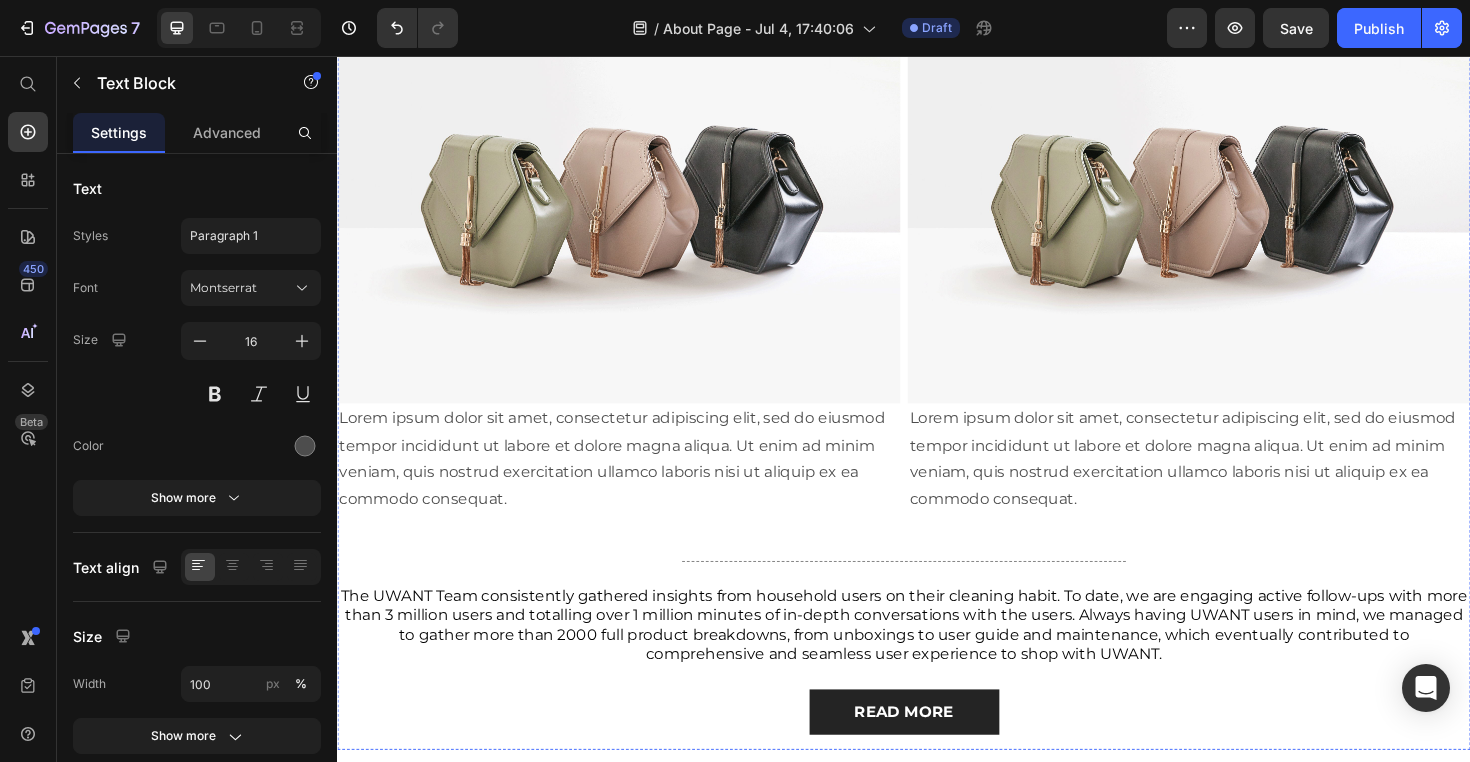 click on "Image 1st Innovation: Push-in Docking Text Block To avoid any water mess after cleaned Text Block 0" at bounding box center (647, -119) 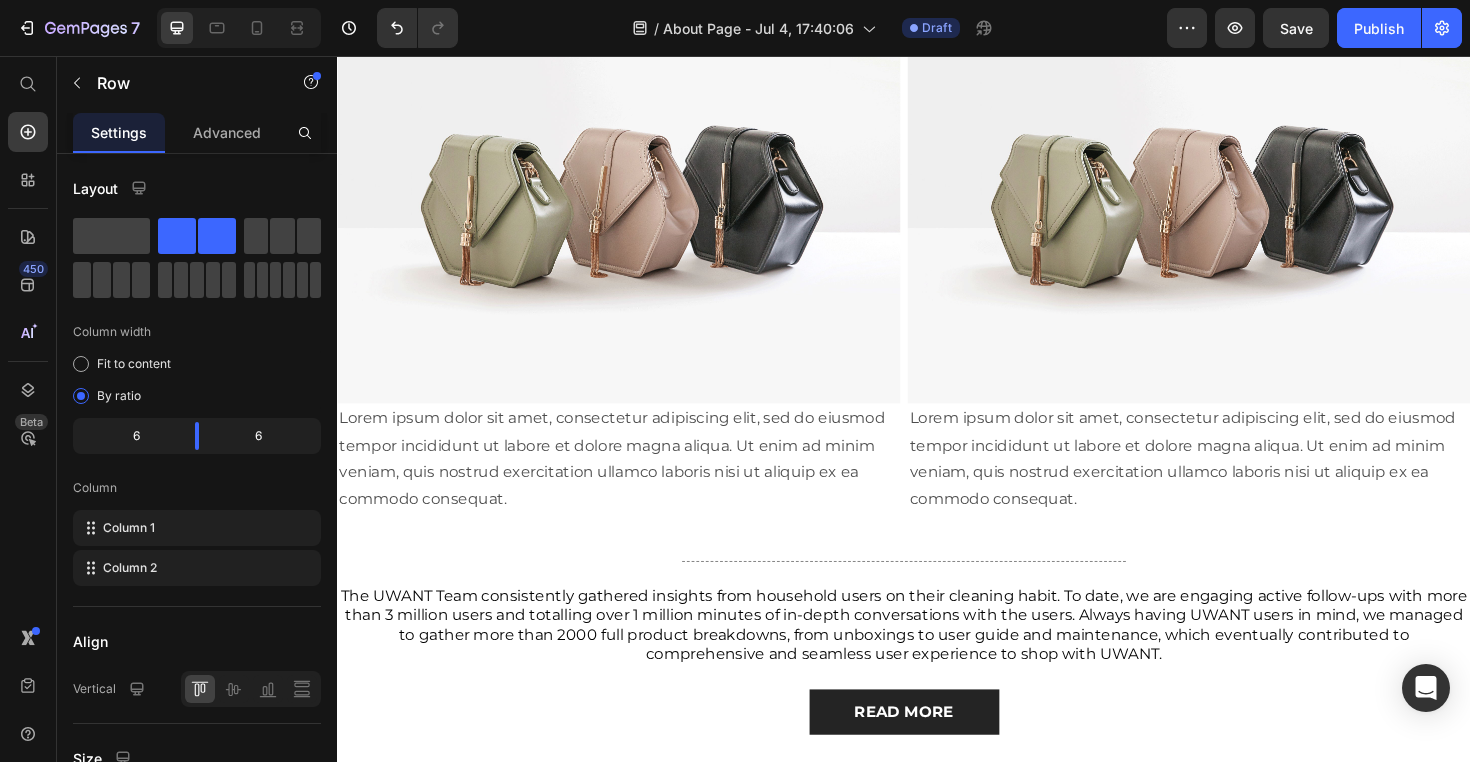 click on "1st Innovation: Push-in Docking" at bounding box center (647, -155) 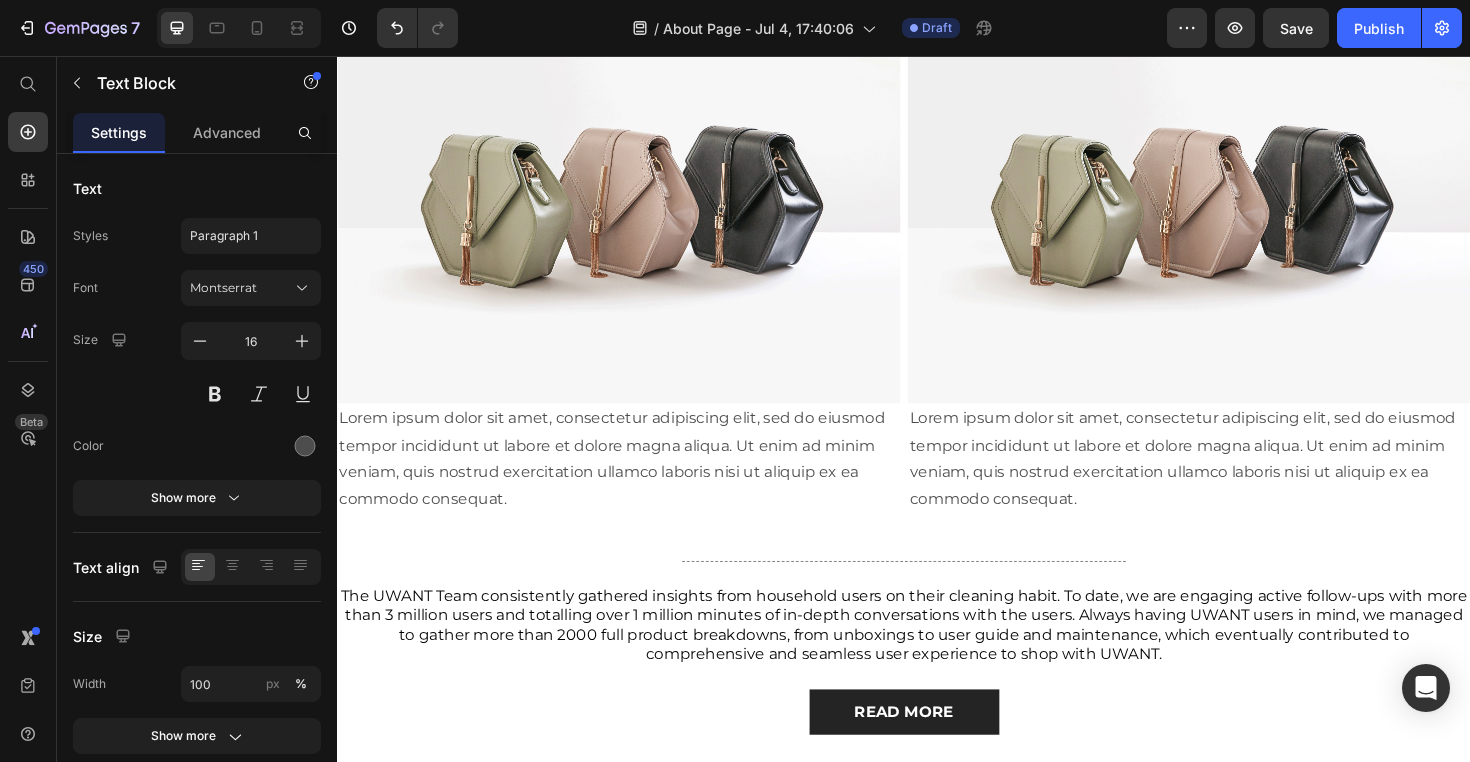 click on "To avoid any water mess after cleaned" at bounding box center (647, -117) 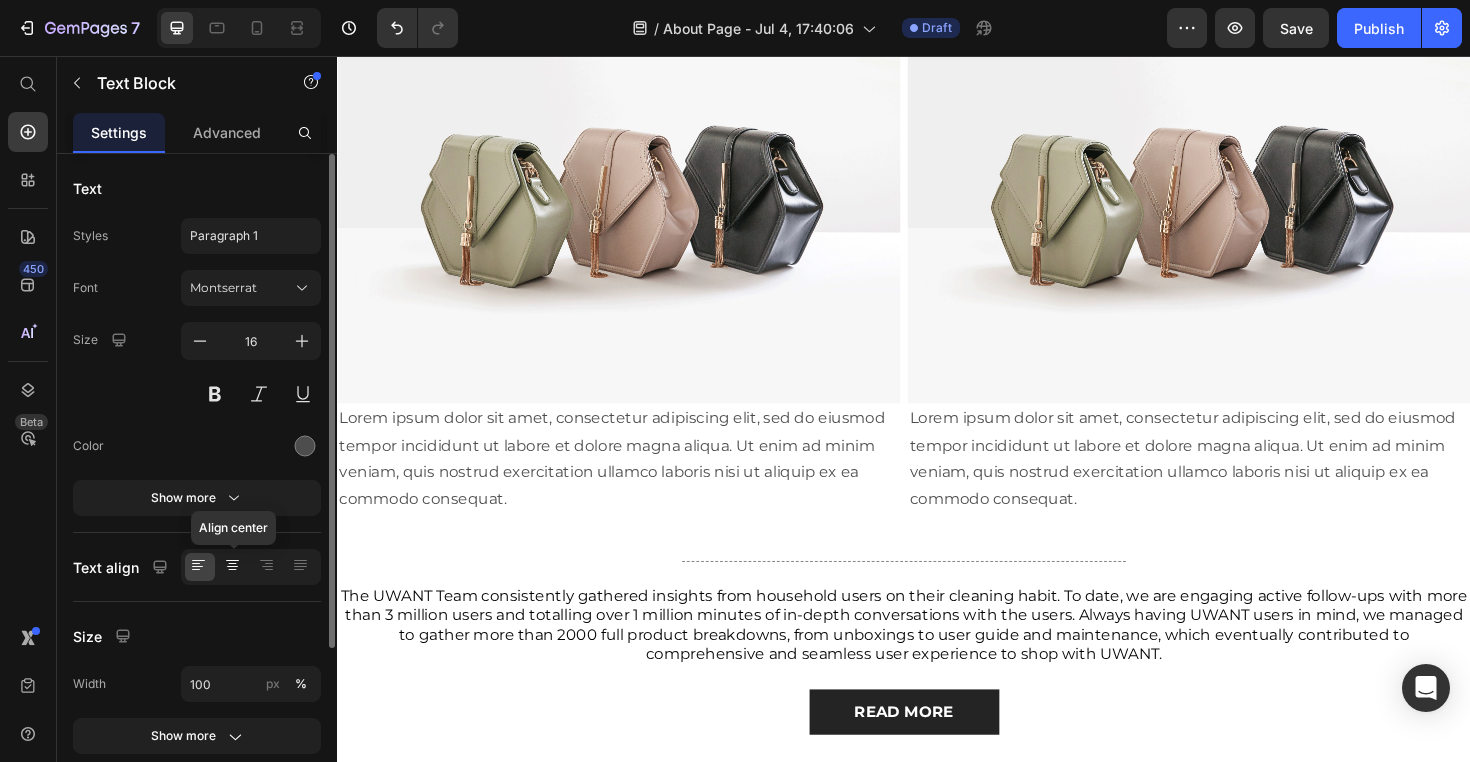 click 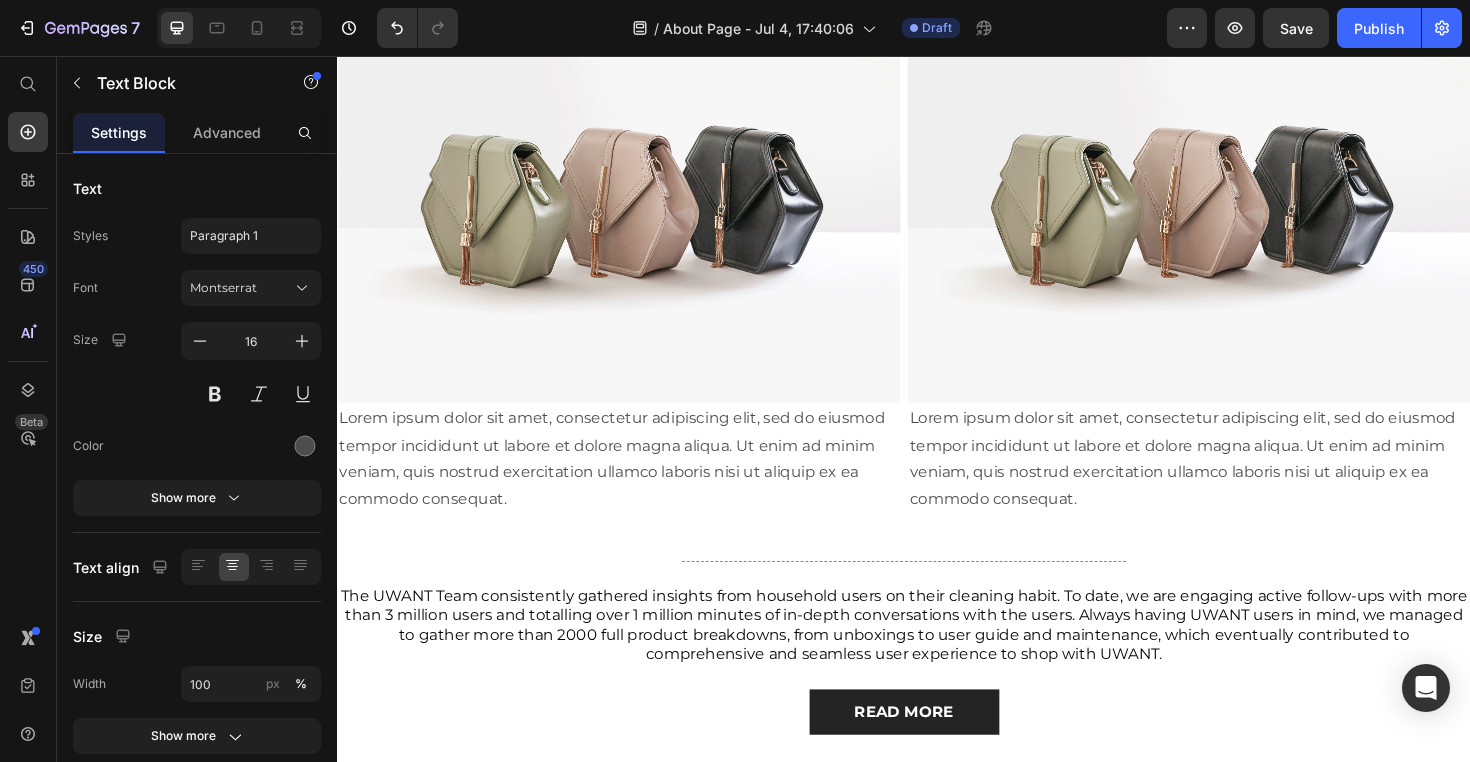 click on "1st Innovation: Push-in Docking" at bounding box center [647, -155] 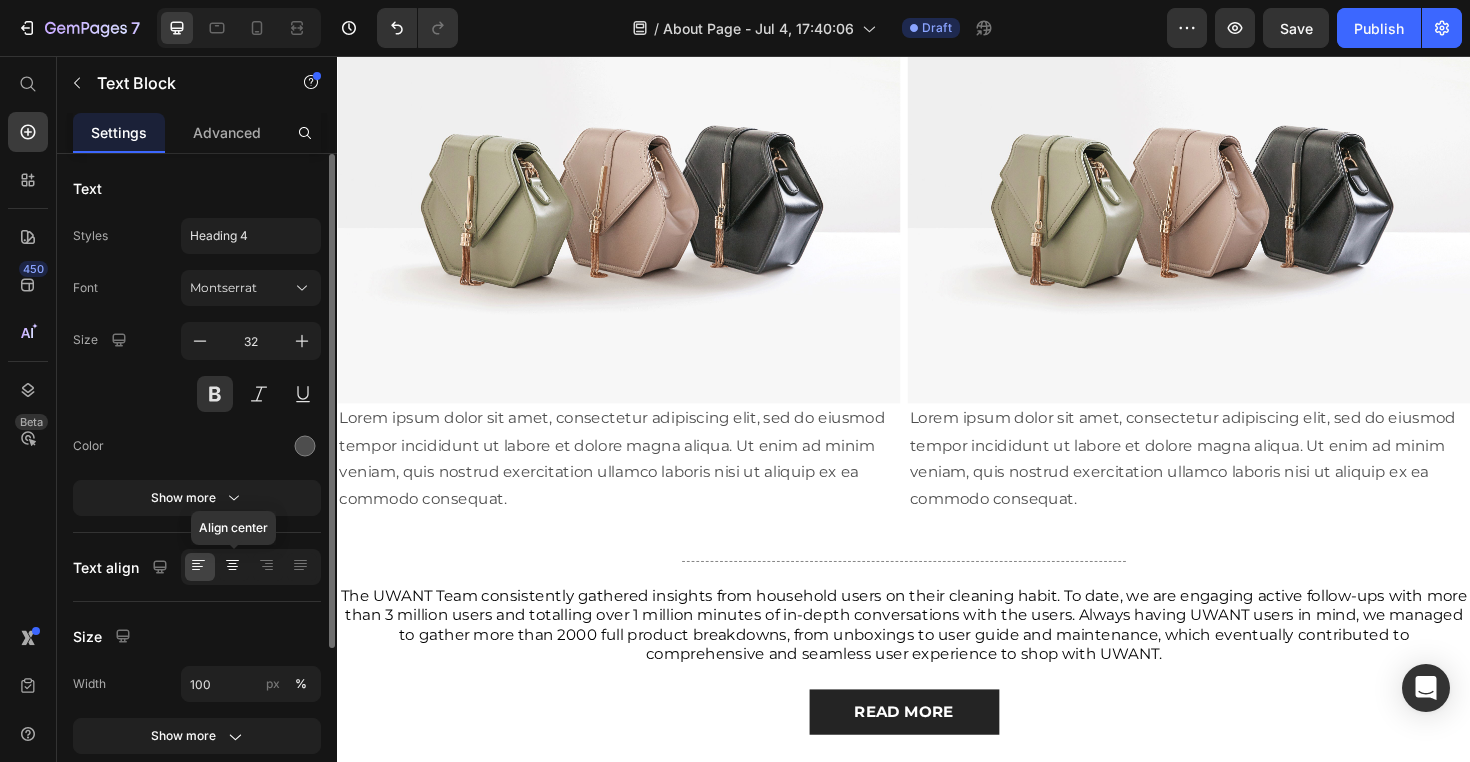 click 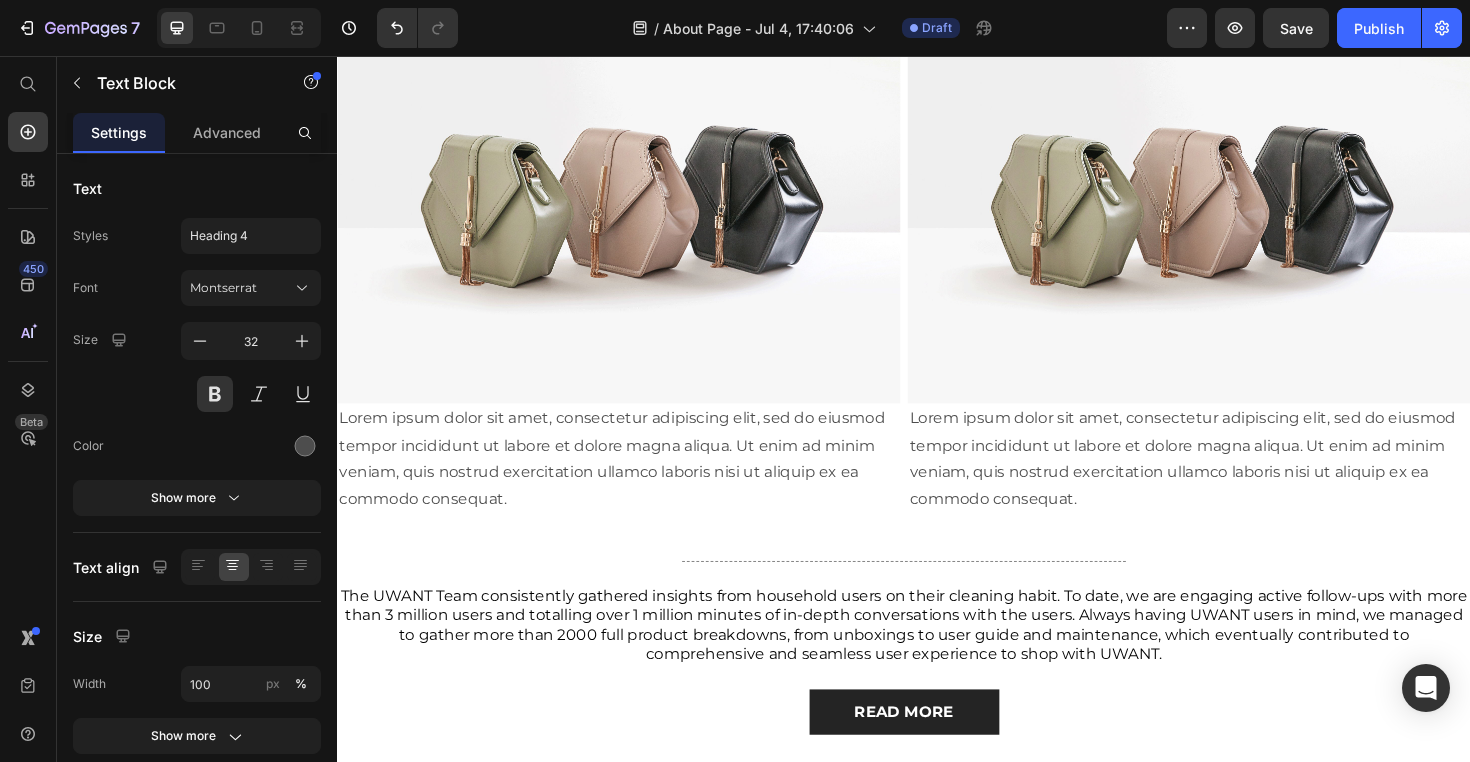 click on "Lorem ipsum dolor sit amet, consectetur adipiscing elit, sed do eiusmod tempor incididunt ut labore et dolore magna aliqua. Ut enim ad minim veniam, quis nostrud exercitation ullamco laboris nisi ut aliquip ex ea commodo consequat." at bounding box center (1227, -119) 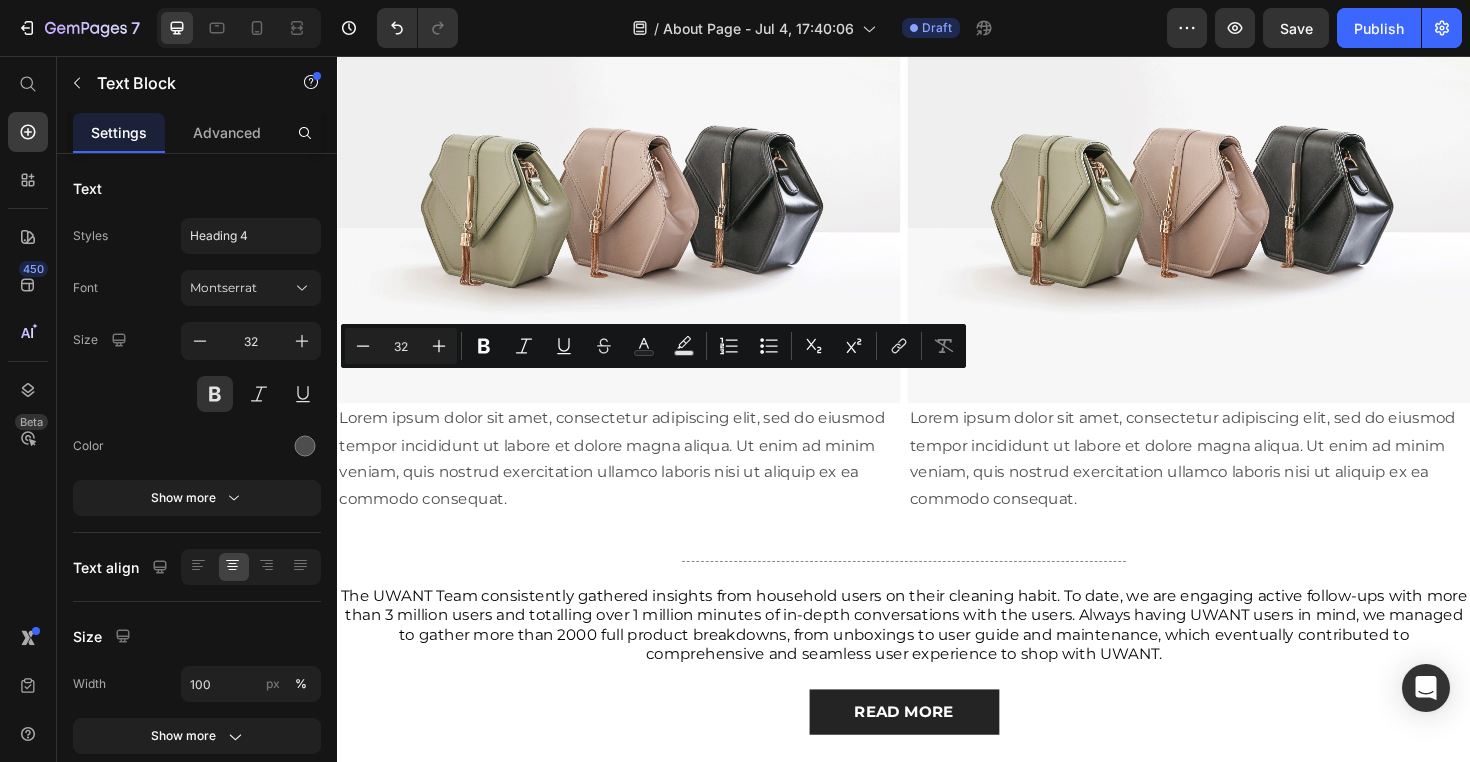 copy on "1st Innovation: Push-in Docking" 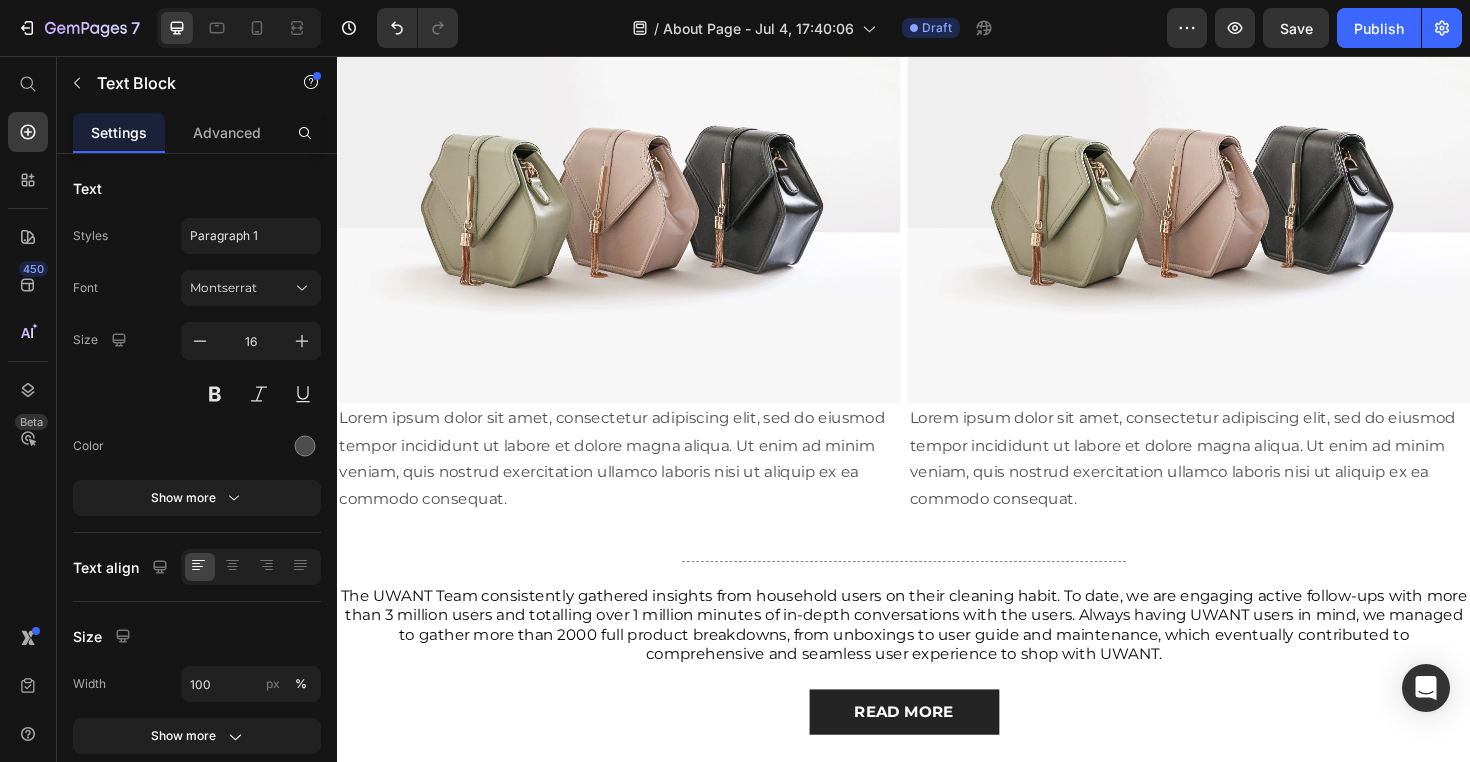 click on "Lorem ipsum dolor sit amet, consectetur adipiscing elit, sed do eiusmod tempor incididunt ut labore et dolore magna aliqua. Ut enim ad minim veniam, quis nostrud exercitation ullamco laboris nisi ut aliquip ex ea commodo consequat." at bounding box center (1227, -119) 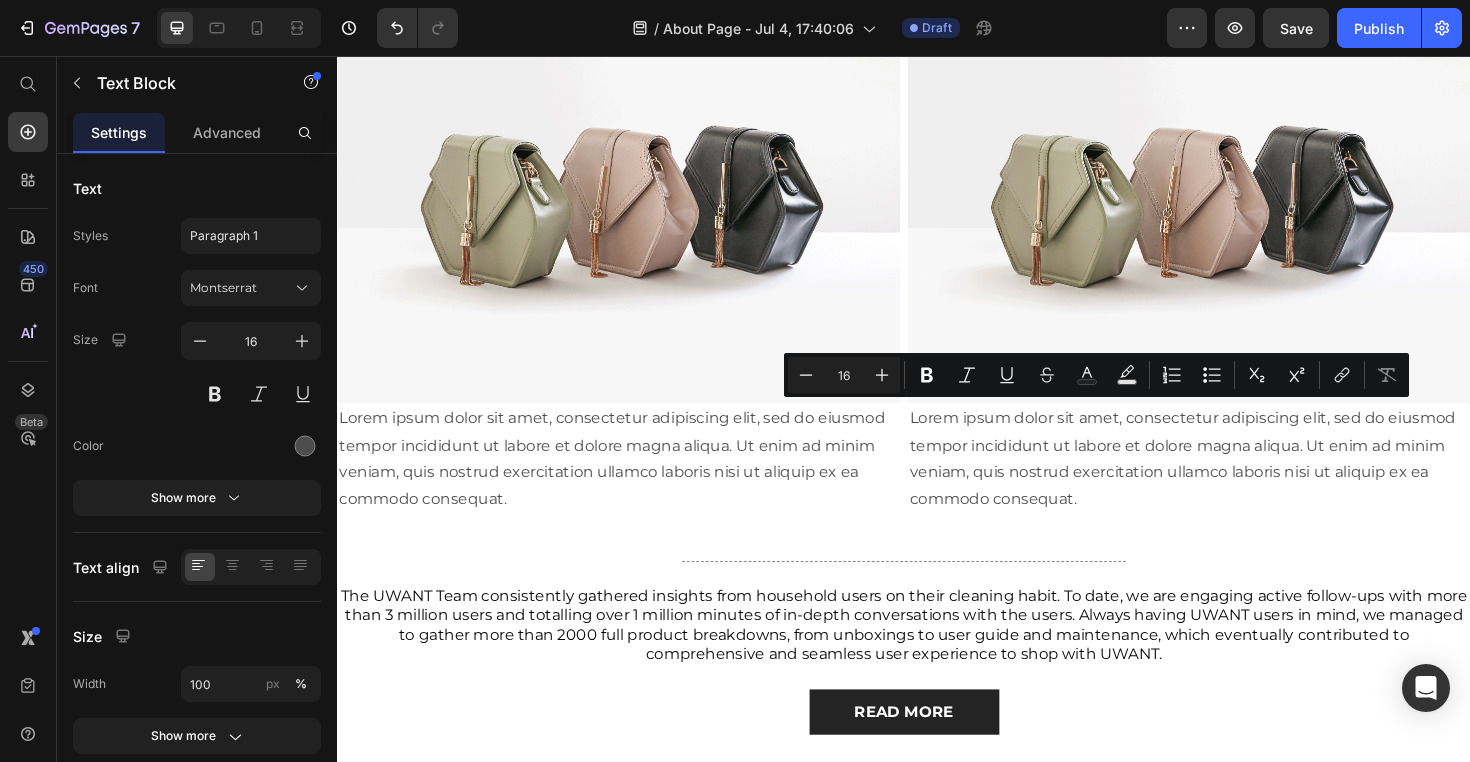 click on "Lorem ipsum dolor sit amet, consectetur adipiscing elit, sed do eiusmod tempor incididunt ut labore et dolore magna aliqua. Ut enim ad minim veniam, quis nostrud exercitation ullamco laboris nisi ut aliquip ex ea commodo consequat." at bounding box center [1227, -119] 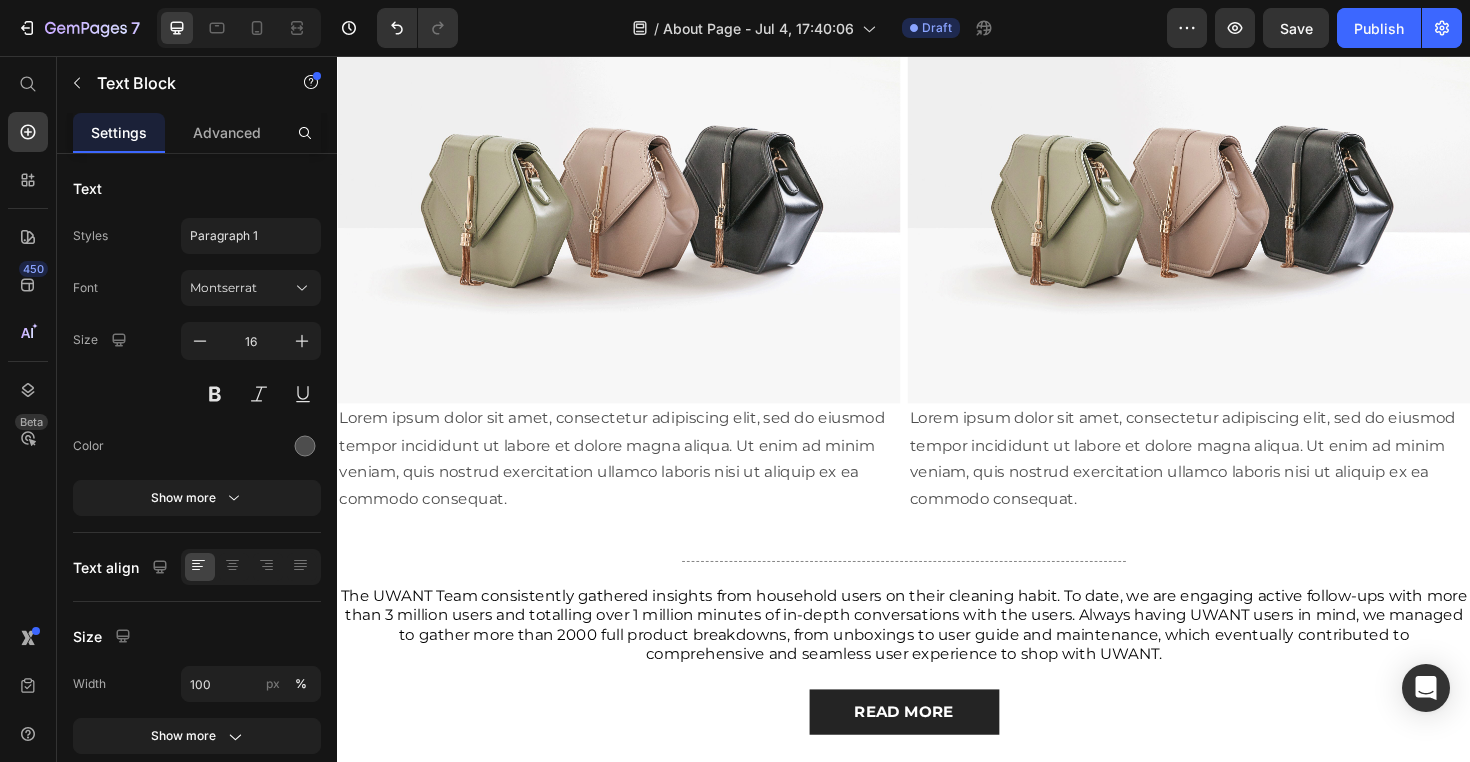click on "Lorem ipsum dolor sit amet, consectetur adipiscing elit, sed do eiusmod tempor incididunt ut labore et dolore magna aliqua. Ut enim ad minim veniam, quis nostrud exercitation ullamco laboris nisi ut aliquip ex ea commodo consequat." at bounding box center (1227, -119) 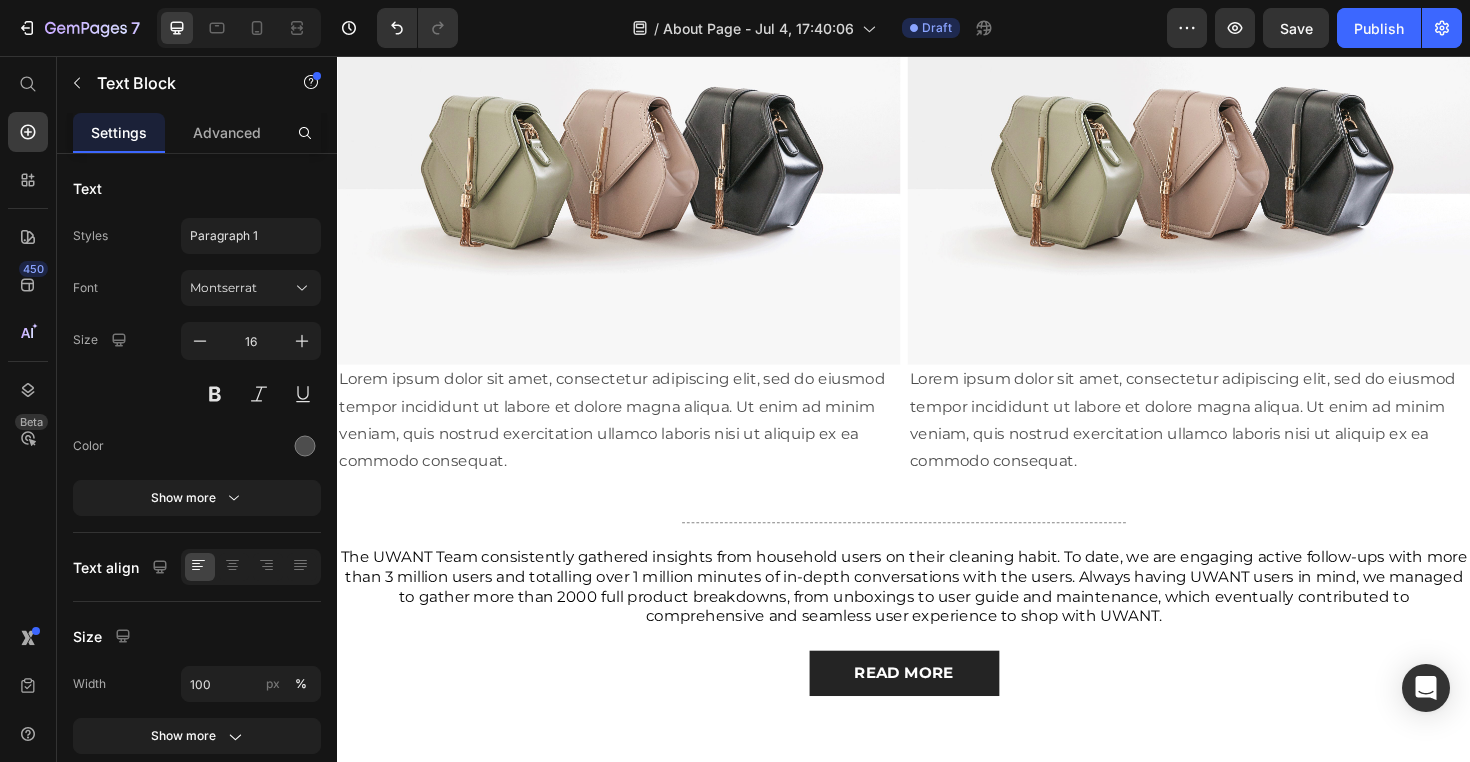 click on "1st Innovation: Push-in Docking" at bounding box center (1227, -162) 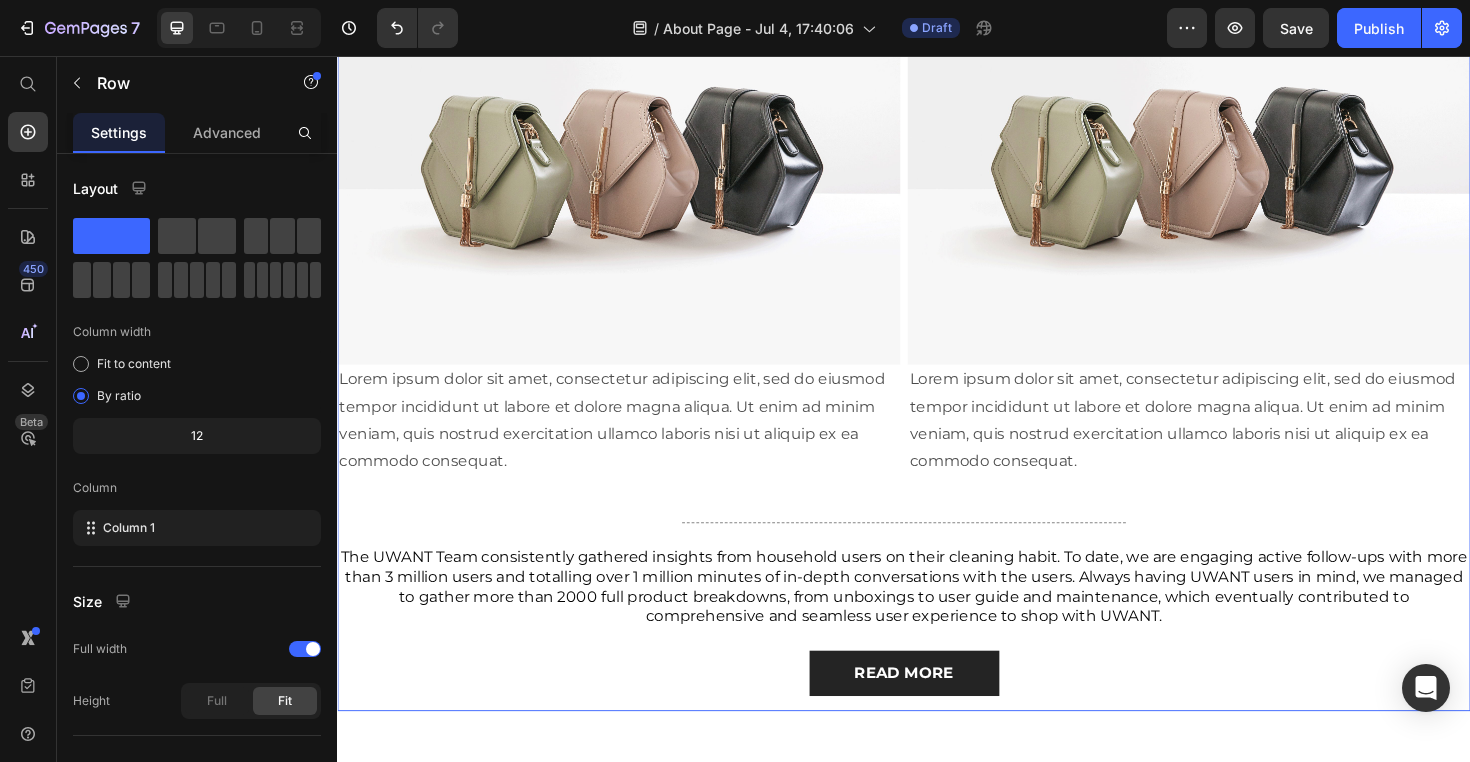 click on "Smart Technology Inspired by User Experience. Heading From day one, UWANT has focused exclusively on the smart cleaning space. To stand out from the competition, UWANT merges cutting-edge technology with a lifestyle philosophy: All product development inspiration shall be found in the needs of users. Text Block Image 1st Innovation: Push-in Docking Text Block To avoid any water mess after cleaned Text Block Image 1st Innovation: Push-in Docking Text Block 0 Row Image Lorem ipsum dolor sit amet, consectetur adipiscing elit, sed do eiusmod tempor incididunt ut labore et dolore magna aliqua. Ut enim ad minim veniam, quis nostrud exercitation ullamco laboris nisi ut aliquip ex ea commodo consequat. Text Block Image Lorem ipsum dolor sit amet, consectetur adipiscing elit, sed do eiusmod tempor incididunt ut labore et dolore magna aliqua. Ut enim ad minim veniam, quis nostrud exercitation ullamco laboris nisi ut aliquip ex ea commodo consequat. Text Block Row Title Line Text Block Button" at bounding box center [937, 174] 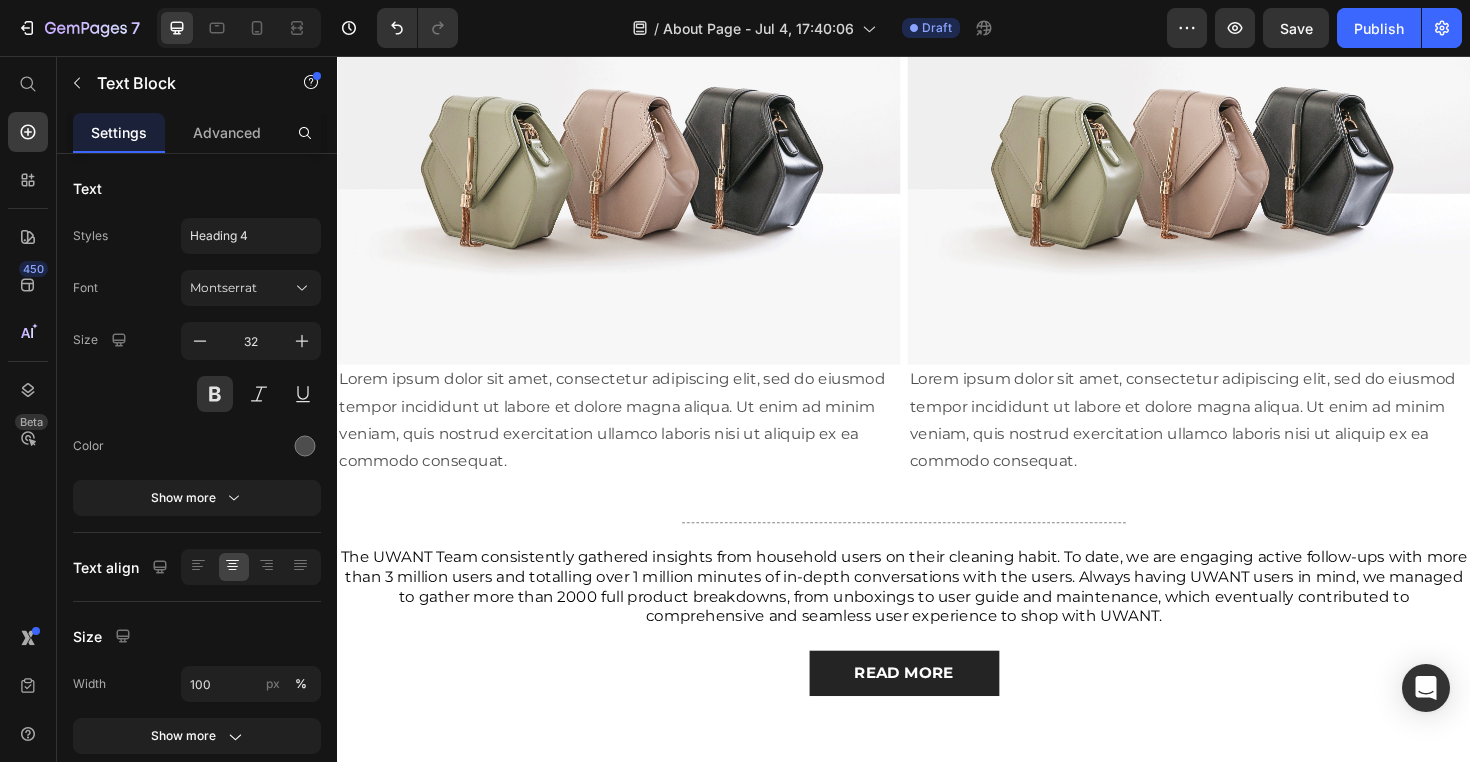 click on "1st Innovation: Push-in Docking" at bounding box center [647, -155] 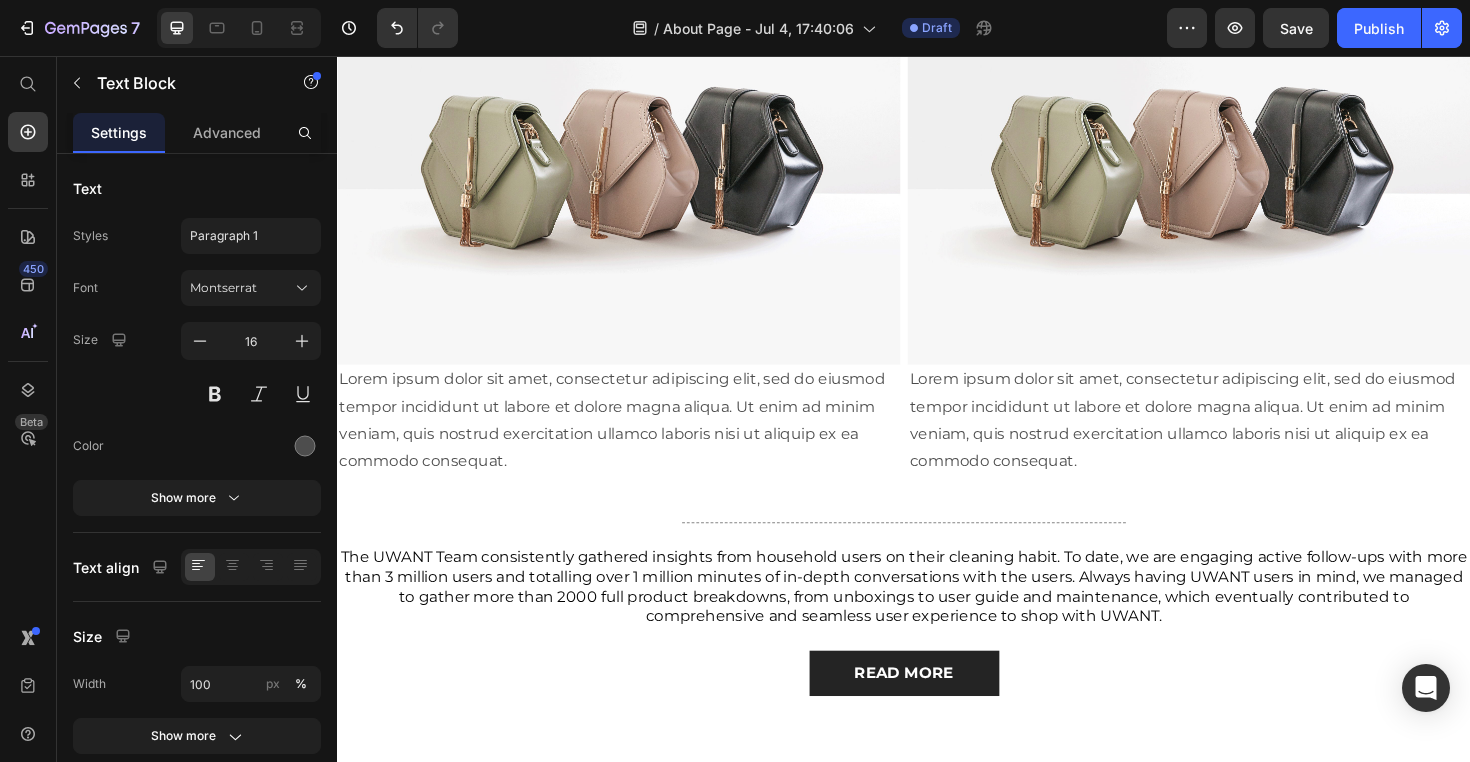 click on "1st Innovation: Push-in Docking" at bounding box center [1227, -162] 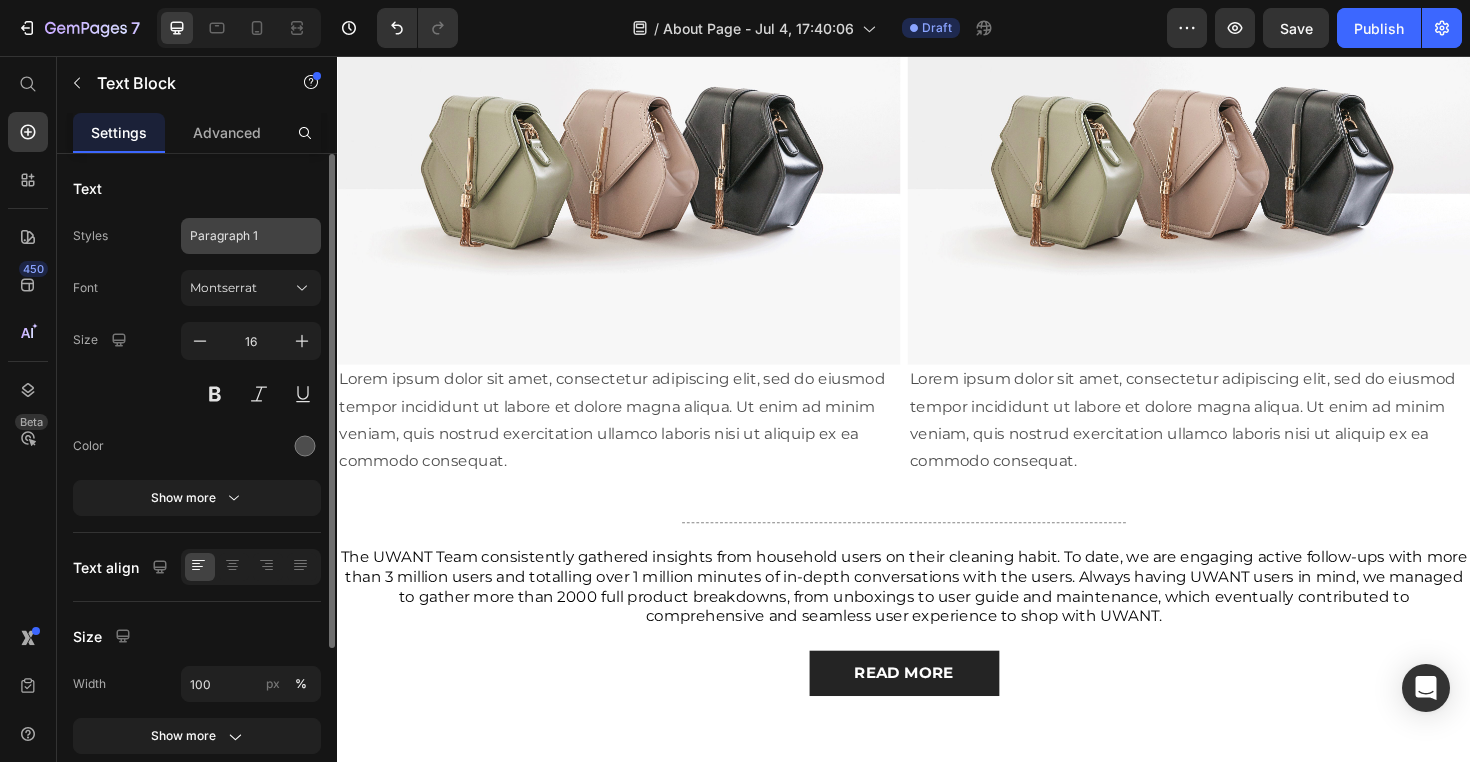 click on "Paragraph 1" at bounding box center (239, 236) 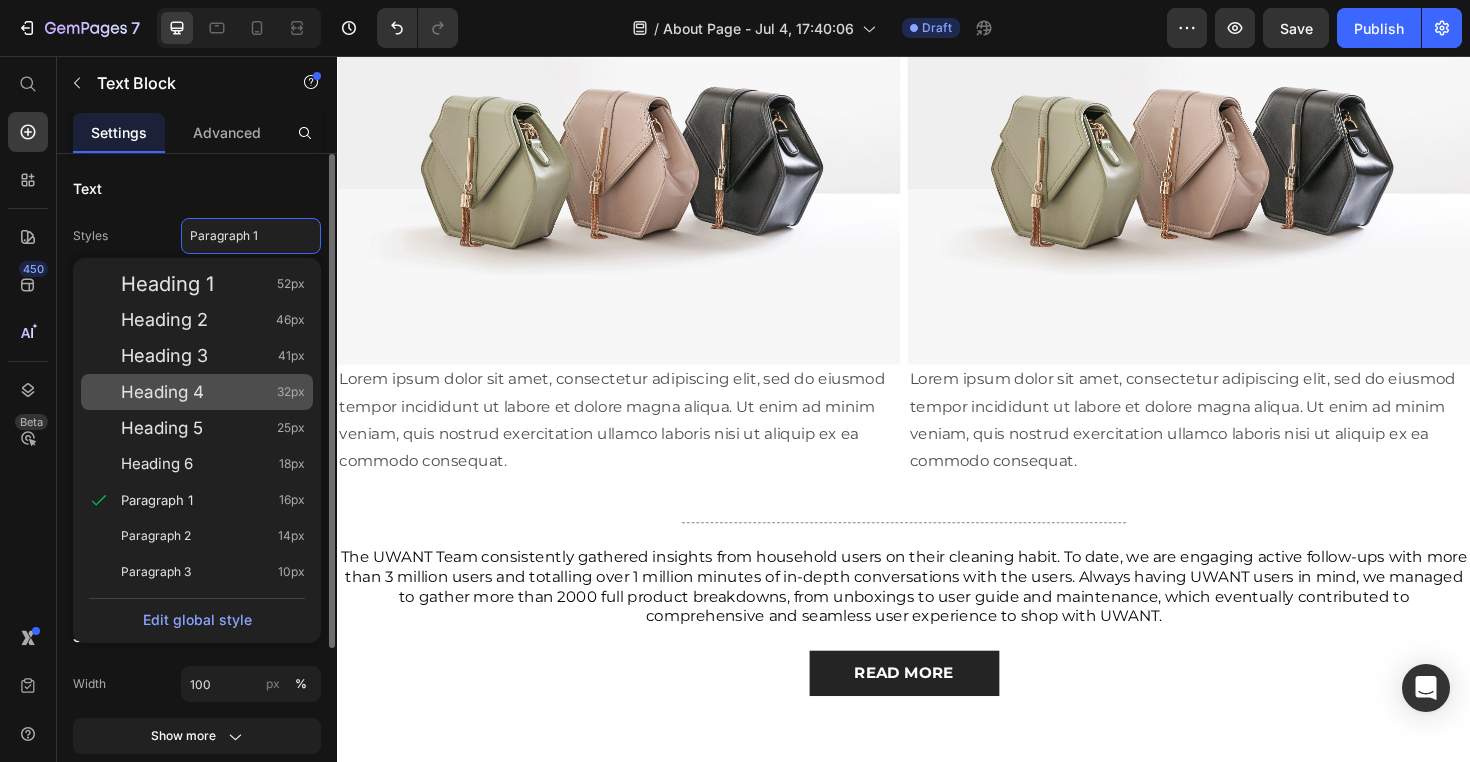 click on "Heading 4 32px" 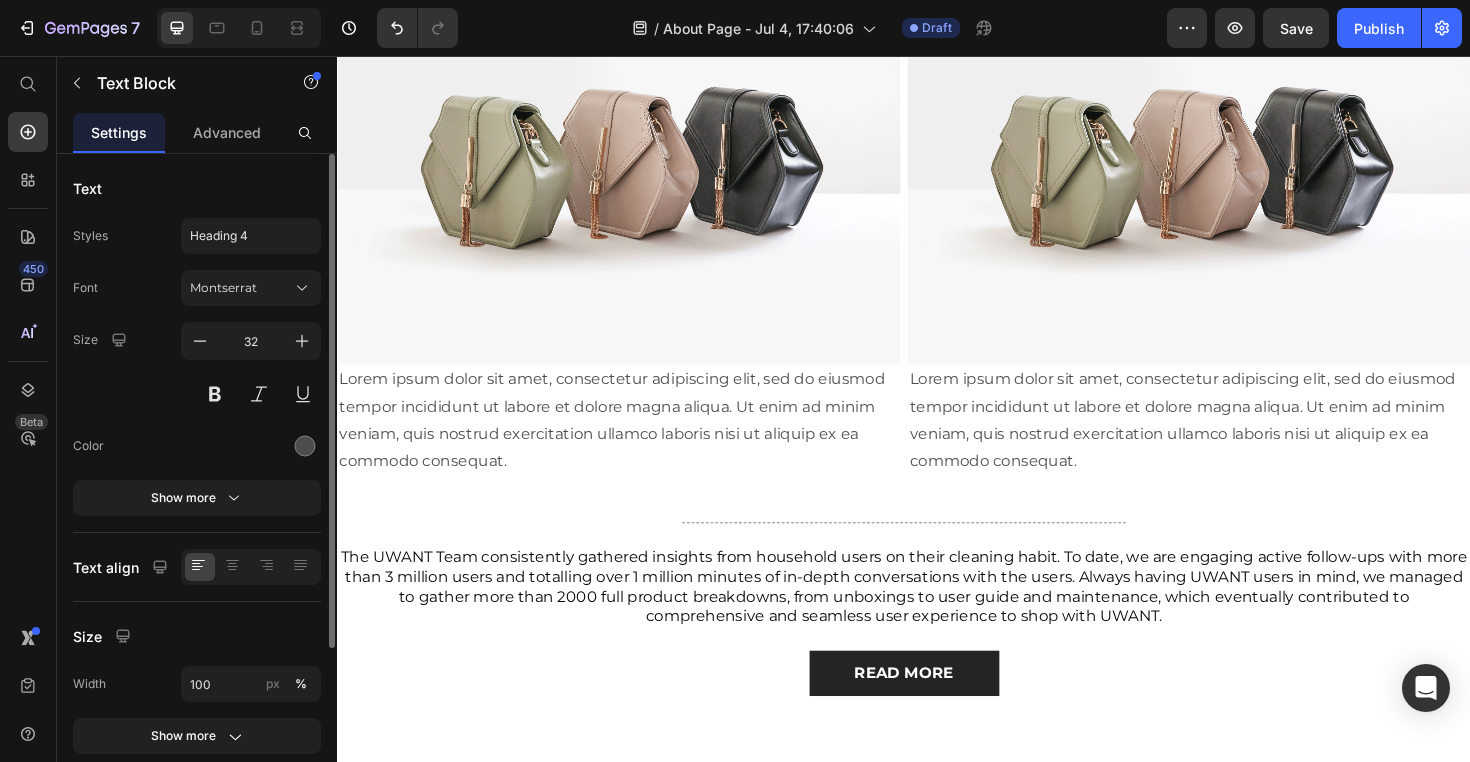 click 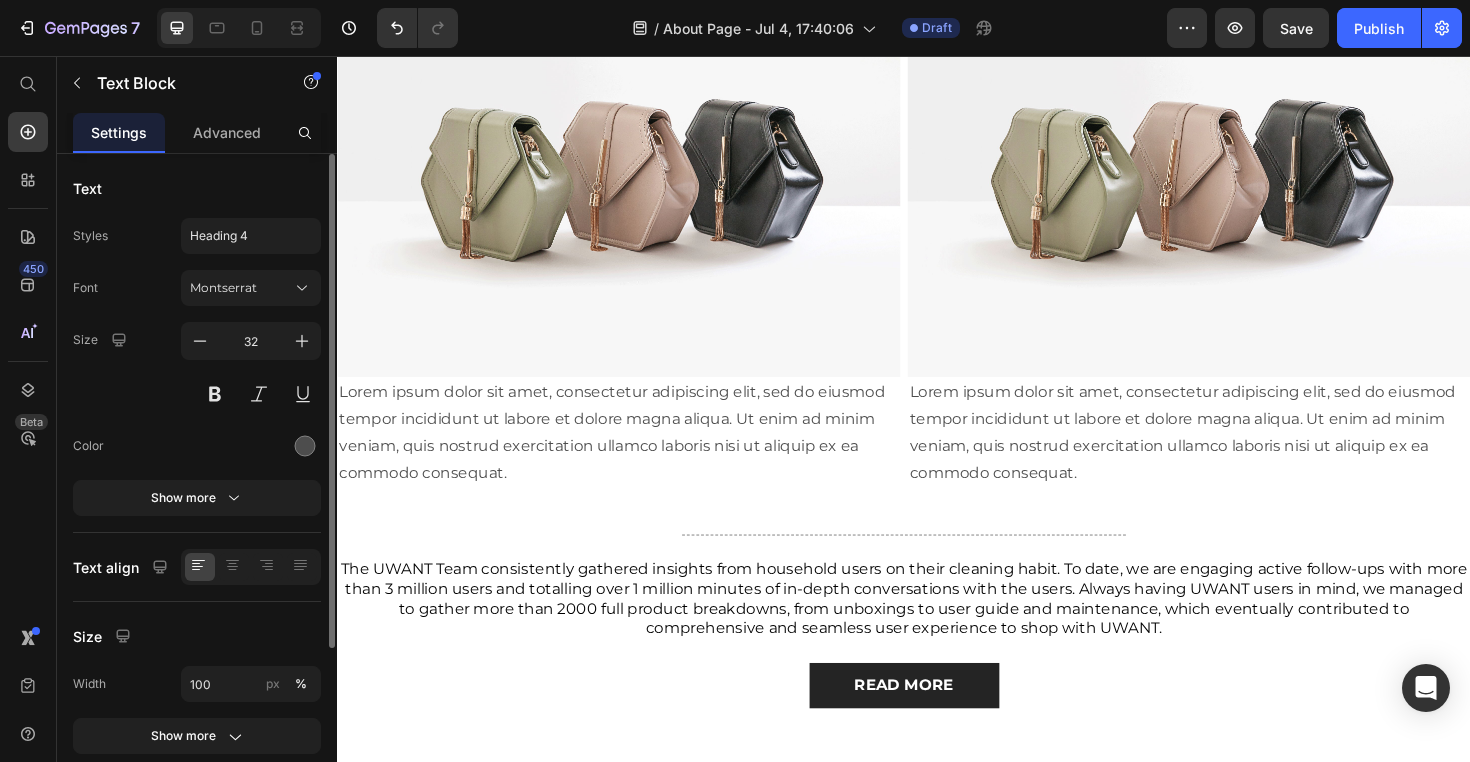 click on "1st Innovation: Push-in Docking" at bounding box center [1227, -110] 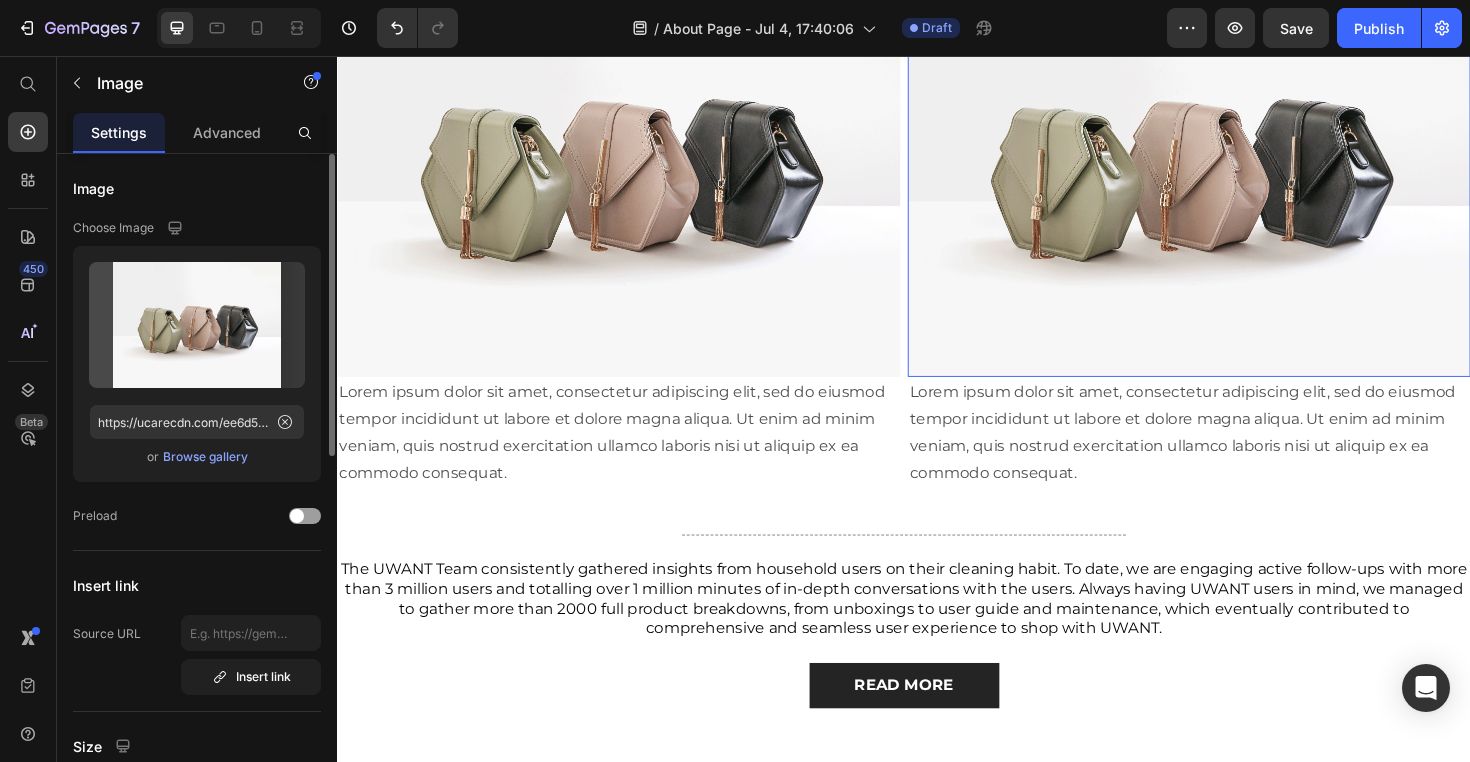 click at bounding box center [1239, 172] 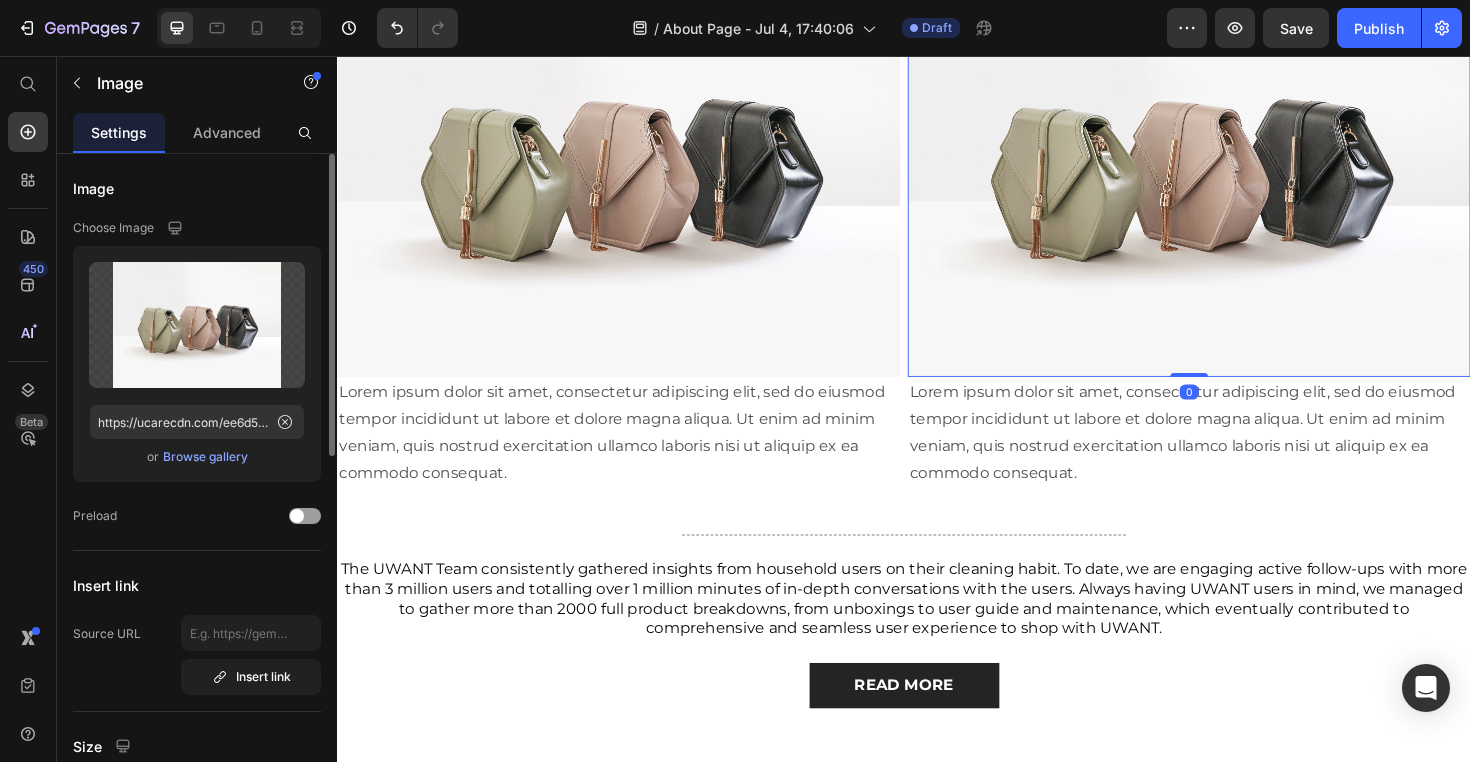 click on "1st Innovation: Push-in Docking" at bounding box center [1227, -155] 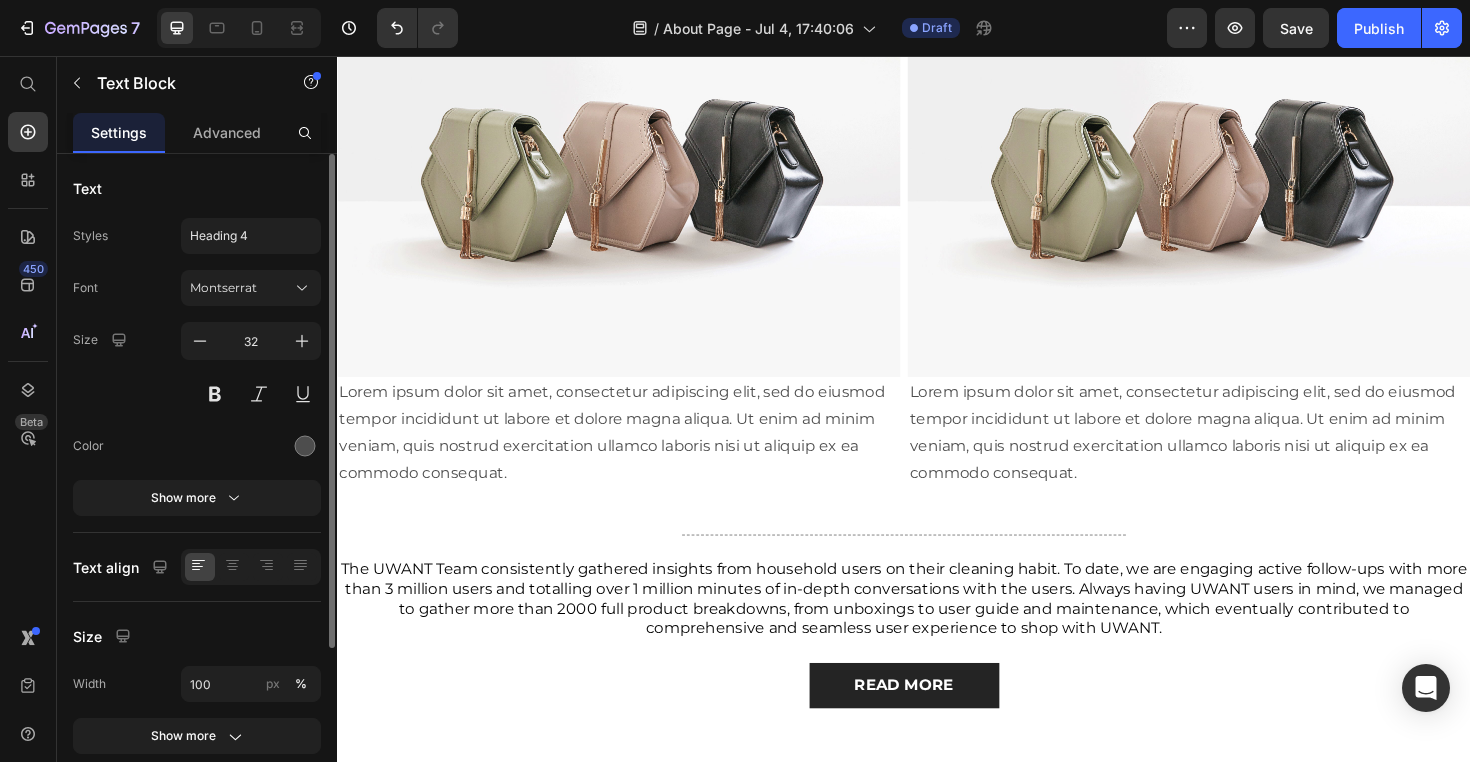 click on "1st Innovation: Push-in Docking" at bounding box center [1227, -155] 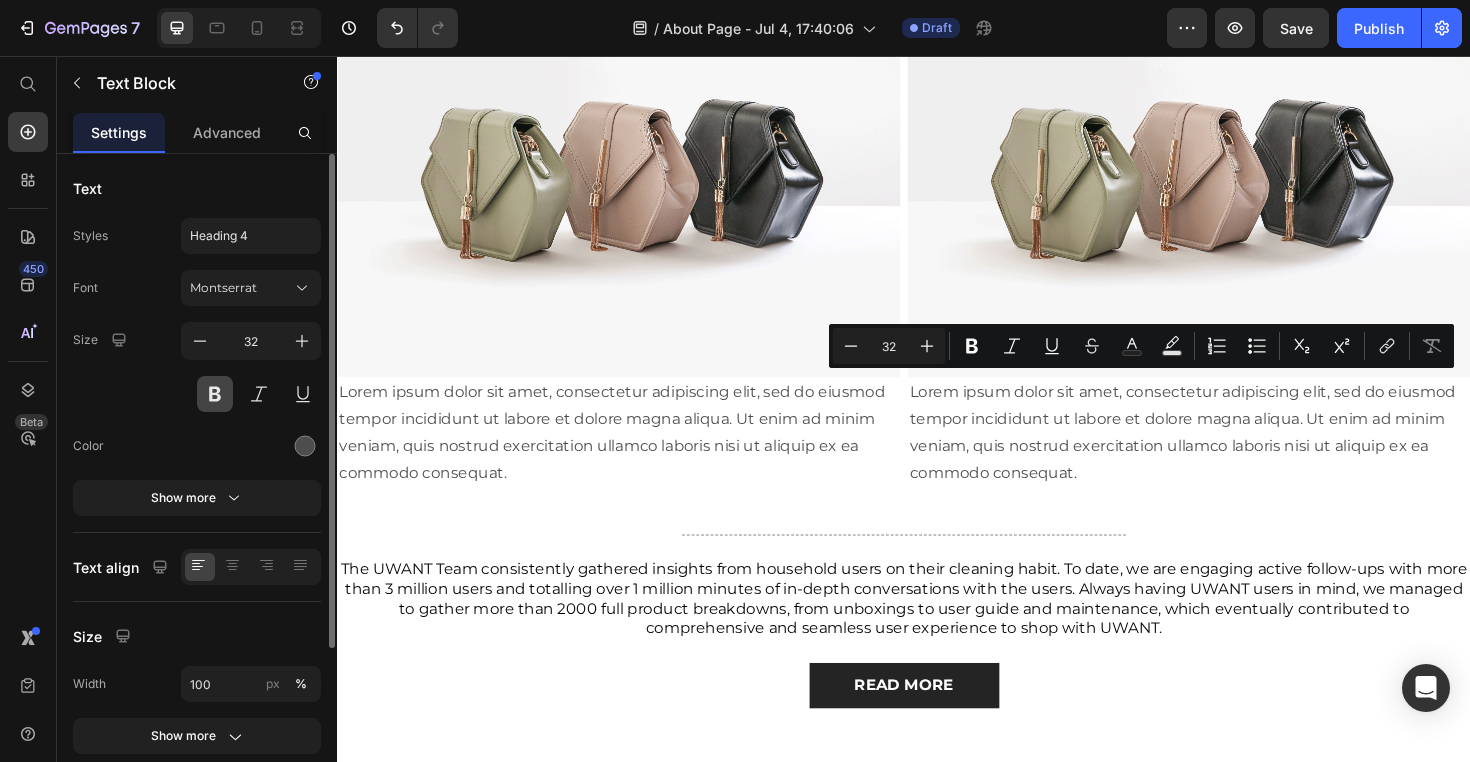 click at bounding box center [215, 394] 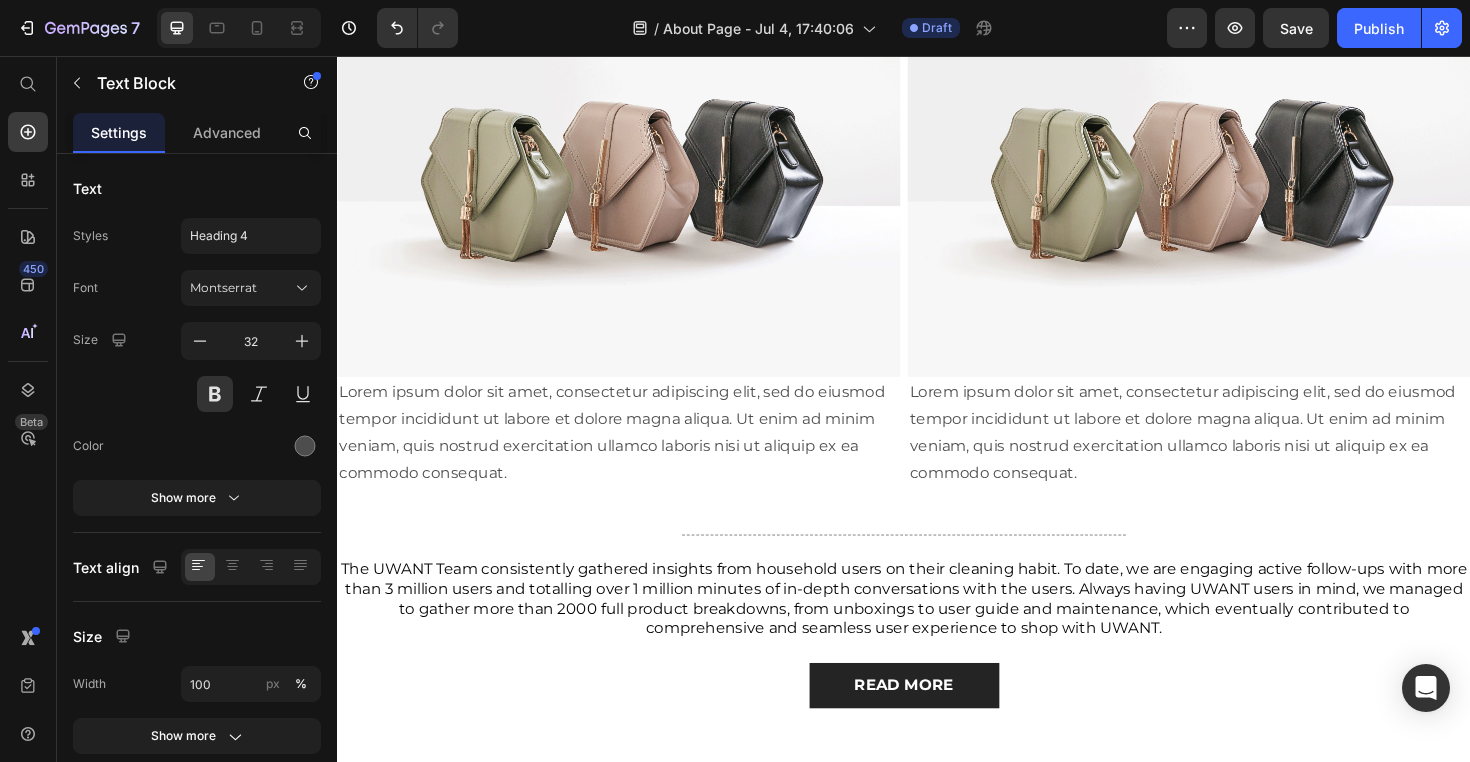click on "1st Innovation: Push-in Docking" at bounding box center (1227, -155) 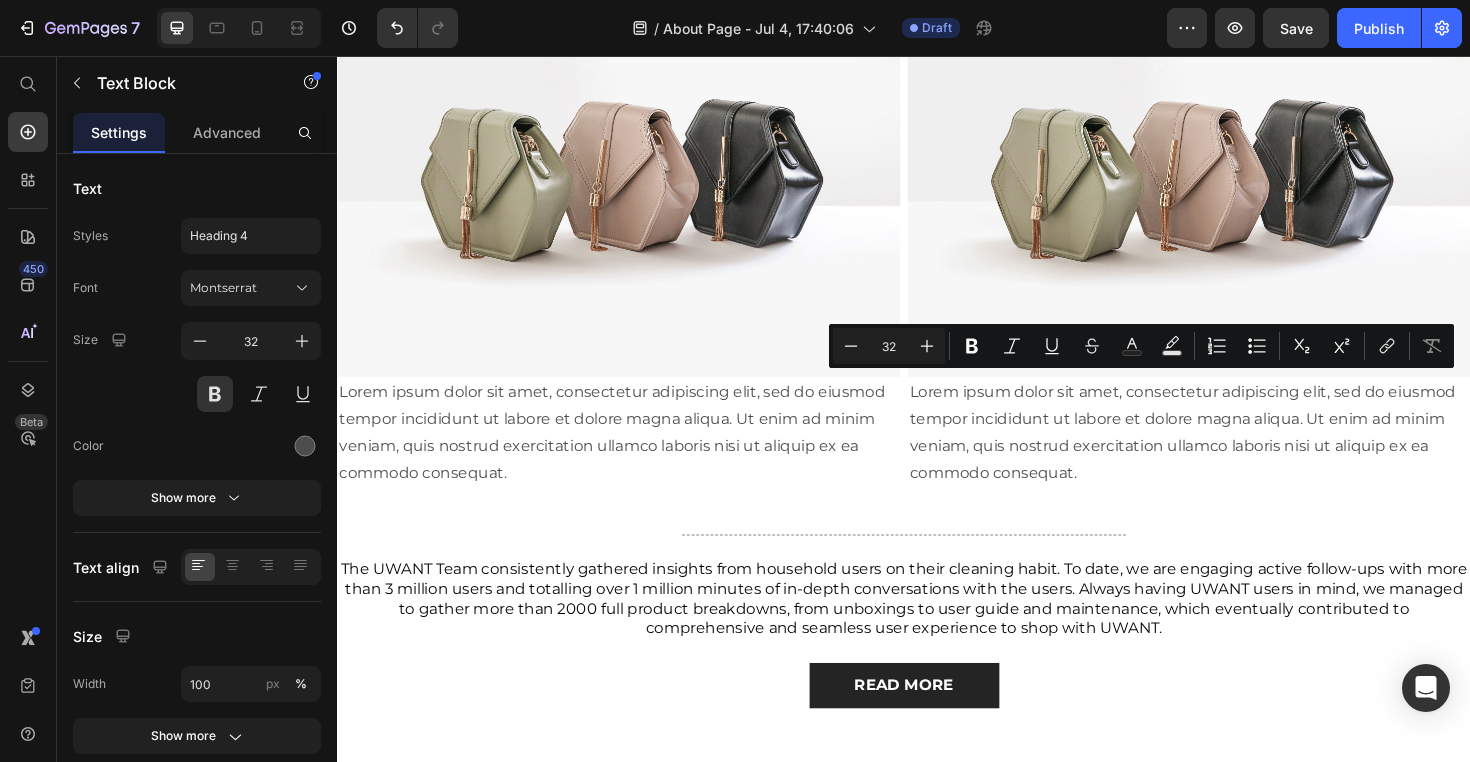 click on "1st Innovation: Push-in Docking" at bounding box center [1227, -155] 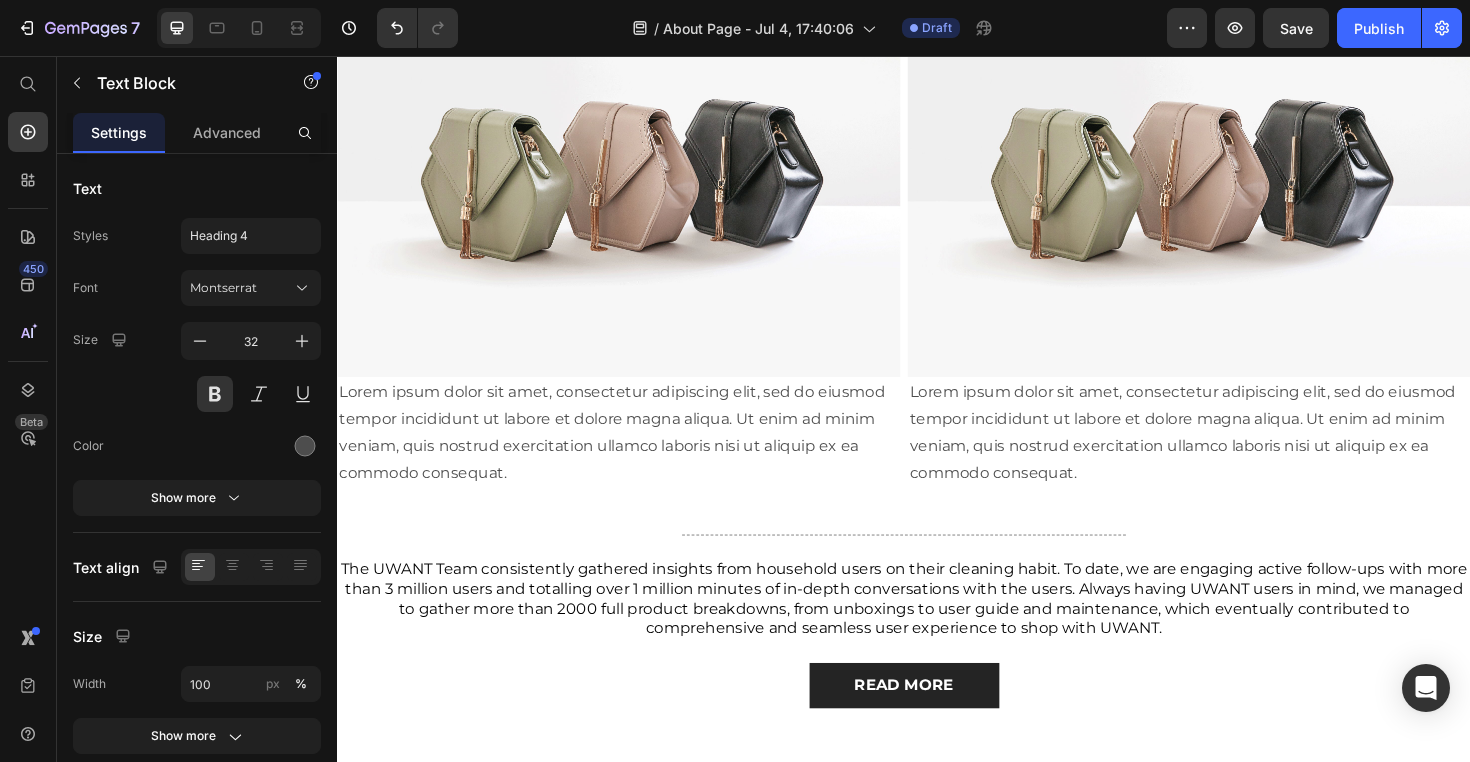 drag, startPoint x: 1190, startPoint y: 414, endPoint x: 1486, endPoint y: 415, distance: 296.00168 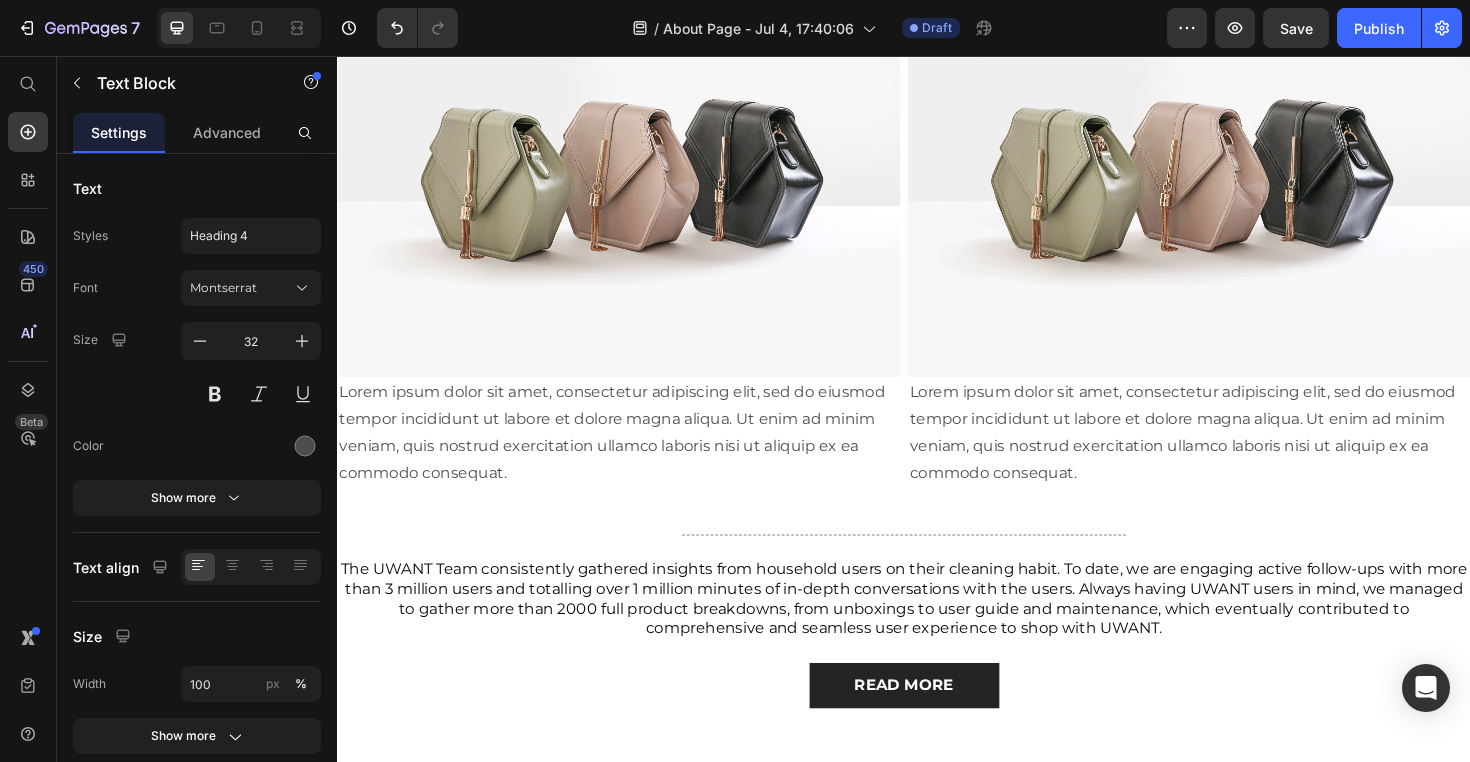 click on "1st Innovation: Push-in Docking" at bounding box center [1227, -110] 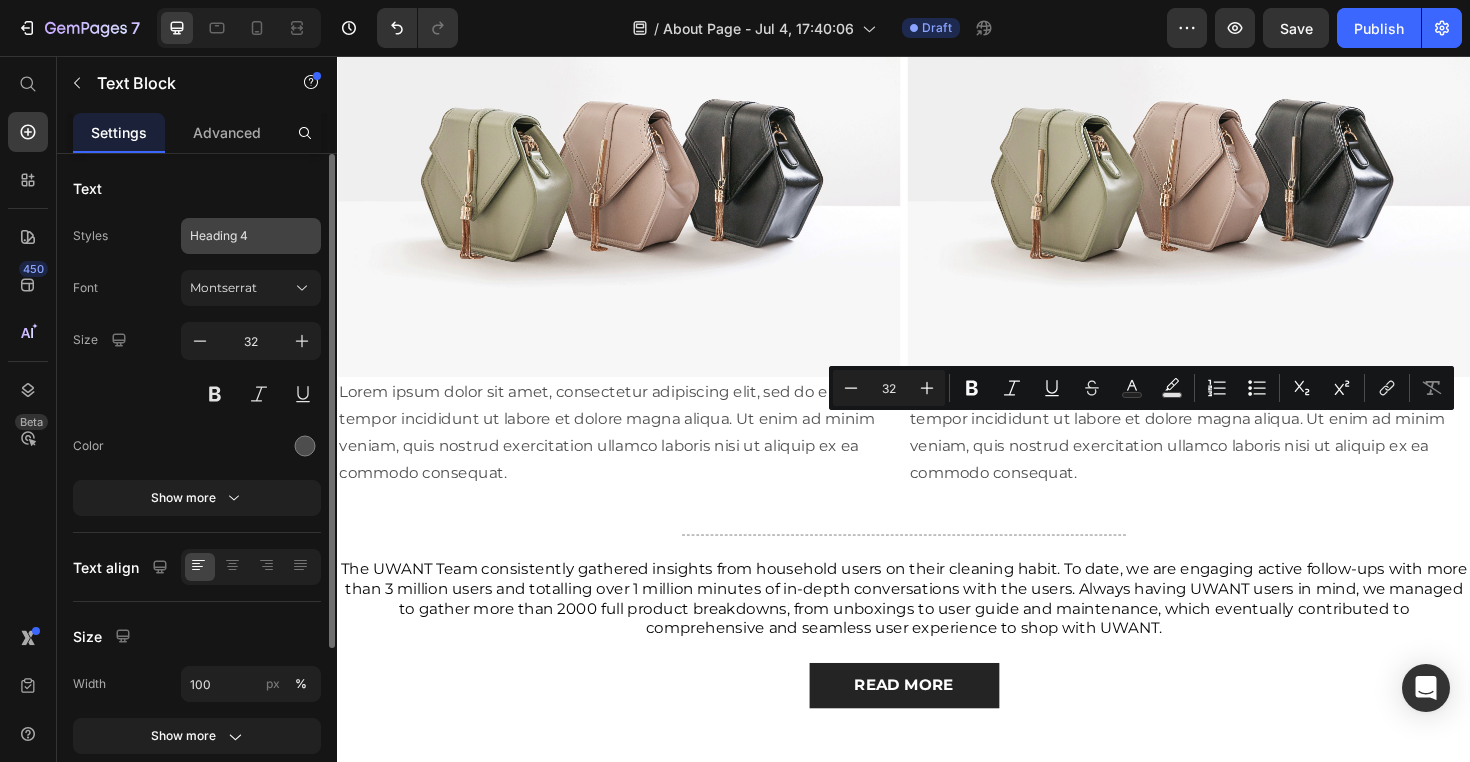 click on "Heading 4" at bounding box center [251, 236] 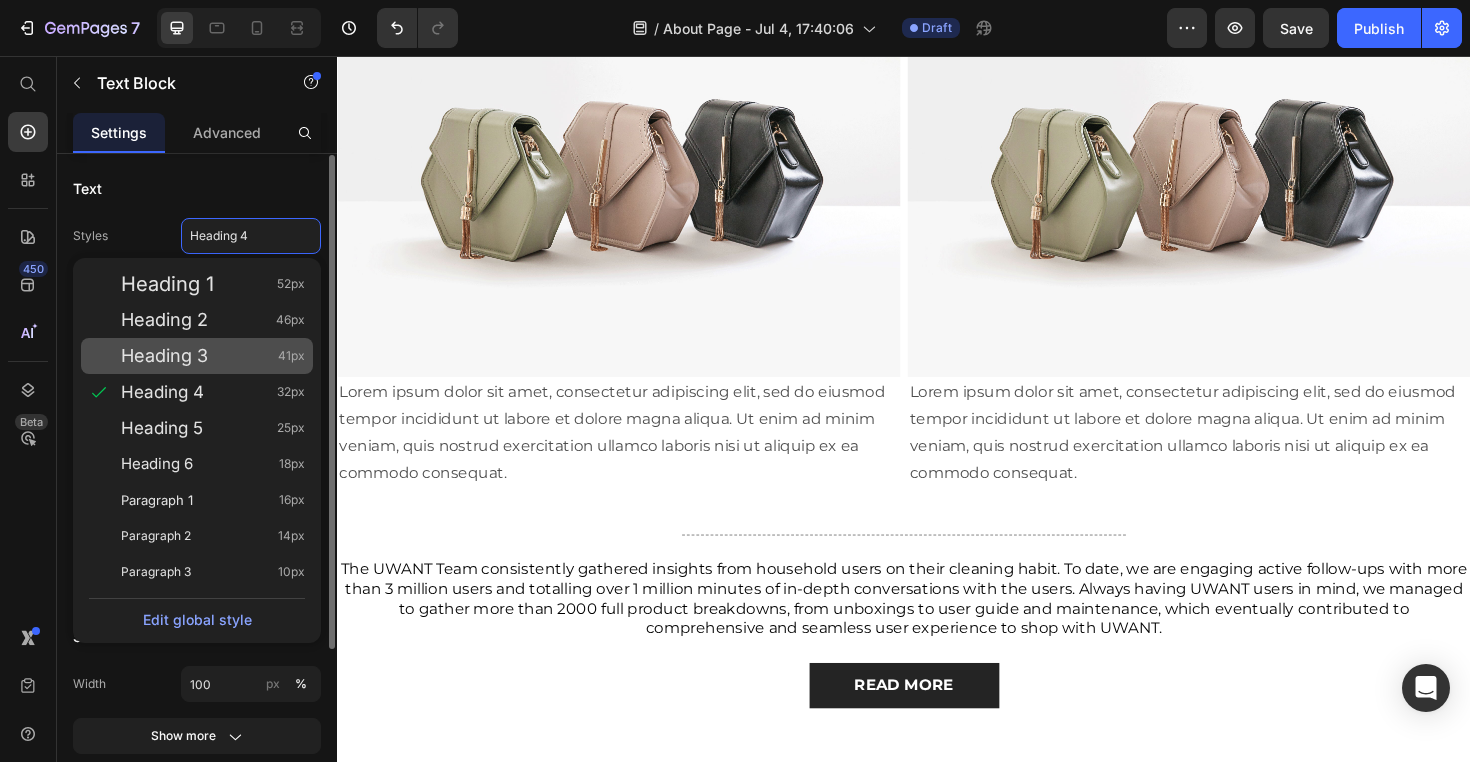 scroll, scrollTop: 1, scrollLeft: 0, axis: vertical 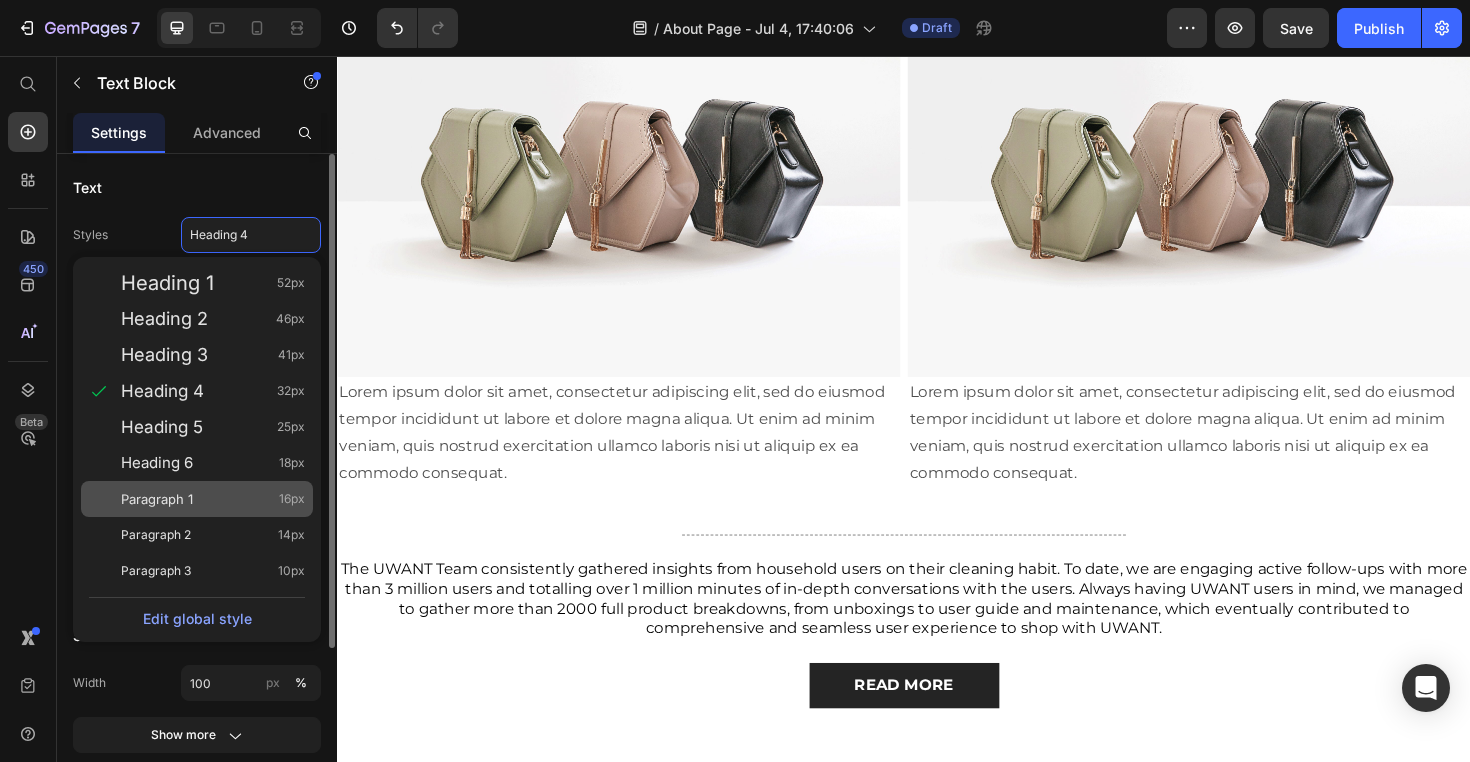 click on "Paragraph 1 16px" at bounding box center [213, 499] 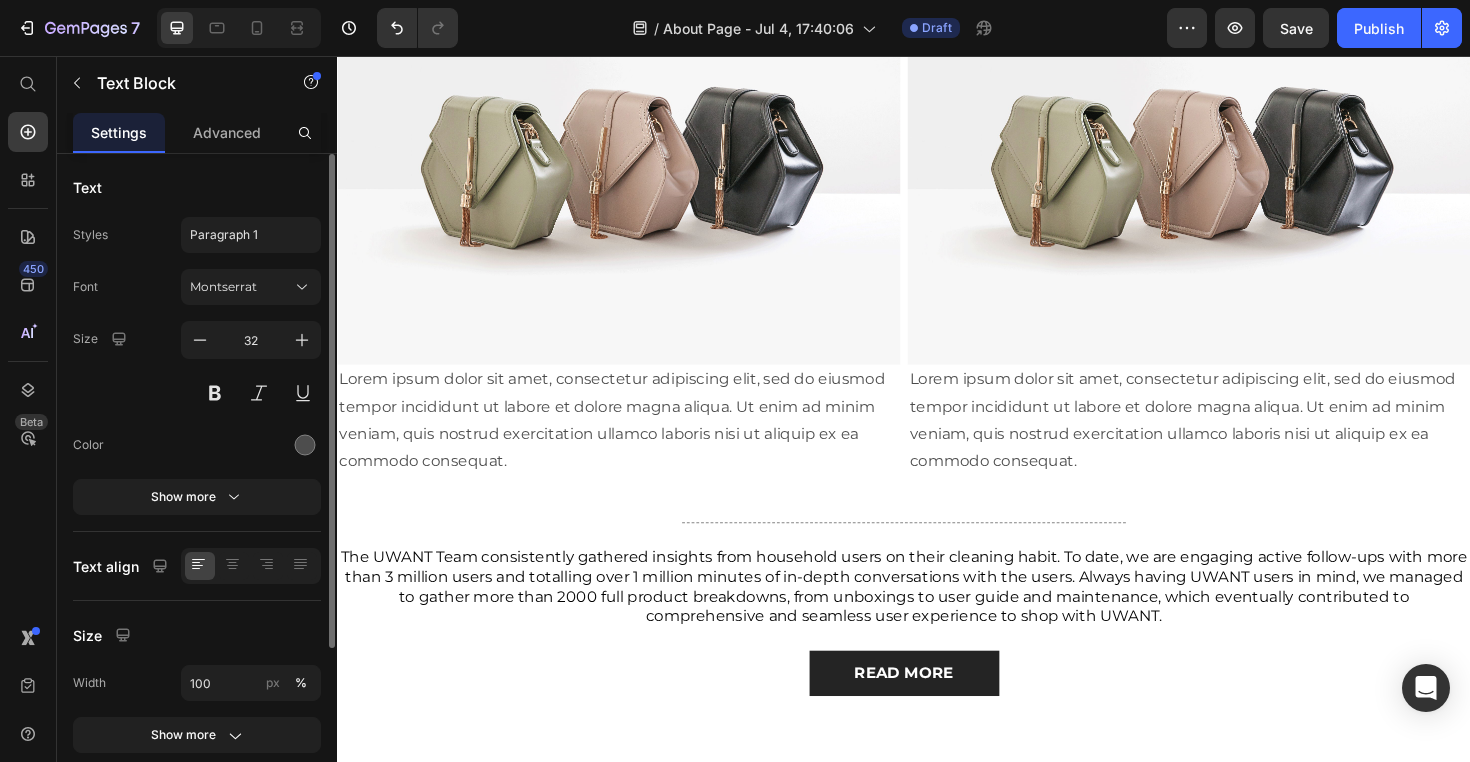 type on "16" 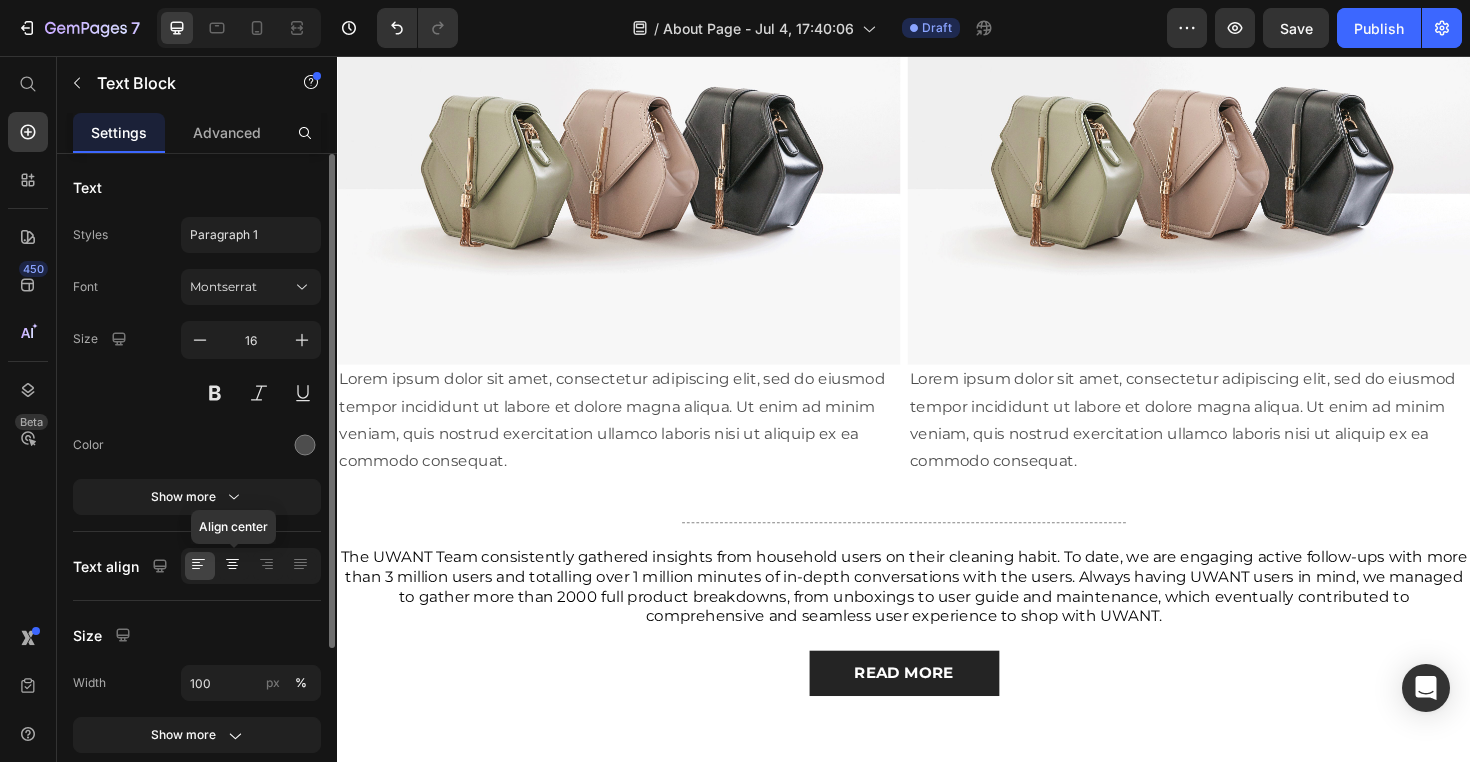 click 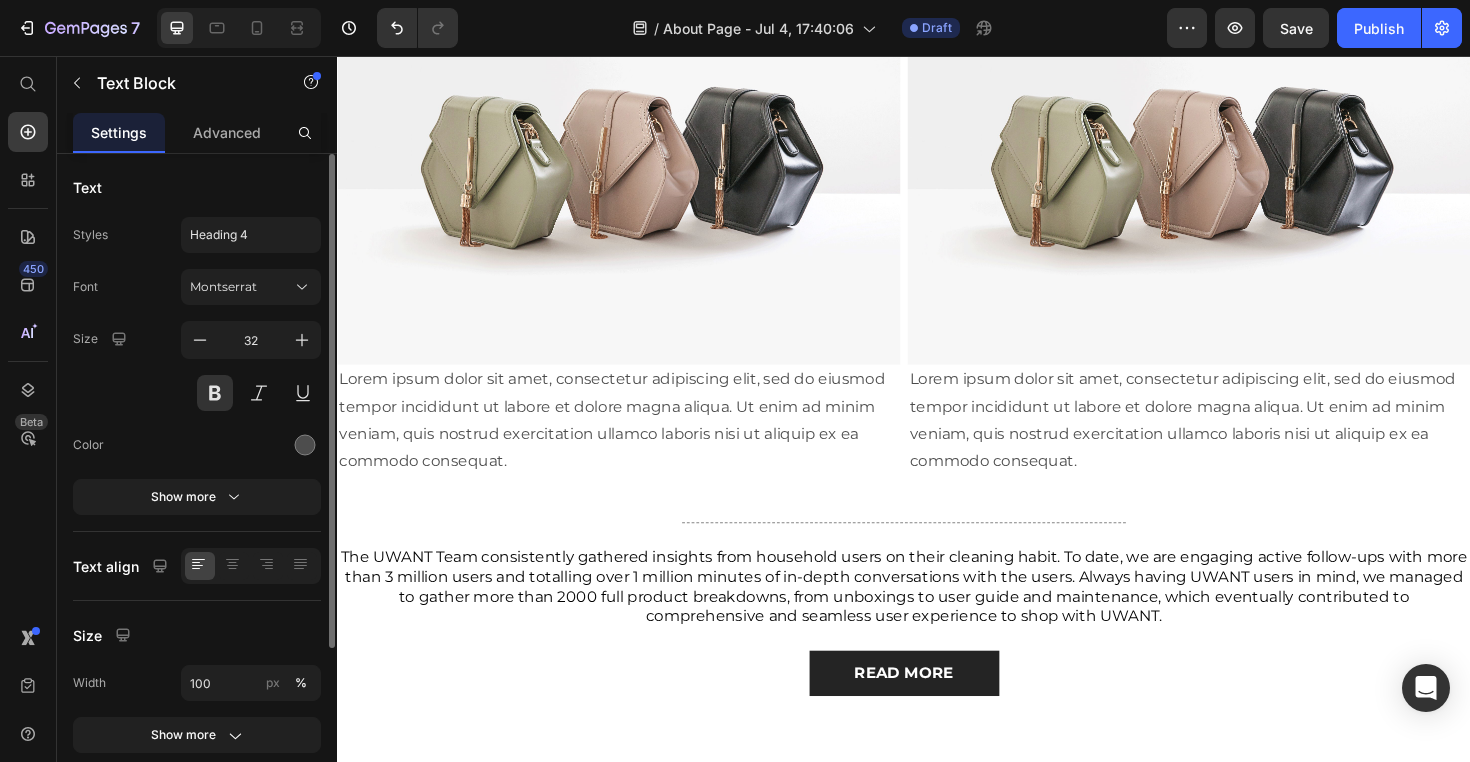 click on "1st Innovation: IPX6 Waterproof" at bounding box center (1227, -155) 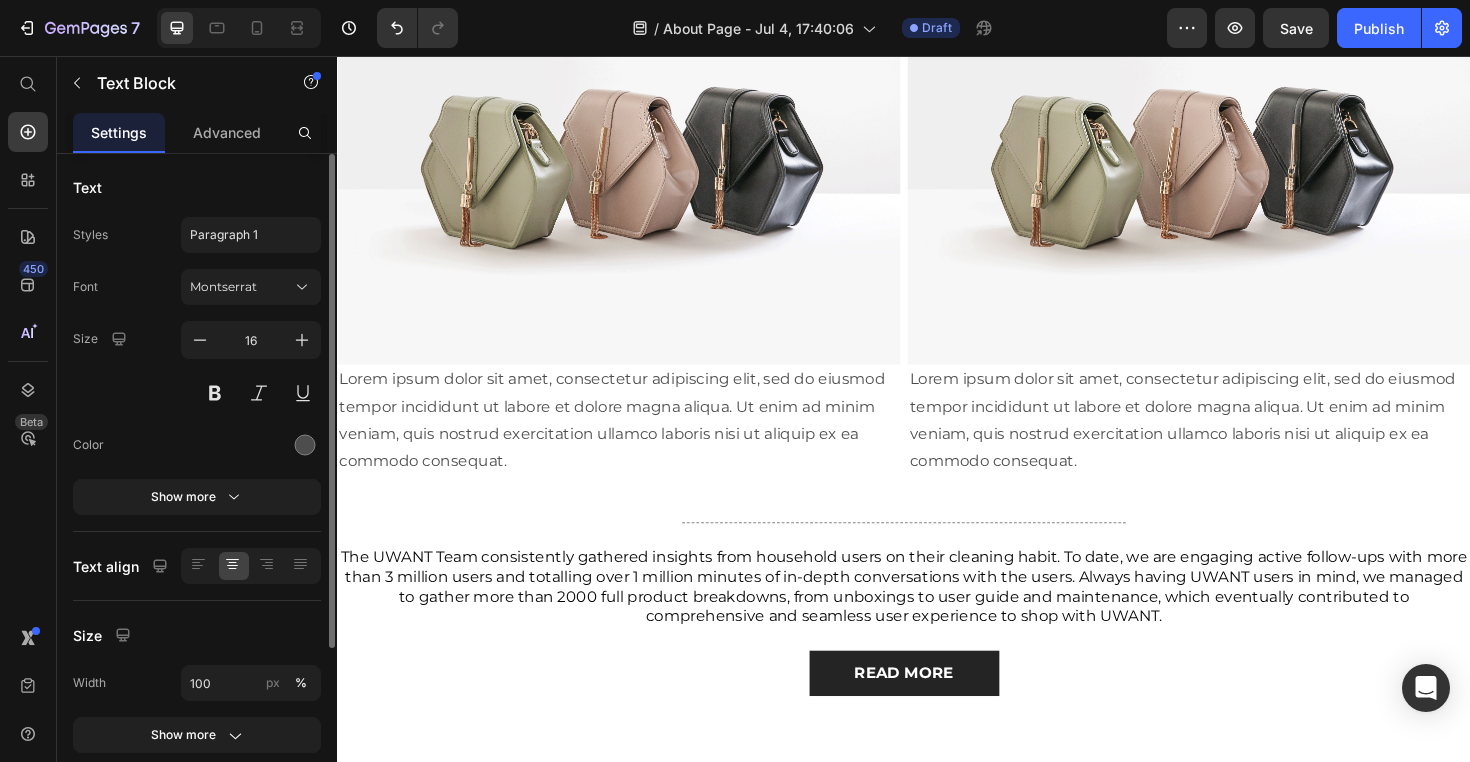 click on "1st Innovation: Push-in Docking" at bounding box center (1227, -117) 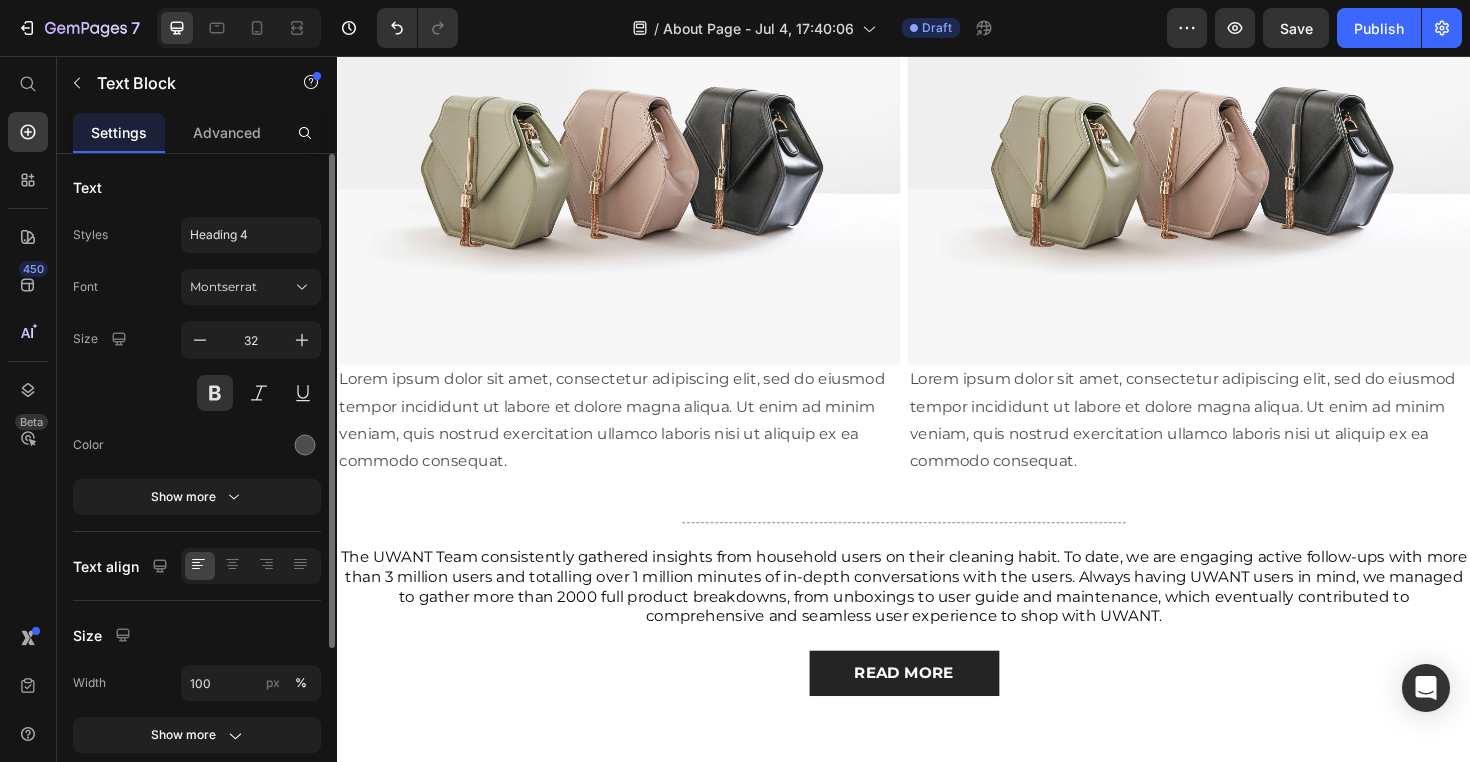 click on "1st Innovation: IPX6 Waterproof" at bounding box center [1227, -155] 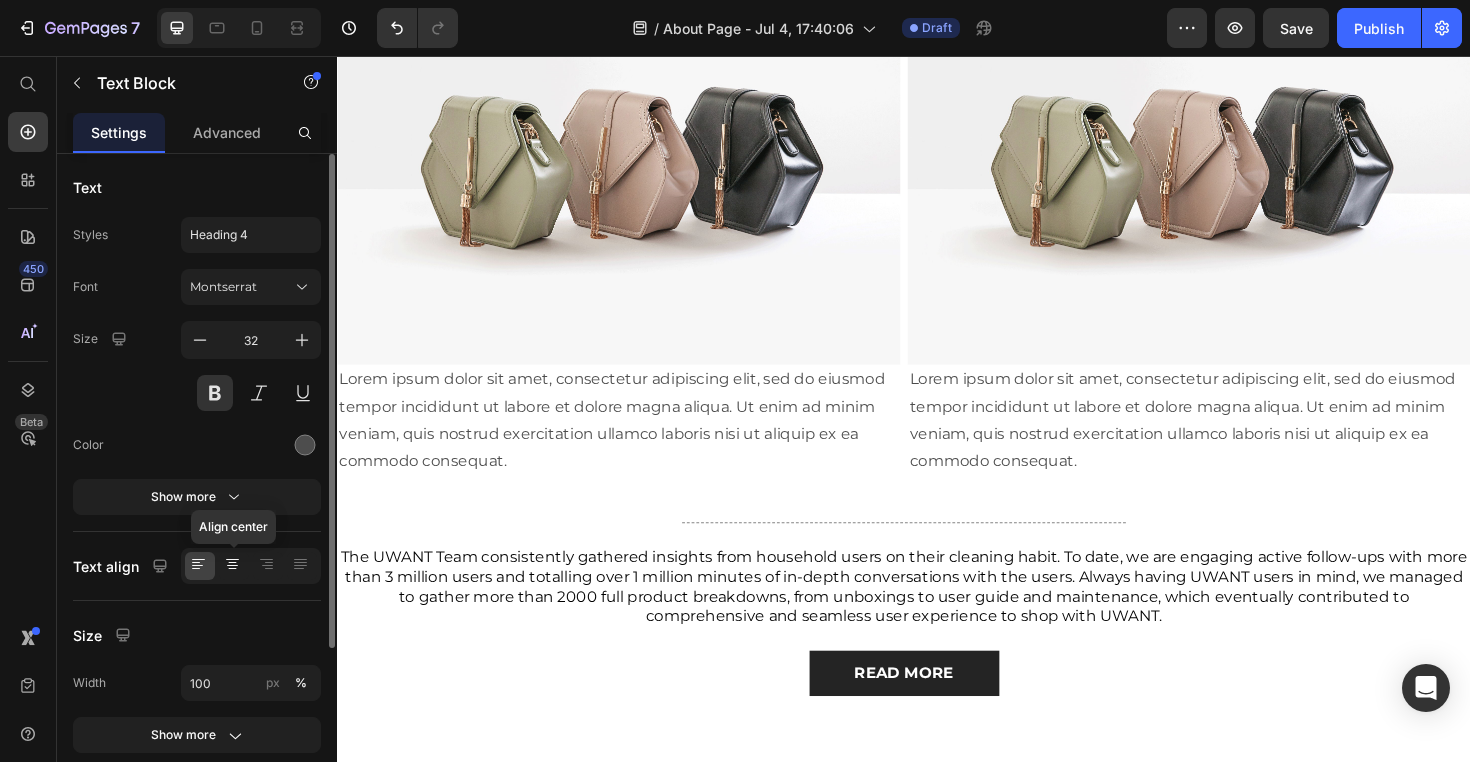 click 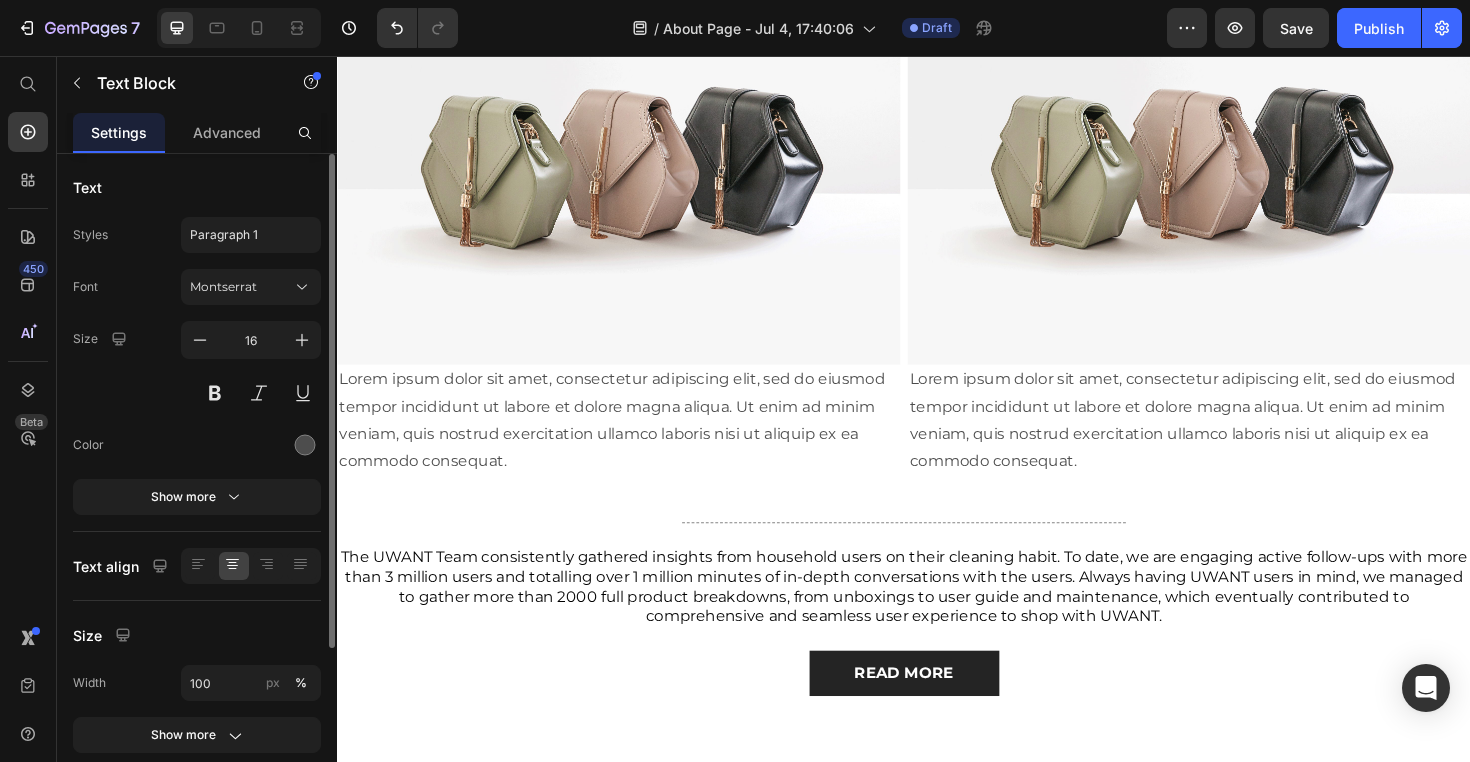 click on "1st Innovation: Push-in Docking" at bounding box center (1227, -117) 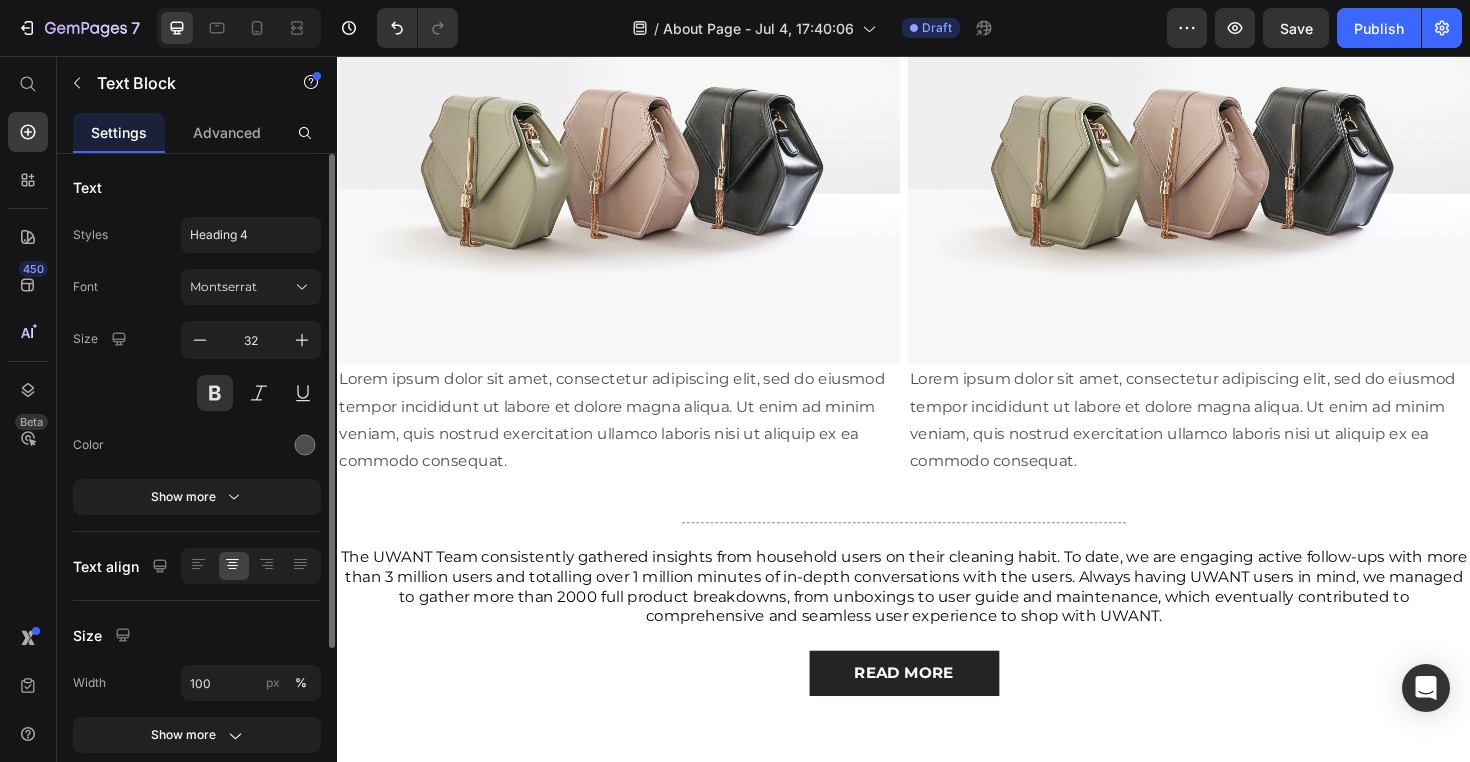 click on "1st Innovation: Push-in Docking" at bounding box center [647, -155] 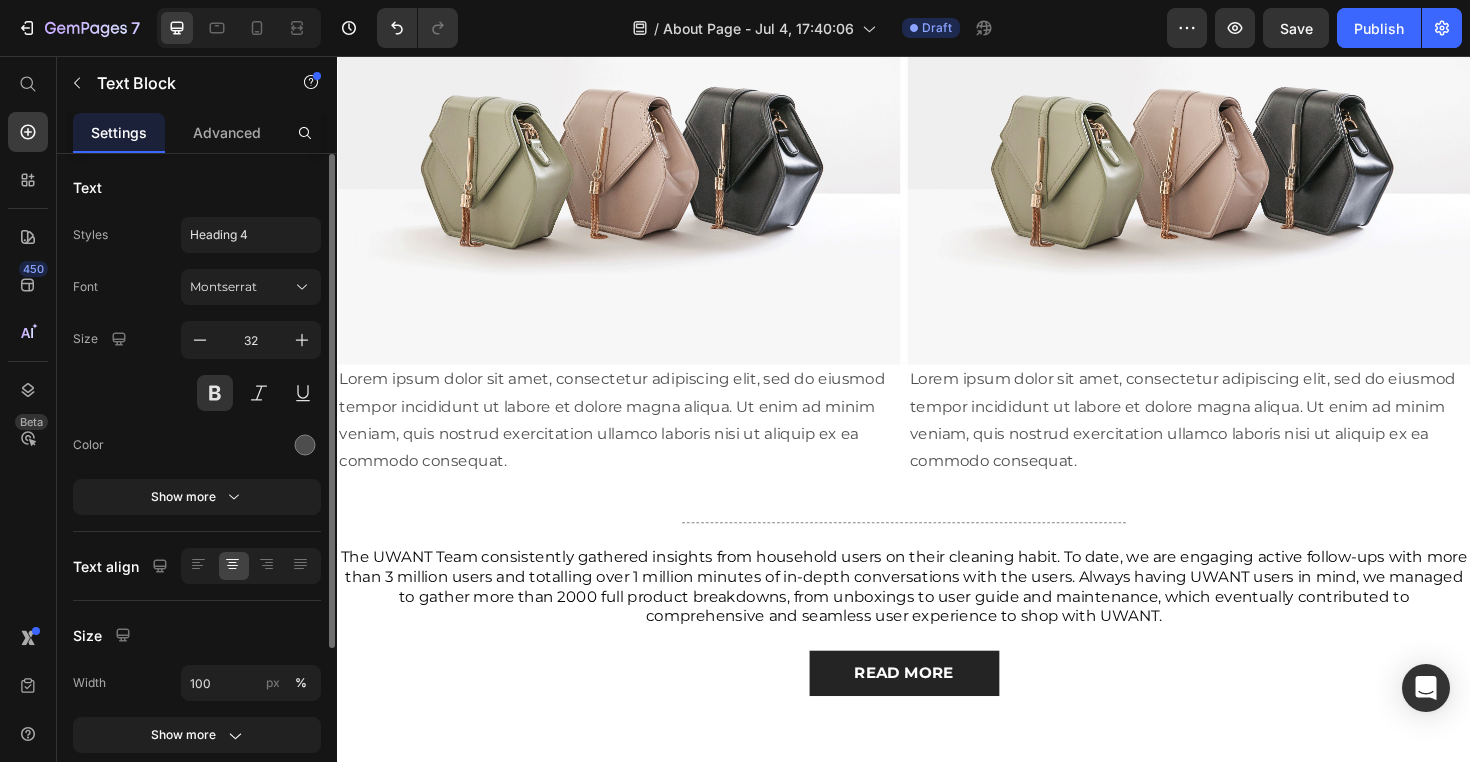 click on "1st Innovation: Push-in Docking" at bounding box center (647, -155) 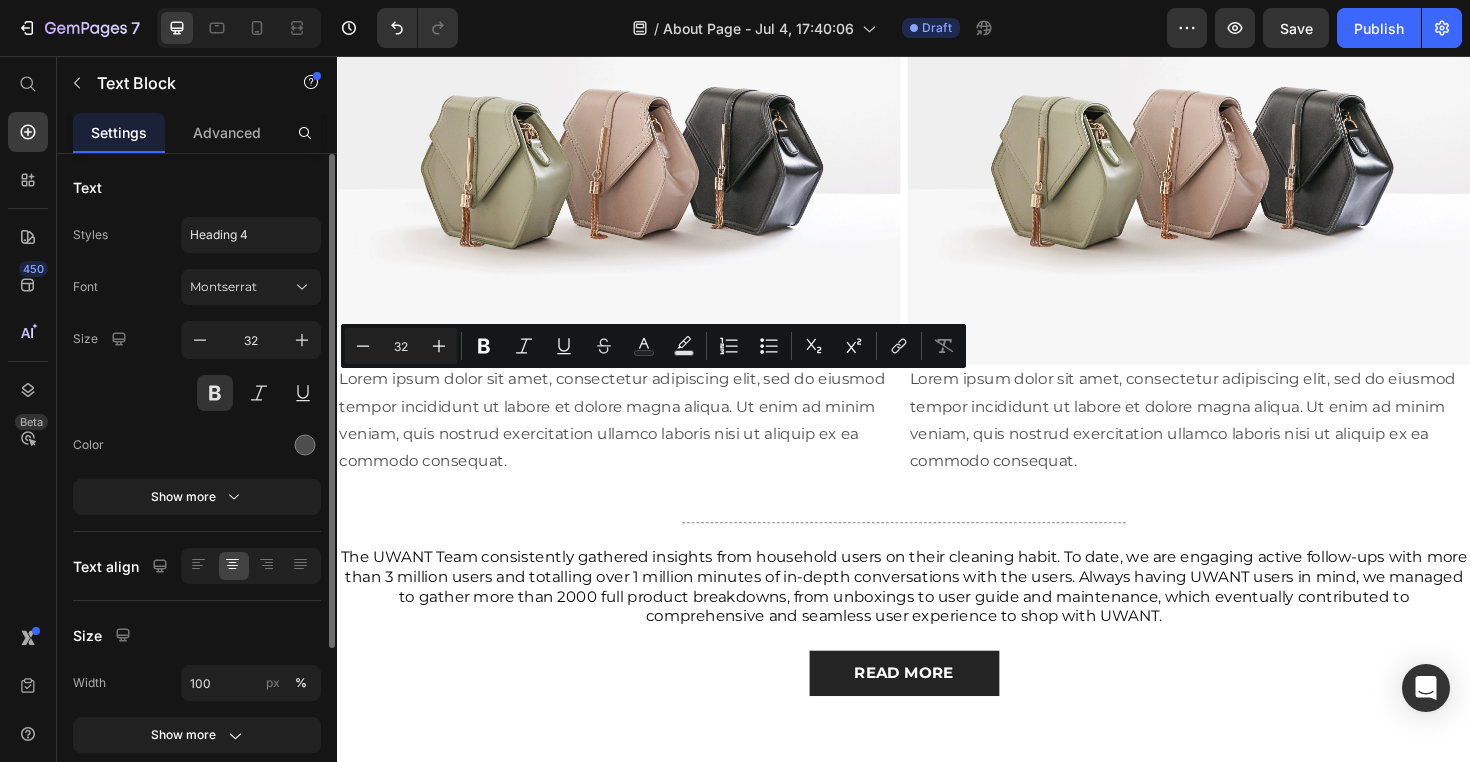 drag, startPoint x: 631, startPoint y: 418, endPoint x: 383, endPoint y: 415, distance: 248.01814 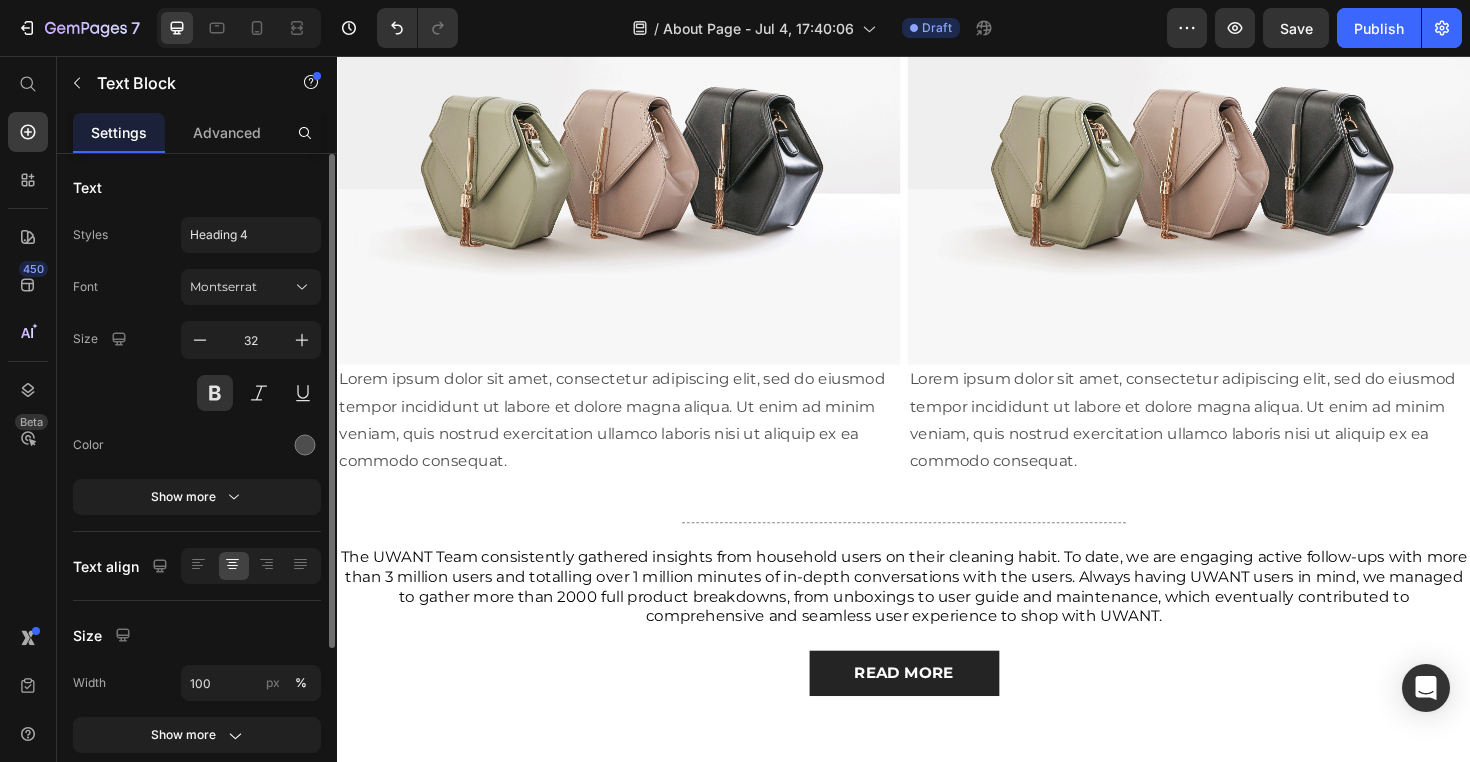 click on "1st Innovation: IPX6 Waterproof" at bounding box center [1227, -155] 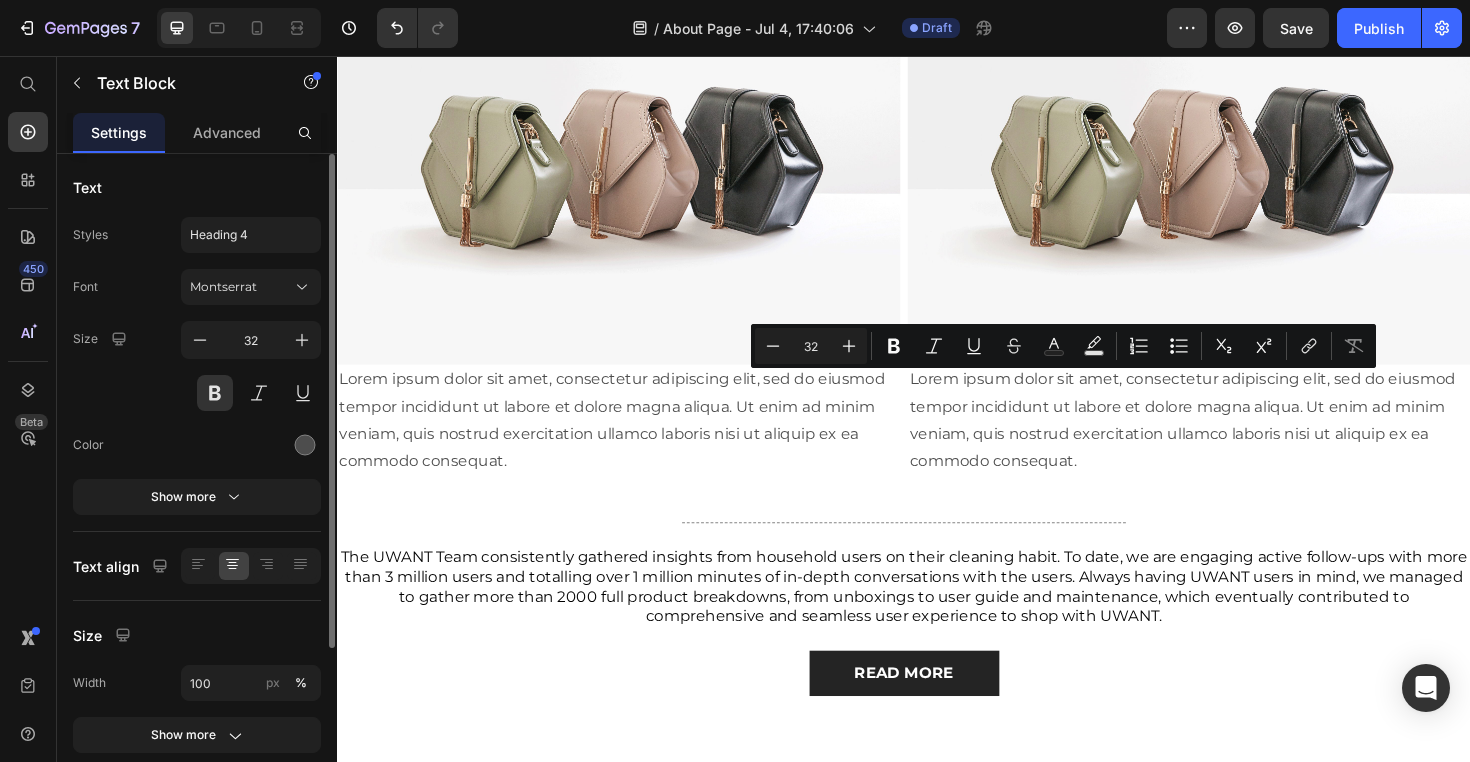 drag, startPoint x: 1217, startPoint y: 417, endPoint x: 964, endPoint y: 411, distance: 253.07114 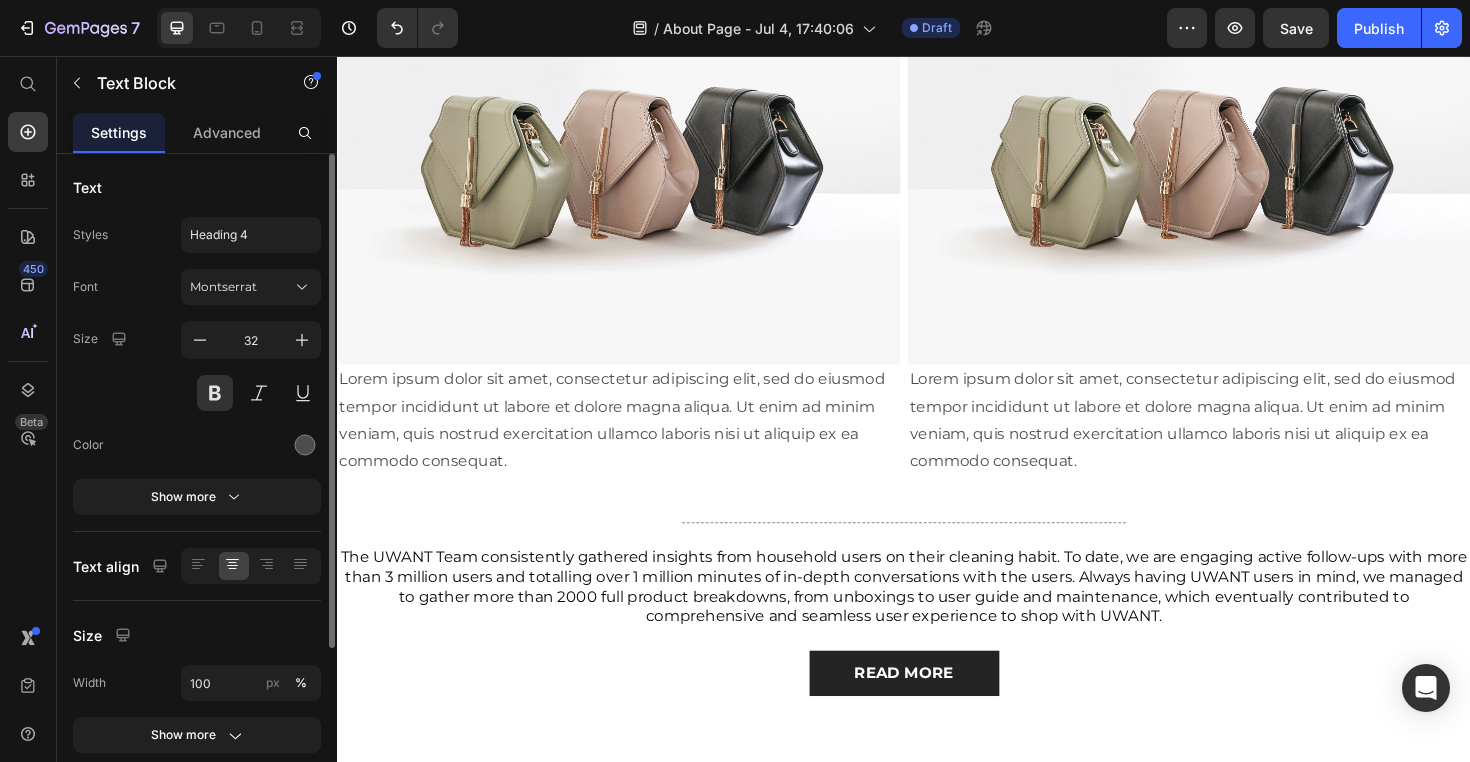 click on "Push-in Docking" at bounding box center [647, -155] 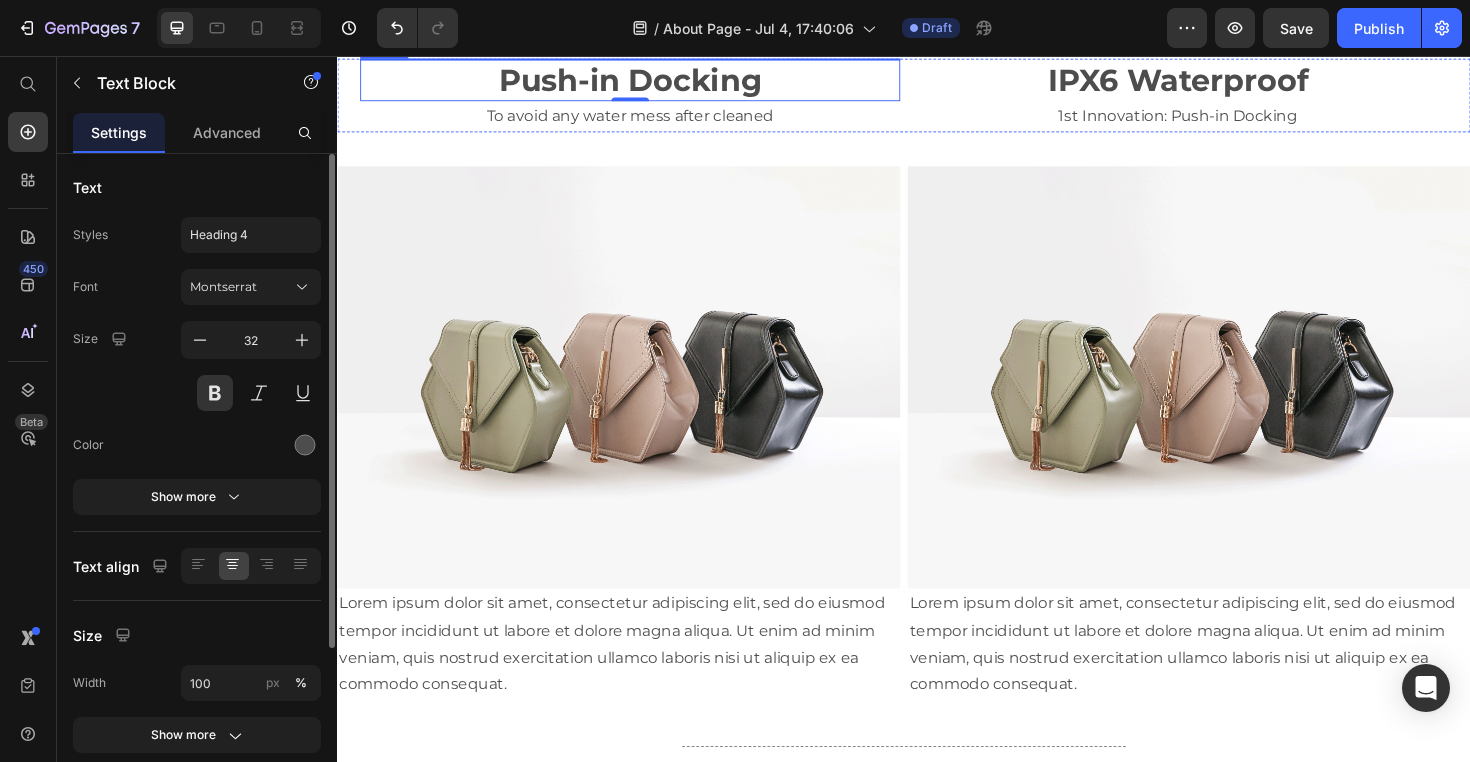 scroll, scrollTop: 3726, scrollLeft: 0, axis: vertical 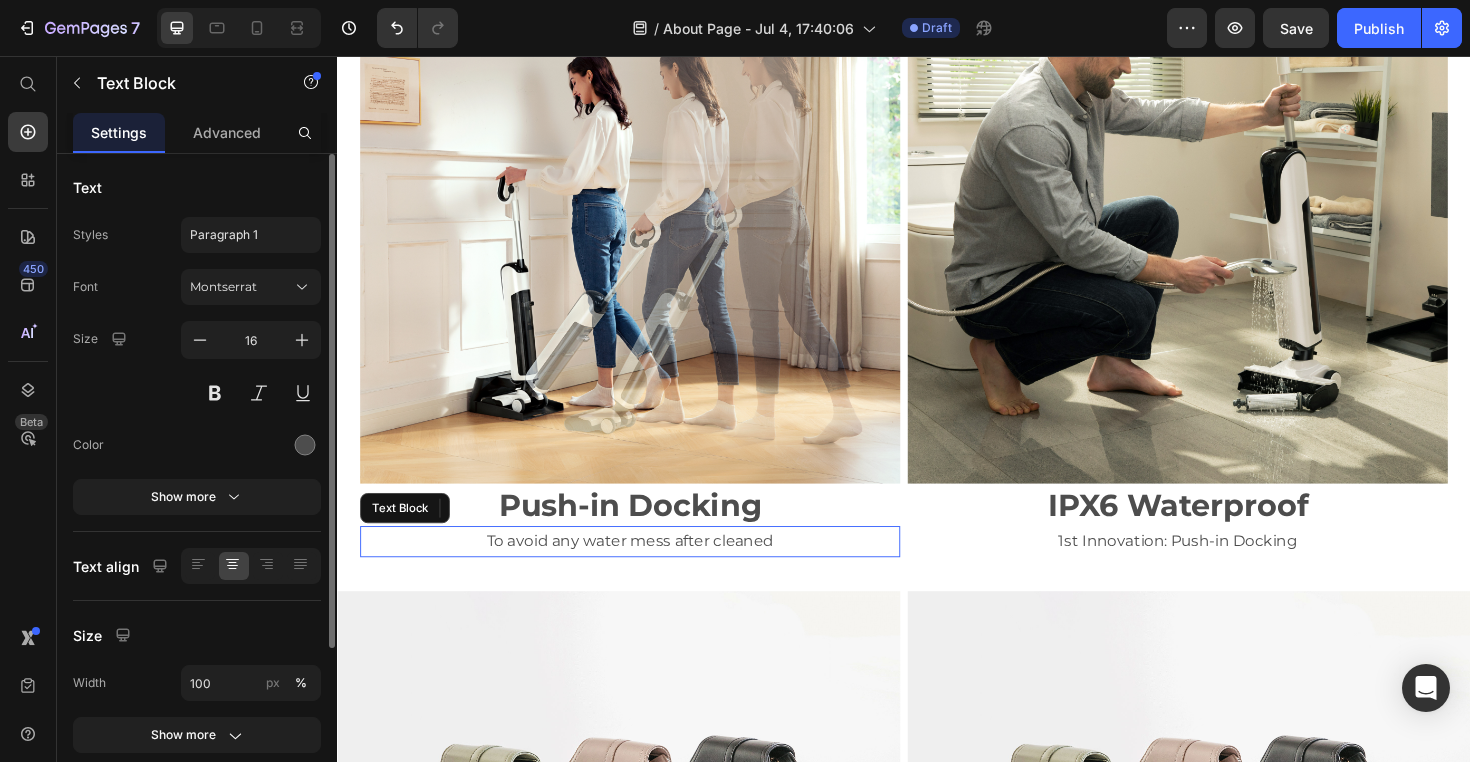 click on "To avoid any water mess after cleaned" at bounding box center (647, 570) 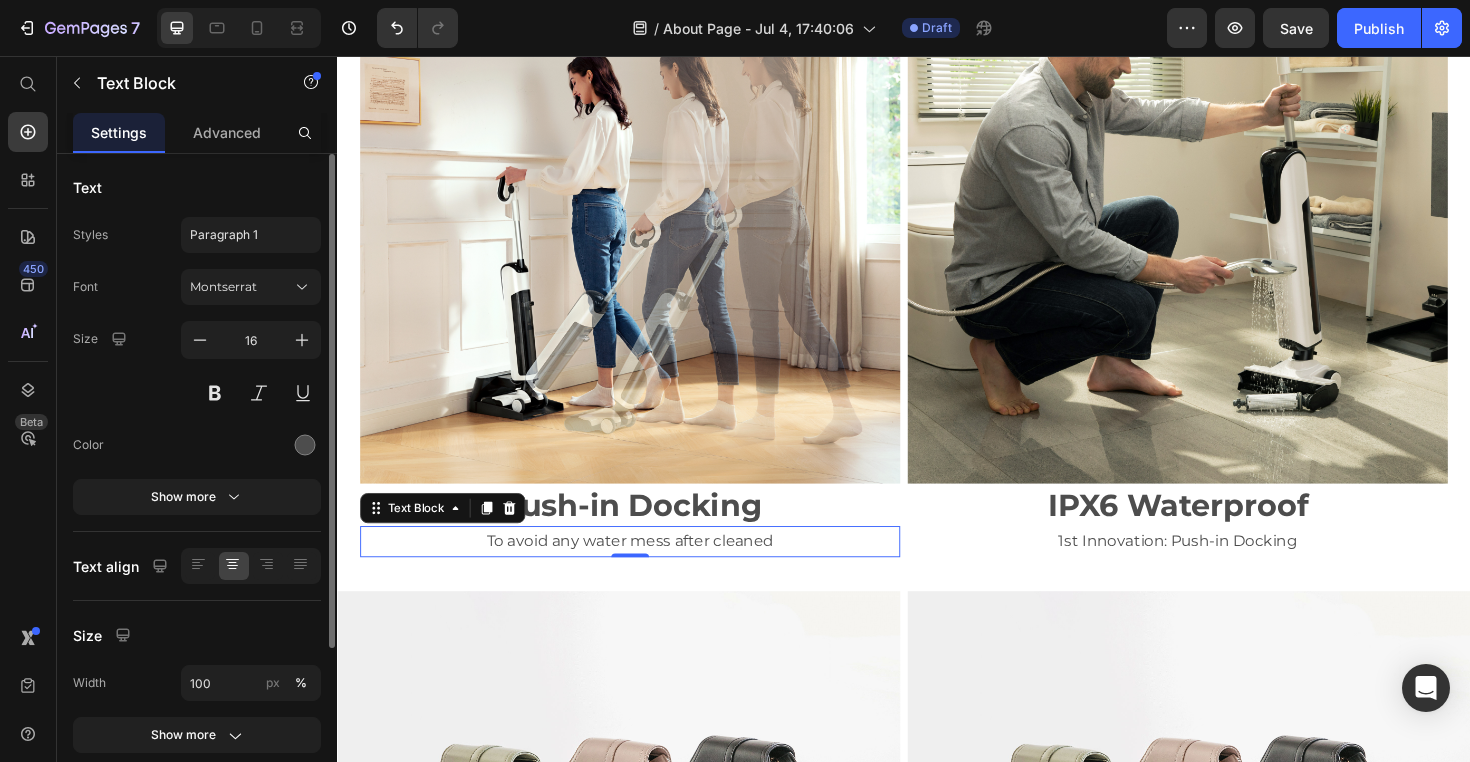 click on "To avoid any water mess after cleaned" at bounding box center [647, 570] 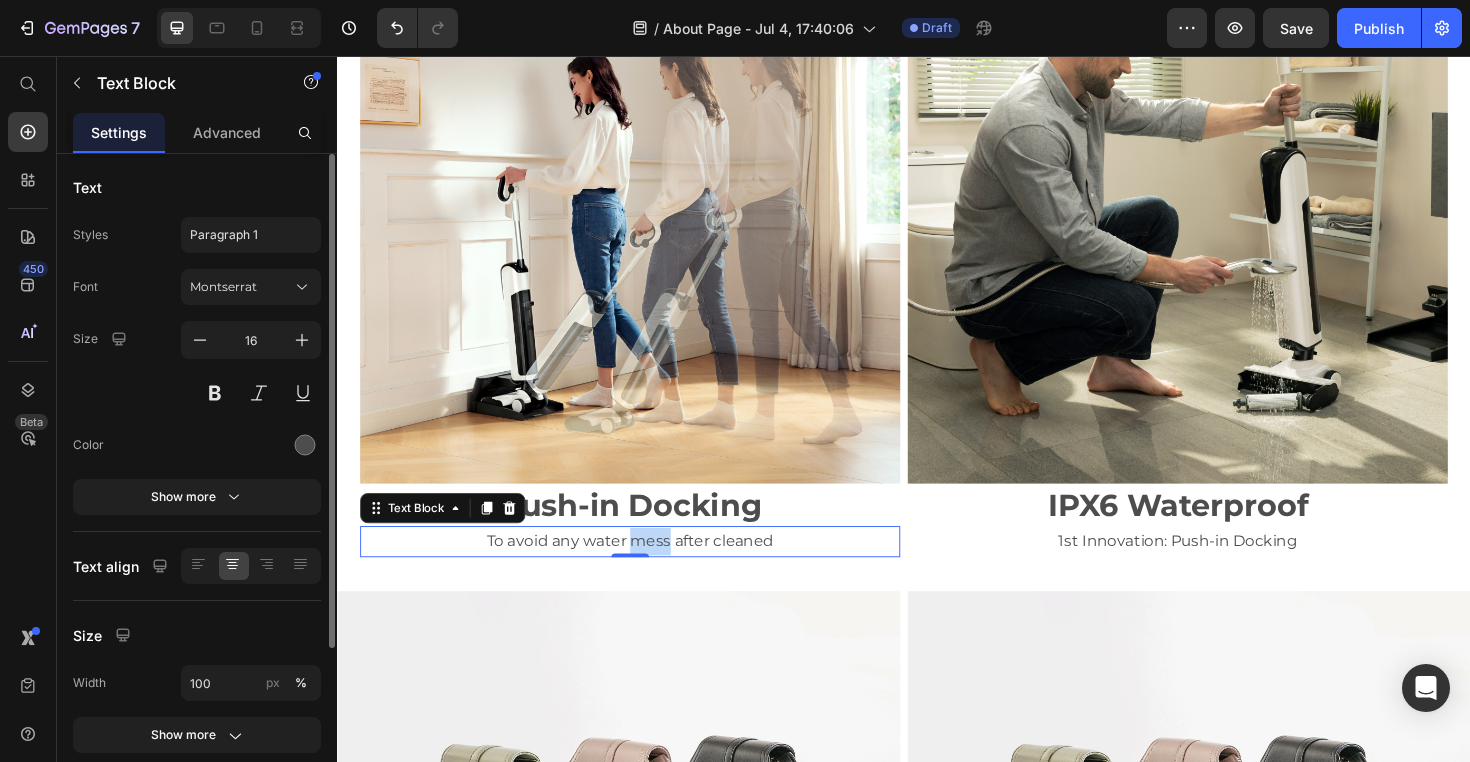click on "To avoid any water mess after cleaned" at bounding box center (647, 570) 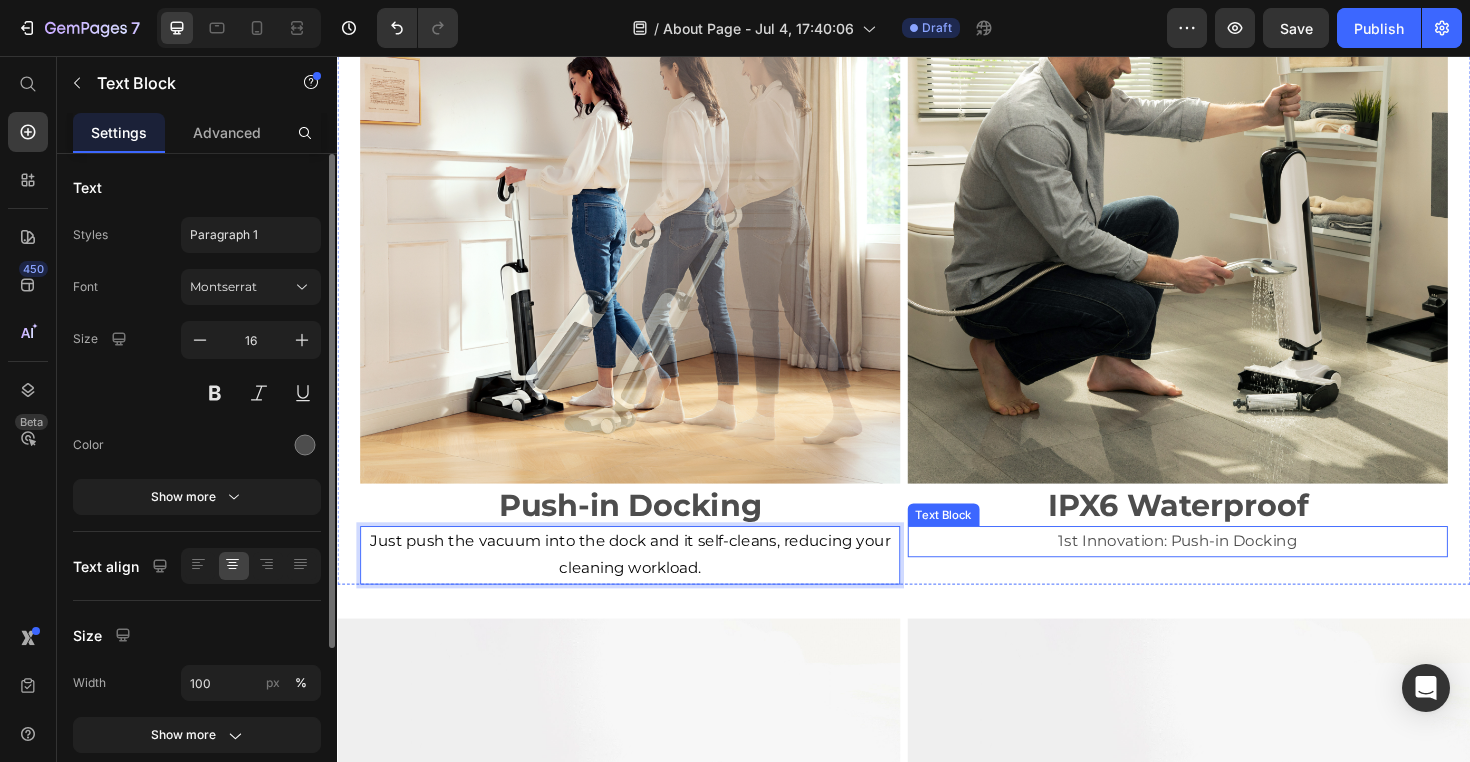 click on "1st Innovation: Push-in Docking" at bounding box center (1227, 570) 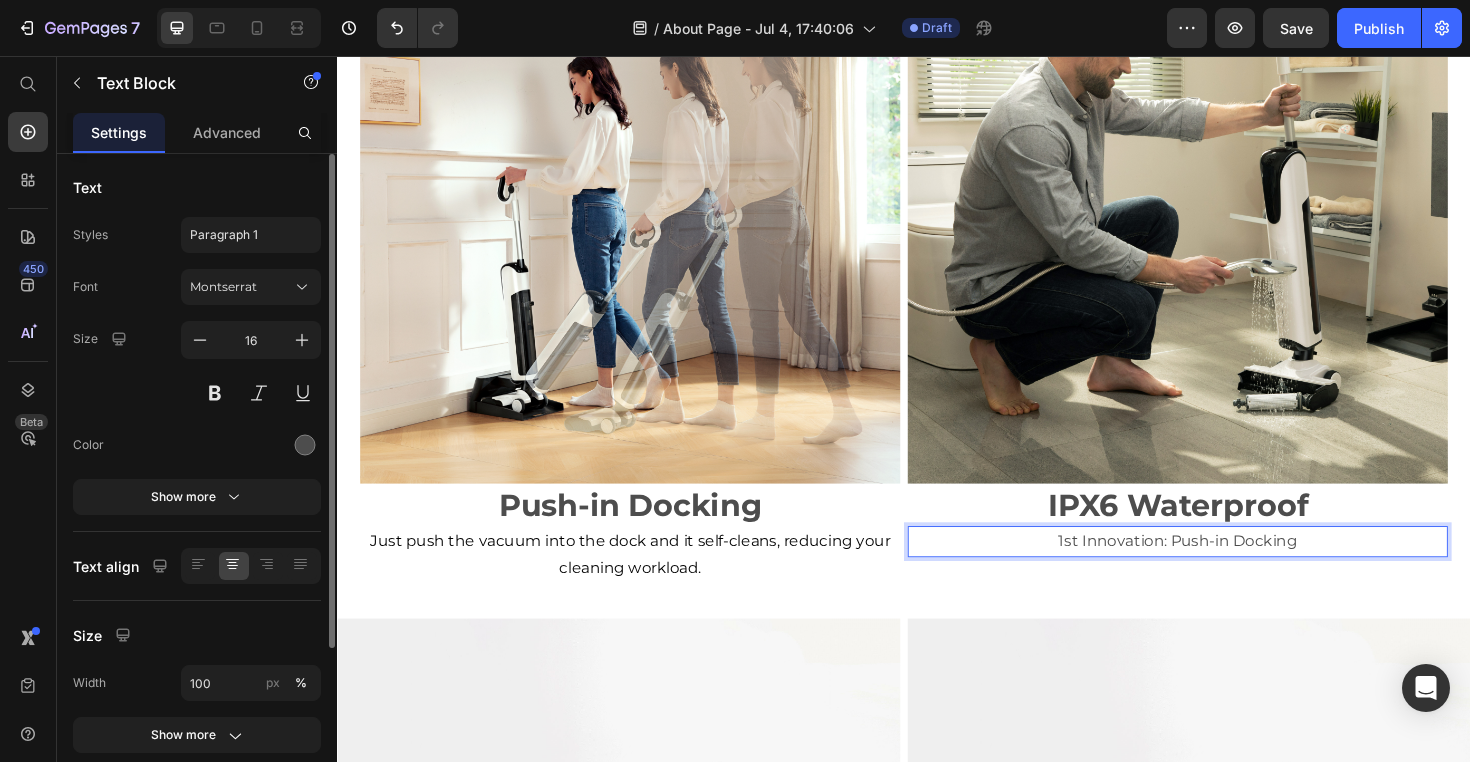 click on "1st Innovation: Push-in Docking" at bounding box center (1227, 570) 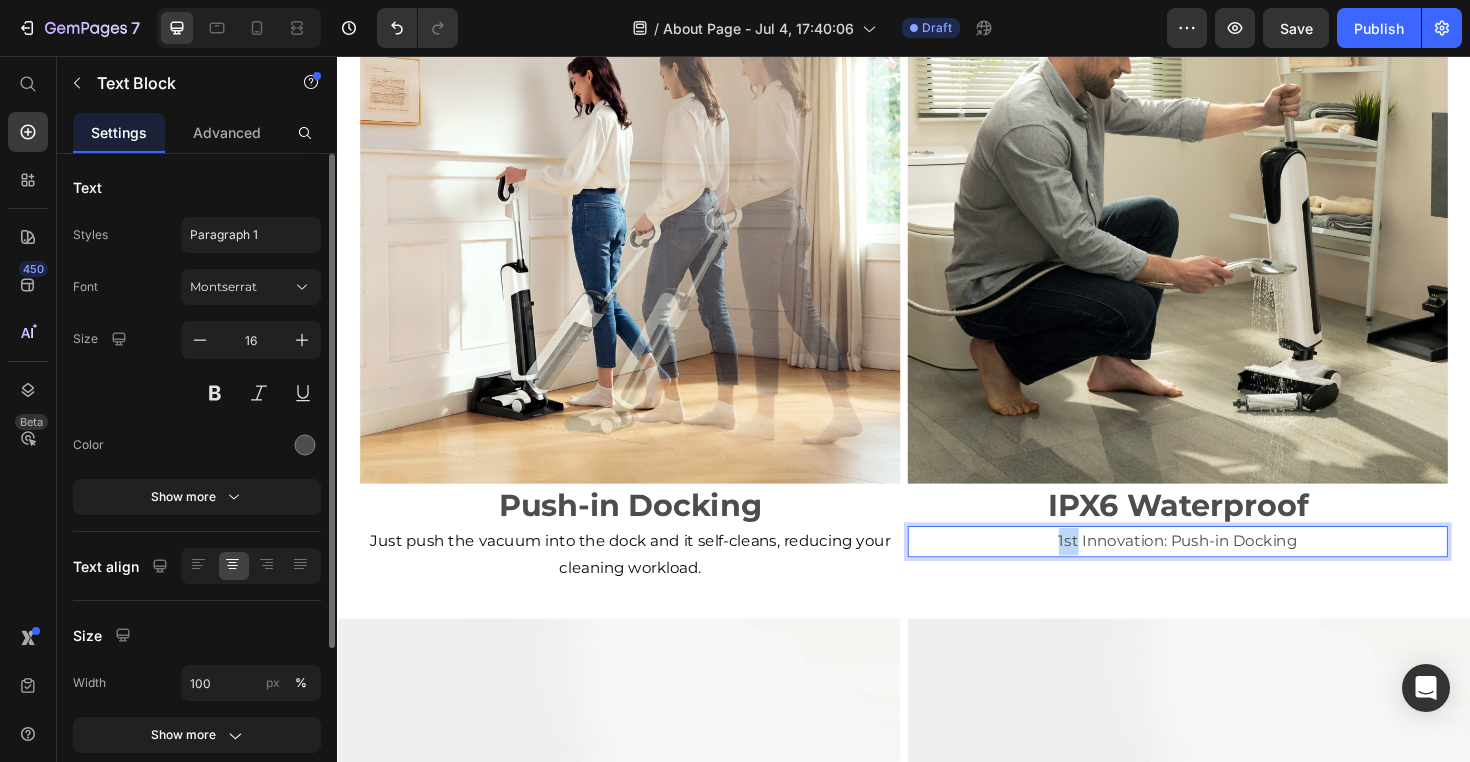 click on "1st Innovation: Push-in Docking" at bounding box center [1227, 570] 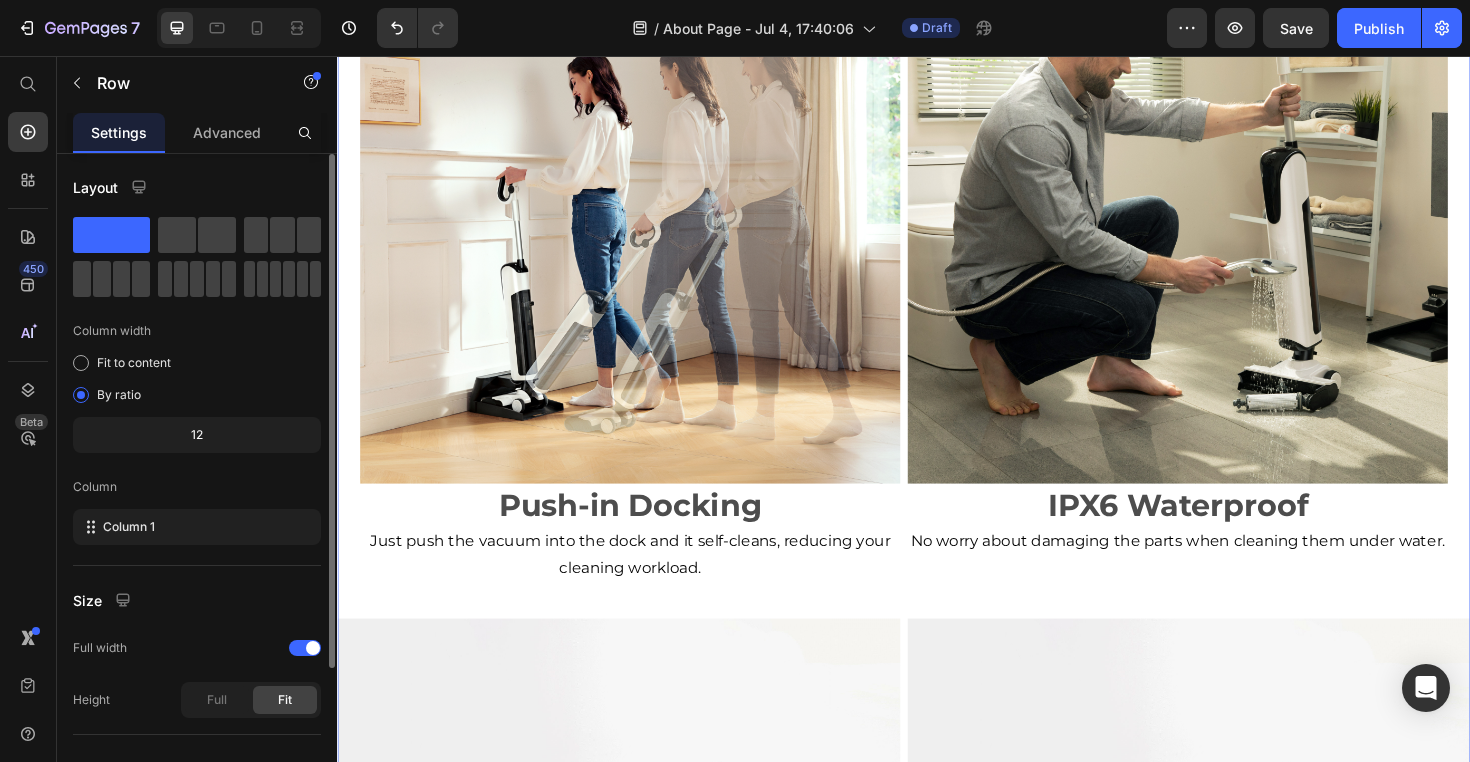 click on "Smart Technology Inspired by User Experience. Heading From day one, UWANT has focused exclusively on the smart cleaning space. To stand out from the competition, UWANT merges cutting-edge technology with a lifestyle philosophy: All product development inspiration shall be found in the needs of users. Text Block Image Push-in Docking Text Block Just push the vacuum into the dock and it self-cleans, reducing your cleaning workload. Text Block Image IPX6 Waterproof Text Block No worry about damaging the parts when cleaning them under water. Text Block 0 Row Image Lorem ipsum dolor sit amet, consectetur adipiscing elit, sed do eiusmod tempor incididunt ut labore et dolore magna aliqua. Ut enim ad minim veniam, quis nostrud exercitation ullamco laboris nisi ut aliquip ex ea commodo consequat. Text Block Image Text Block Row Title Line Text Block READ MORE Button" at bounding box center [937, 590] 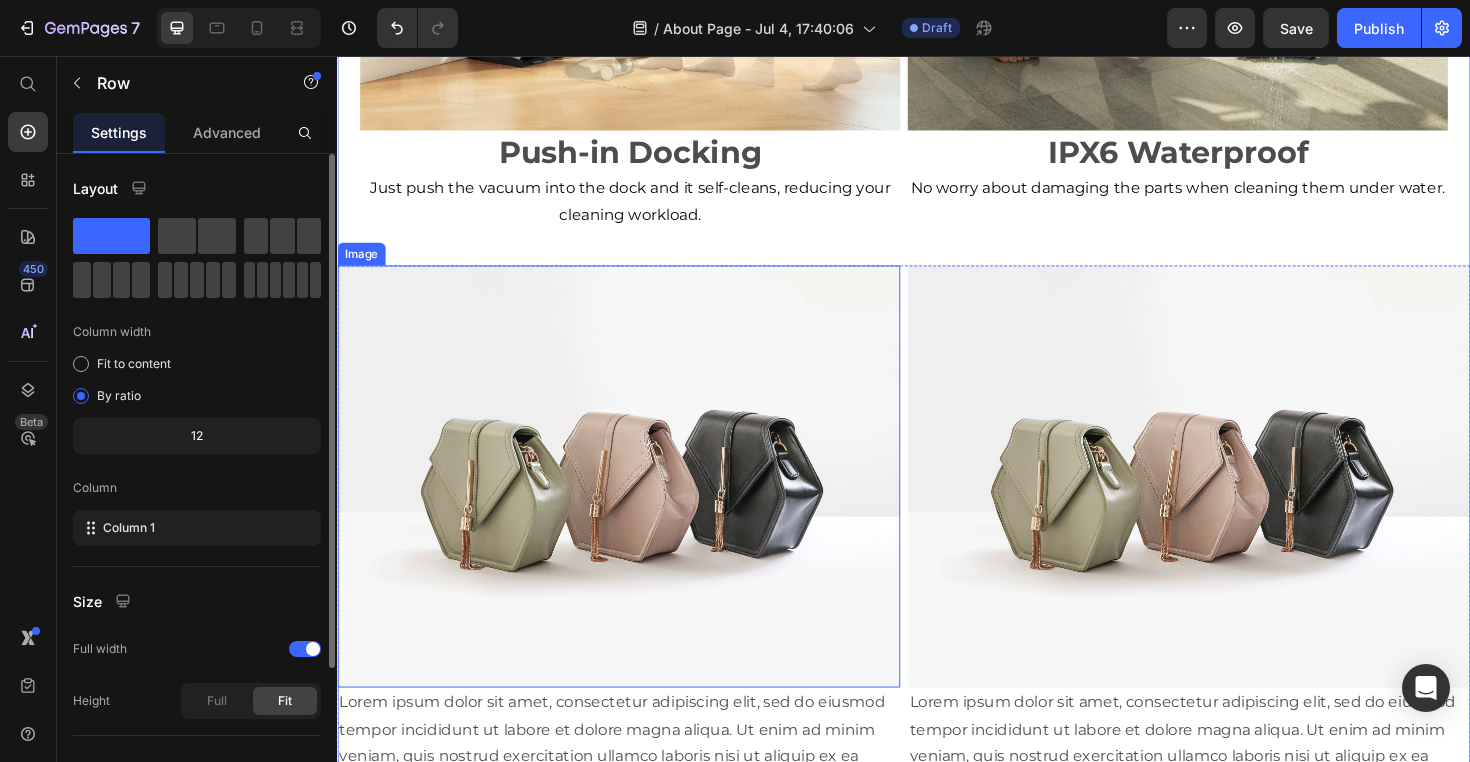 scroll, scrollTop: 4123, scrollLeft: 0, axis: vertical 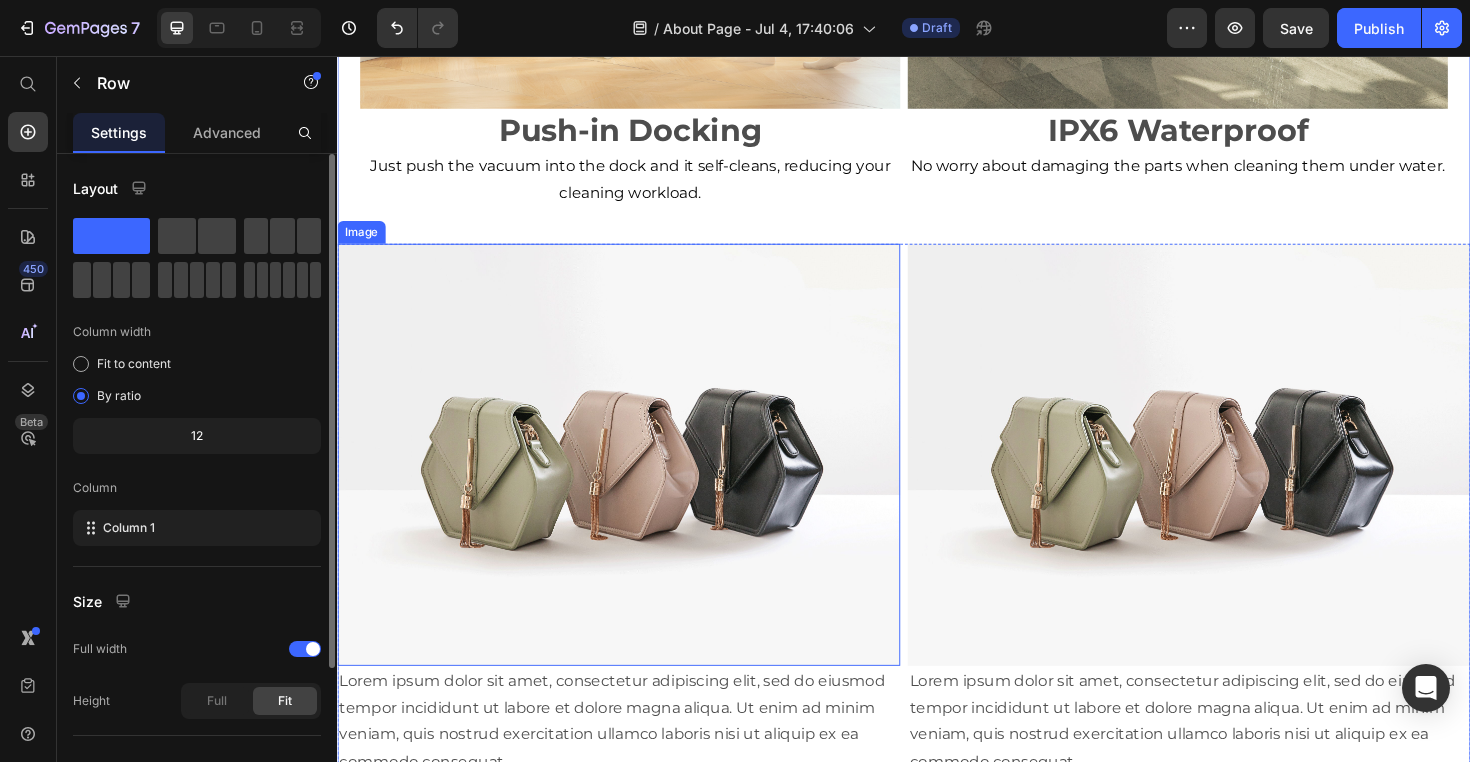 click at bounding box center (635, 478) 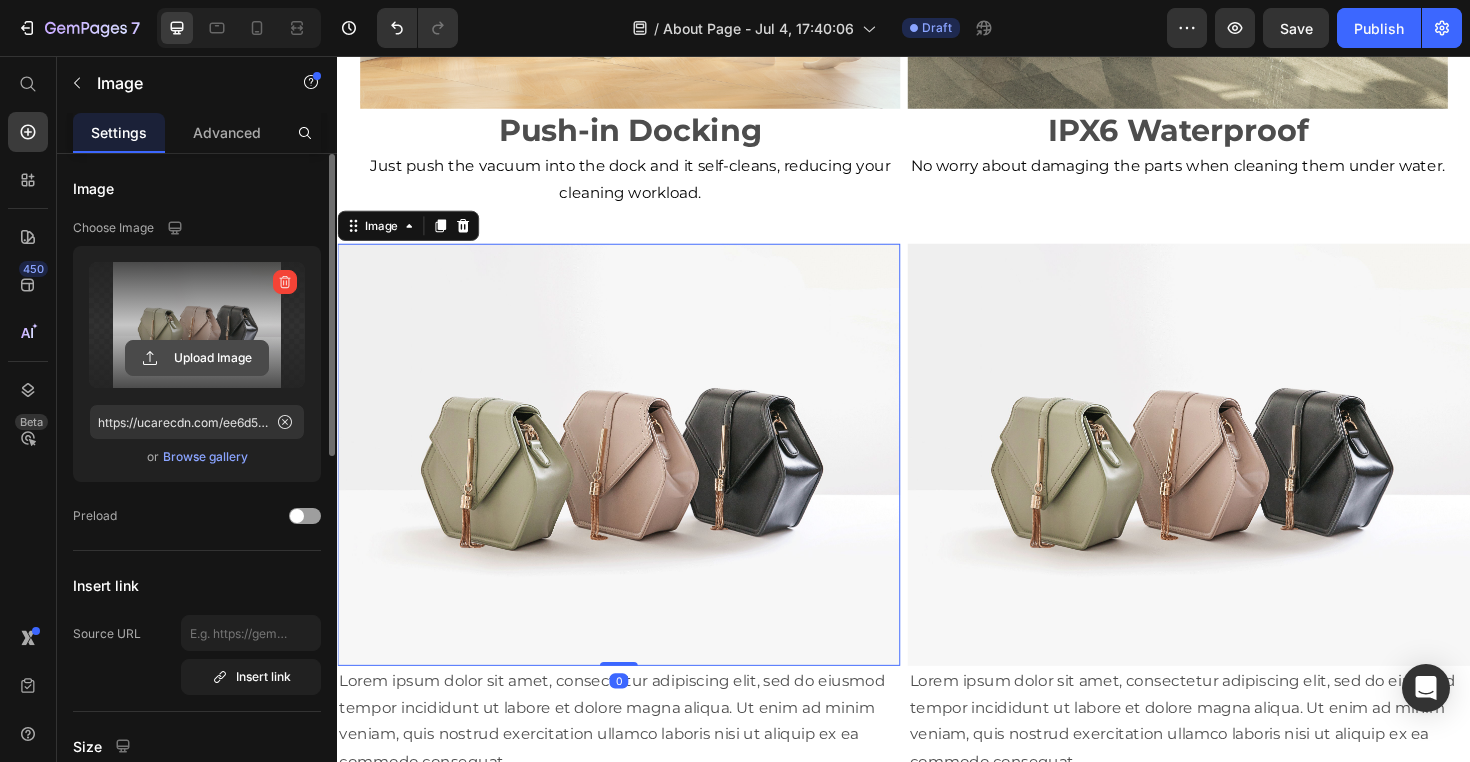 click 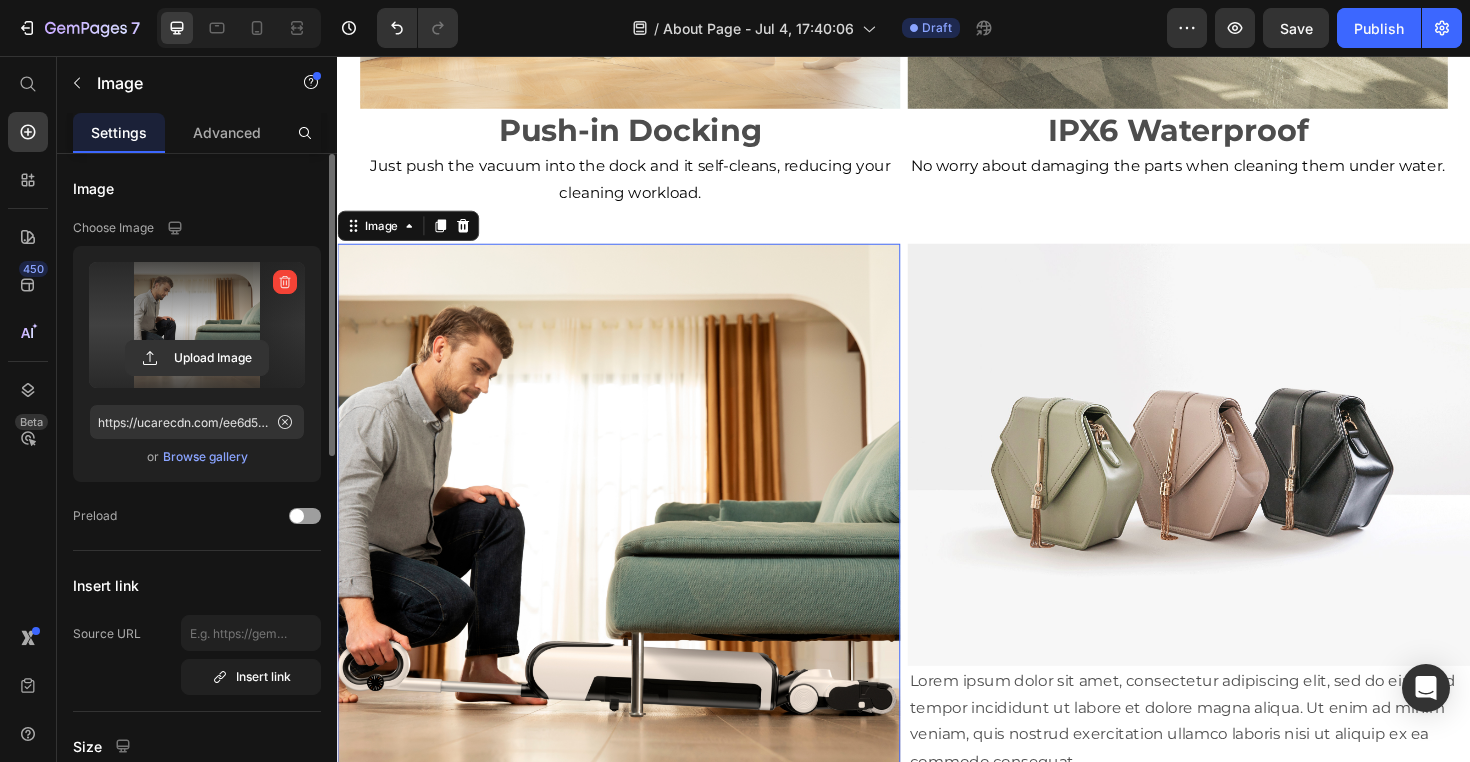 type on "https://cdn.shopify.com/s/files/1/0703/5925/3173/files/gempages_573935538294228016-9320830e-ddc8-49d3-98cc-5c33c0fe54f8.png" 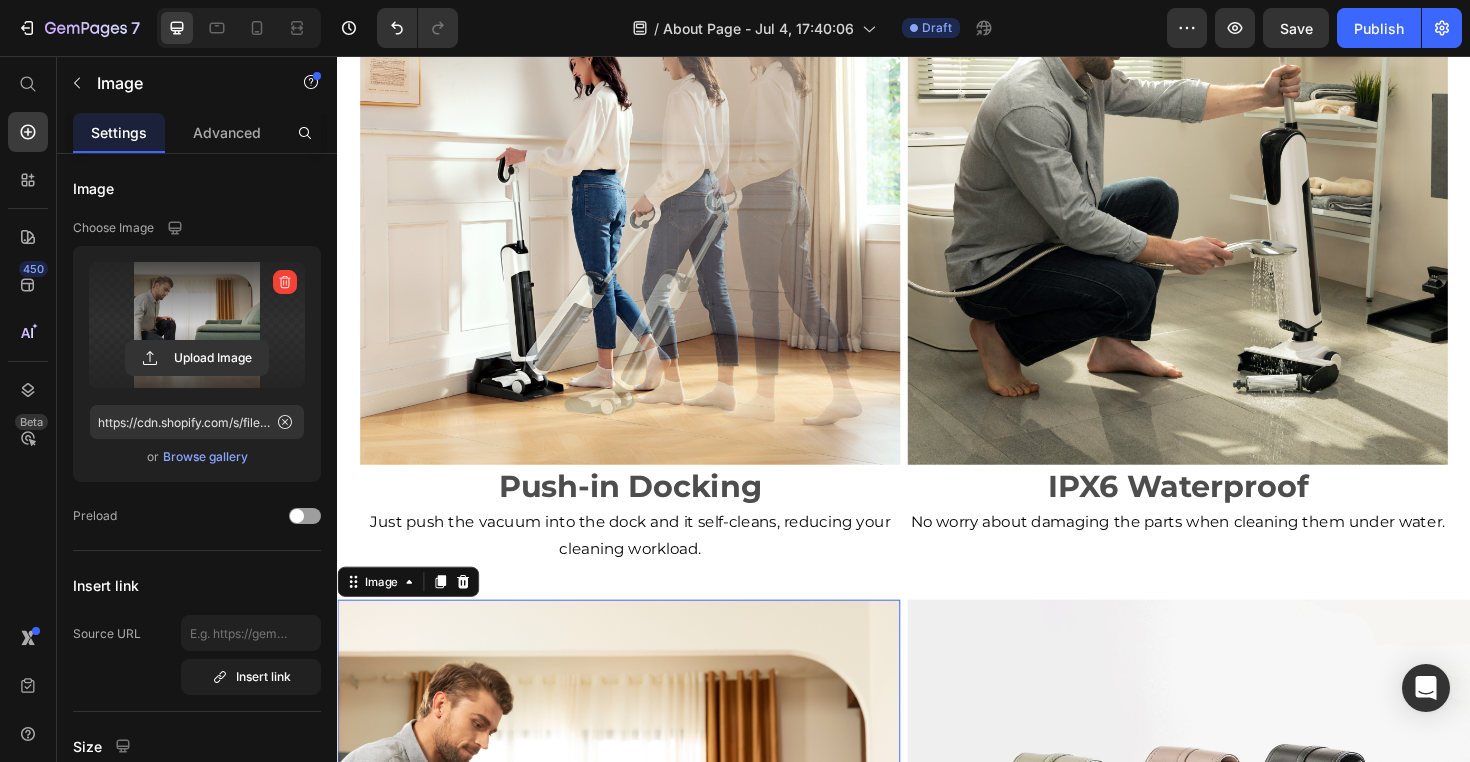 scroll, scrollTop: 3718, scrollLeft: 0, axis: vertical 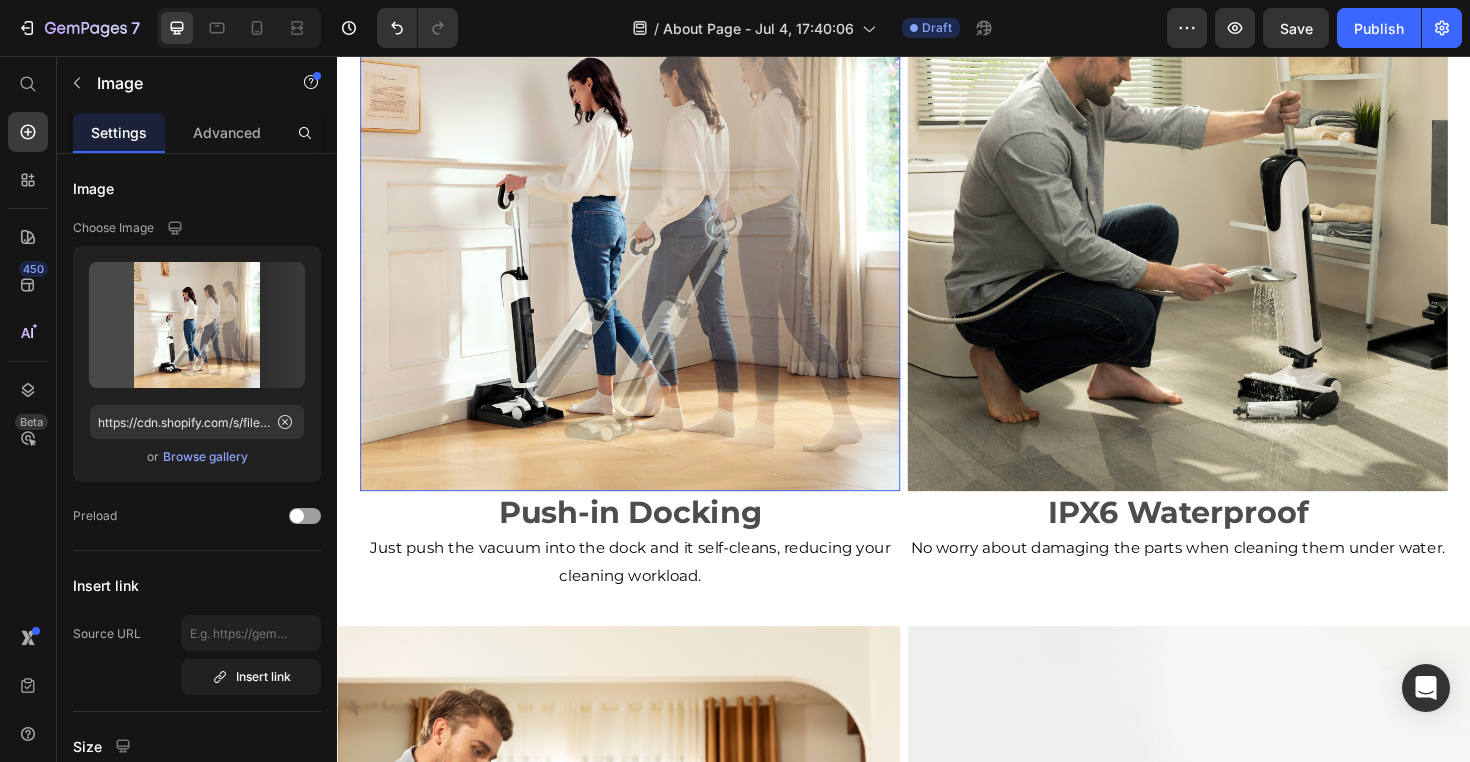 click at bounding box center (647, 231) 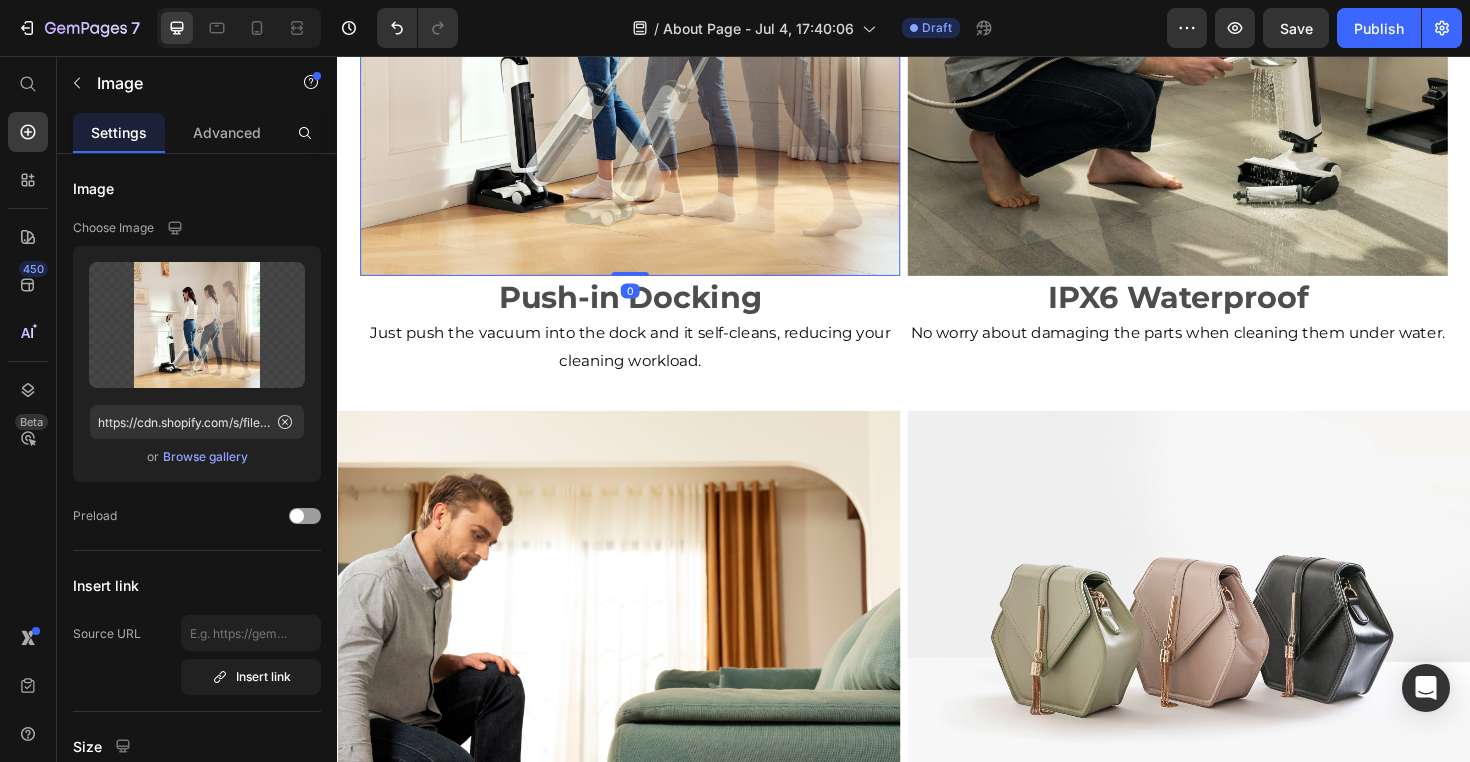 scroll, scrollTop: 4372, scrollLeft: 0, axis: vertical 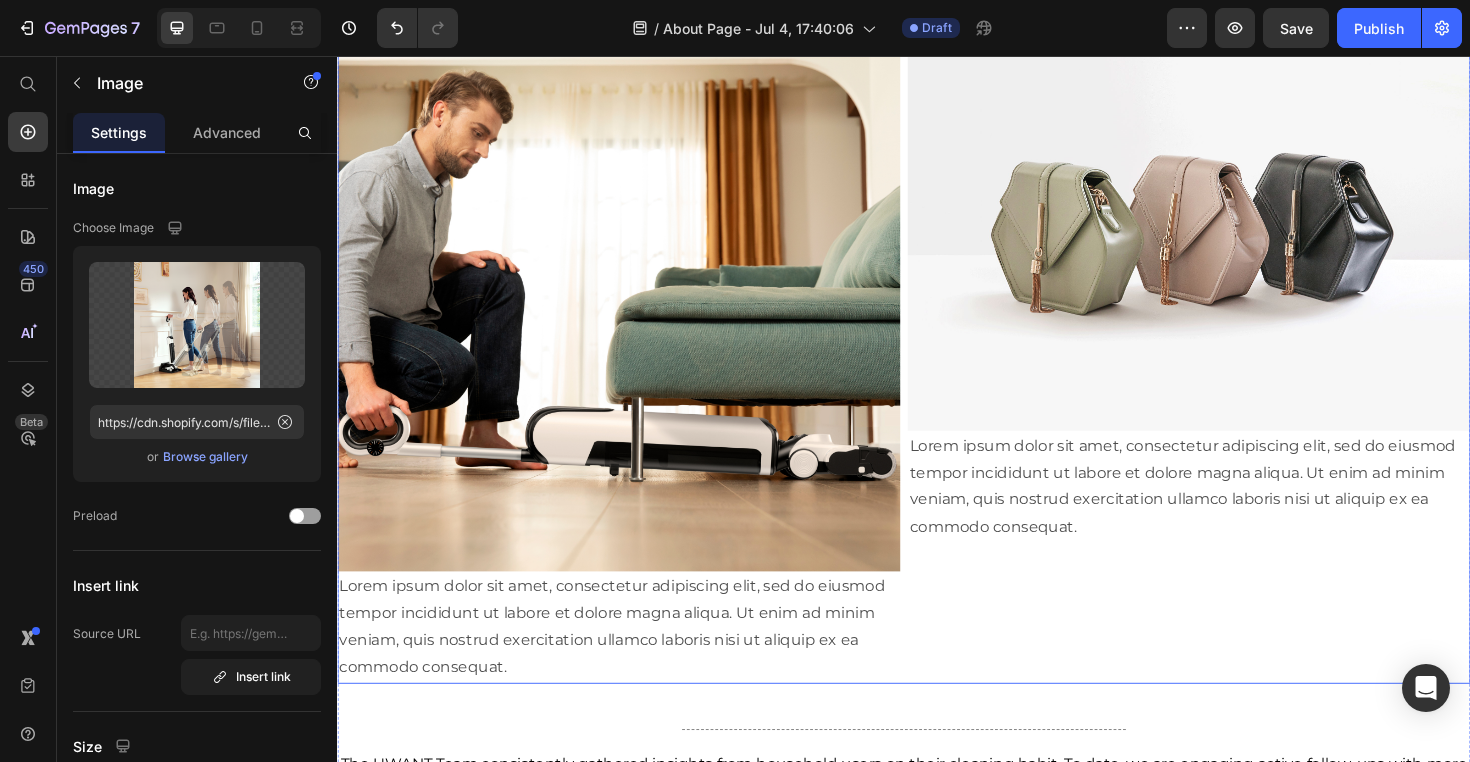 click on "Image Lorem ipsum dolor sit amet, consectetur adipiscing elit, sed do eiusmod tempor incididunt ut labore et dolore magna aliqua. Ut enim ad minim veniam, quis nostrud exercitation ullamco laboris nisi ut aliquip ex ea commodo consequat. Text Block" at bounding box center (1239, 363) 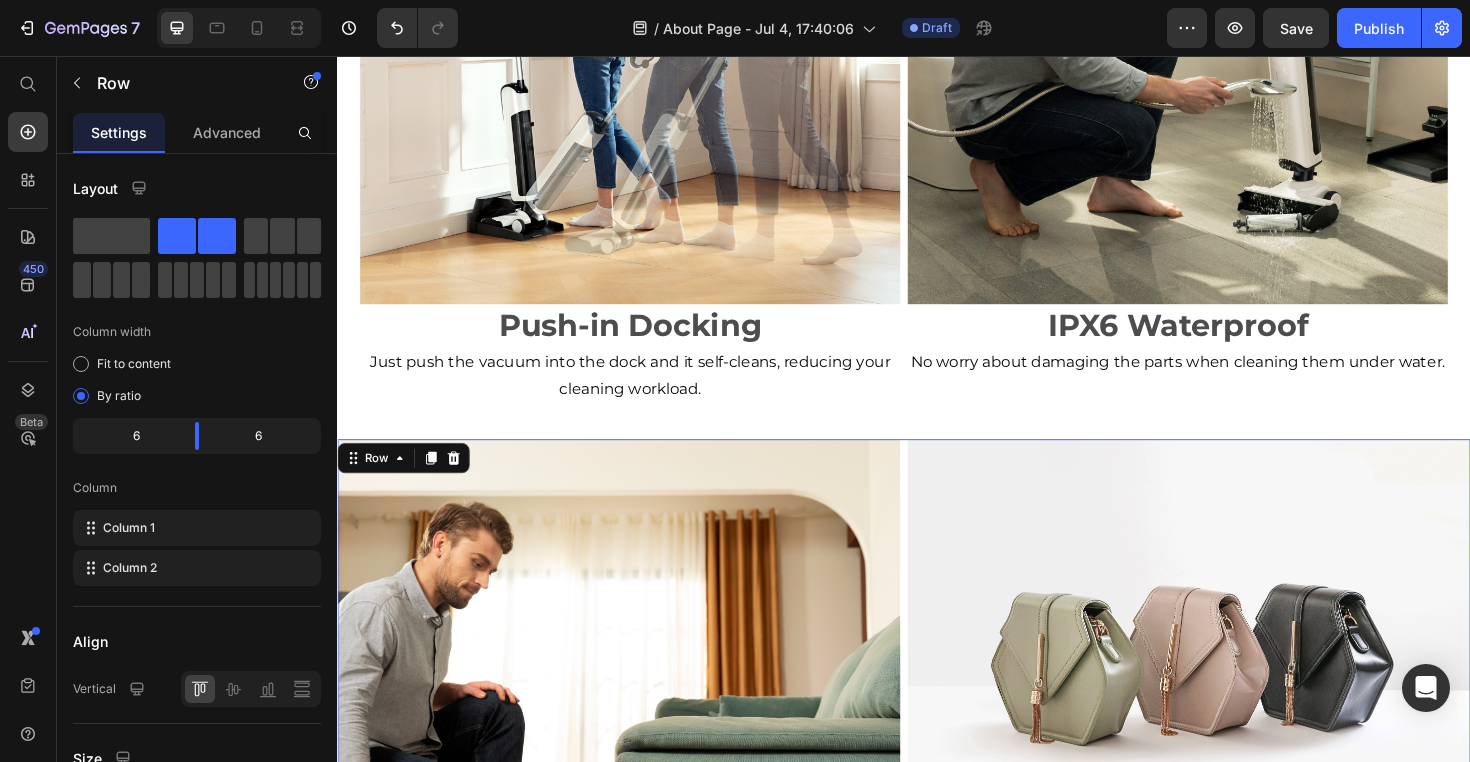 scroll, scrollTop: 3915, scrollLeft: 0, axis: vertical 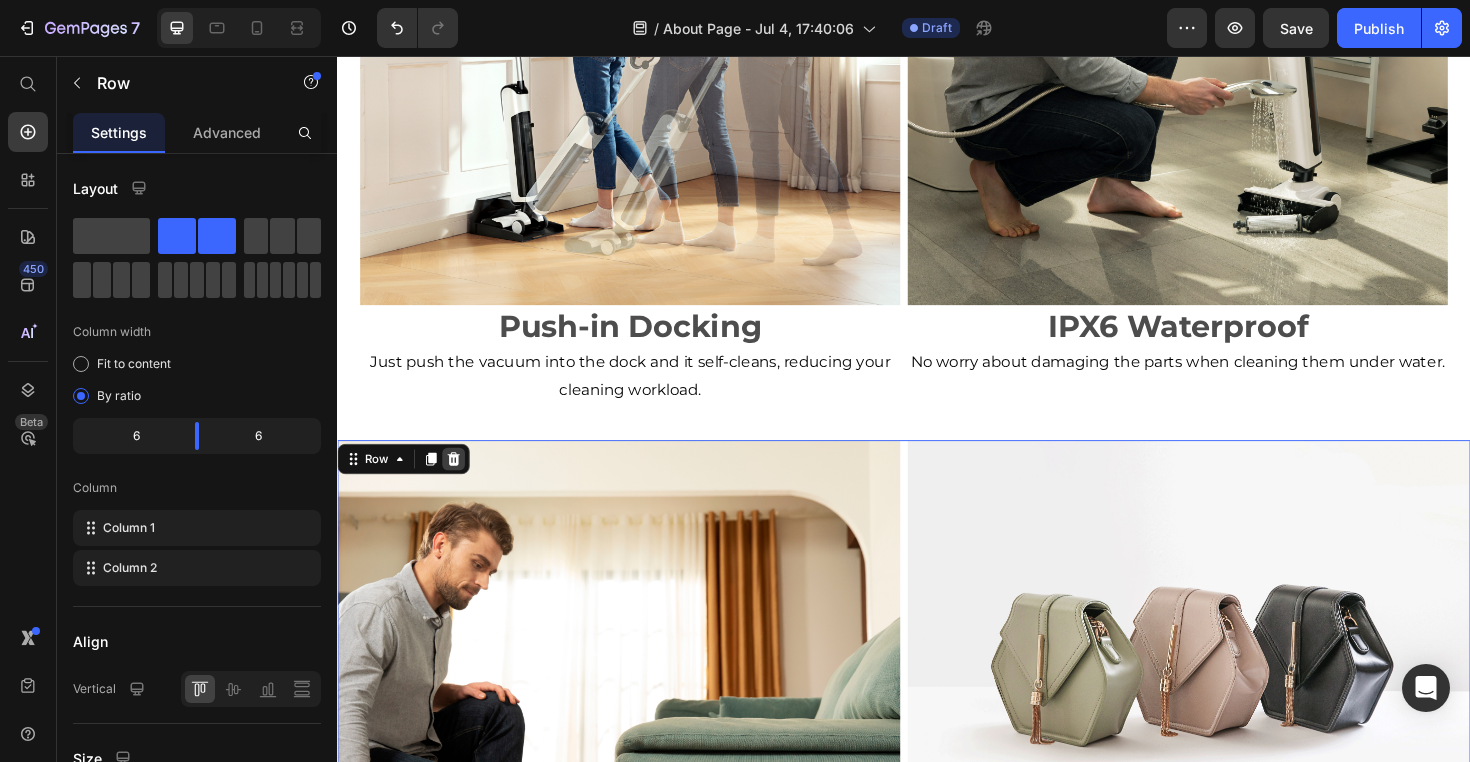 click 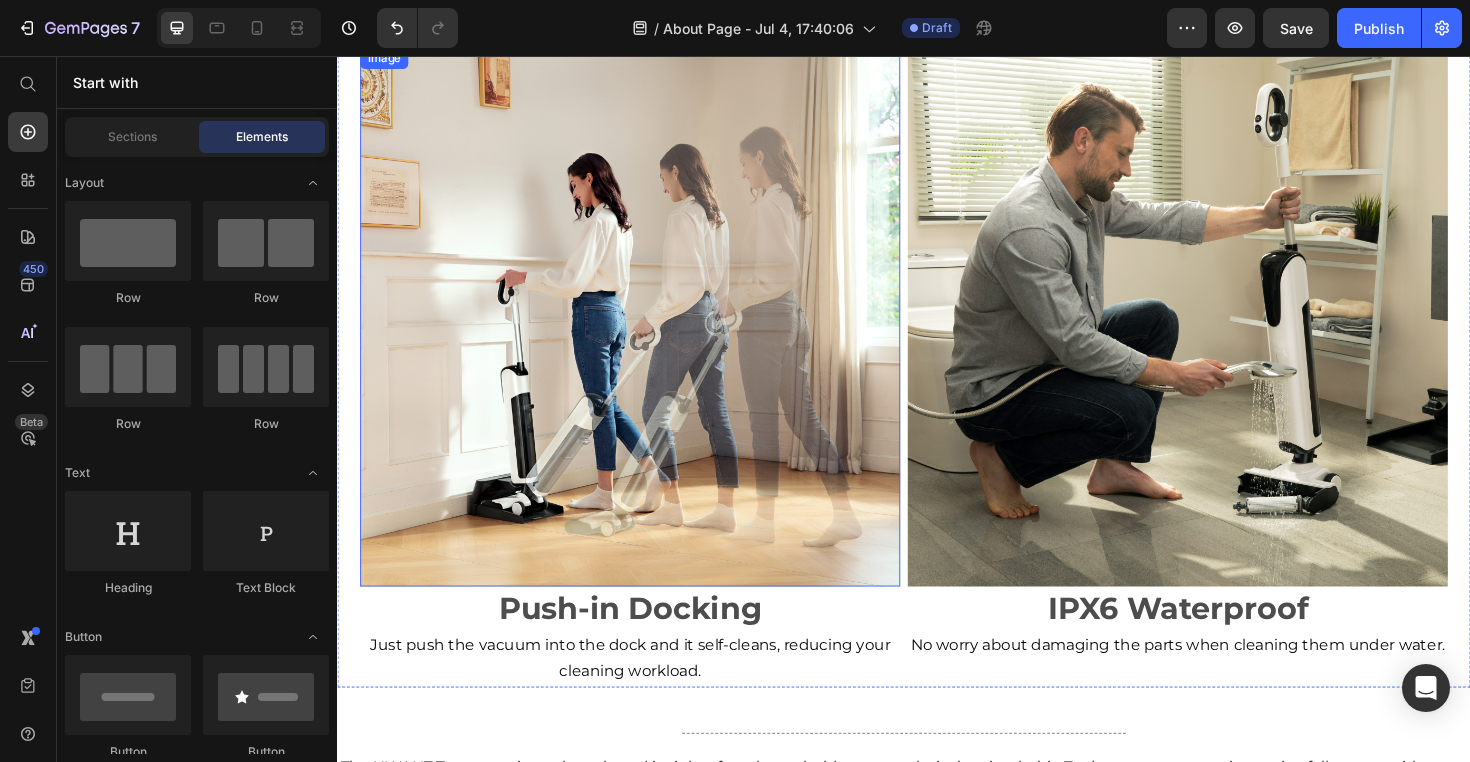 scroll, scrollTop: 3437, scrollLeft: 0, axis: vertical 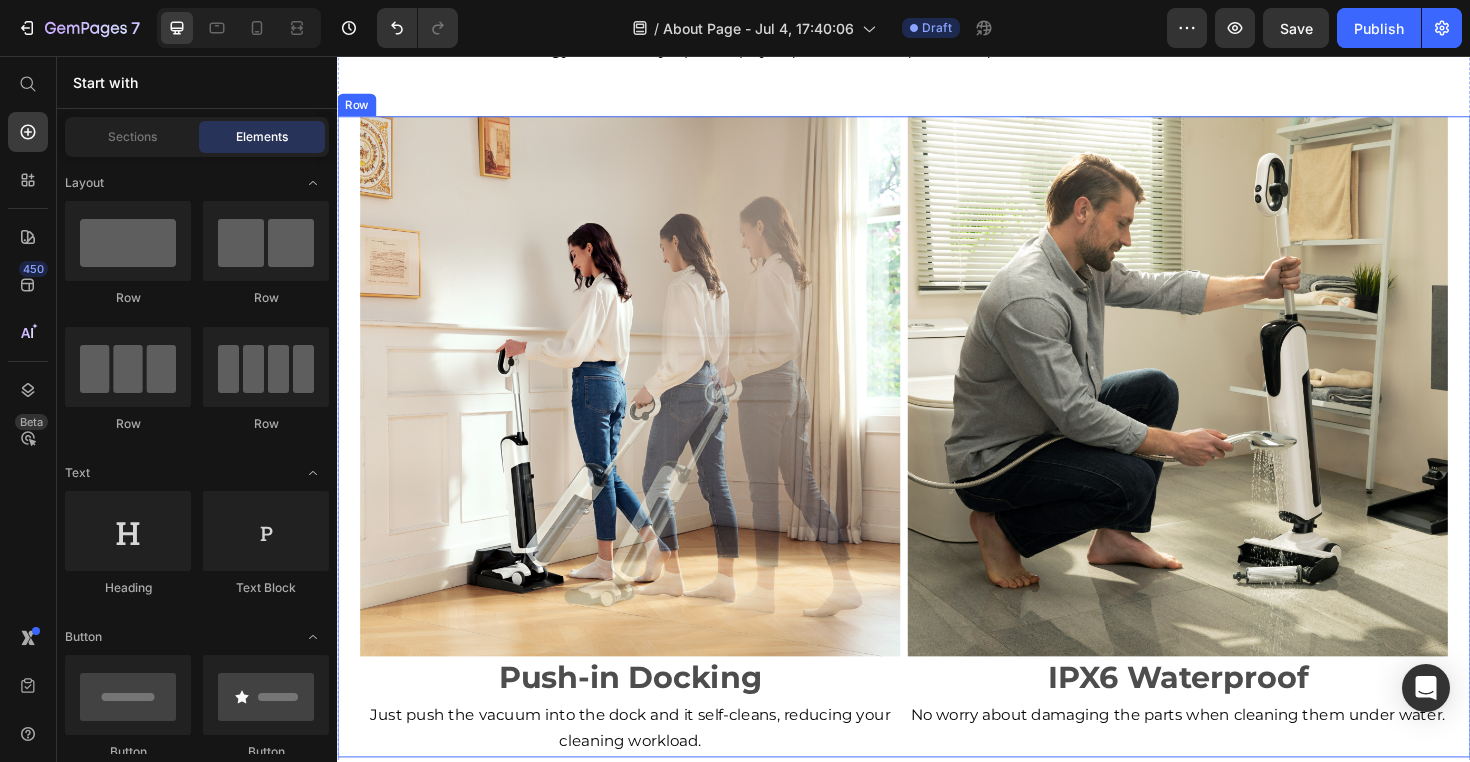 click on "Image Push-in Docking Text Block Just push the vacuum into the dock and it self-cleans, reducing your cleaning workload. Text Block Image IPX6 Waterproof Text Block No worry about damaging the parts when cleaning them under water. Text Block Row" at bounding box center [937, 459] 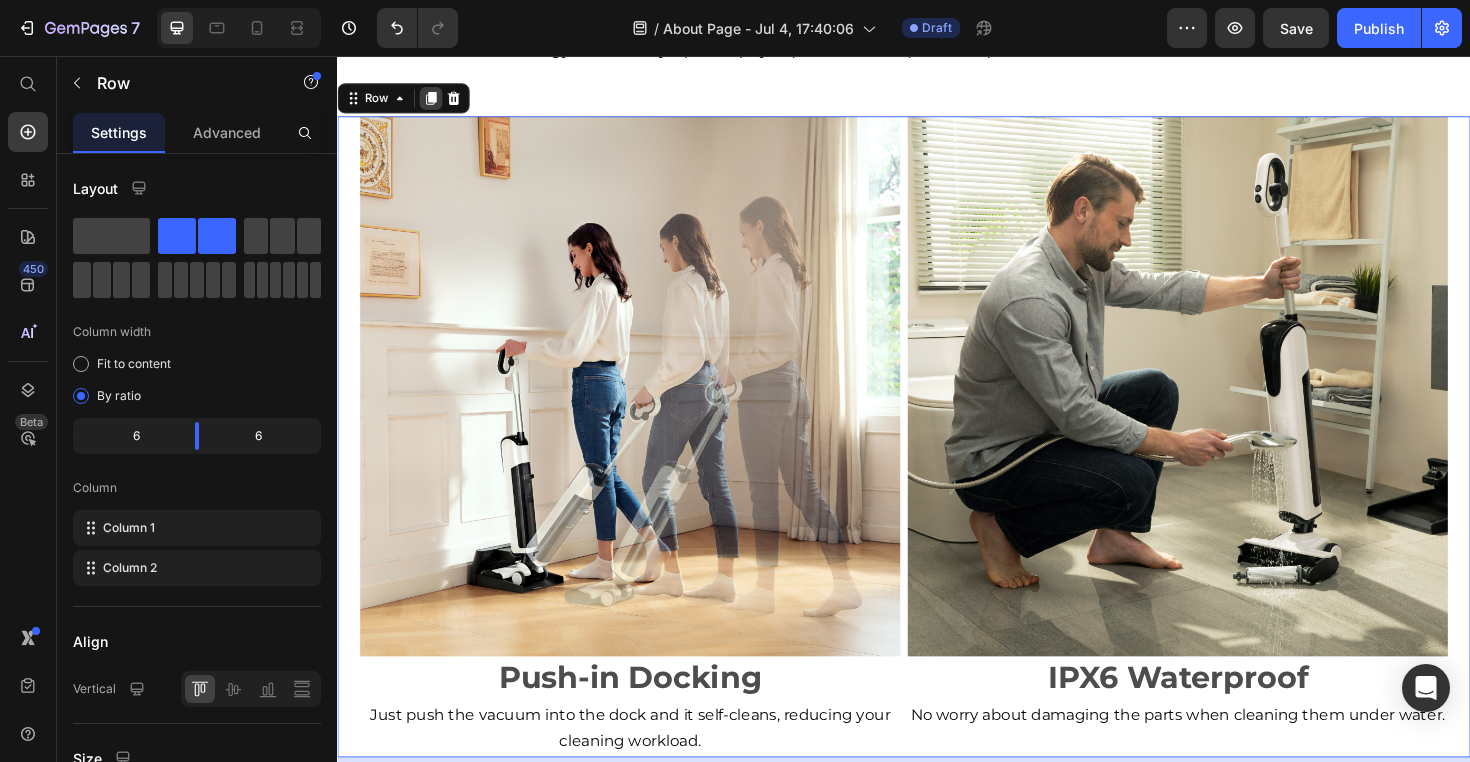 click 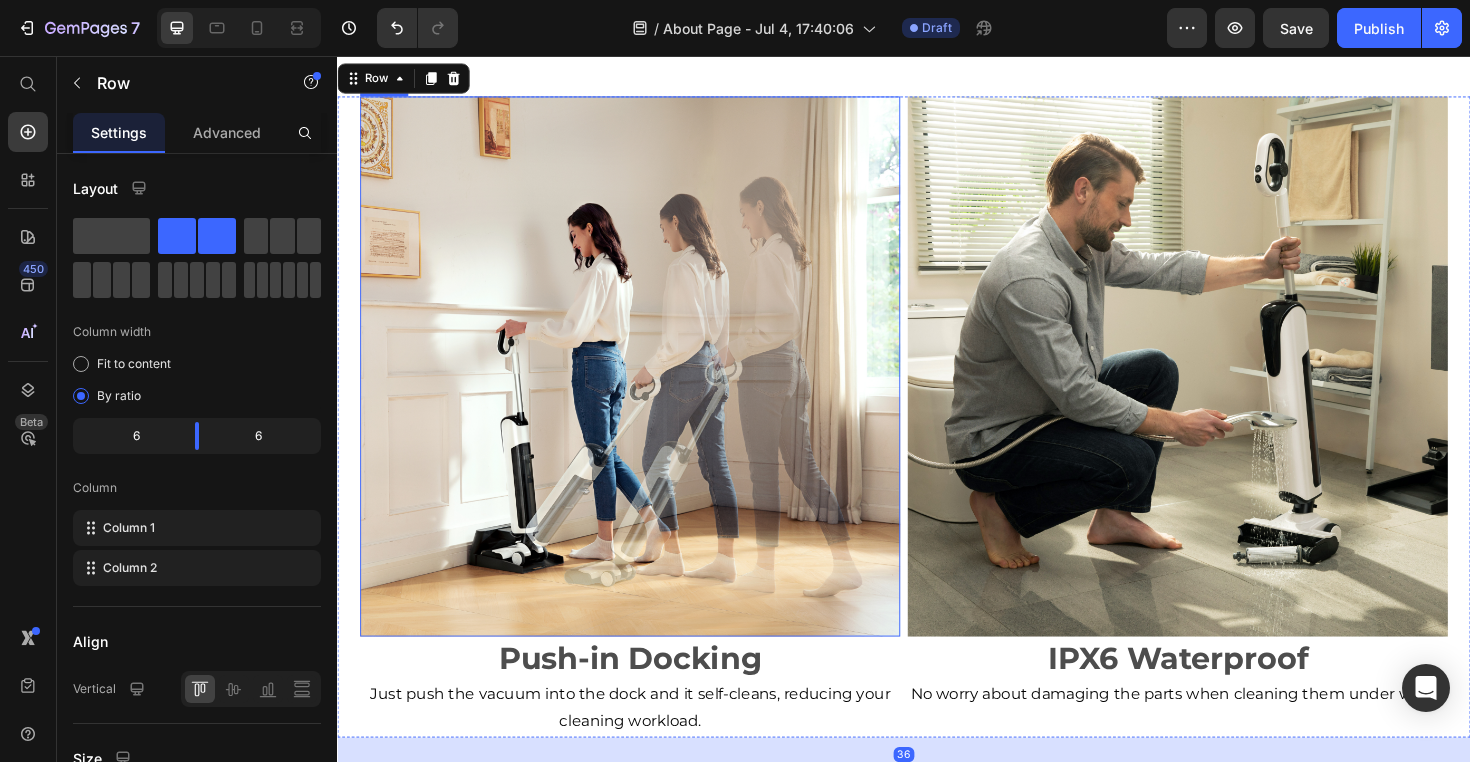 scroll, scrollTop: 4283, scrollLeft: 0, axis: vertical 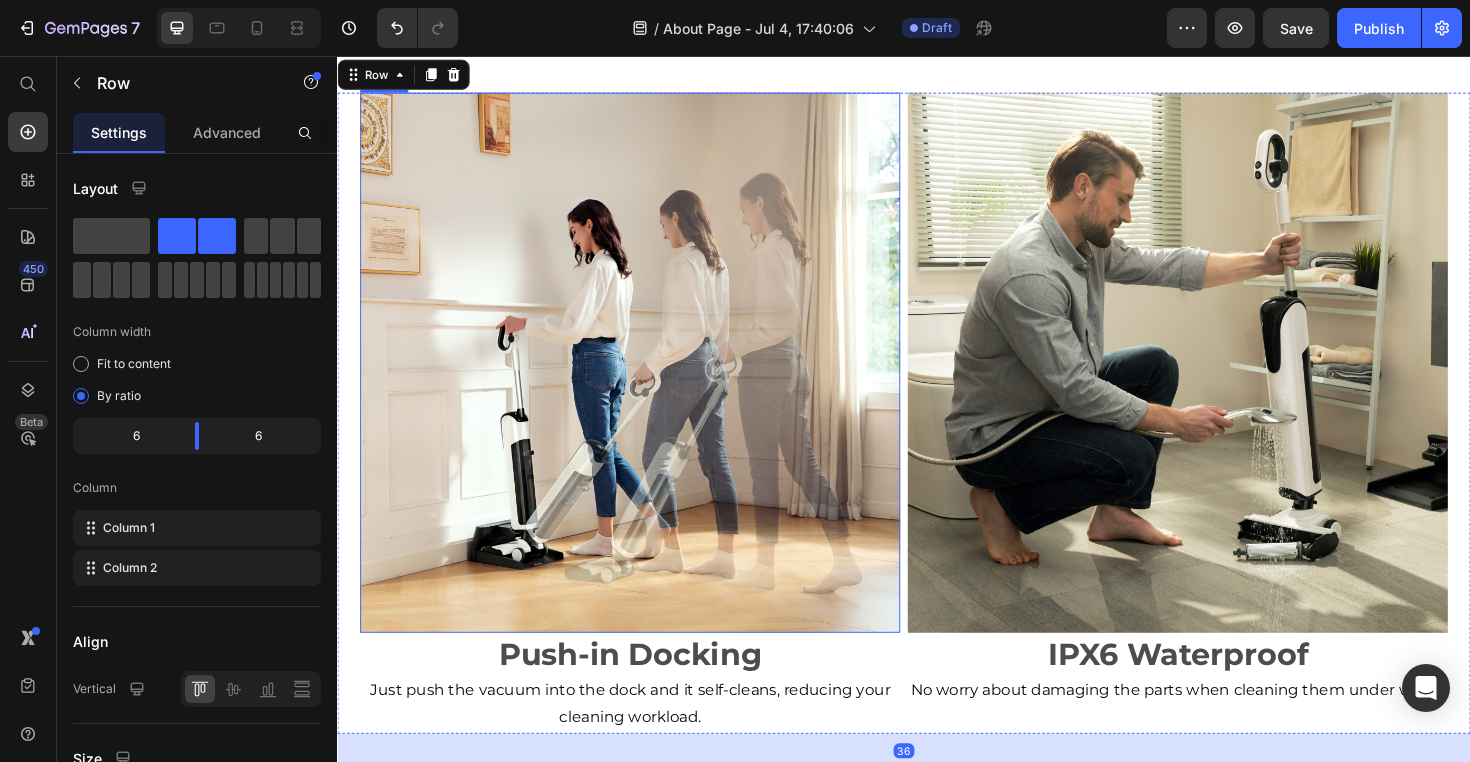 click at bounding box center (647, 381) 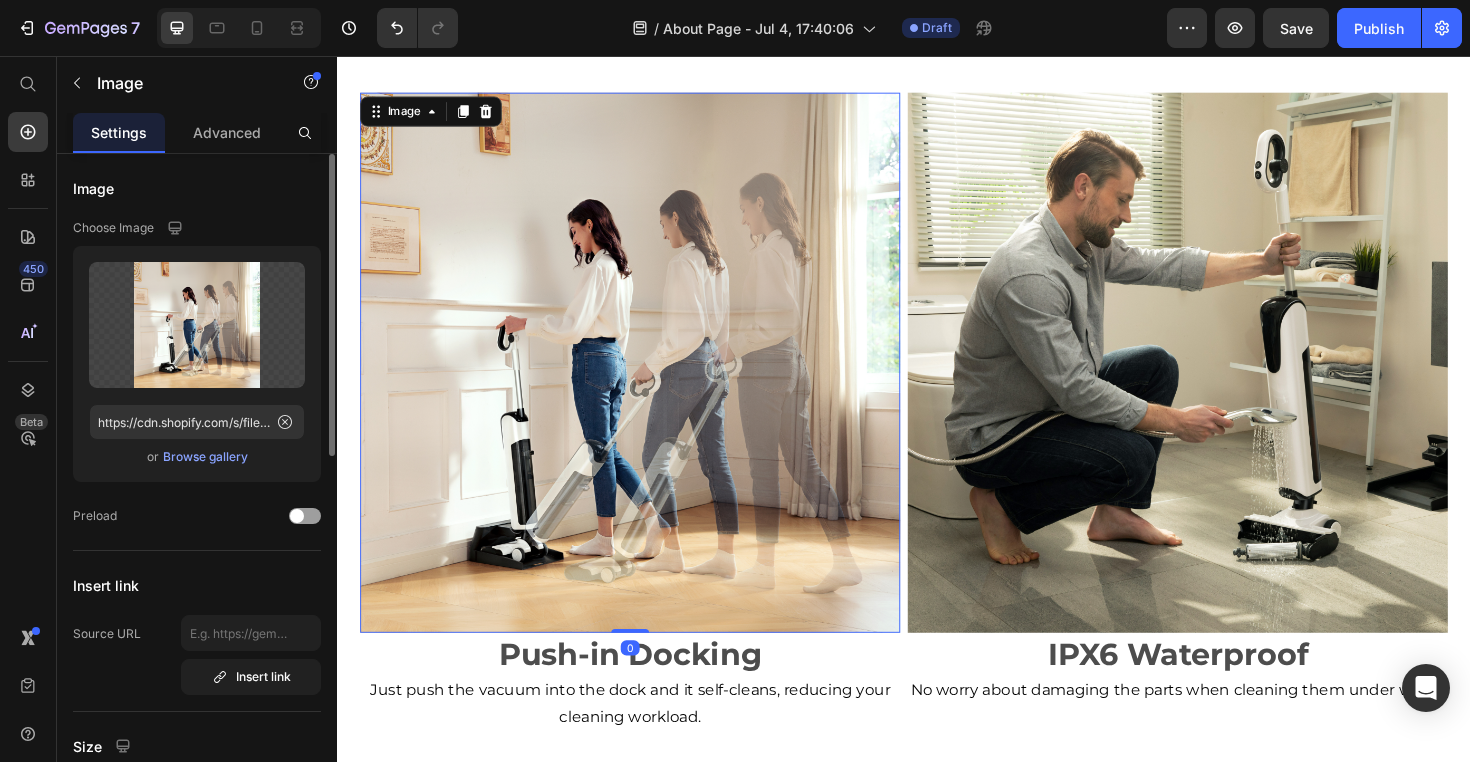 click on "Browse gallery" at bounding box center (205, 457) 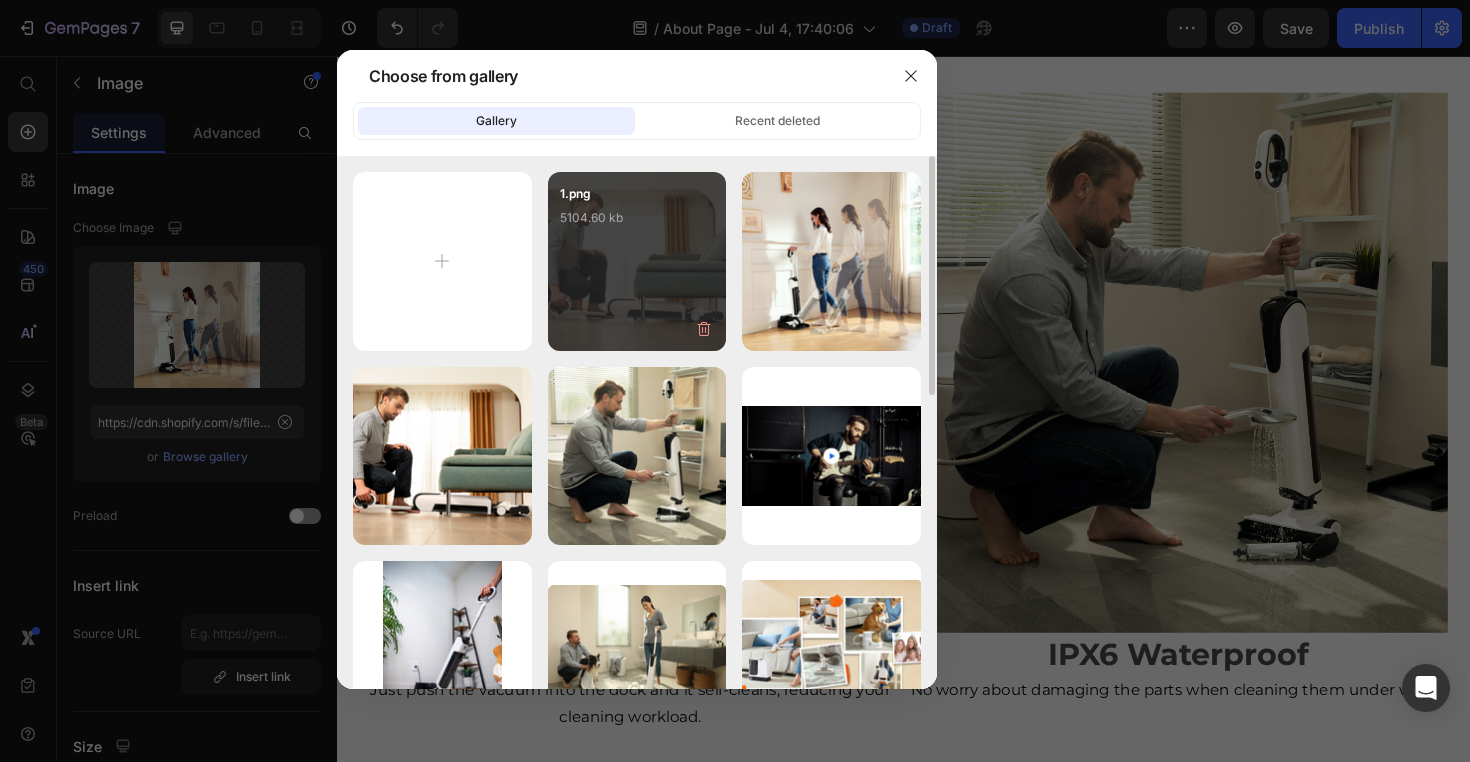 click on "1.png 5104.60 kb" at bounding box center (637, 261) 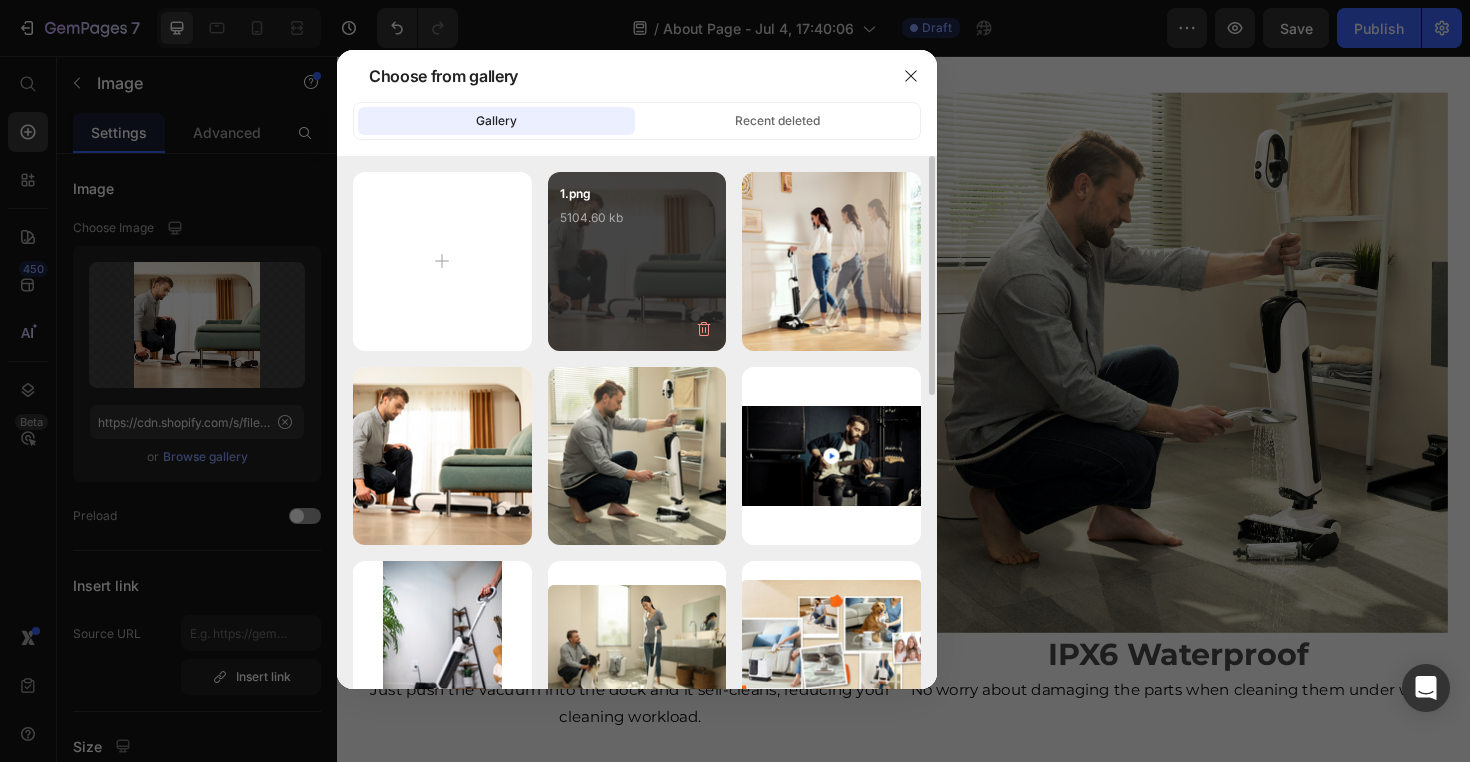 type on "https://cdn.shopify.com/s/files/1/0703/5925/3173/files/gempages_573935538294228016-9320830e-ddc8-49d3-98cc-5c33c0fe54f8.png" 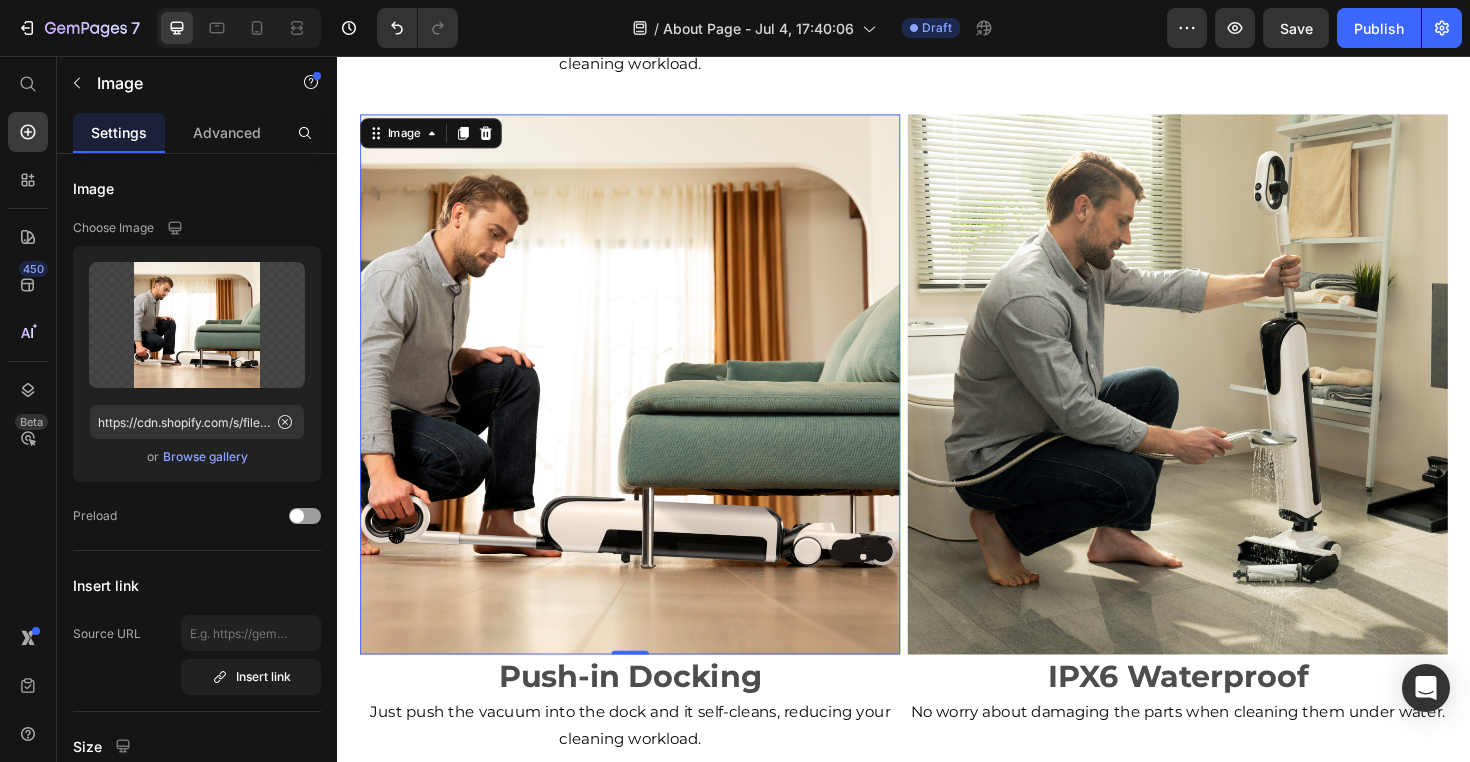 scroll, scrollTop: 4297, scrollLeft: 0, axis: vertical 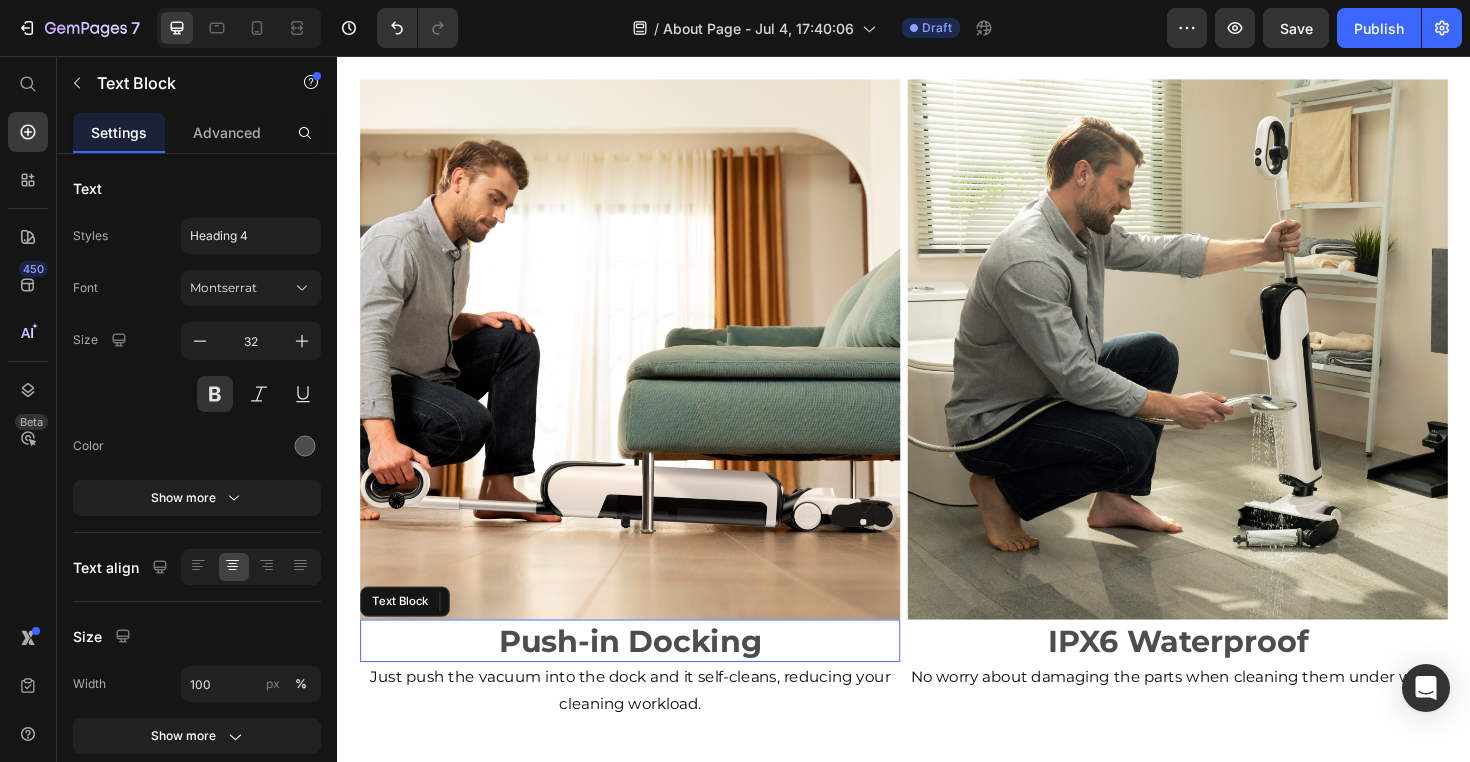 click on "Push-in Docking" at bounding box center [647, 676] 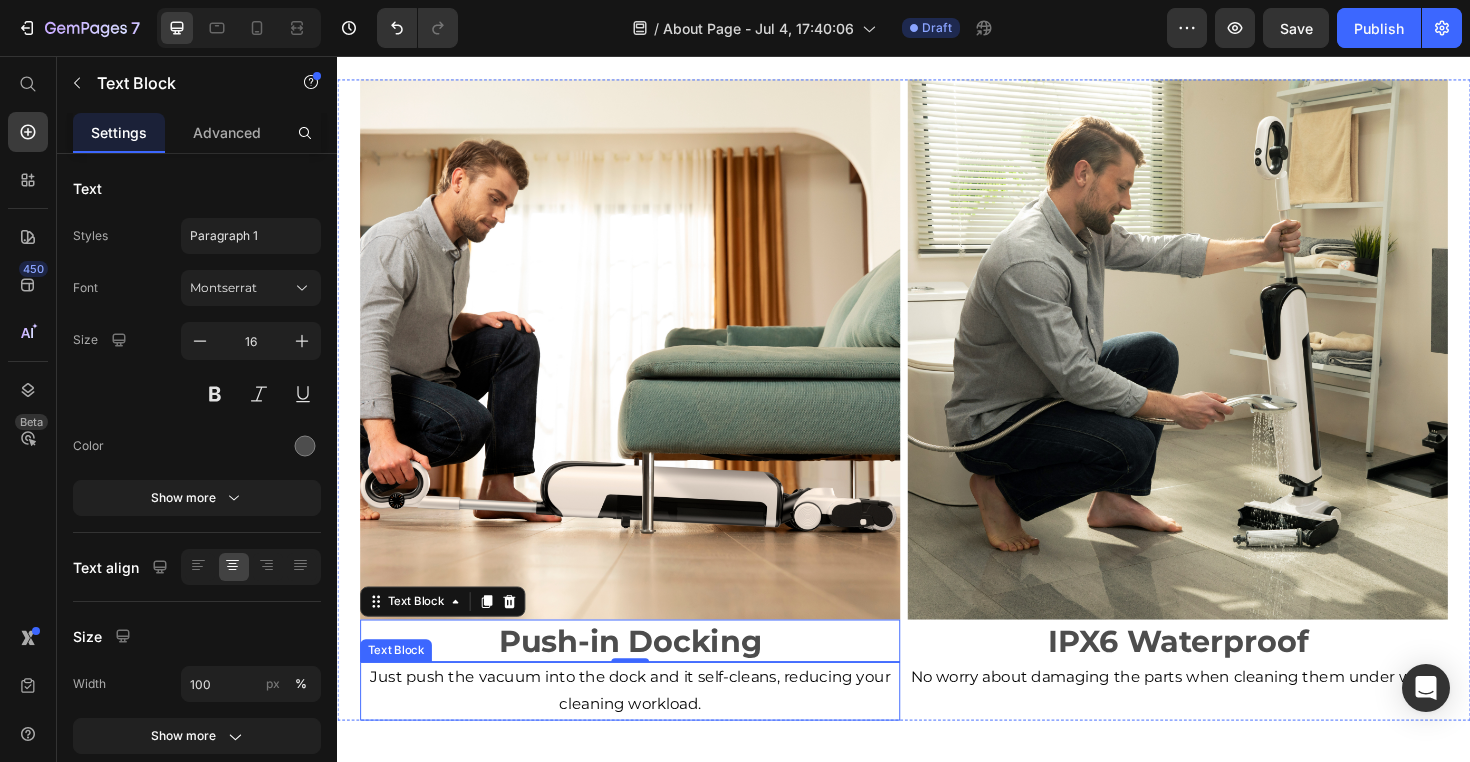 click on "Just push the vacuum into the dock and it self-cleans, reducing your cleaning workload." at bounding box center (647, 729) 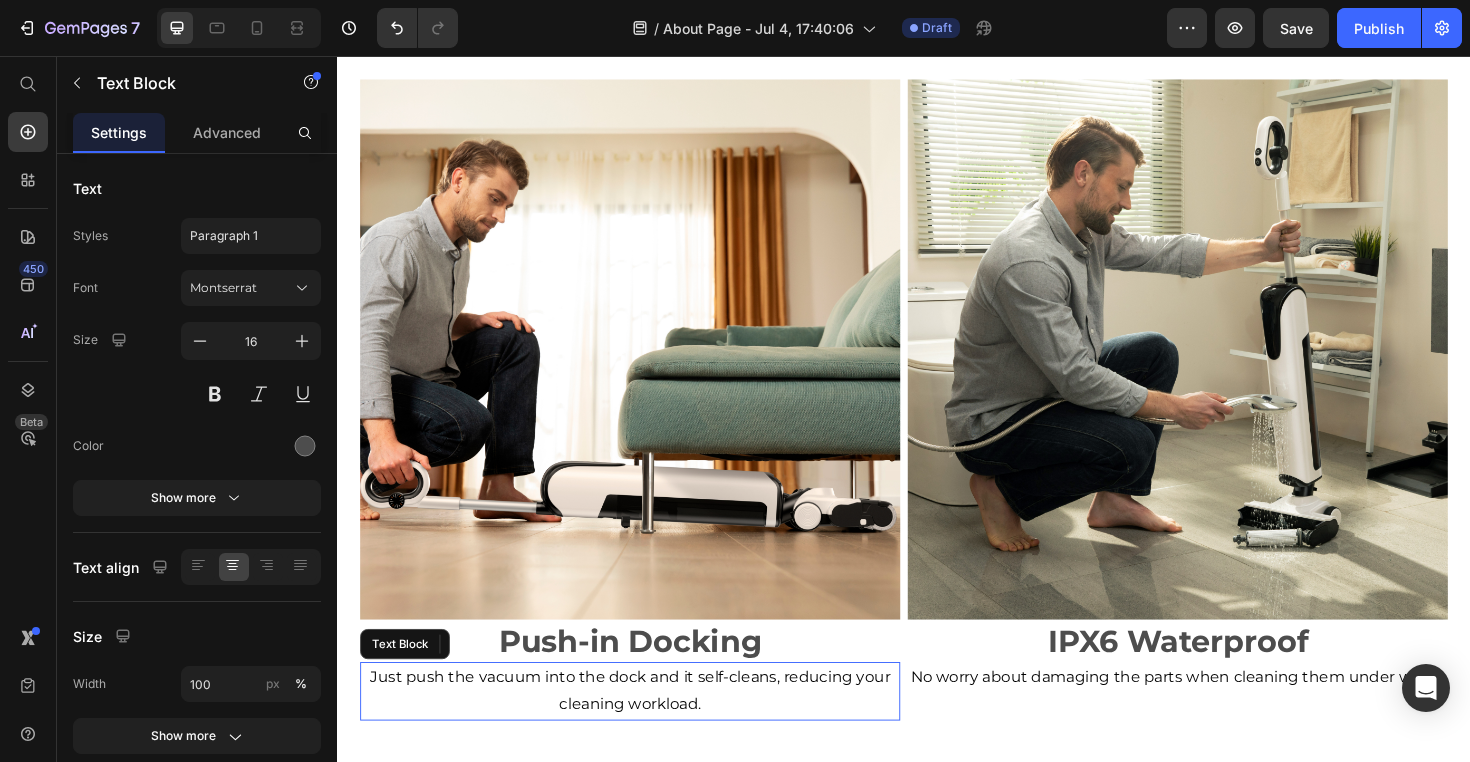 click on "Just push the vacuum into the dock and it self-cleans, reducing your cleaning workload." at bounding box center [647, 729] 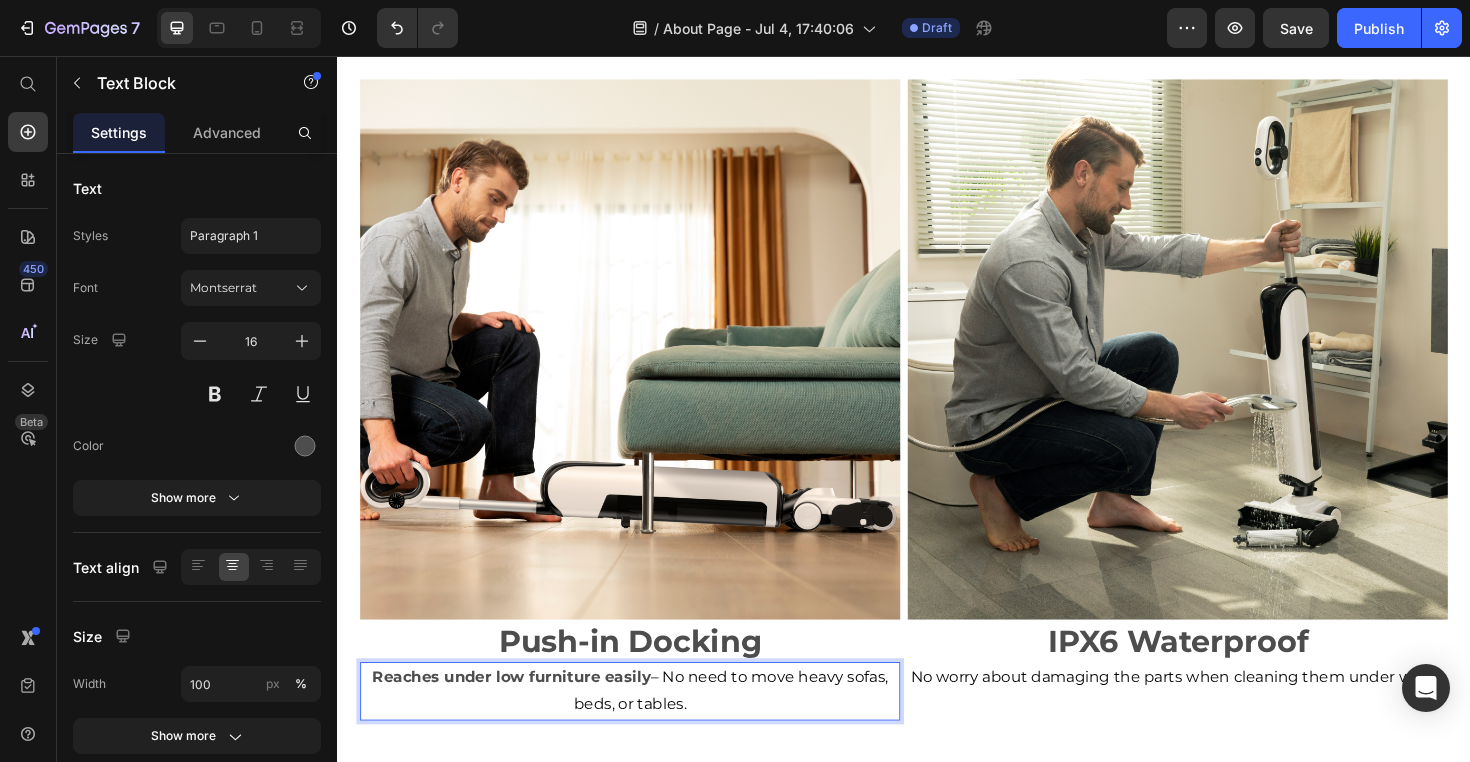 scroll, scrollTop: 4, scrollLeft: 0, axis: vertical 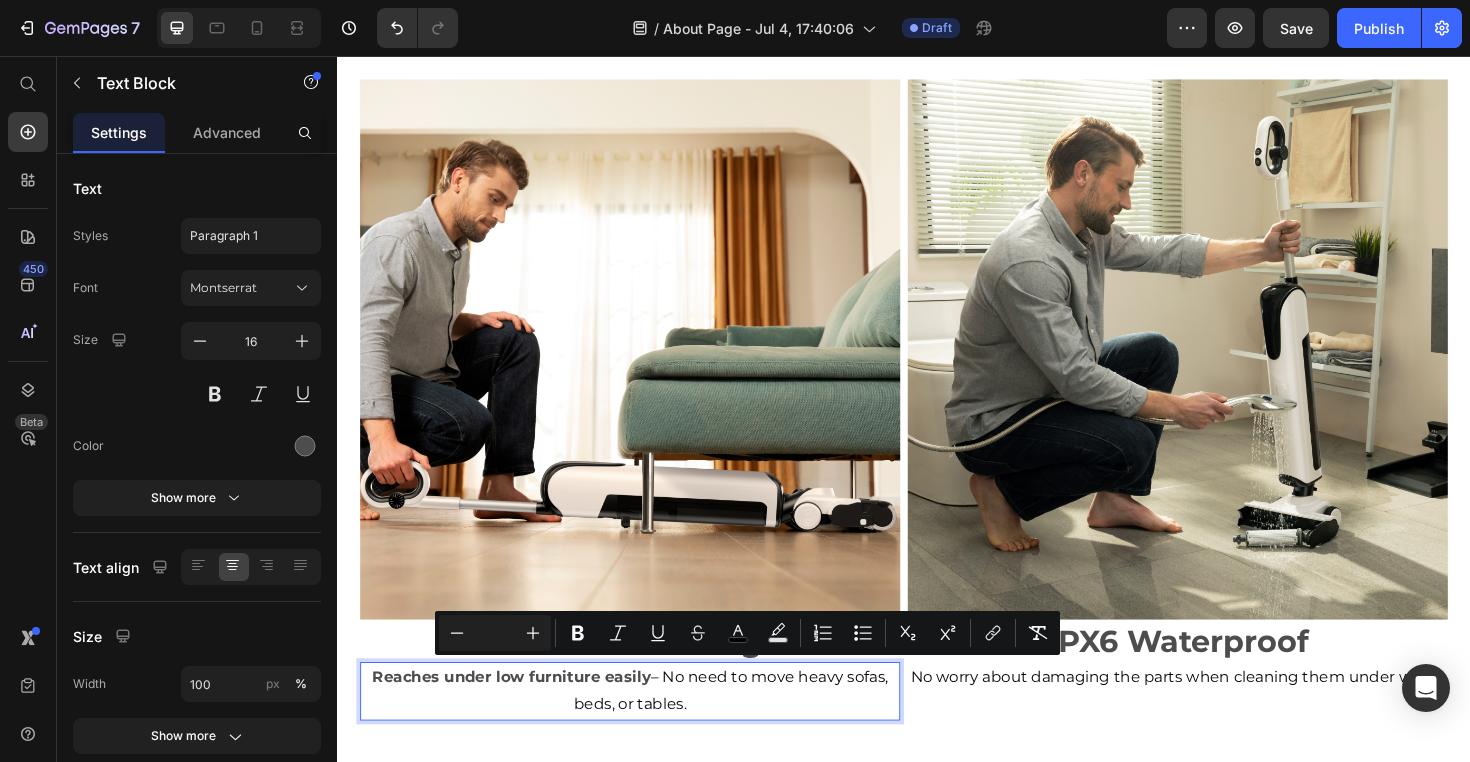 type on "16" 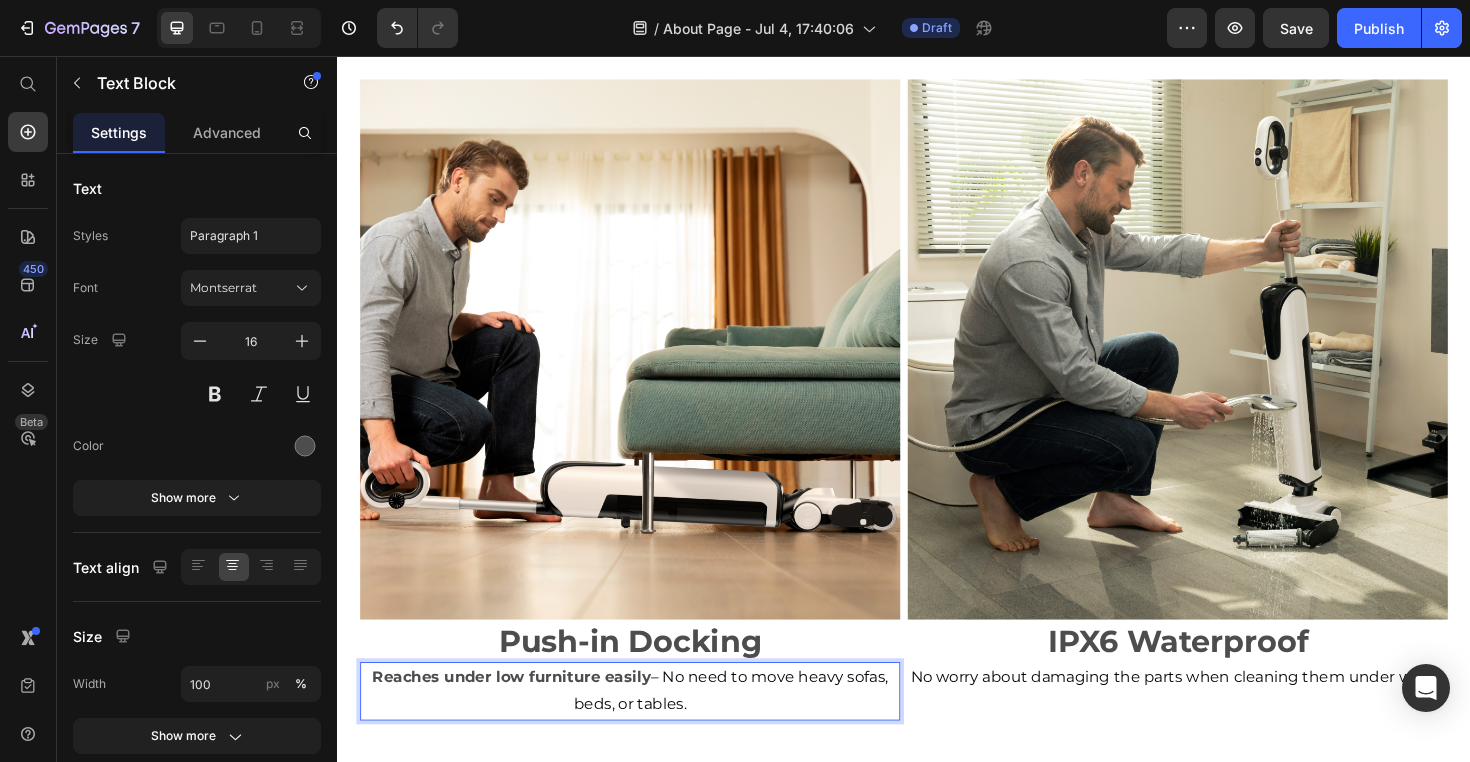 drag, startPoint x: 716, startPoint y: 736, endPoint x: 377, endPoint y: 698, distance: 341.12314 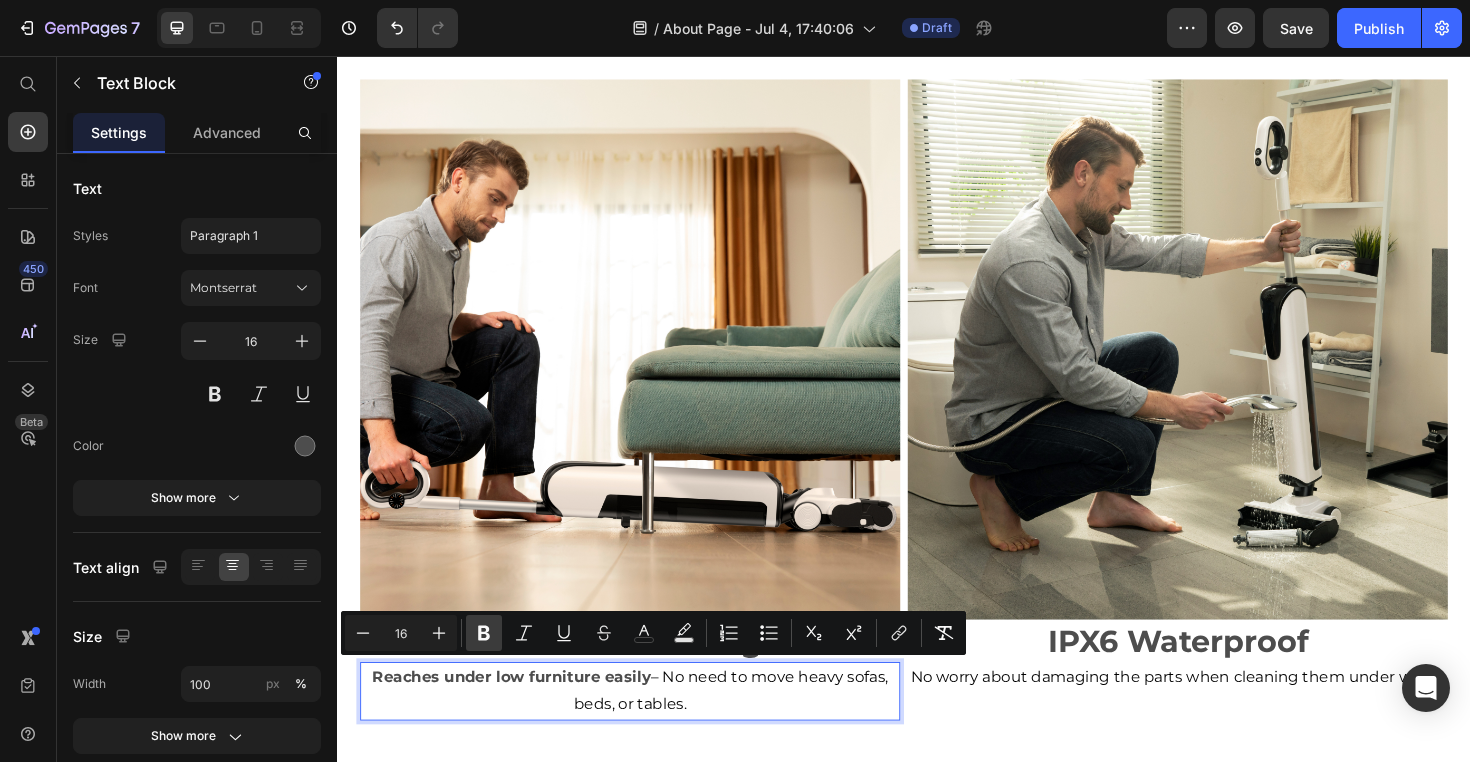 click 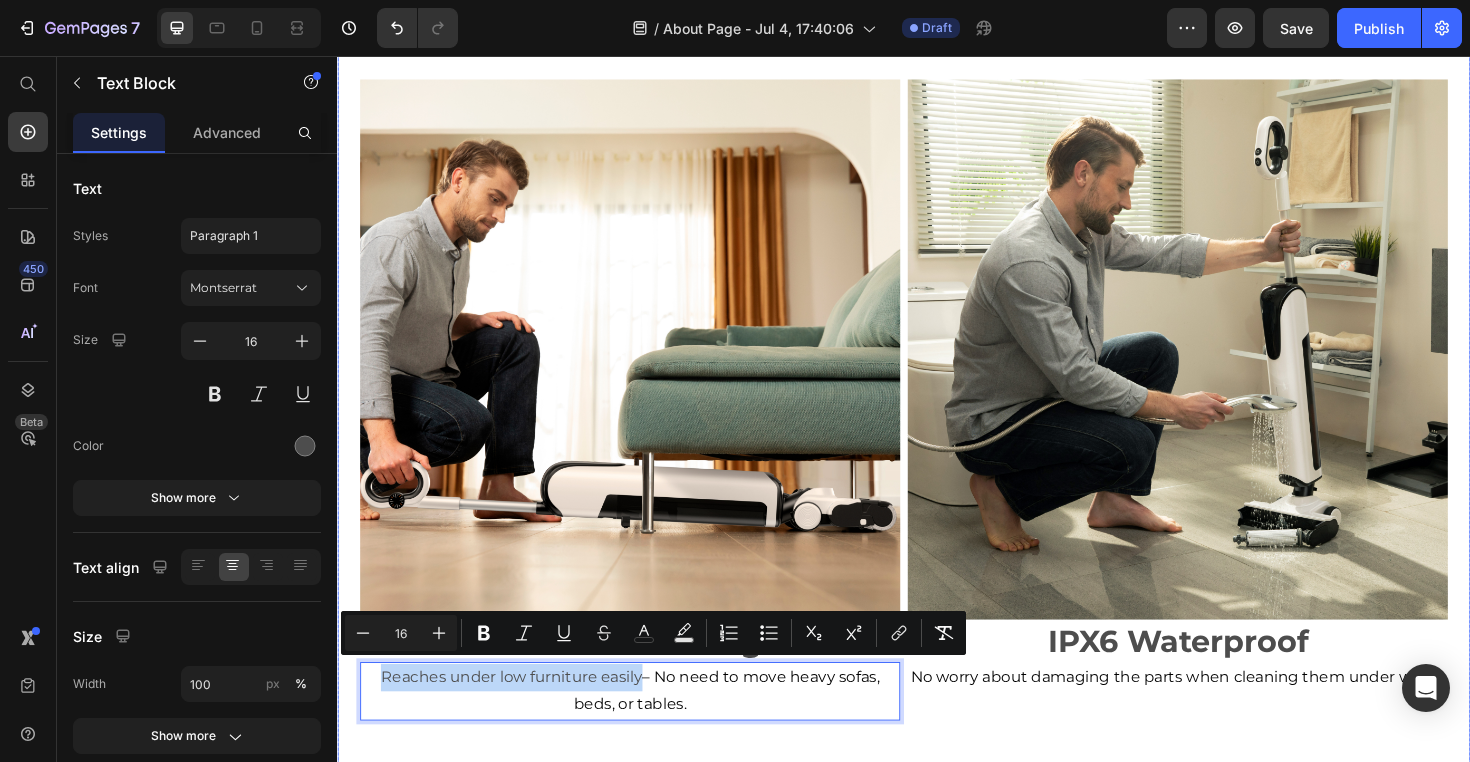 click on "Smart Technology Inspired by User Experience. Heading From day one, UWANT has focused exclusively on the smart cleaning space. To stand out from the competition, UWANT merges cutting-edge technology with a lifestyle philosophy: All product development inspiration shall be found in the needs of users. Text Block Image Push-in Docking Text Block Just push the vacuum into the dock and it self-cleans, reducing your cleaning workload. Text Block Image IPX6 Waterproof Text Block No worry about damaging the parts when cleaning them under water. Text Block Row Image Push-in Docking Text Block Reaches under low furniture easily – No need to move heavy sofas, beds, or tables. Text Block 0 Image IPX6 Waterproof Text Block No worry about damaging the parts when cleaning them under water. Text Block Row Title Line Text Block READ MORE Button" at bounding box center [937, 75] 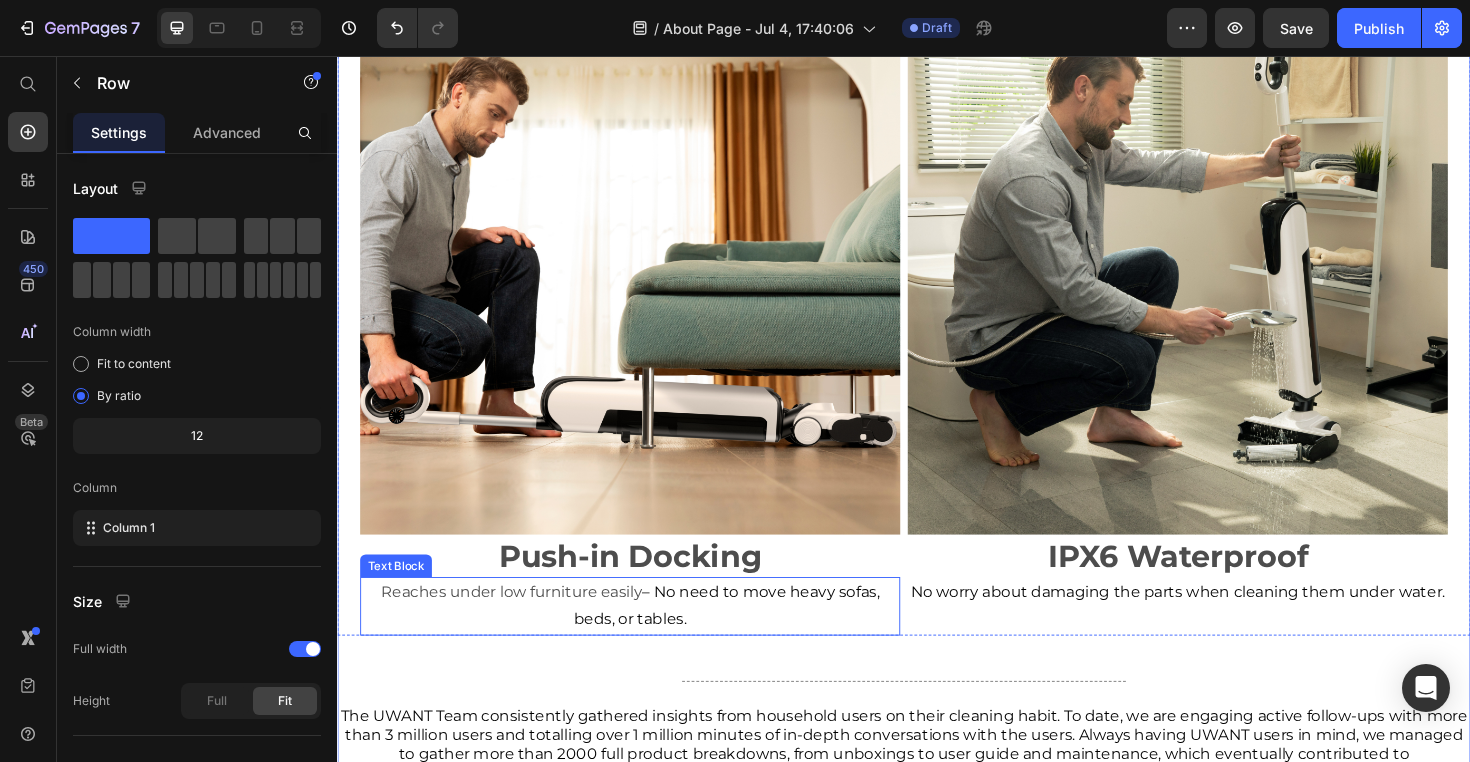 scroll, scrollTop: 4412, scrollLeft: 0, axis: vertical 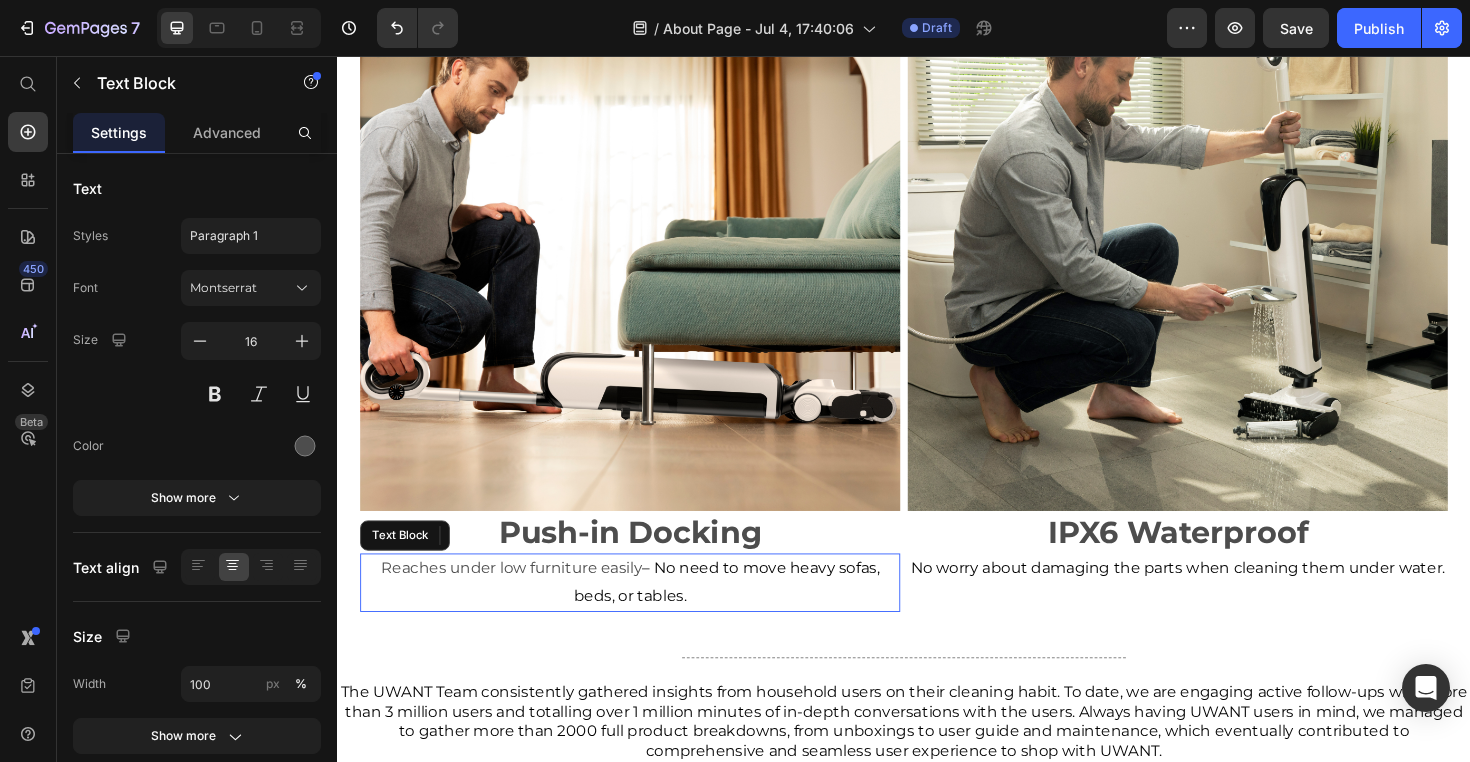 click on "Reaches under low furniture easily – No need to move heavy sofas, beds, or tables." at bounding box center [647, 614] 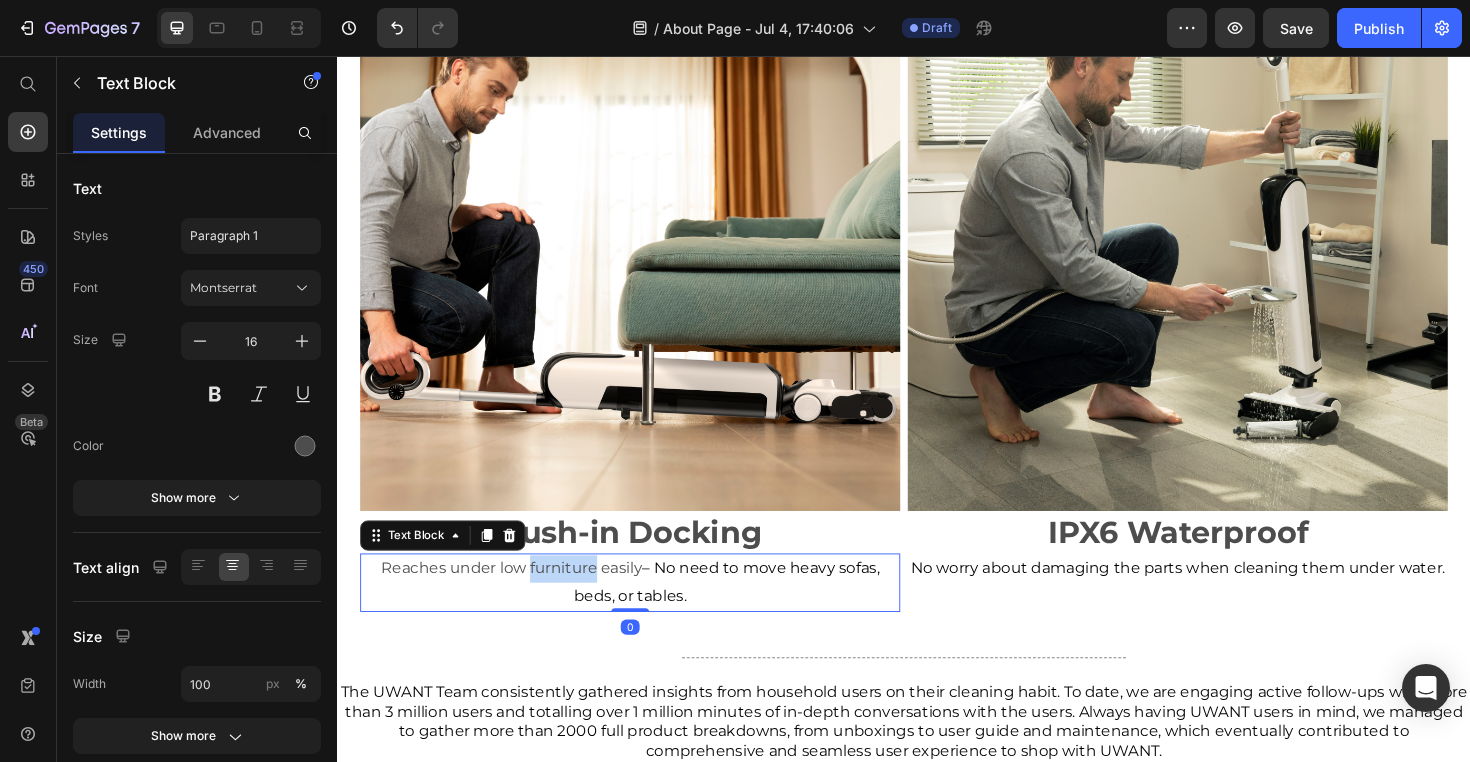 click on "Reaches under low furniture easily – No need to move heavy sofas, beds, or tables." at bounding box center [647, 614] 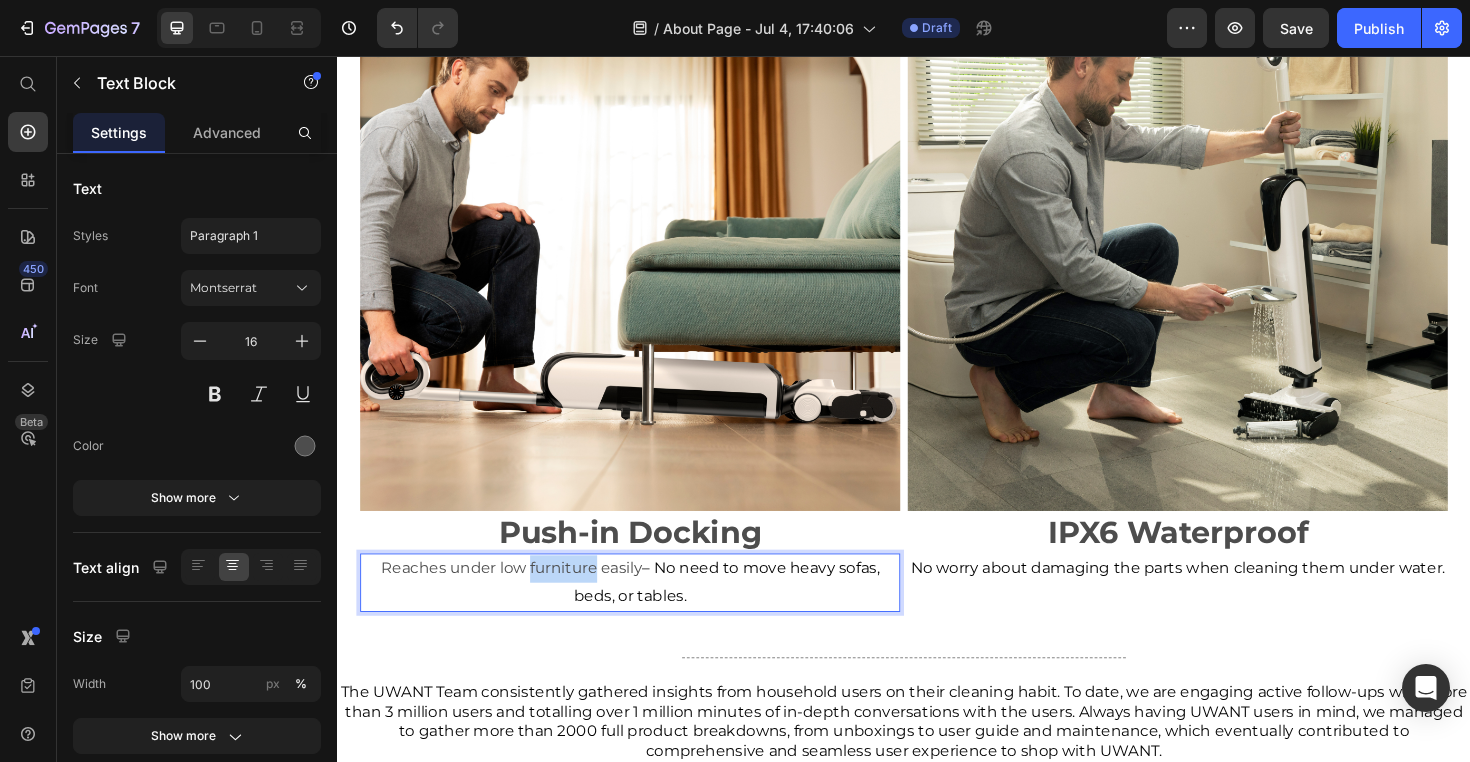 click on "Reaches under low furniture easily – No need to move heavy sofas, beds, or tables." at bounding box center [647, 614] 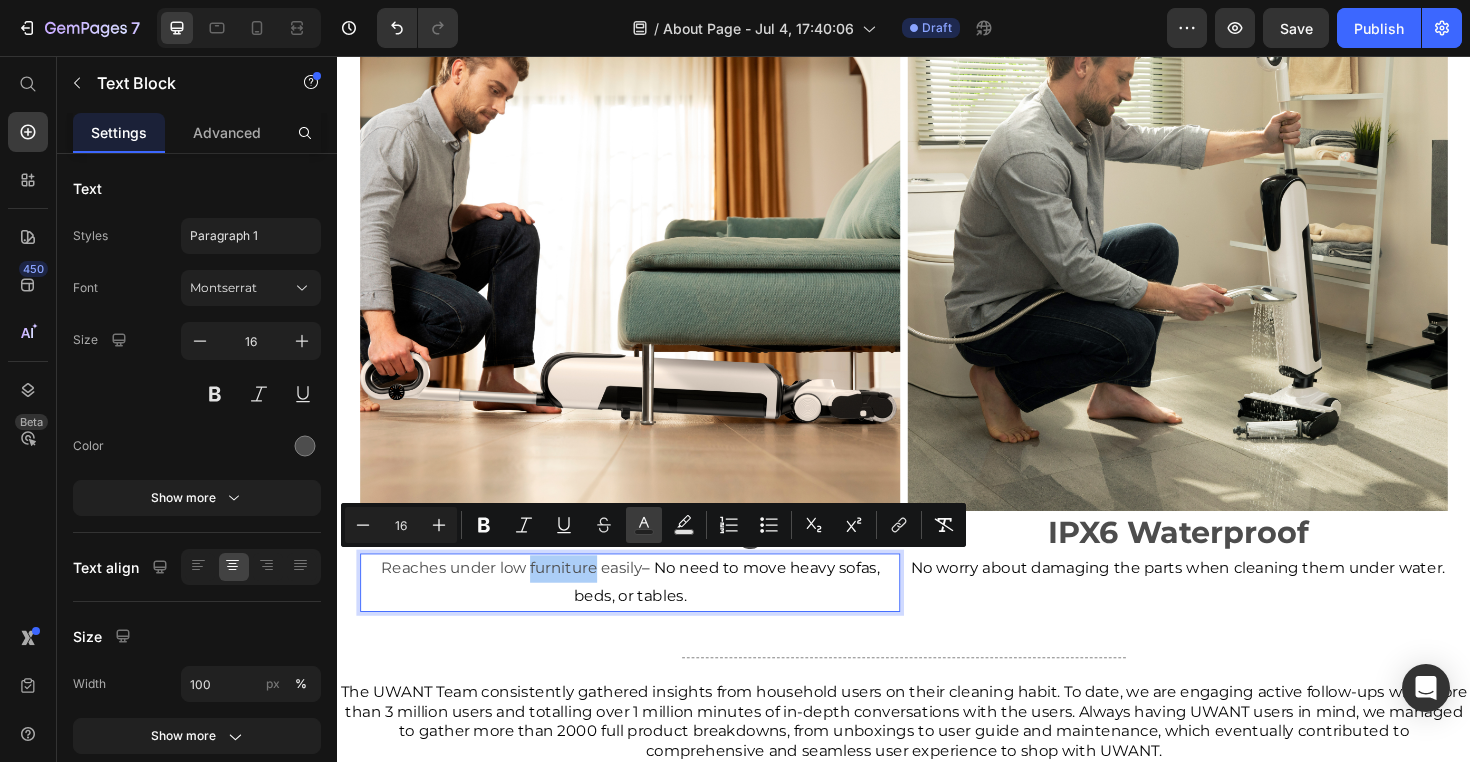 click 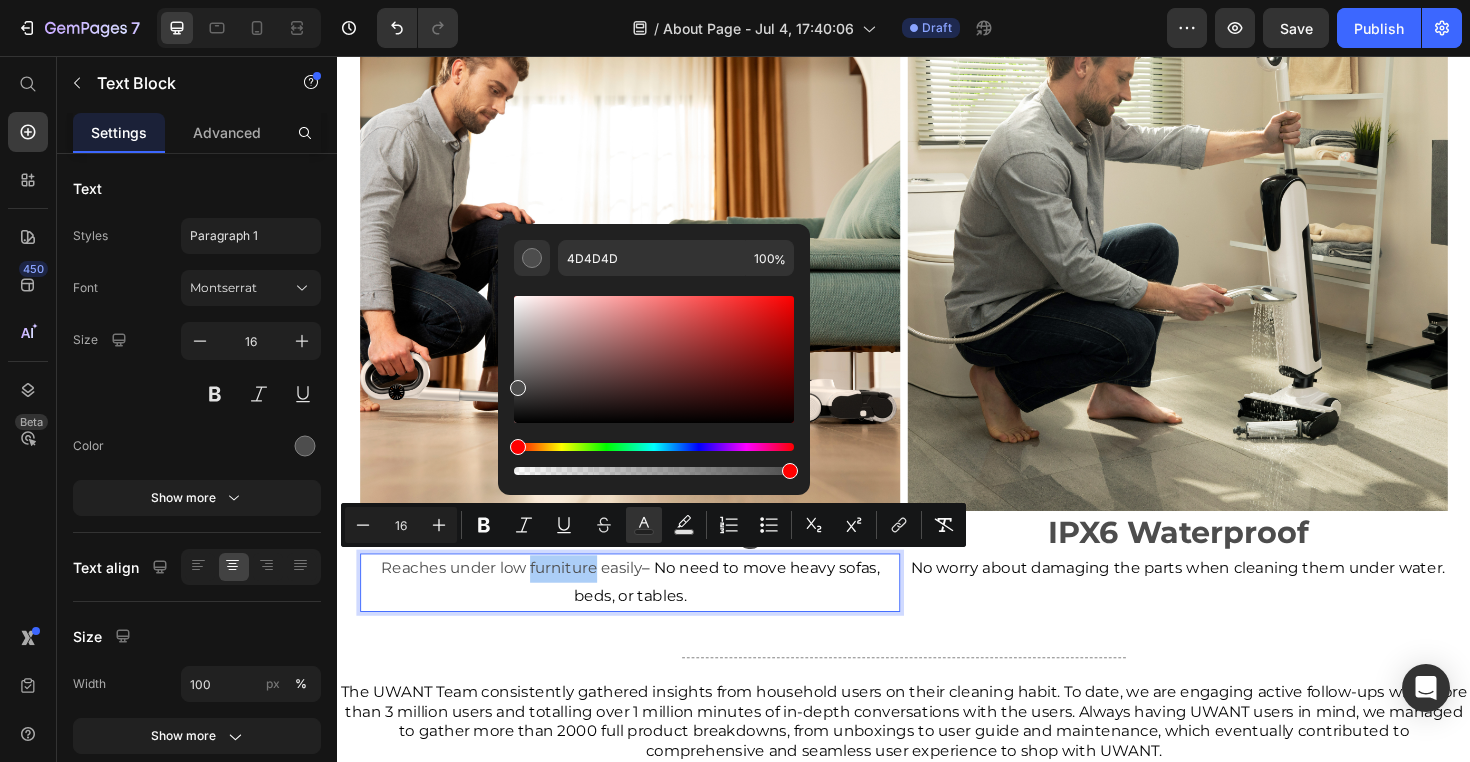 click at bounding box center [654, 359] 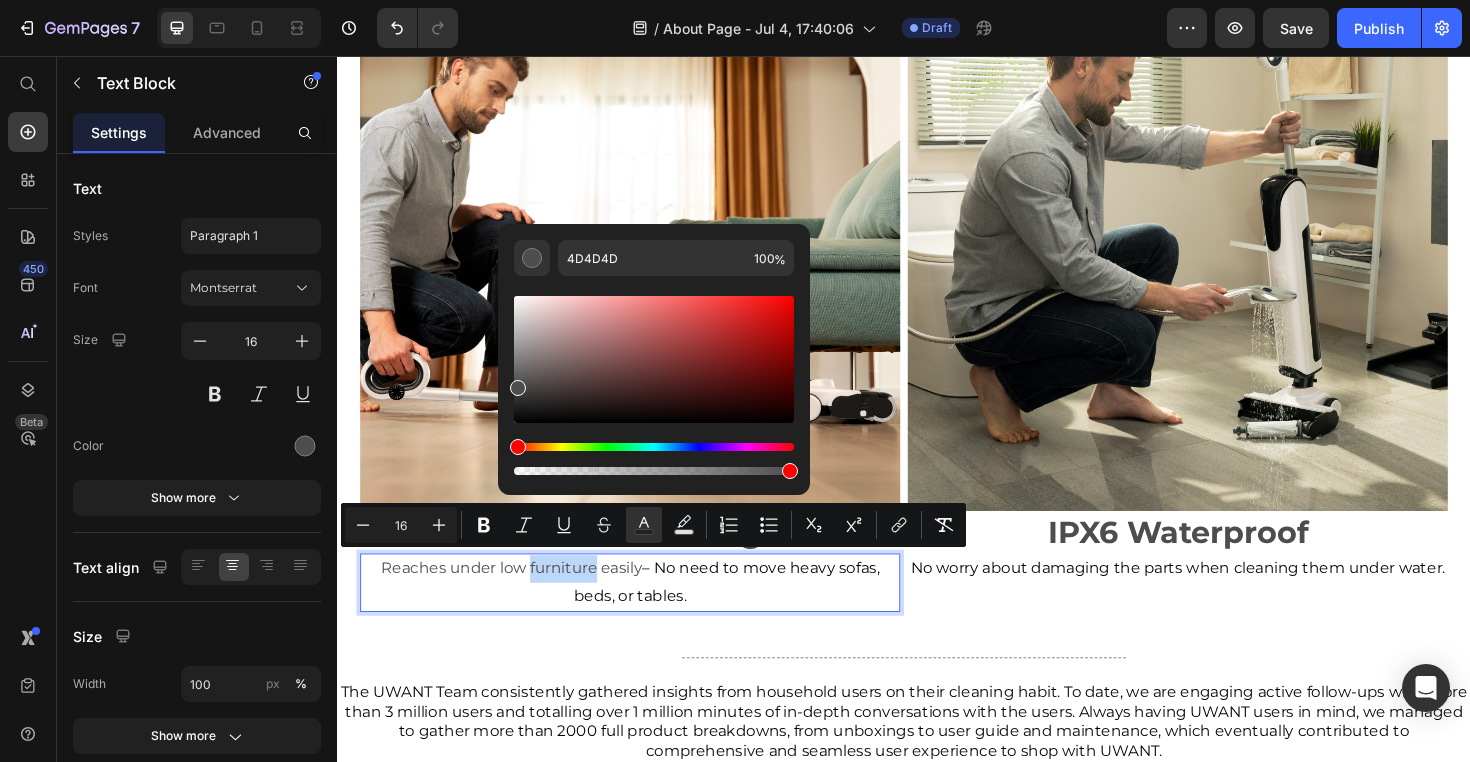type on "1E1D1D" 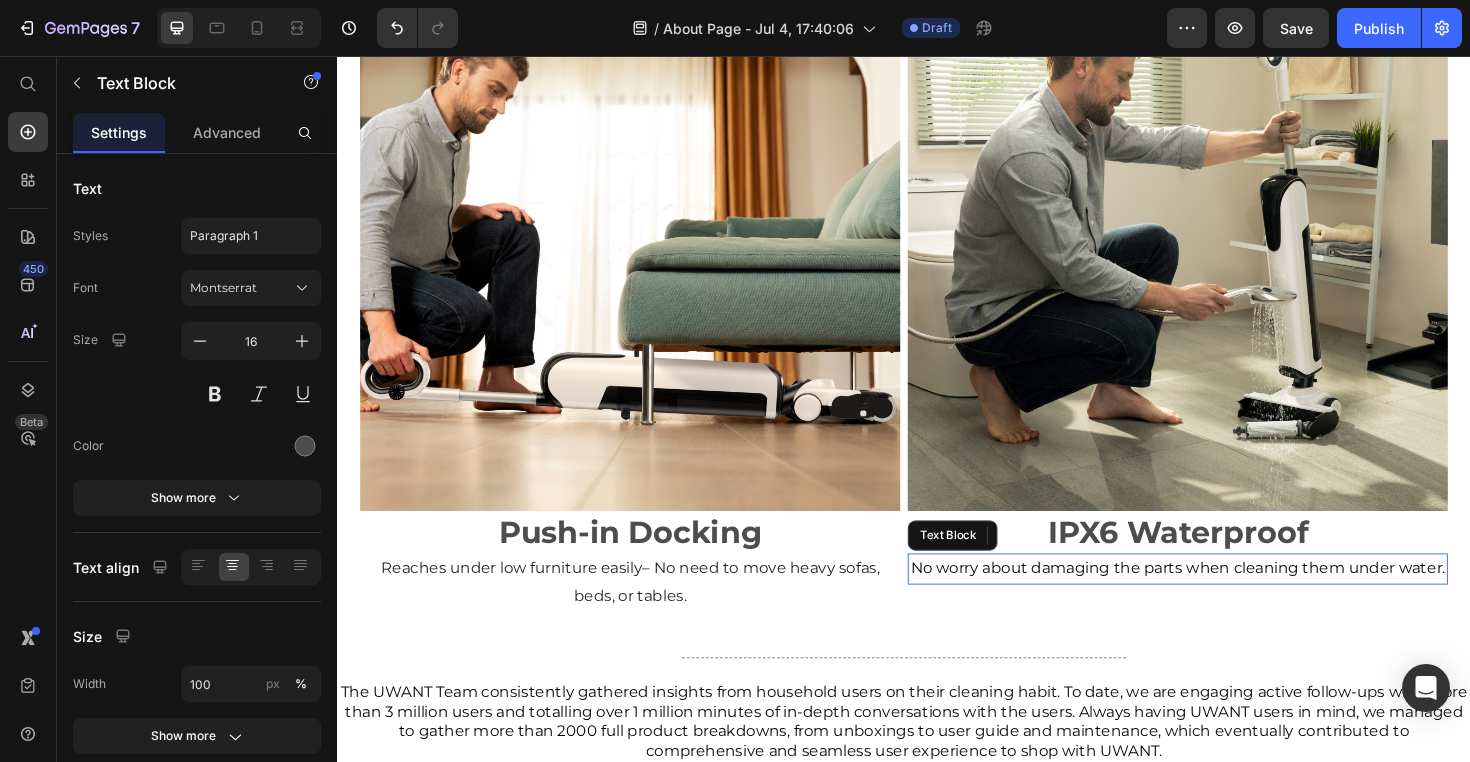 click on "No worry about damaging the parts when cleaning them under water." at bounding box center [1227, 599] 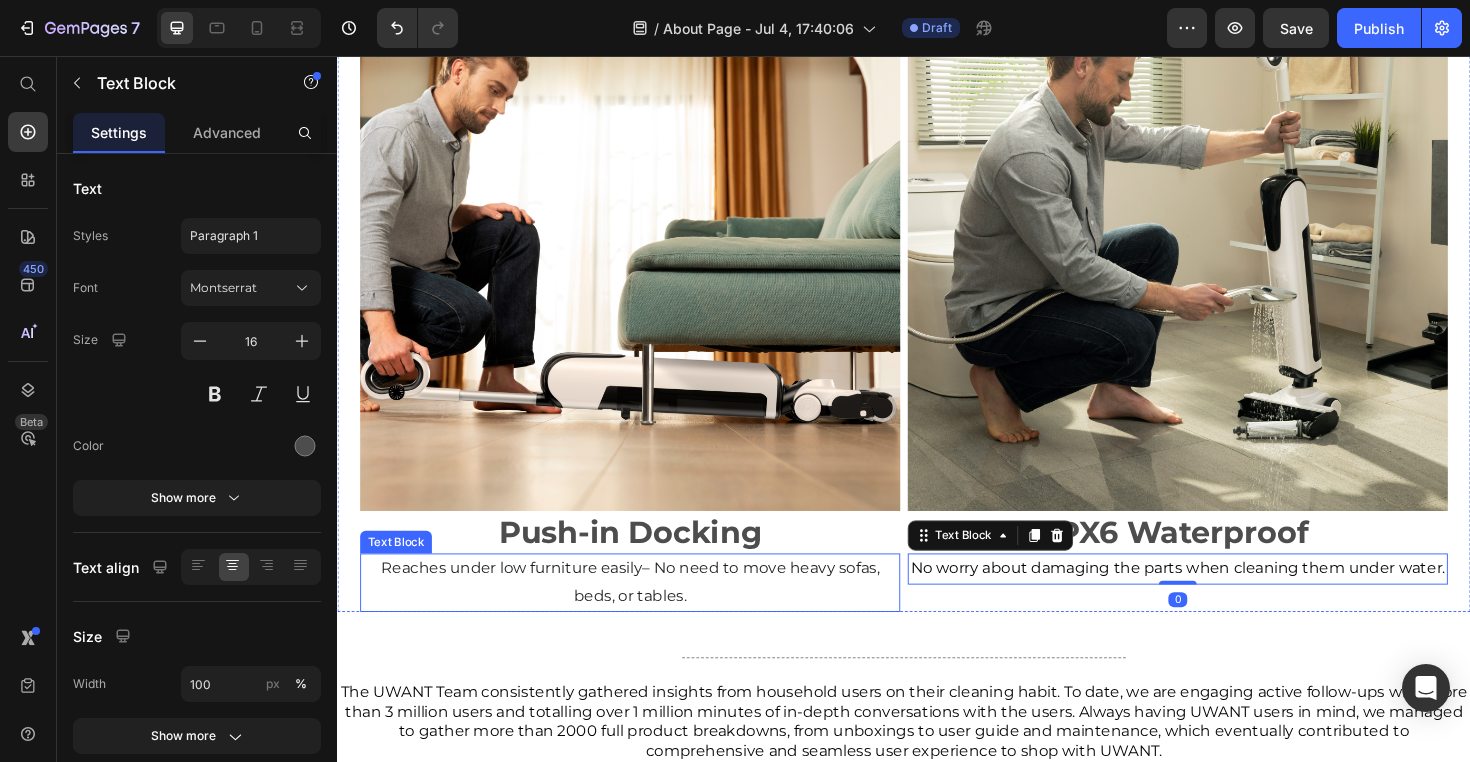 click on "Reaches under low furniture easily – No need to move heavy sofas, beds, or tables." at bounding box center (647, 614) 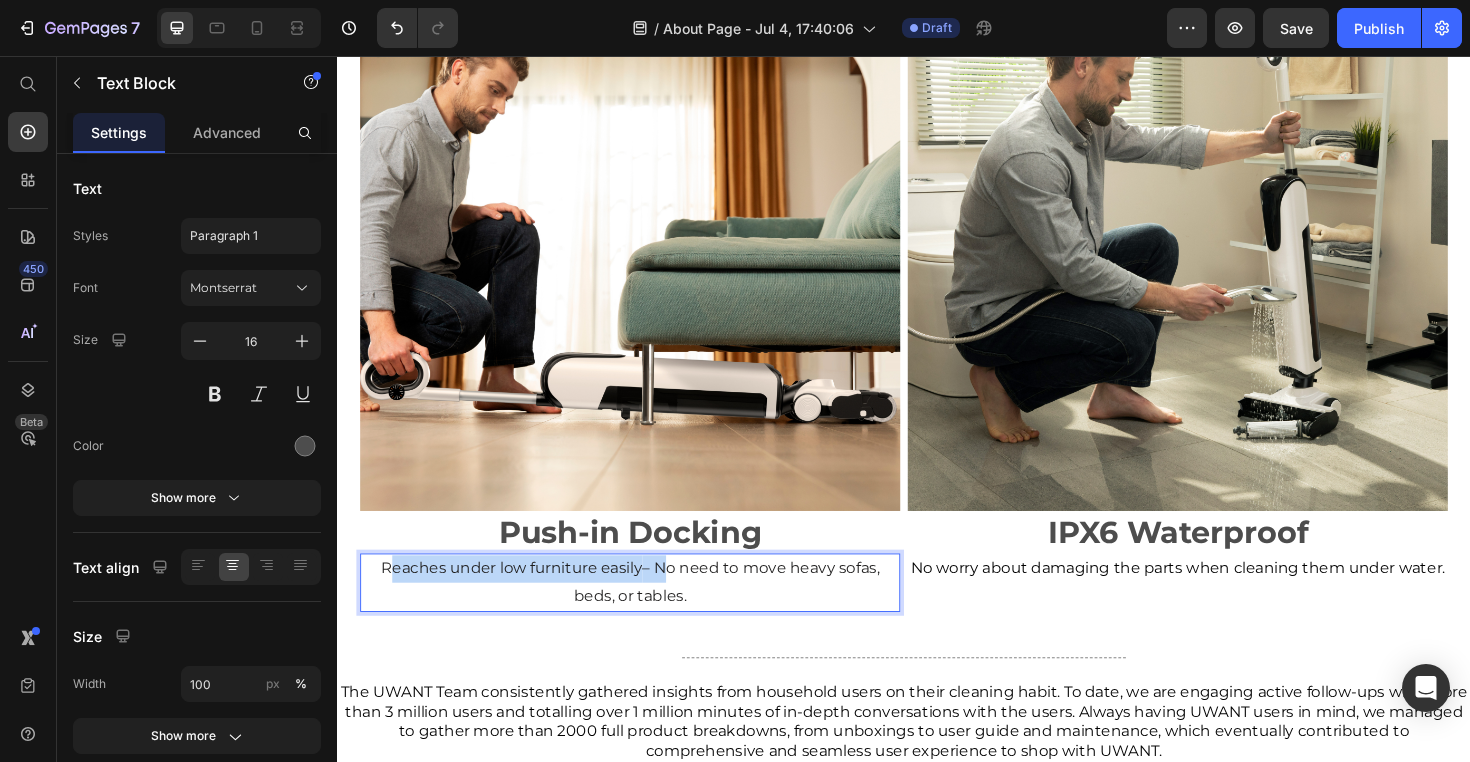 drag, startPoint x: 672, startPoint y: 593, endPoint x: 388, endPoint y: 588, distance: 284.044 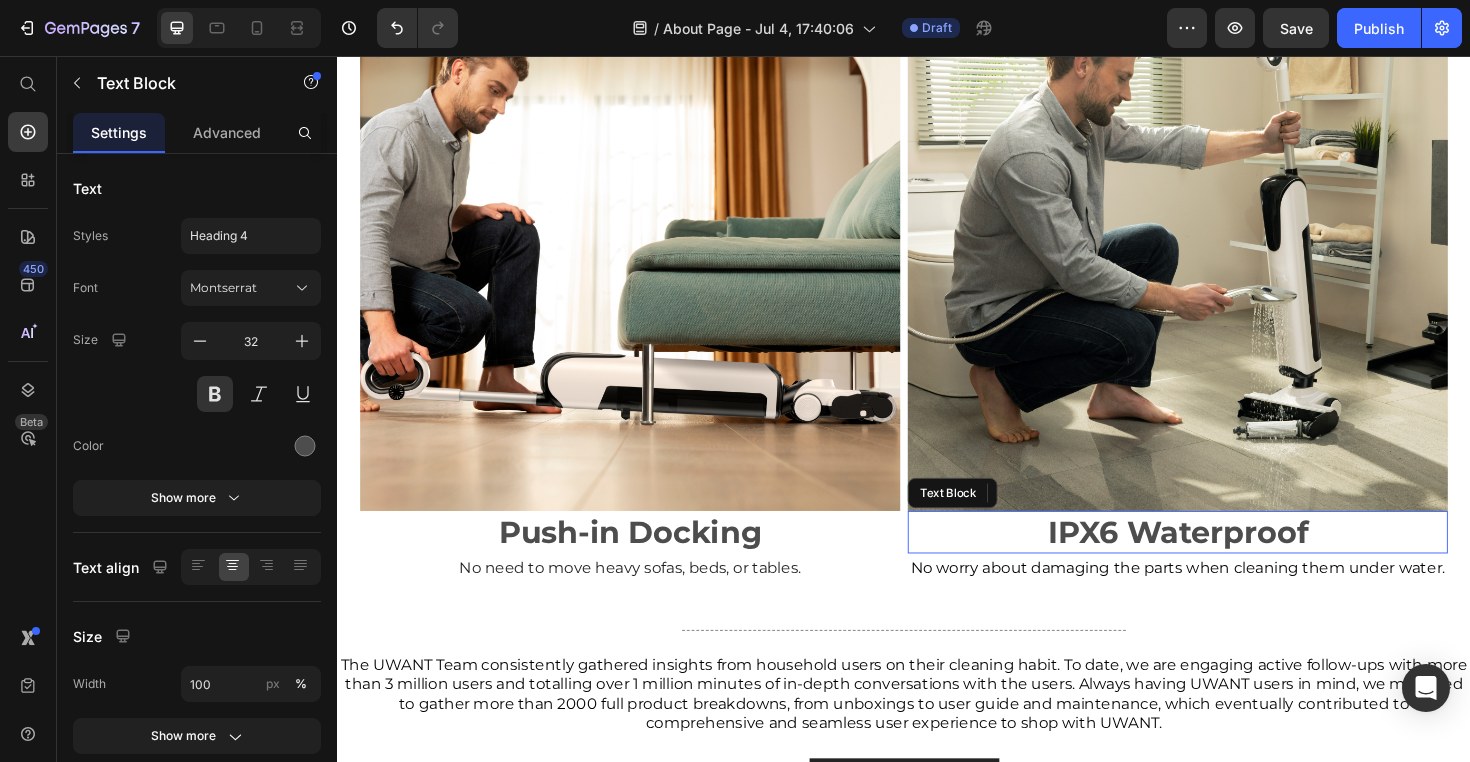 click on "IPX6 Waterproof" at bounding box center [1227, 561] 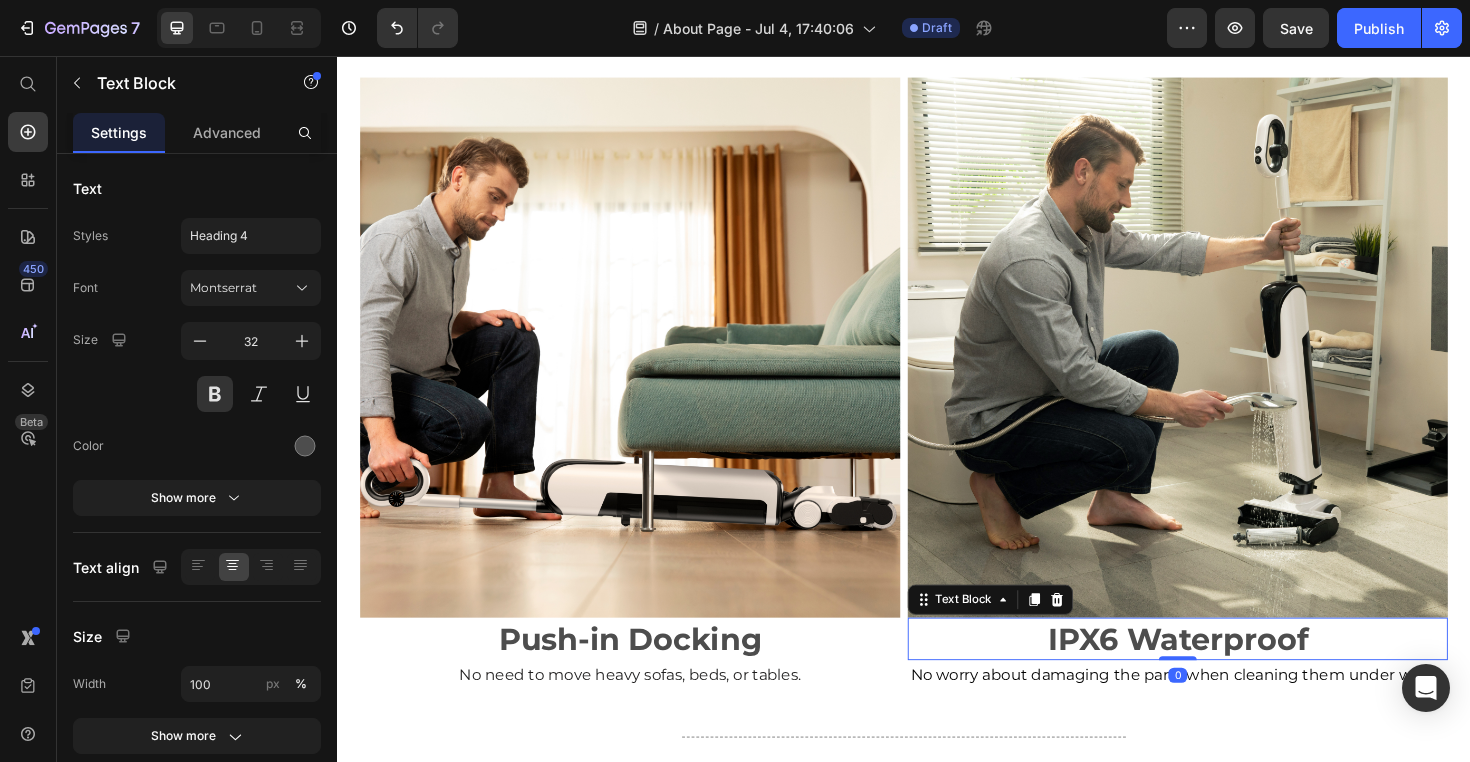 scroll, scrollTop: 4325, scrollLeft: 0, axis: vertical 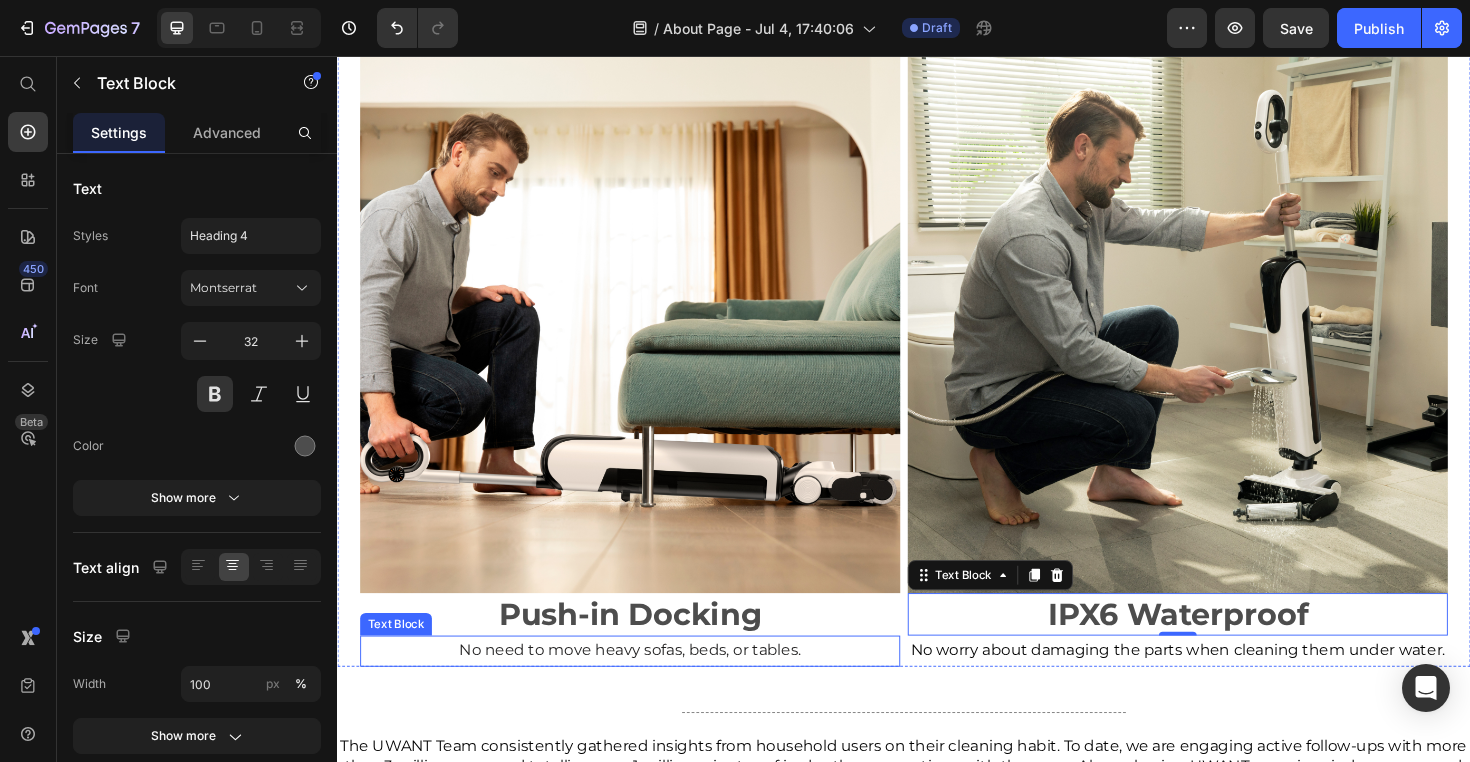 click on "No need to move heavy sofas, beds, or tables." at bounding box center (647, 686) 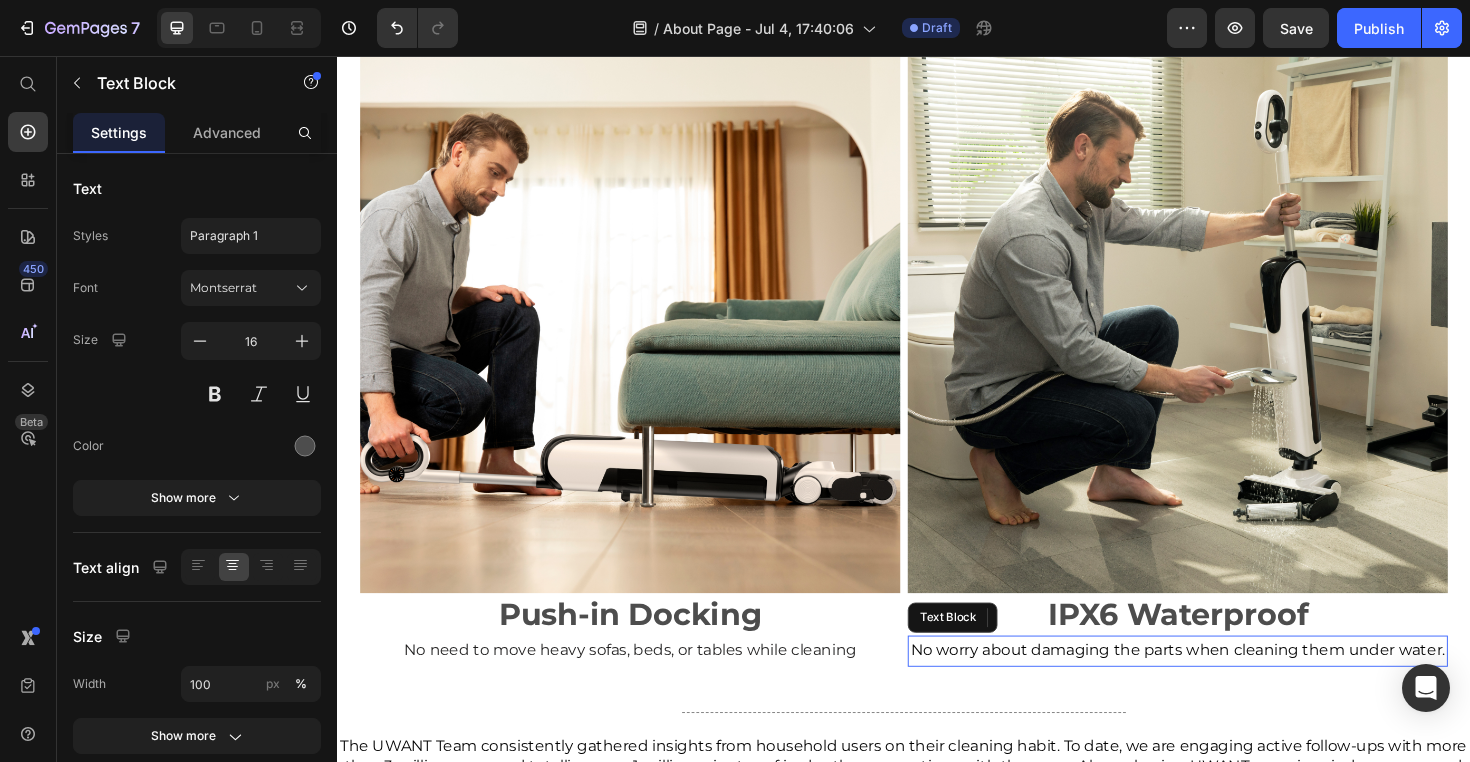 click on "No worry about damaging the parts when cleaning them under water." at bounding box center [1227, 686] 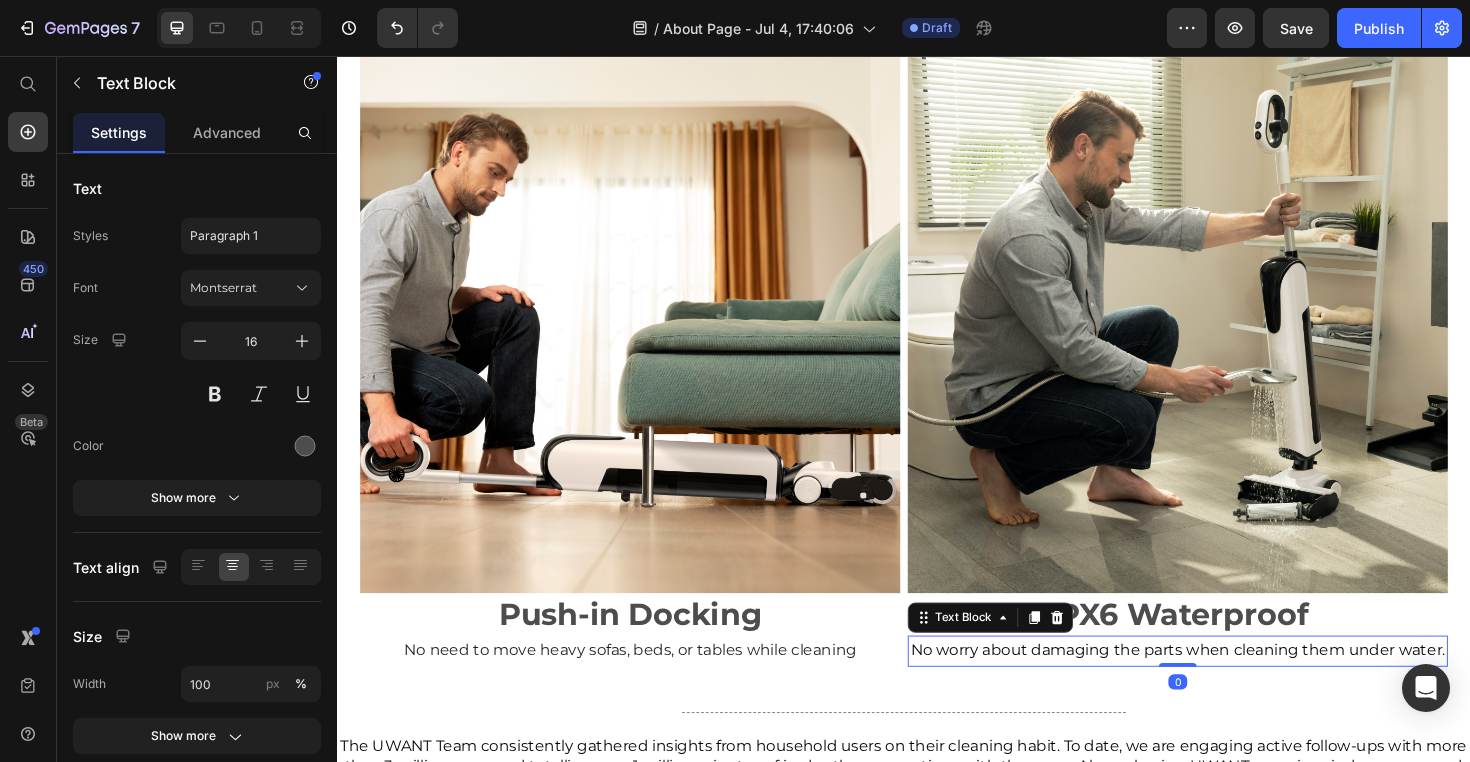 click on "IPX6 Waterproof" at bounding box center [1227, 648] 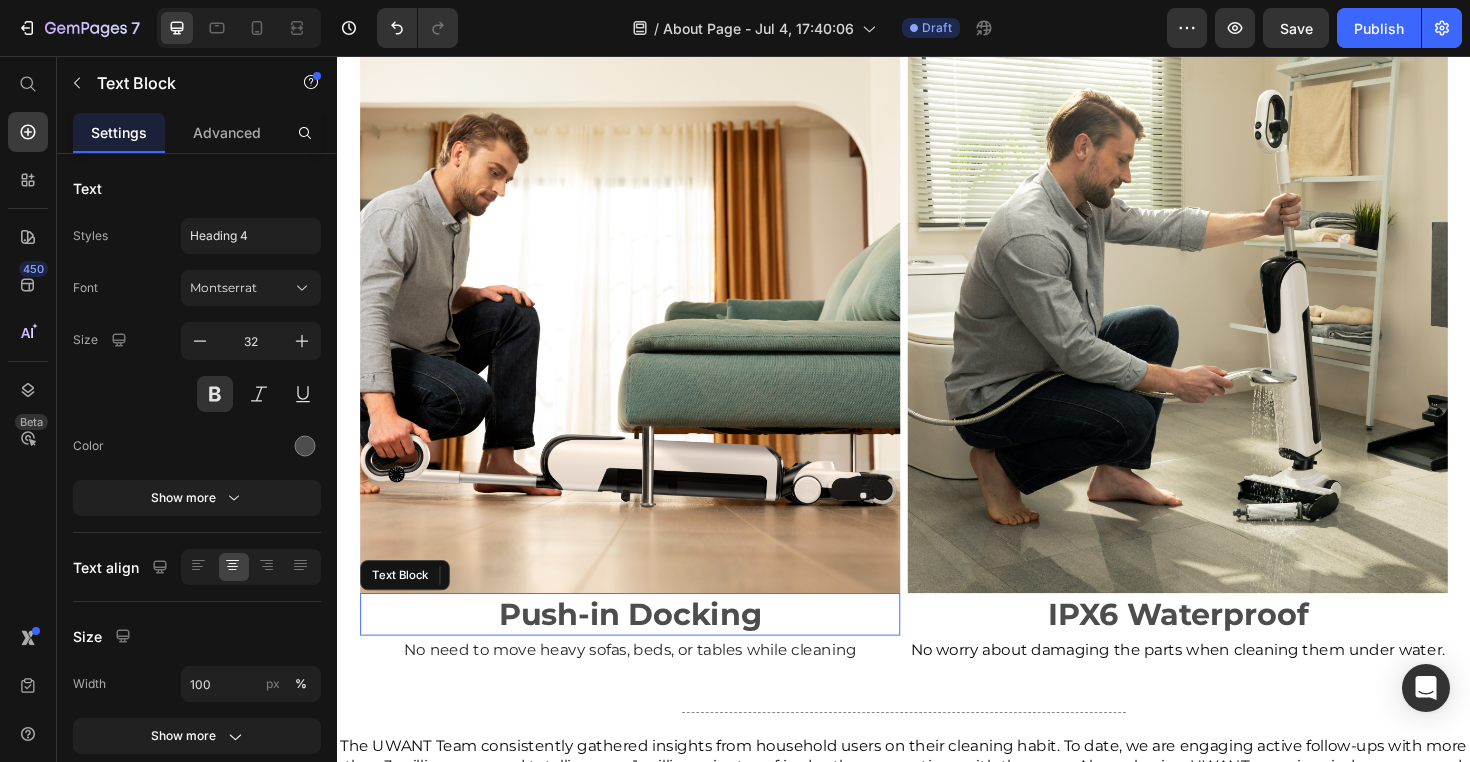 click on "Push-in Docking" at bounding box center [647, 648] 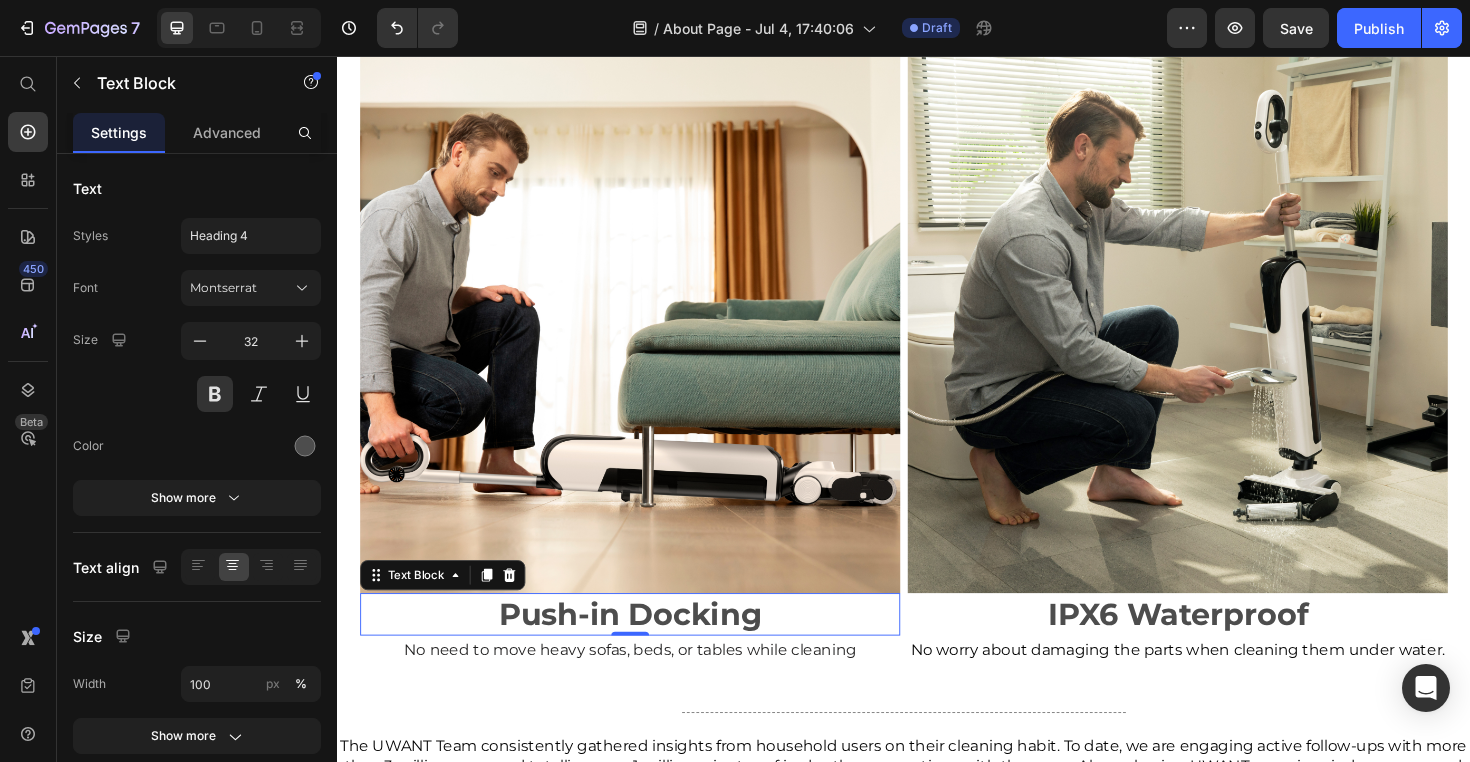 click on "Push-in Docking" at bounding box center [647, 648] 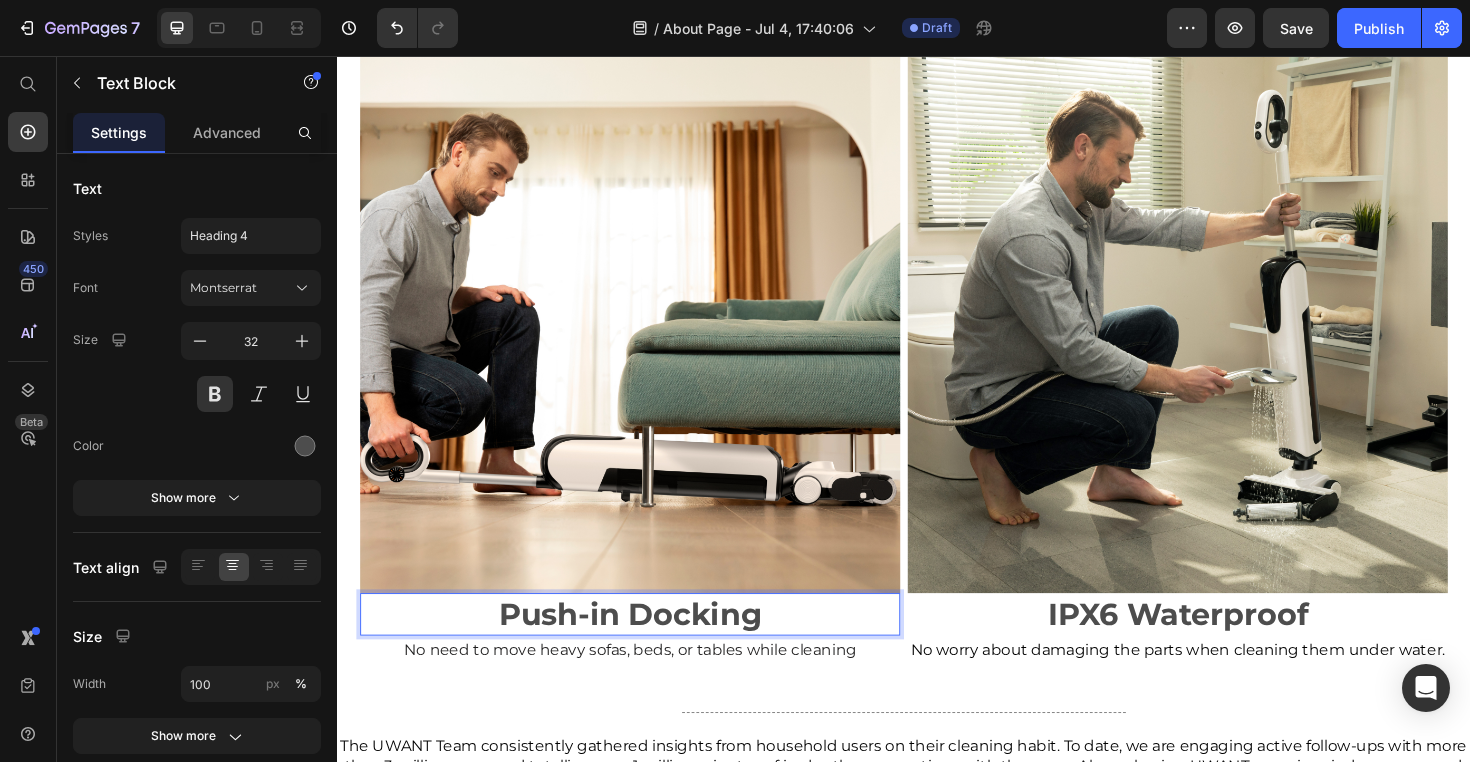 click on "Push-in Docking" at bounding box center [647, 648] 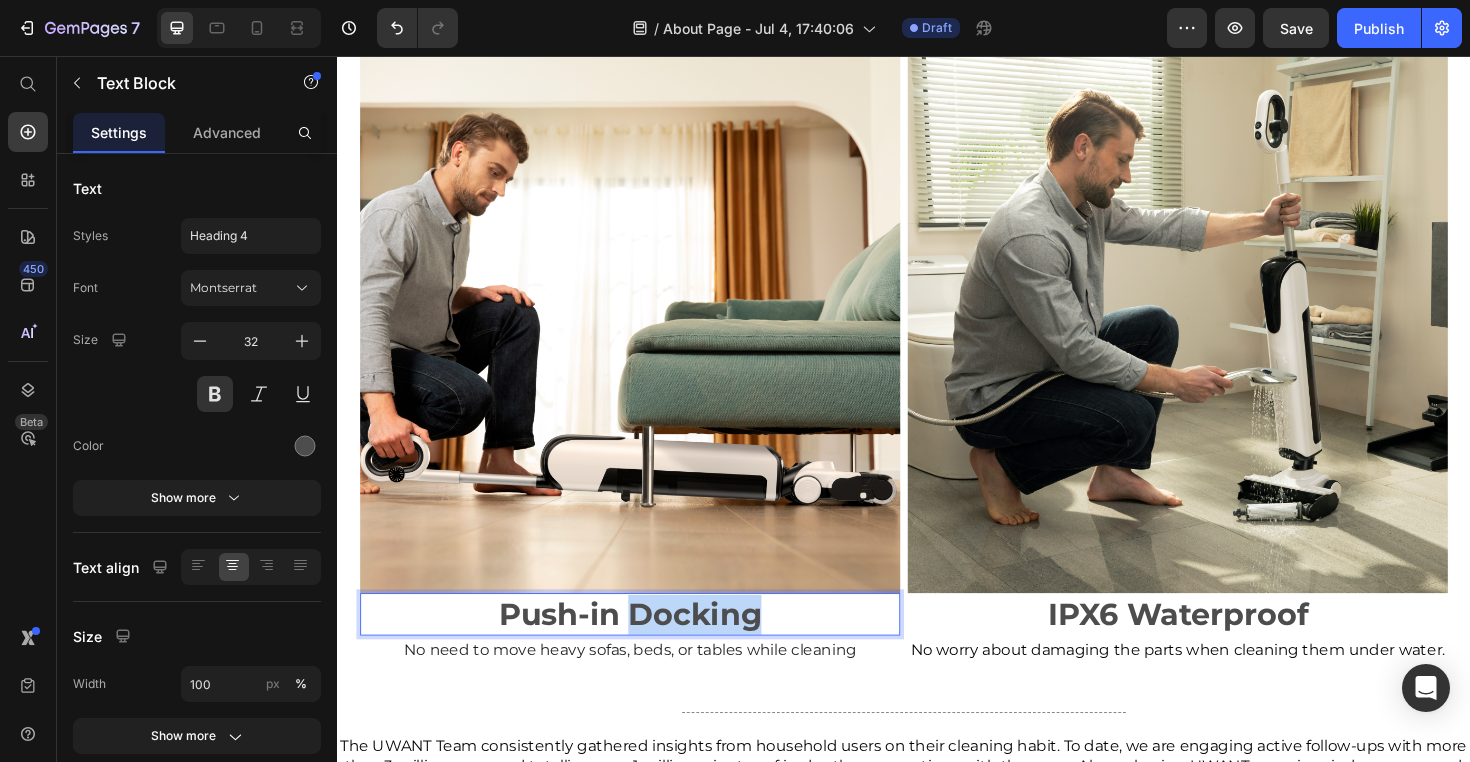 click on "Push-in Docking" at bounding box center [647, 648] 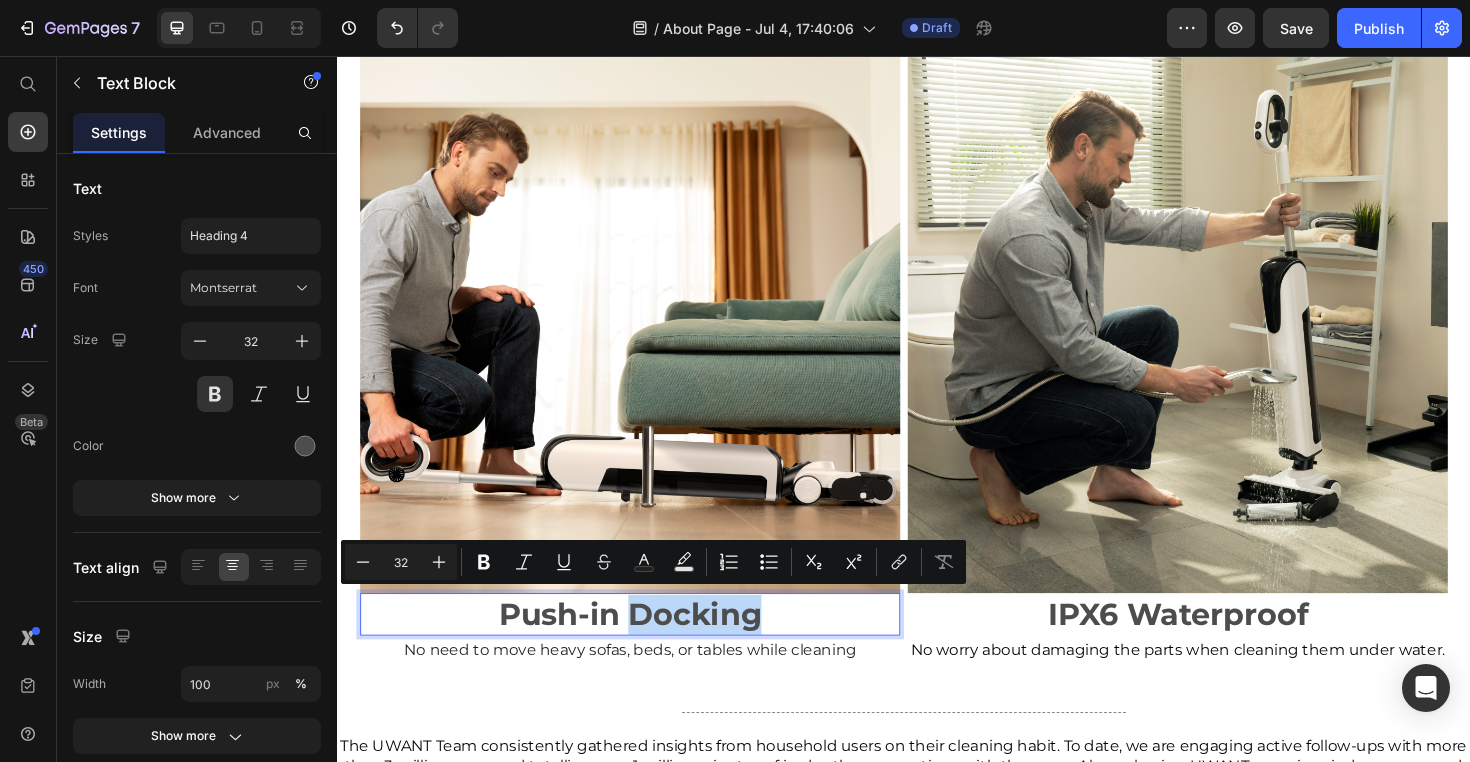 type 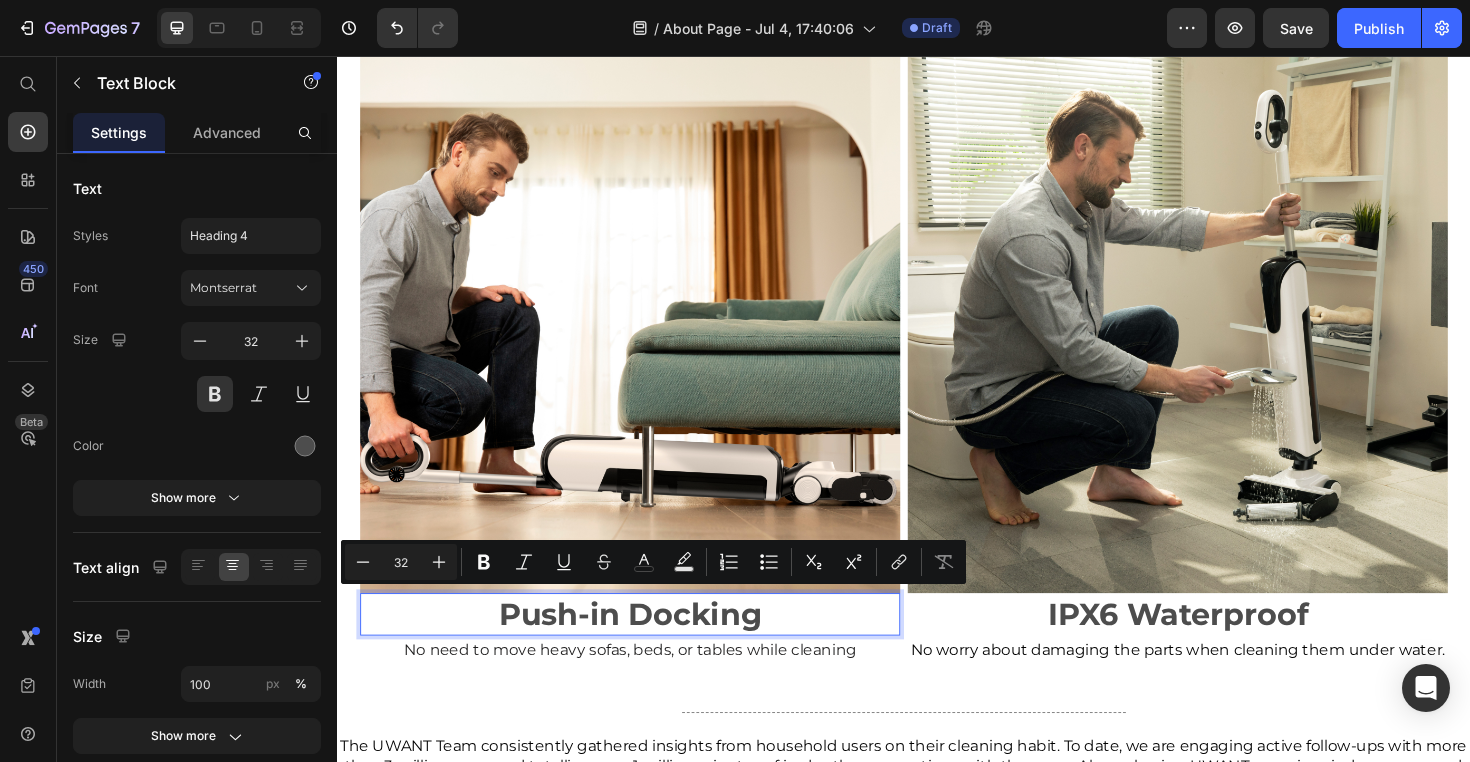 type 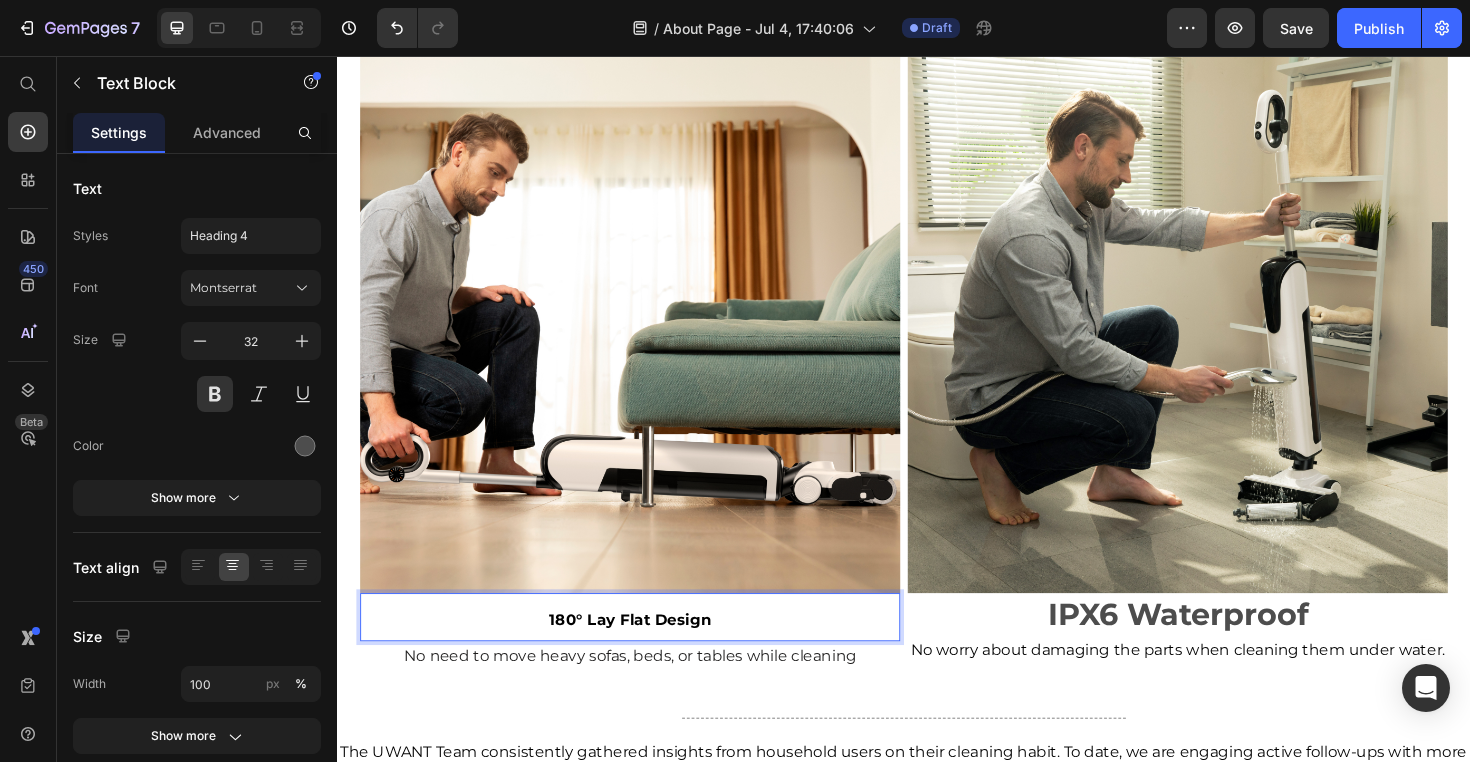click on "180° Lay Flat Design" at bounding box center [647, 653] 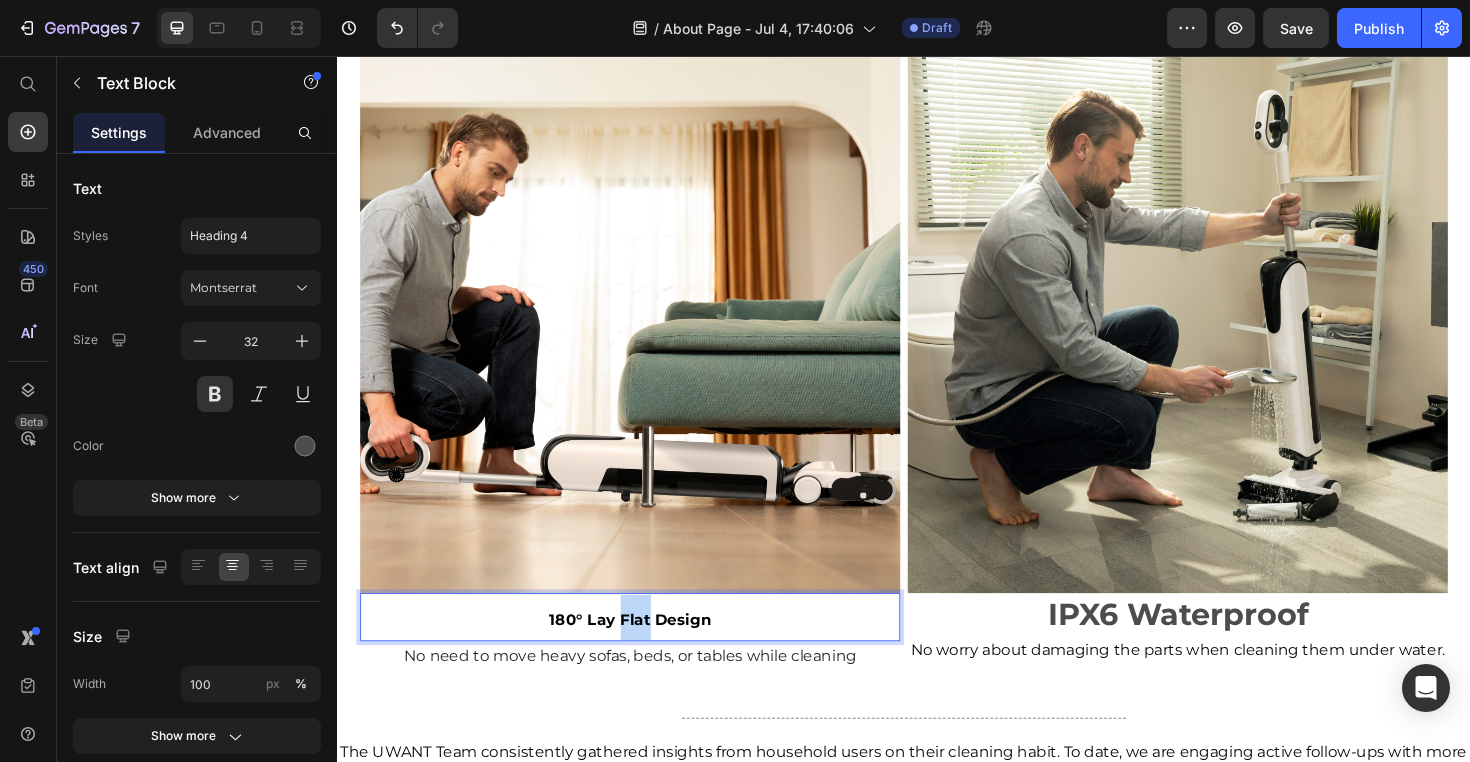 click on "180° Lay Flat Design" at bounding box center (647, 653) 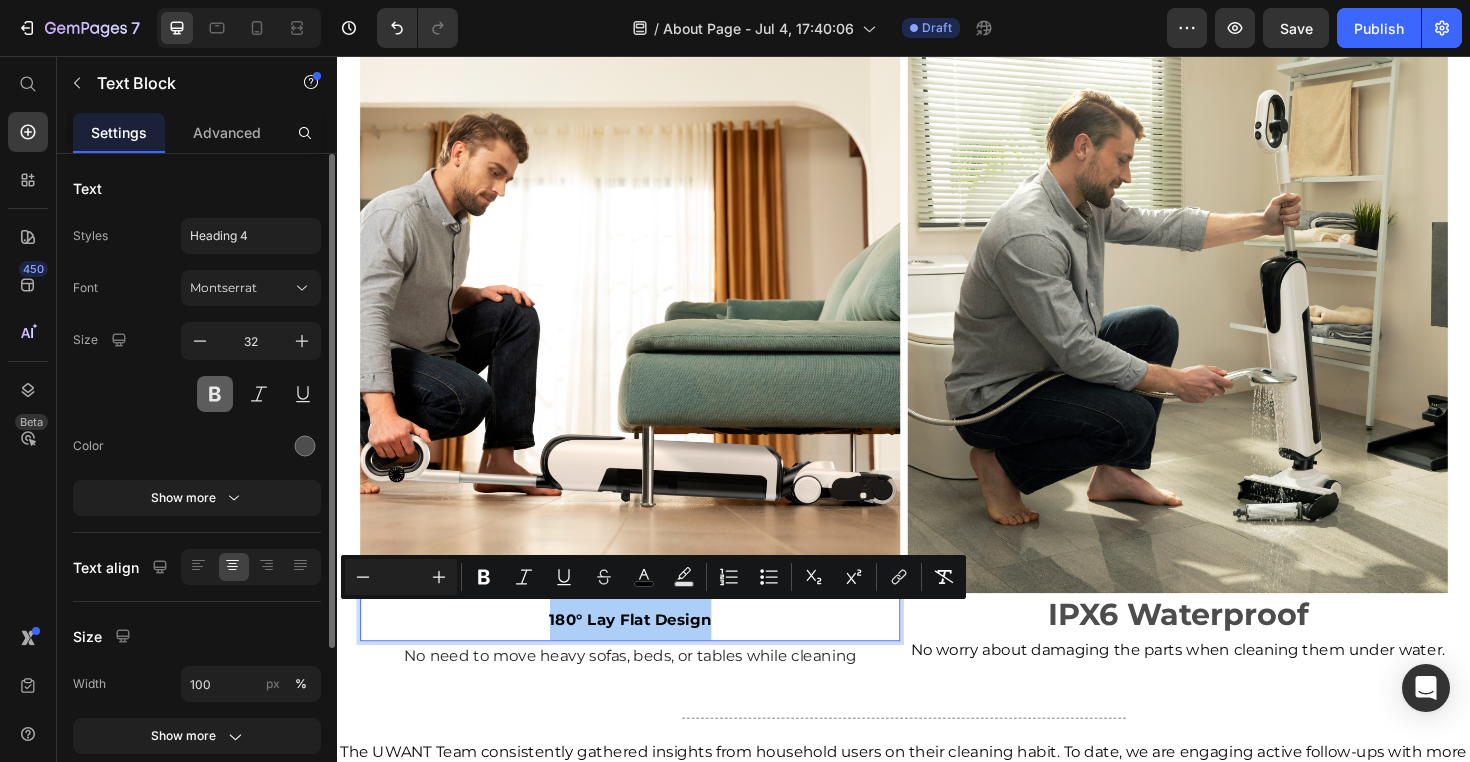 click at bounding box center (215, 394) 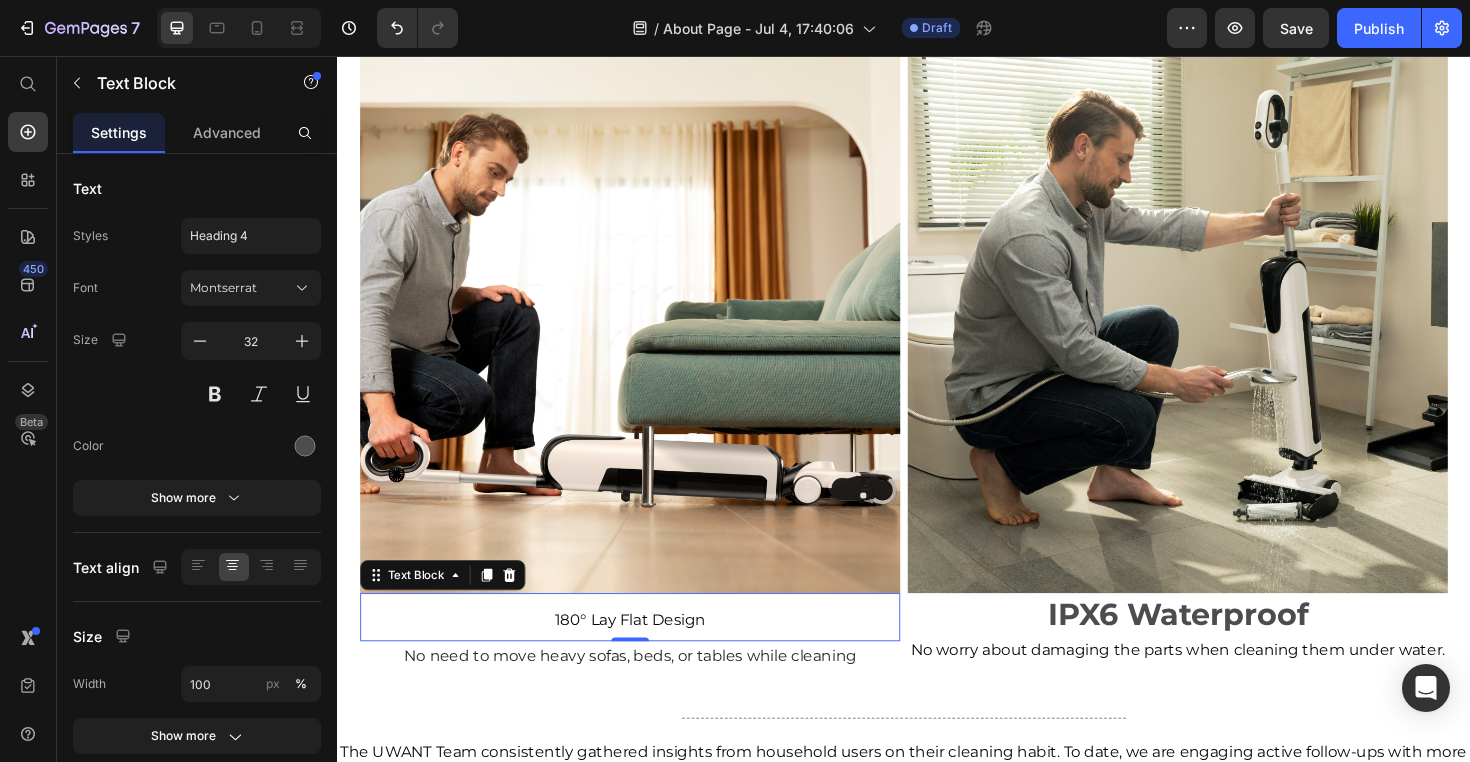 click on "180° Lay Flat Design" at bounding box center [647, 653] 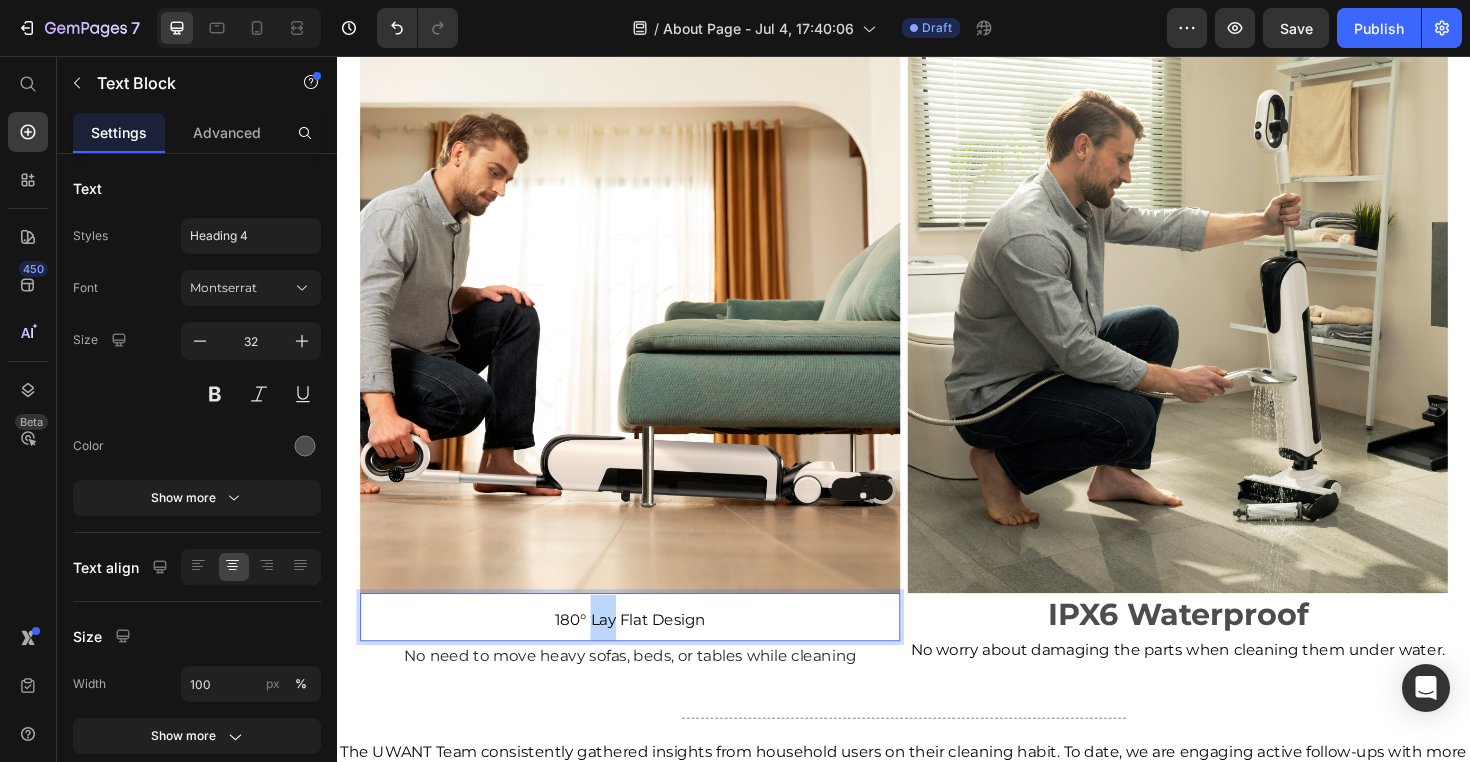 click on "180° Lay Flat Design" at bounding box center (647, 653) 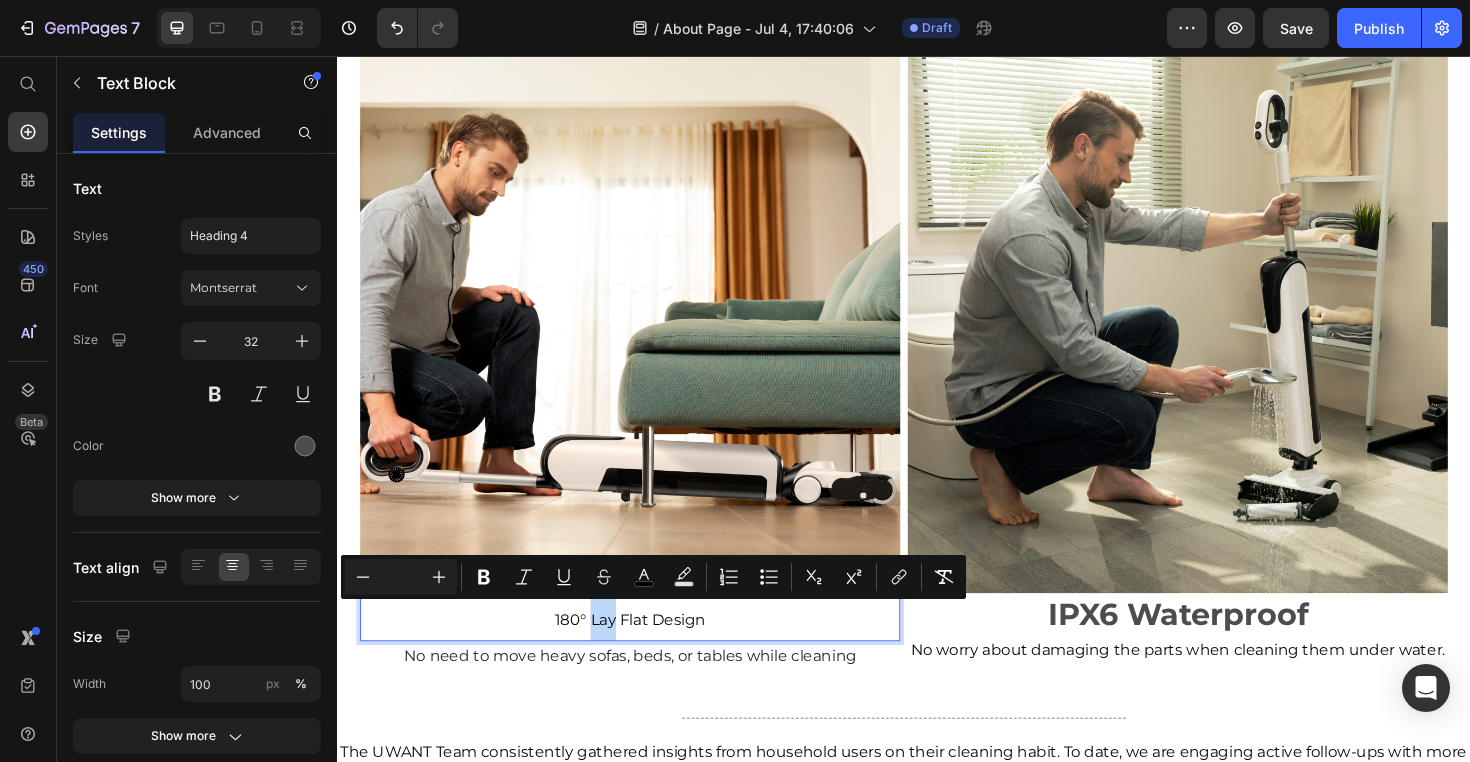 click on "180° Lay Flat Design" at bounding box center (647, 653) 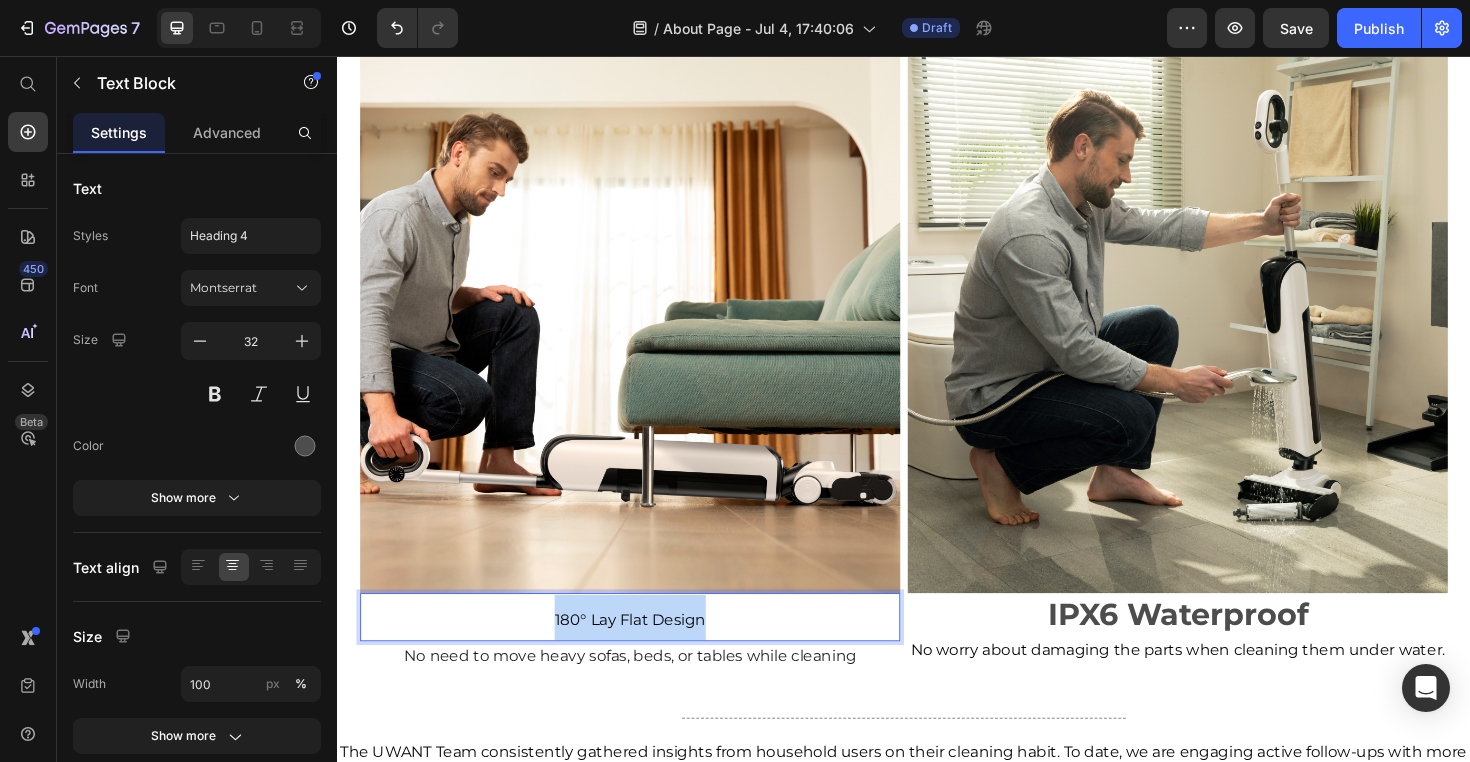 click on "180° Lay Flat Design" at bounding box center [647, 653] 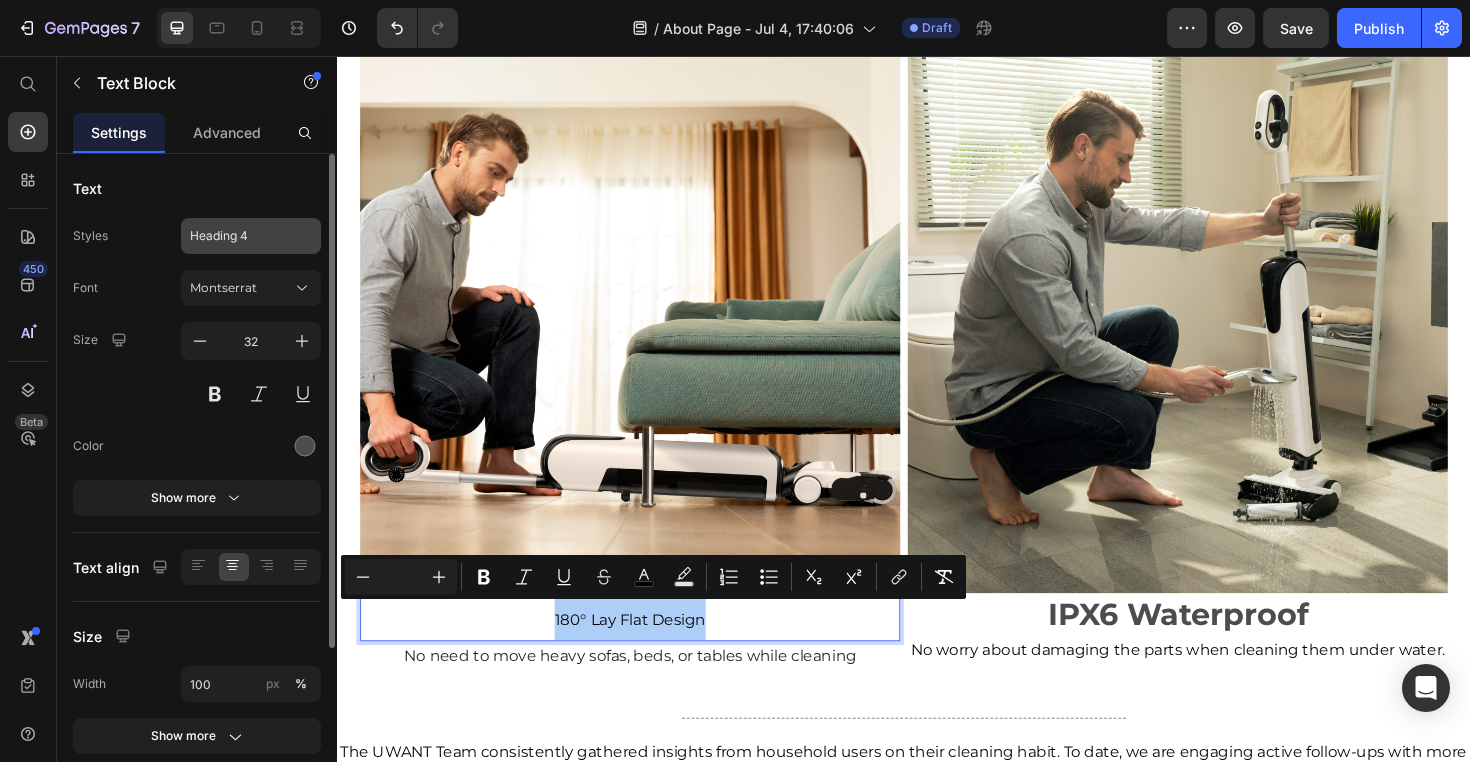 click on "Heading 4" at bounding box center (251, 236) 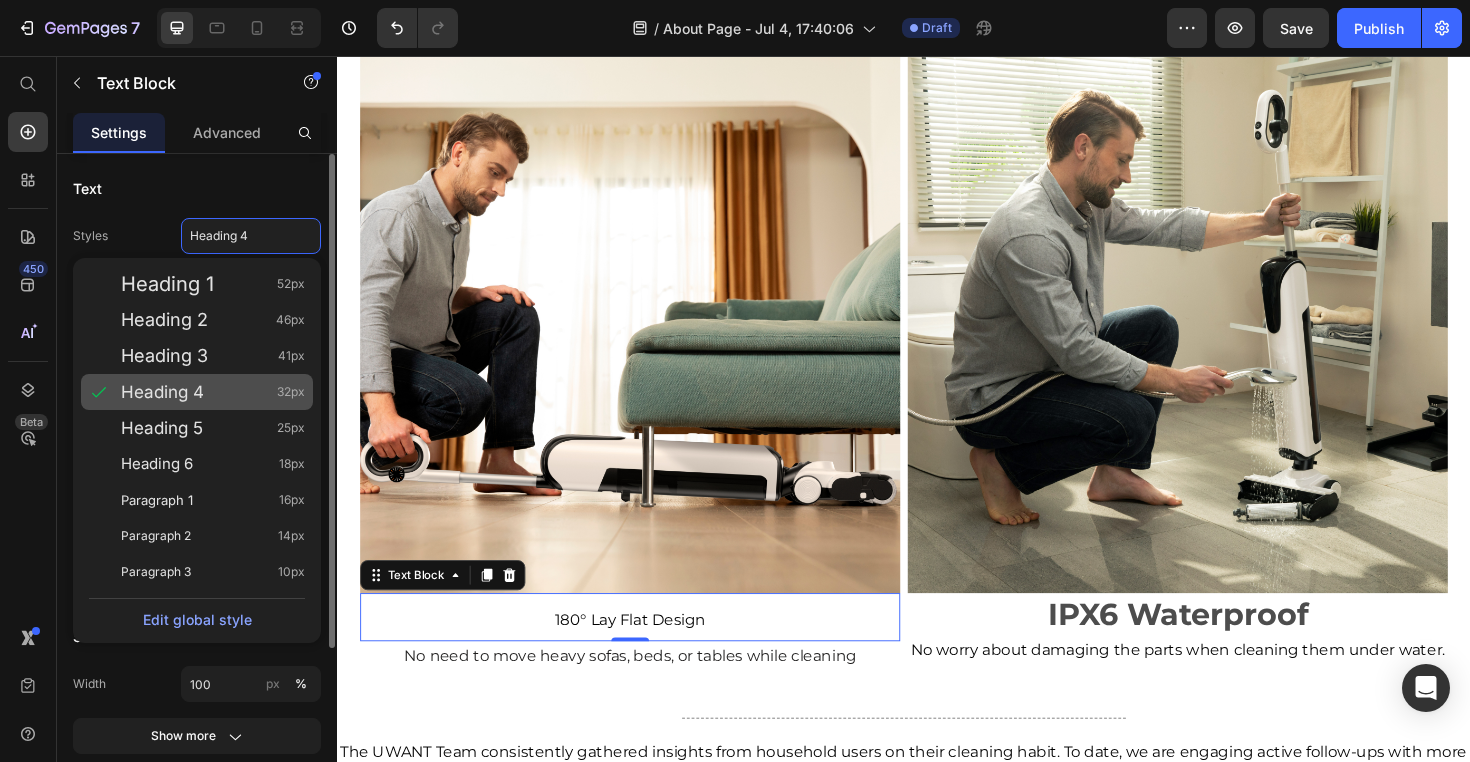 click on "Heading 4" at bounding box center (162, 392) 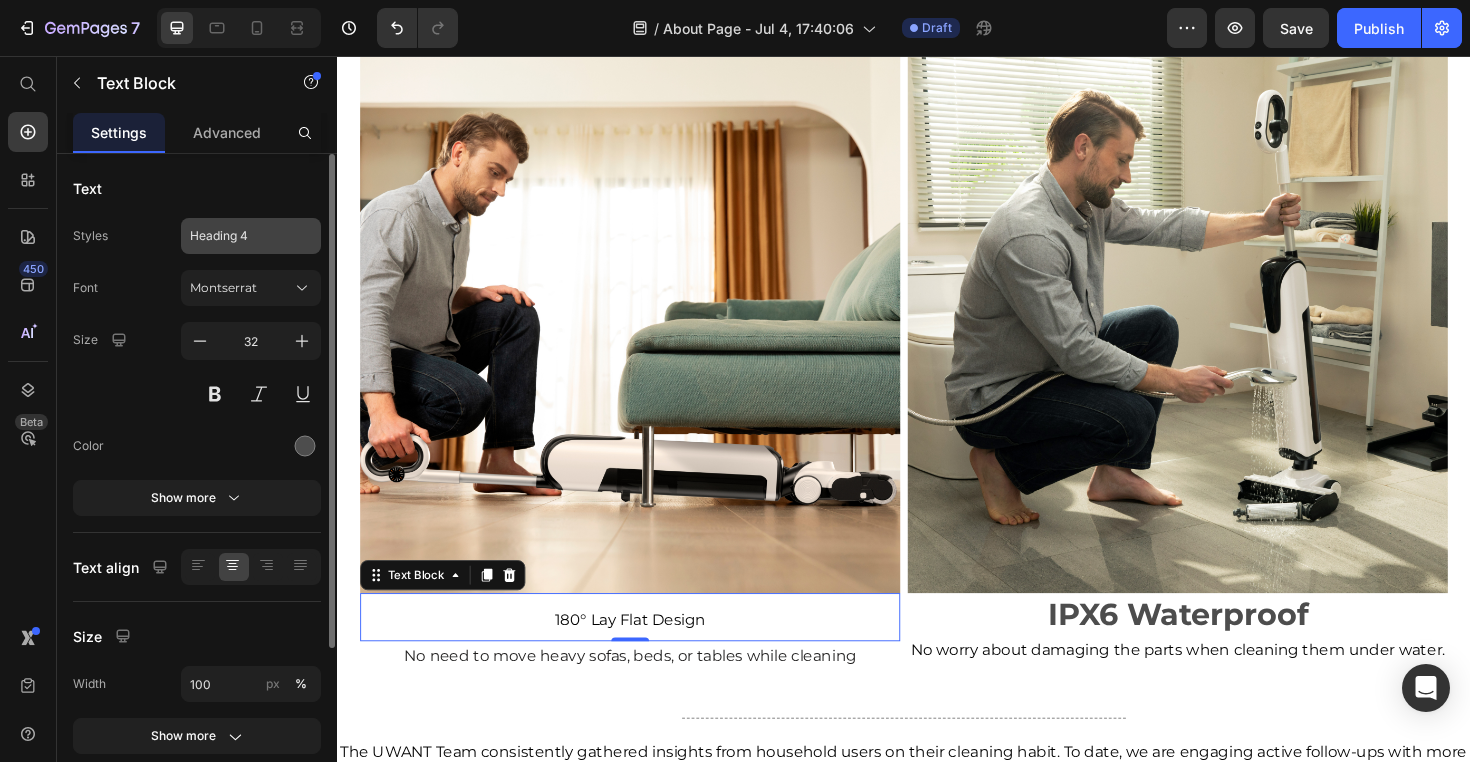click on "Heading 4" at bounding box center (239, 236) 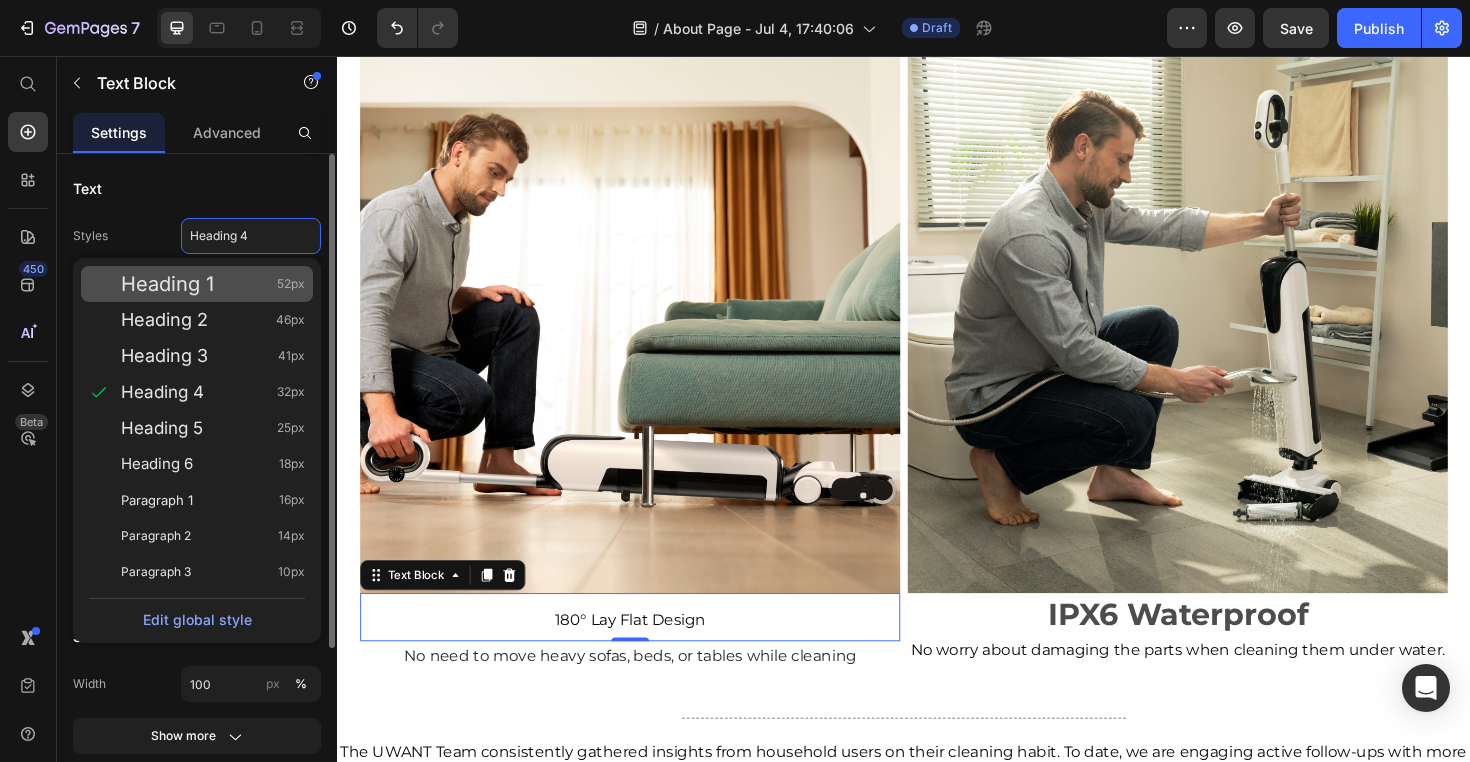 click on "Heading 1 52px" at bounding box center (213, 284) 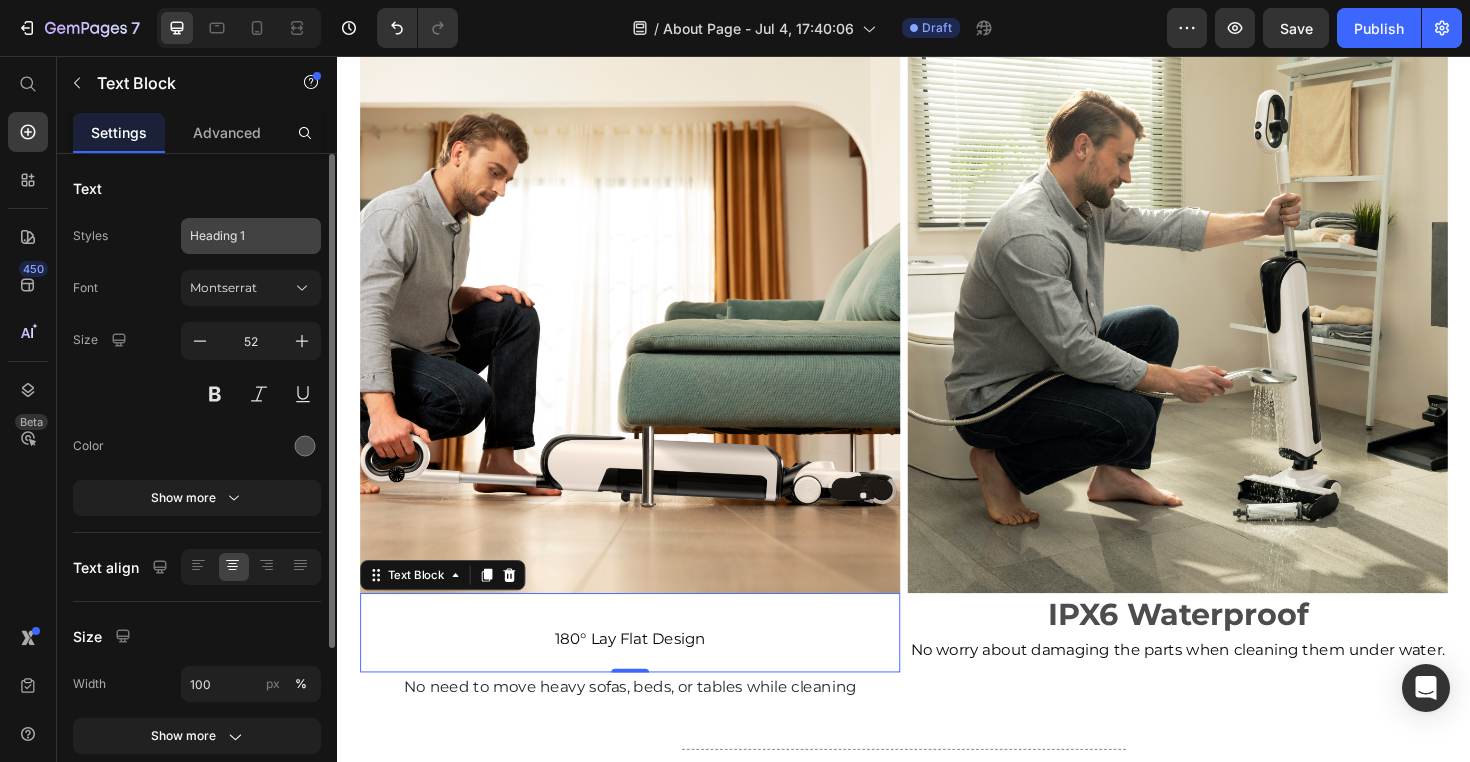 click on "Heading 1" at bounding box center (239, 236) 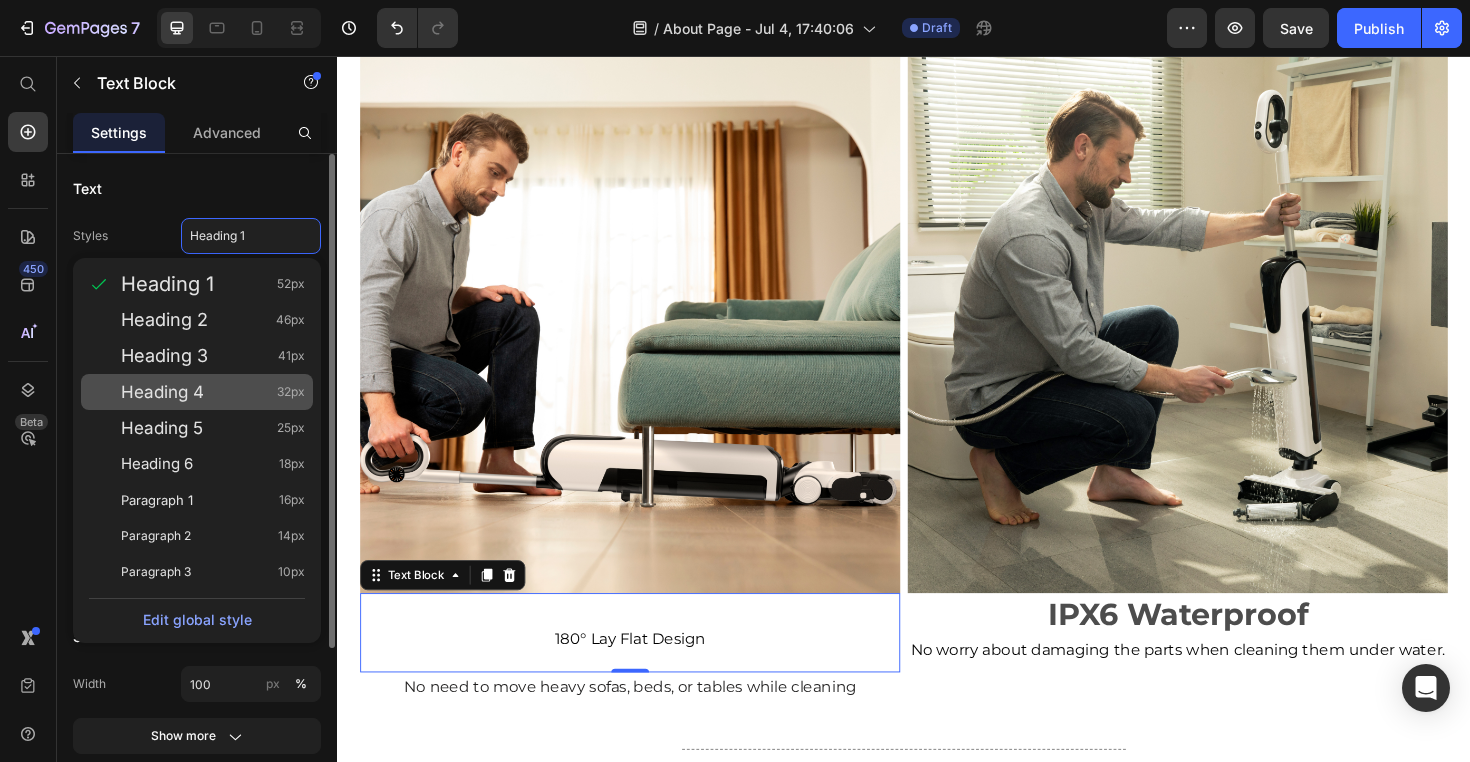 click on "Heading 4 32px" 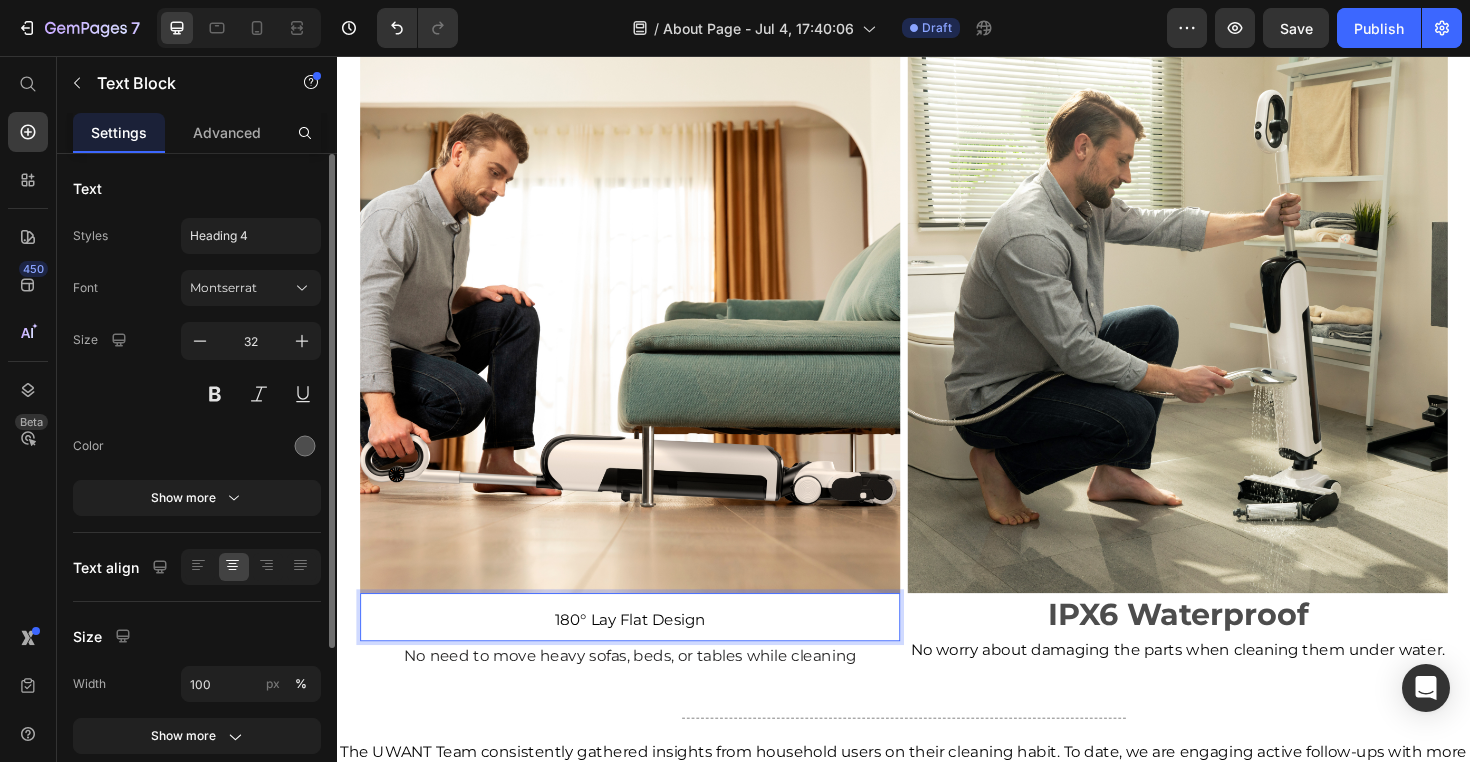 click on "180° Lay Flat Design" at bounding box center [647, 653] 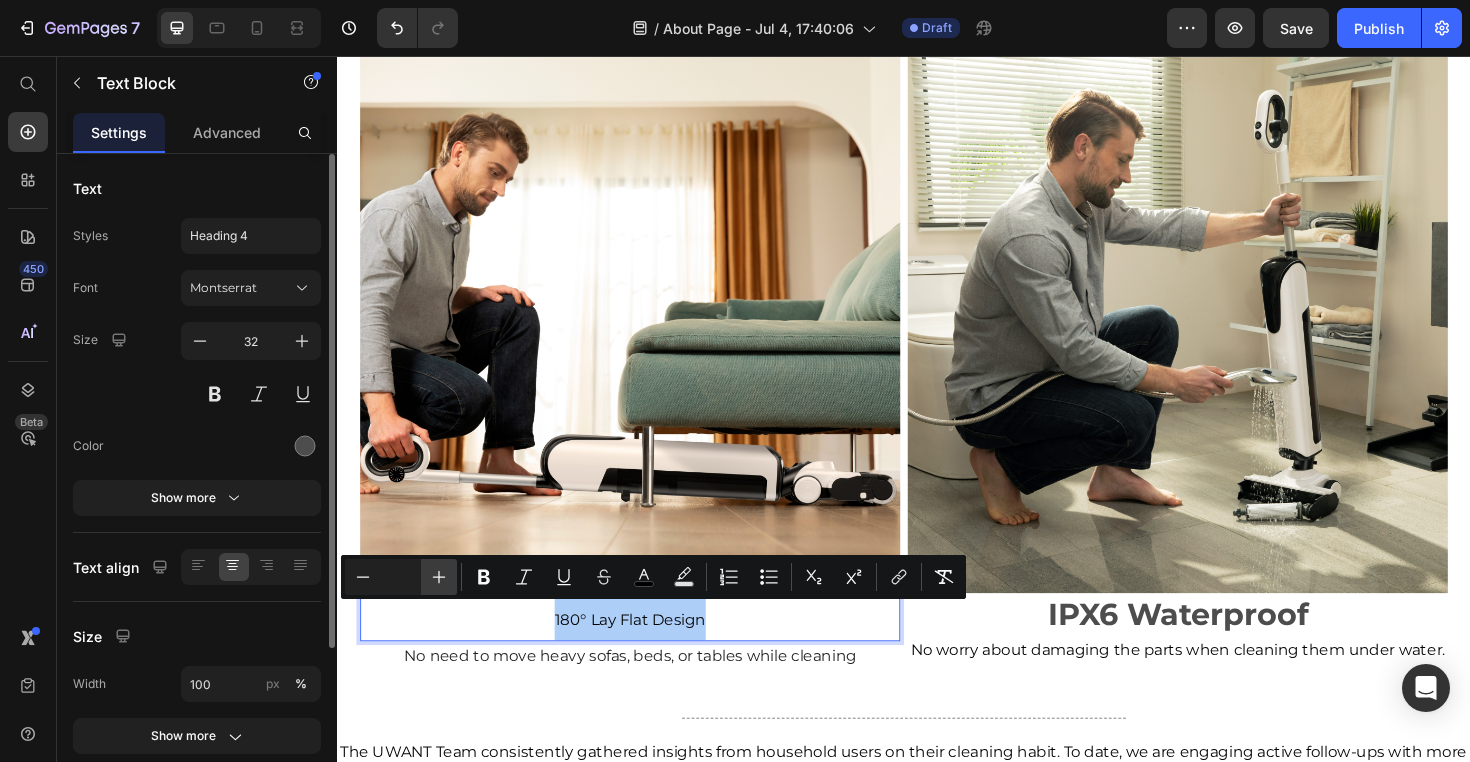 click 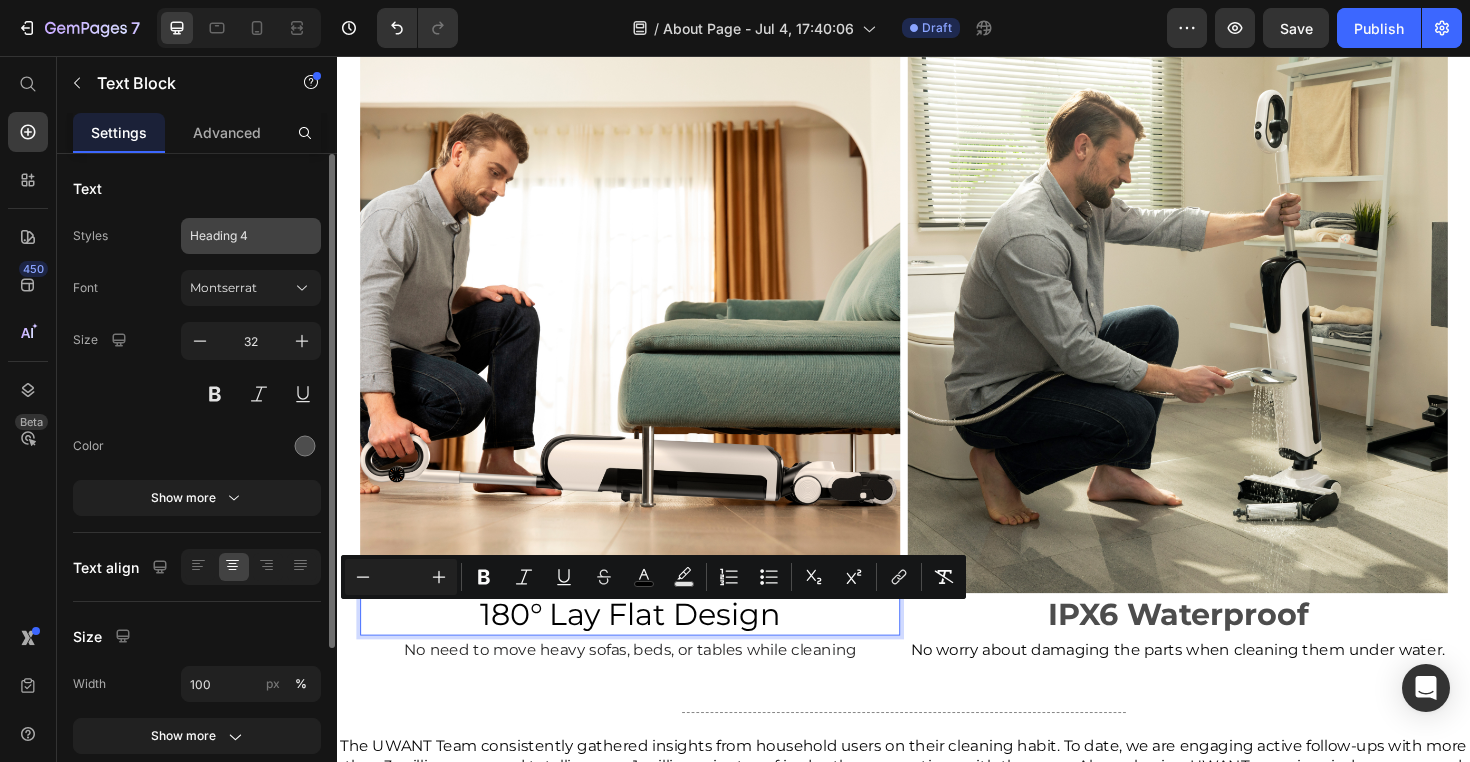 click on "Heading 4" at bounding box center (239, 236) 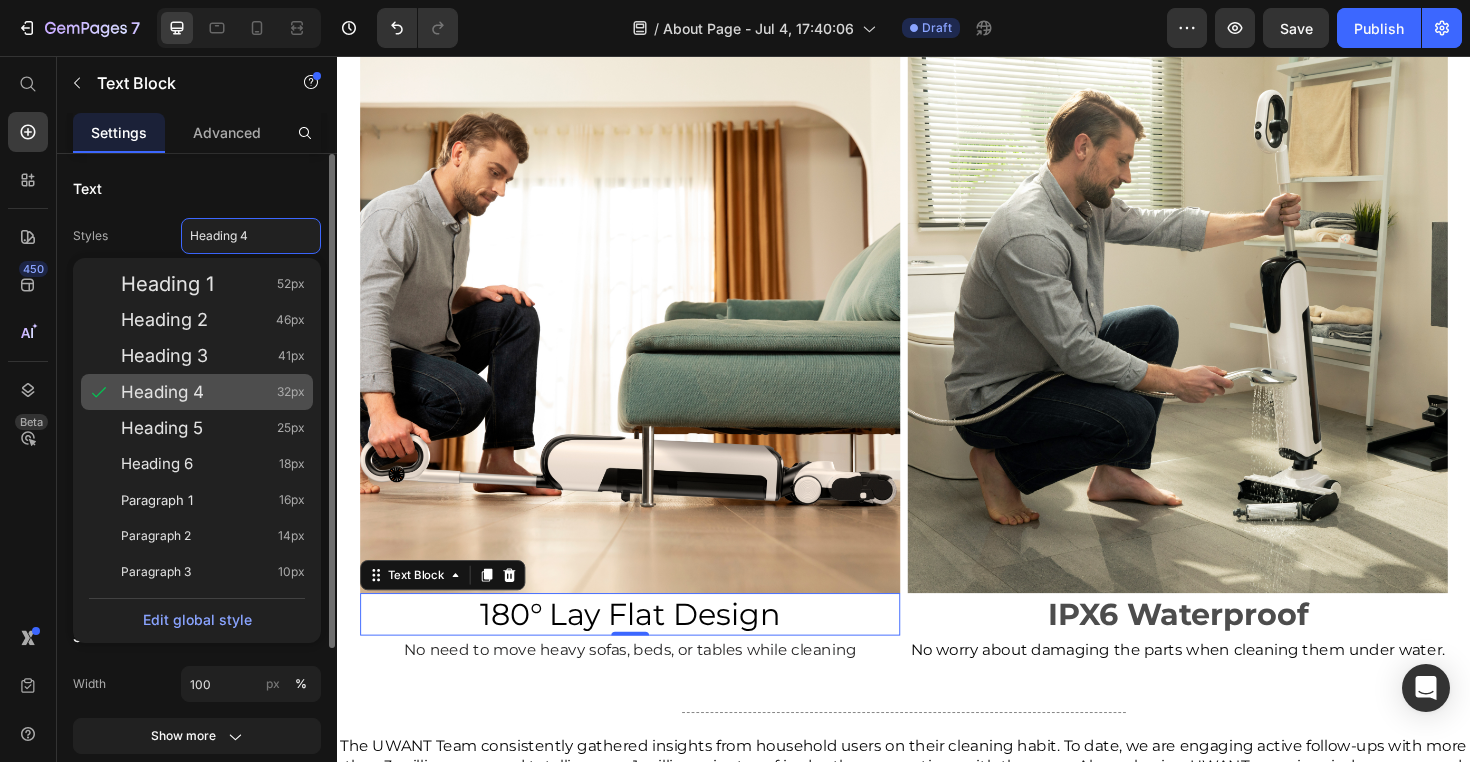 click on "Heading 4 32px" at bounding box center [213, 392] 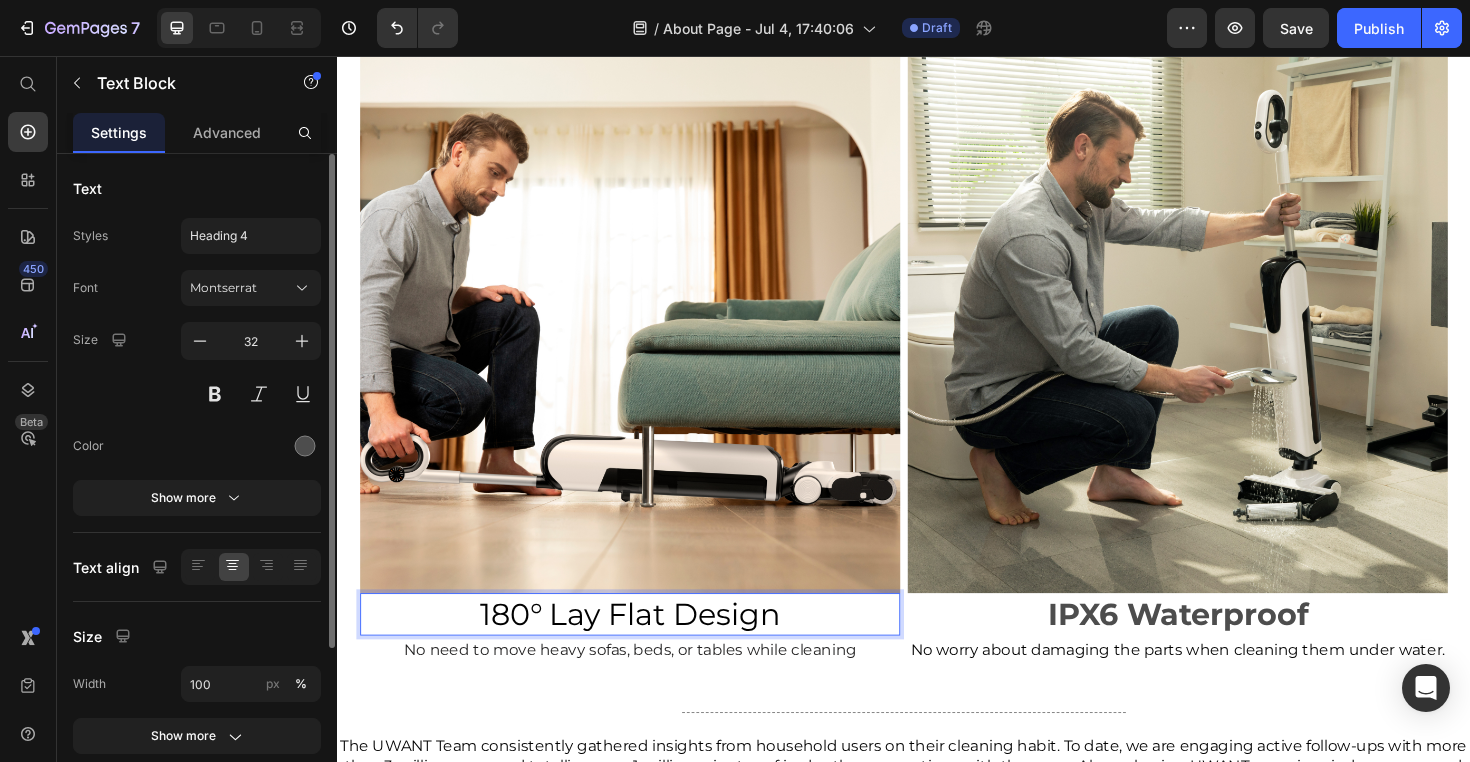 click on "180° Lay Flat Design" at bounding box center [647, 647] 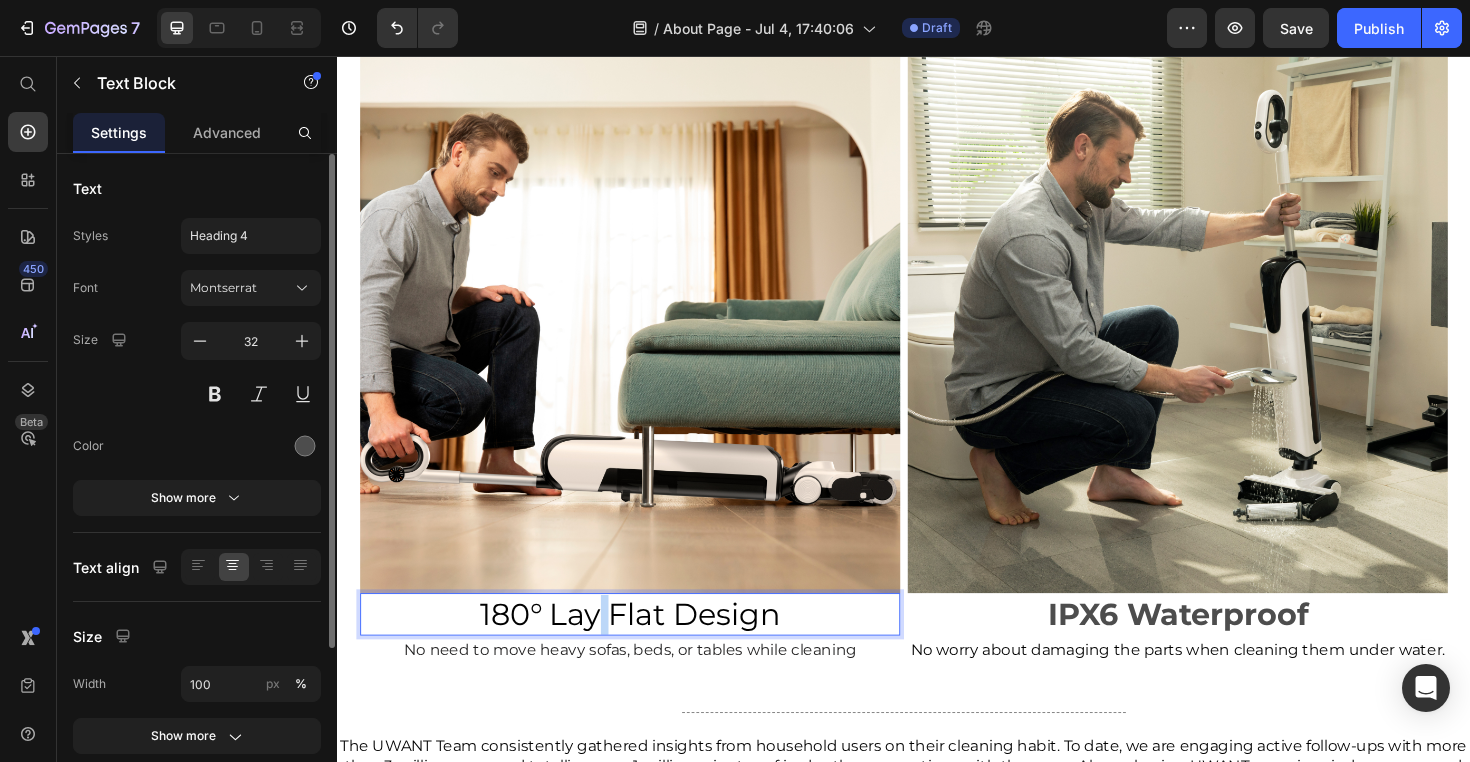 click on "180° Lay Flat Design" at bounding box center [647, 647] 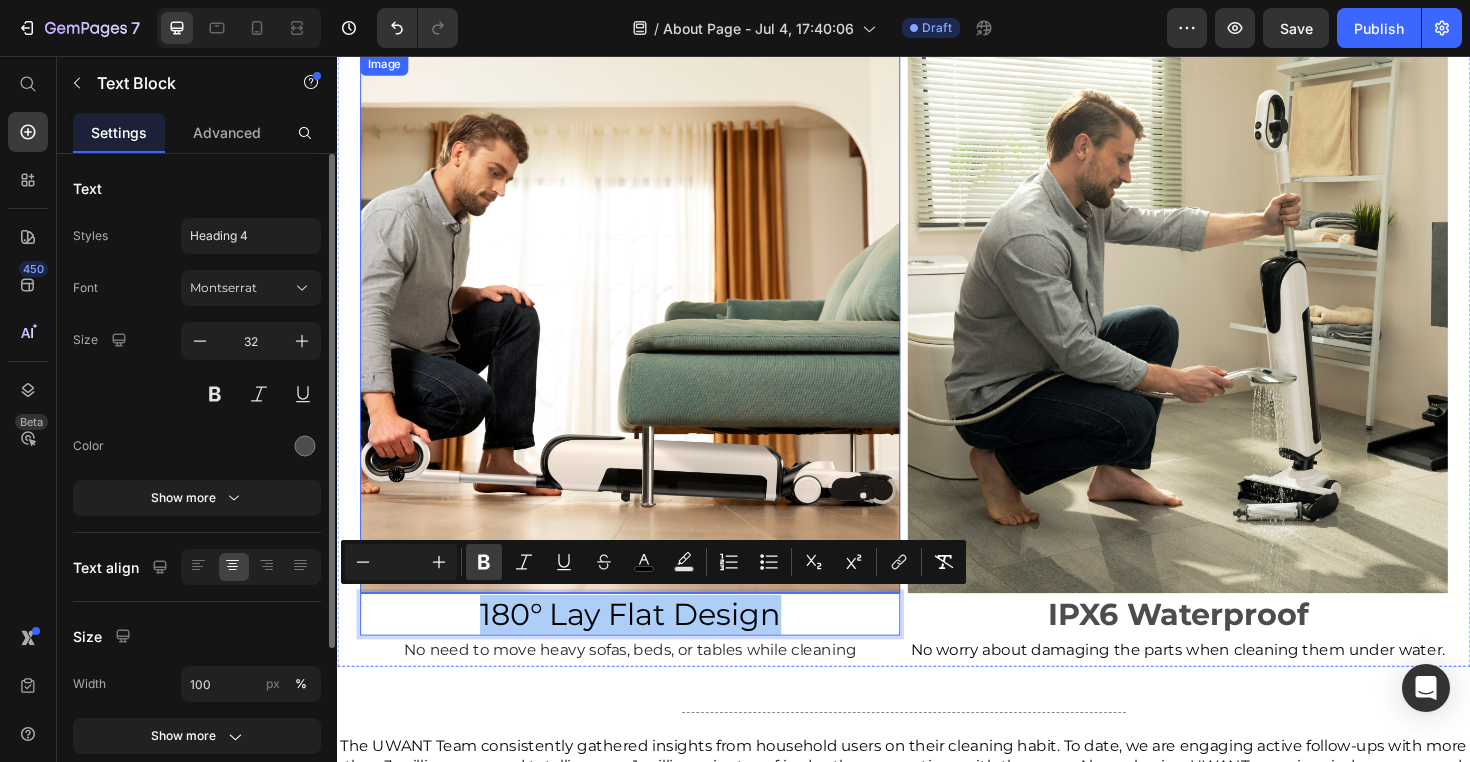 click 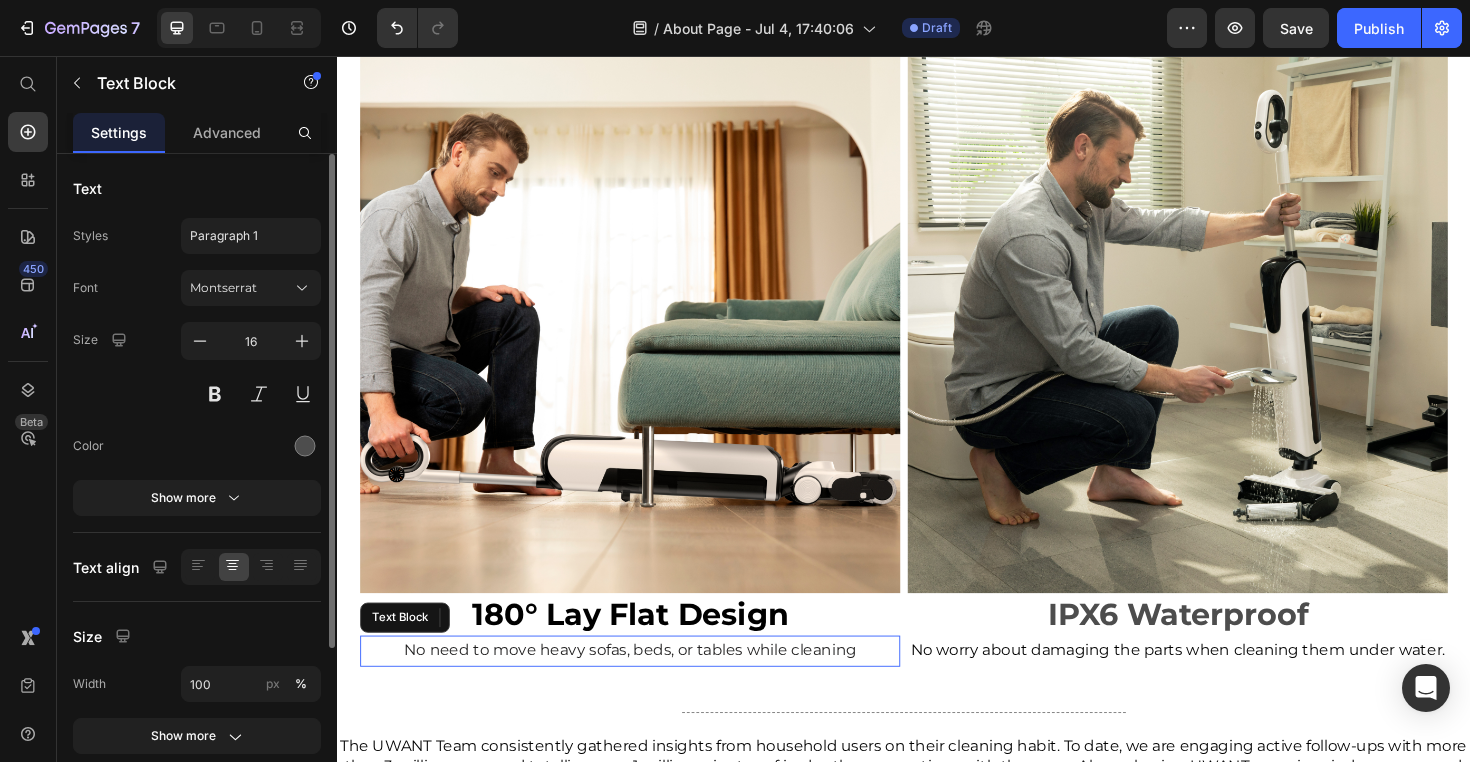 click on "No need to move heavy sofas, beds, or tables while cleaning" at bounding box center [647, 686] 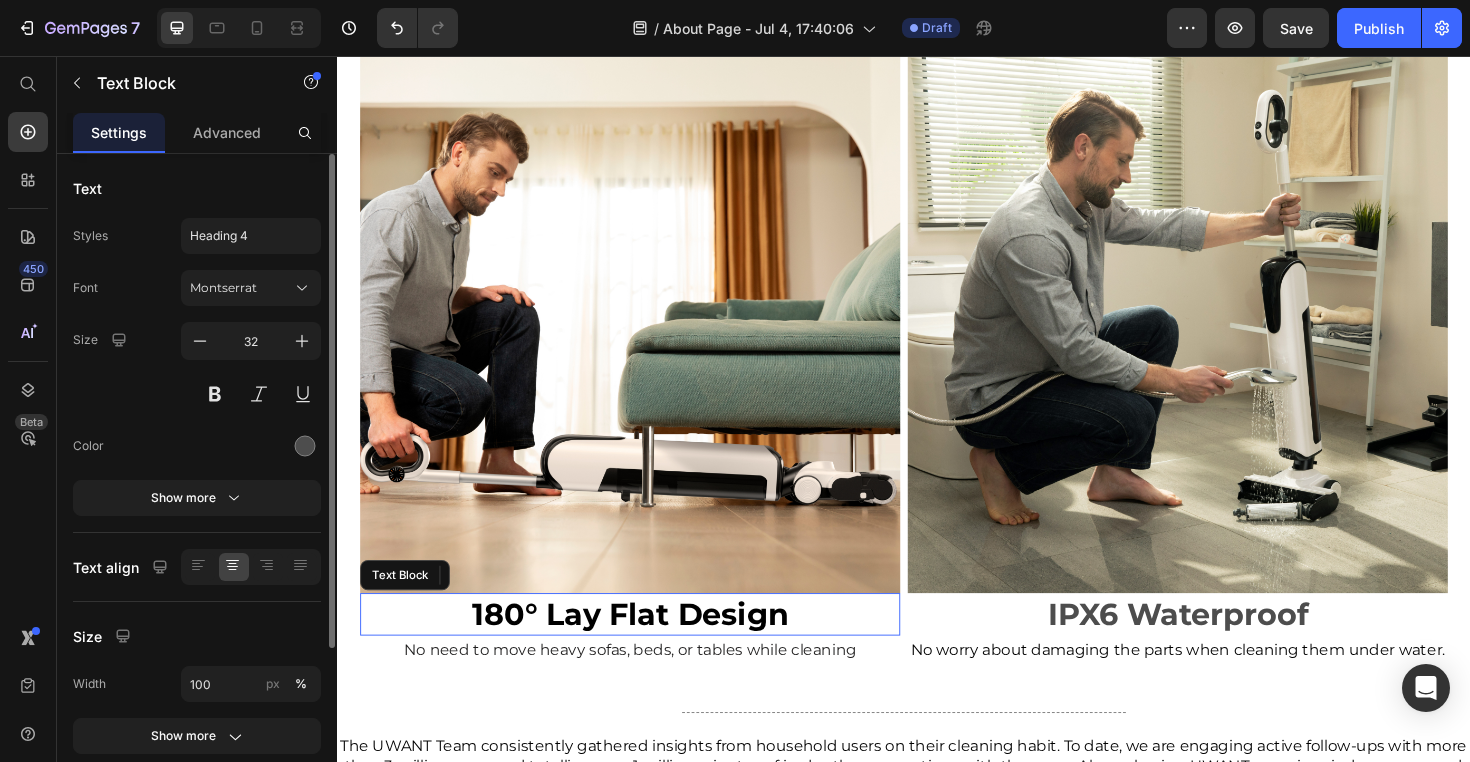 click on "180° Lay Flat Design" at bounding box center (647, 647) 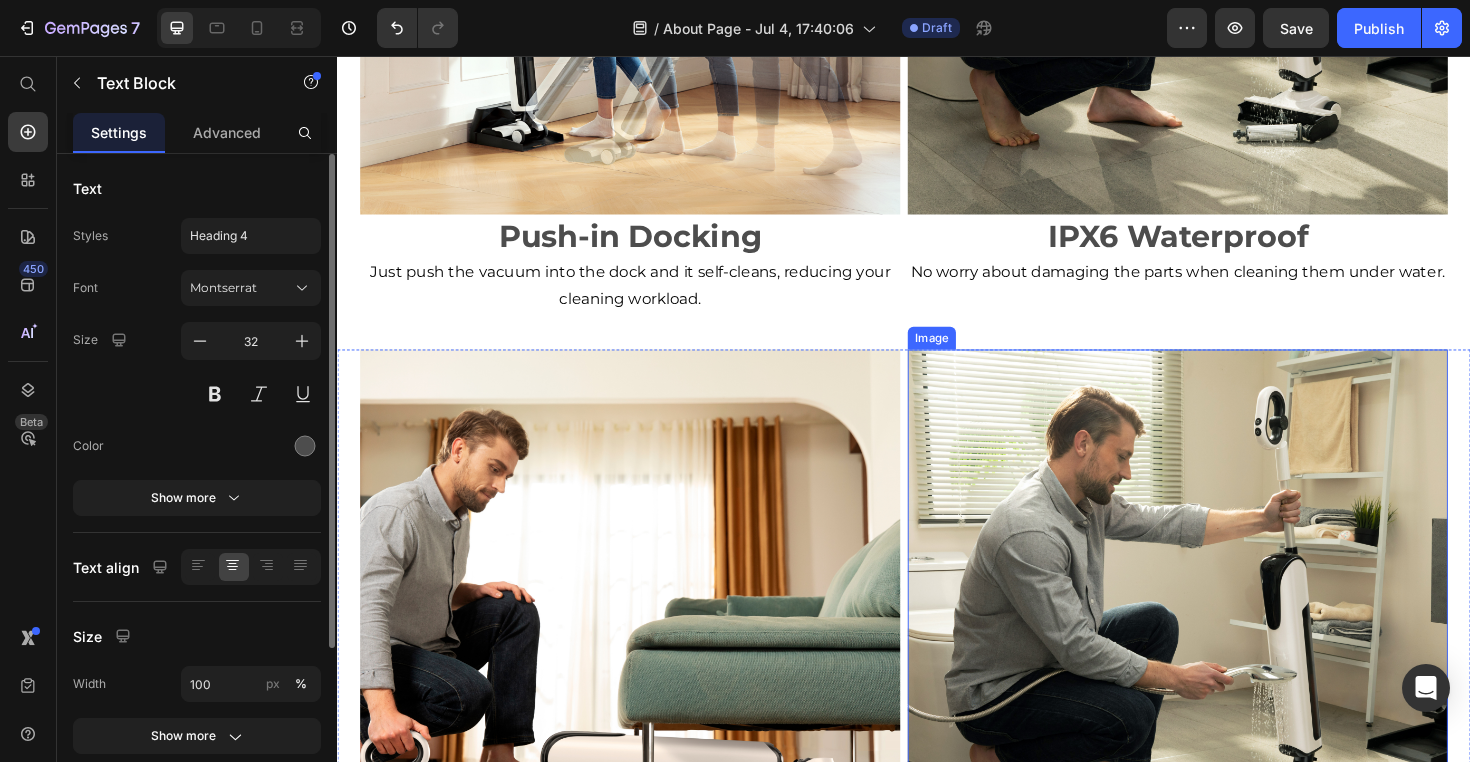 scroll, scrollTop: 4378, scrollLeft: 0, axis: vertical 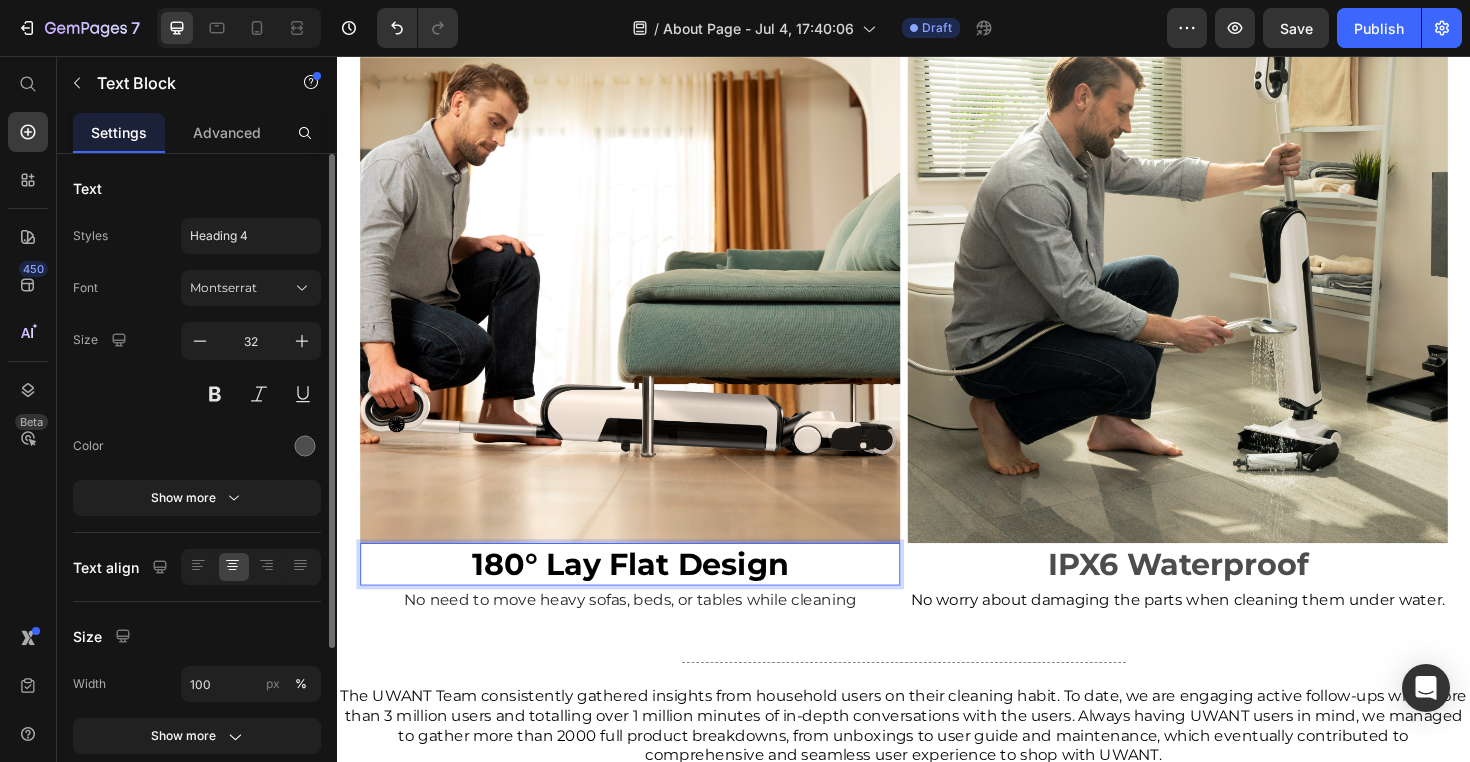 click on "180° Lay Flat Design" at bounding box center (647, 595) 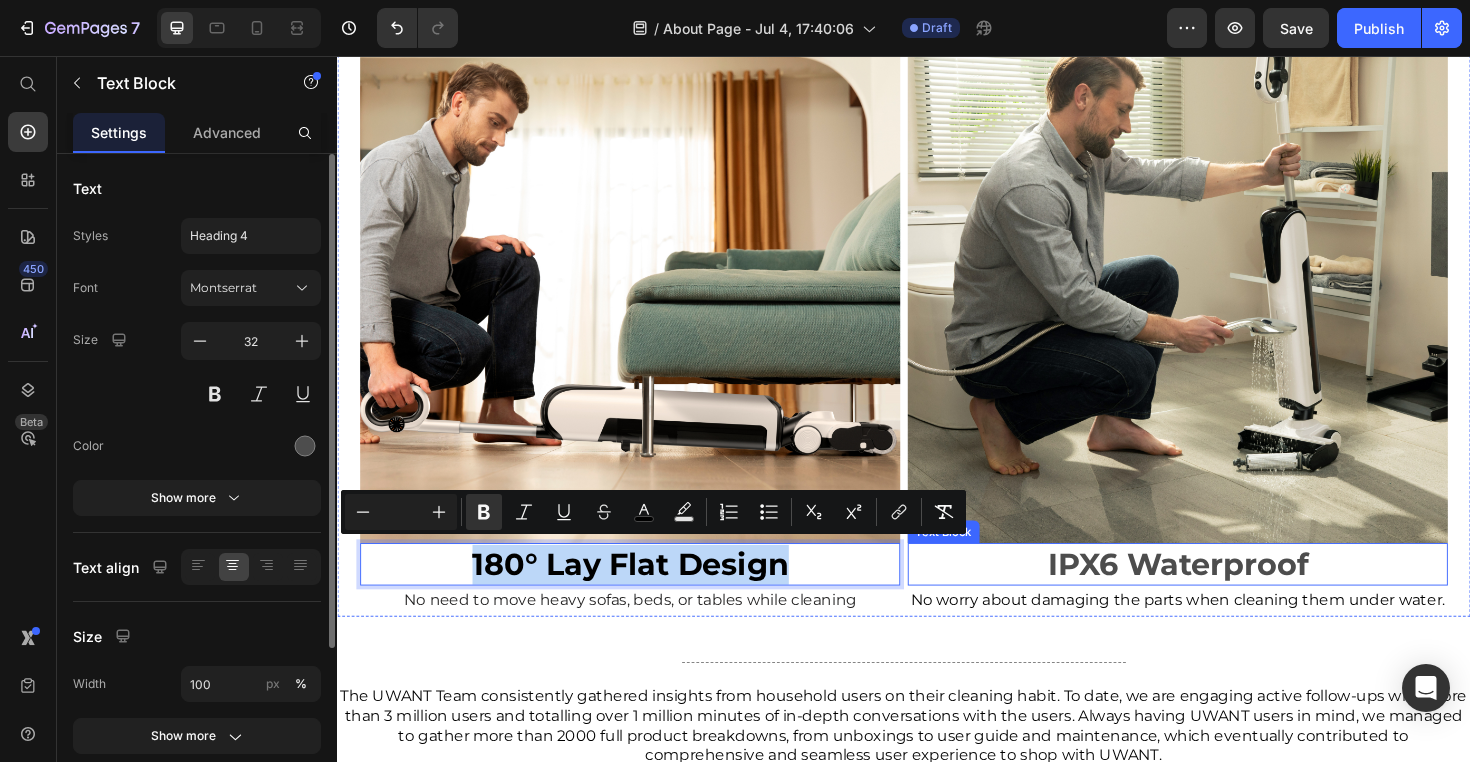 click on "IPX6 Waterproof" at bounding box center (1227, 595) 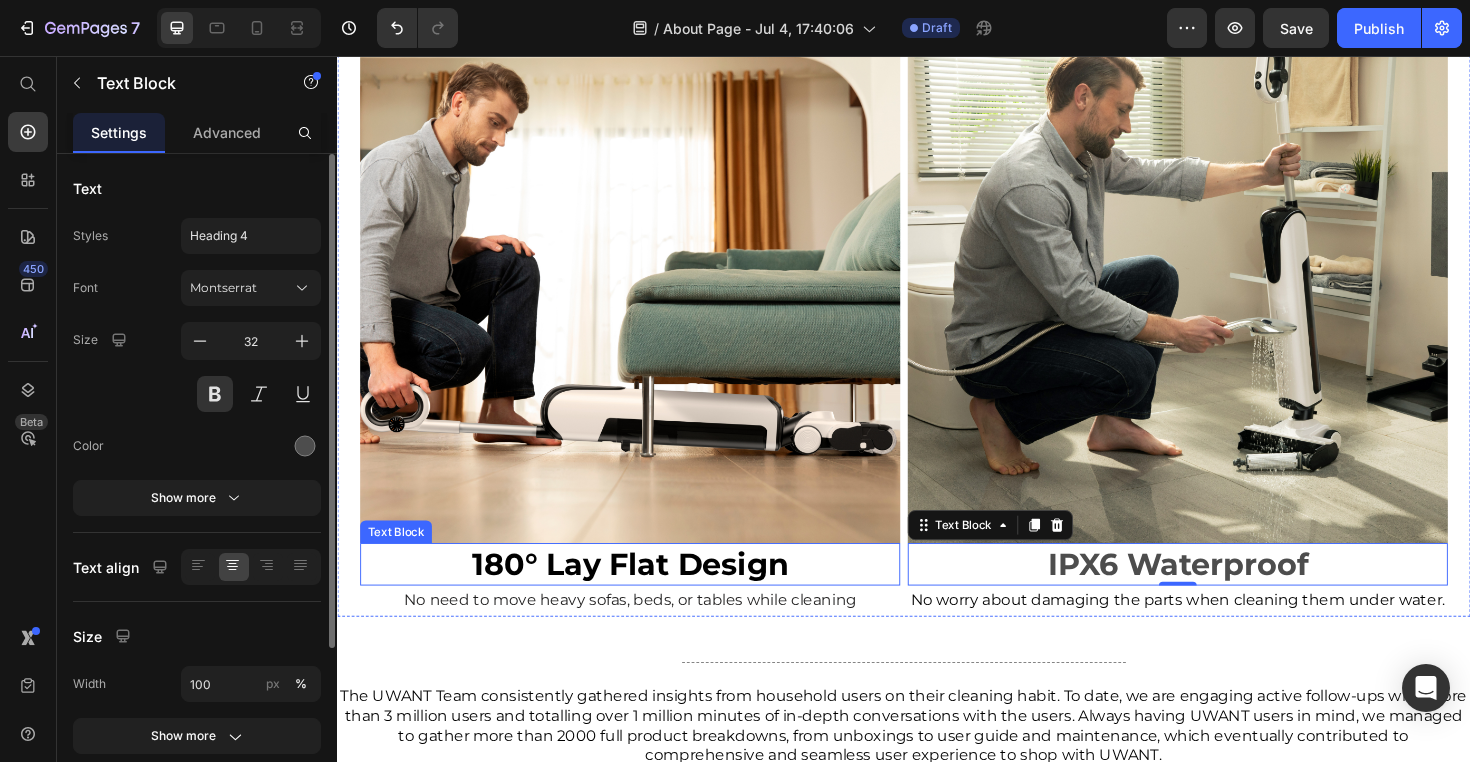 click on "180° Lay Flat Design" at bounding box center [647, 594] 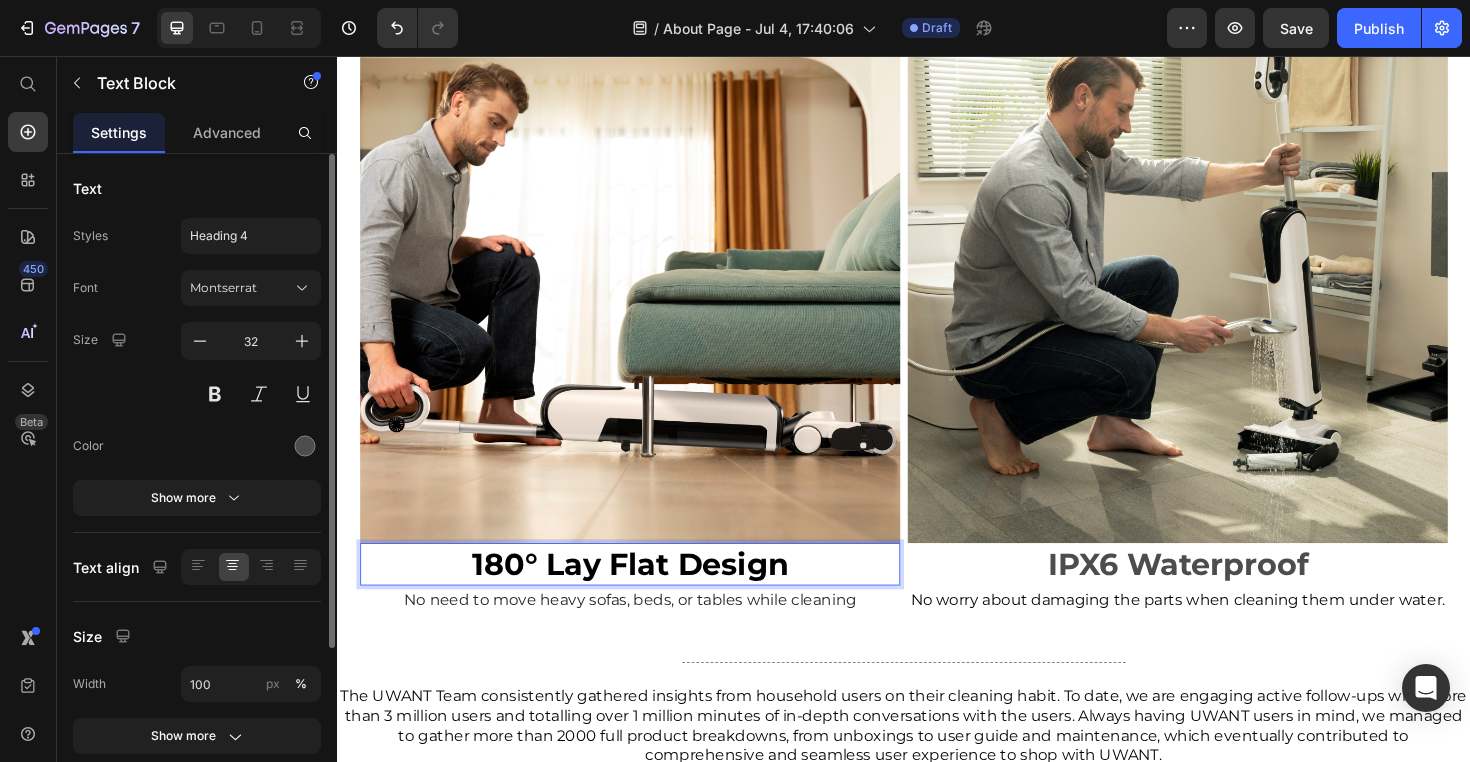 click on "180° Lay Flat Design" at bounding box center (647, 594) 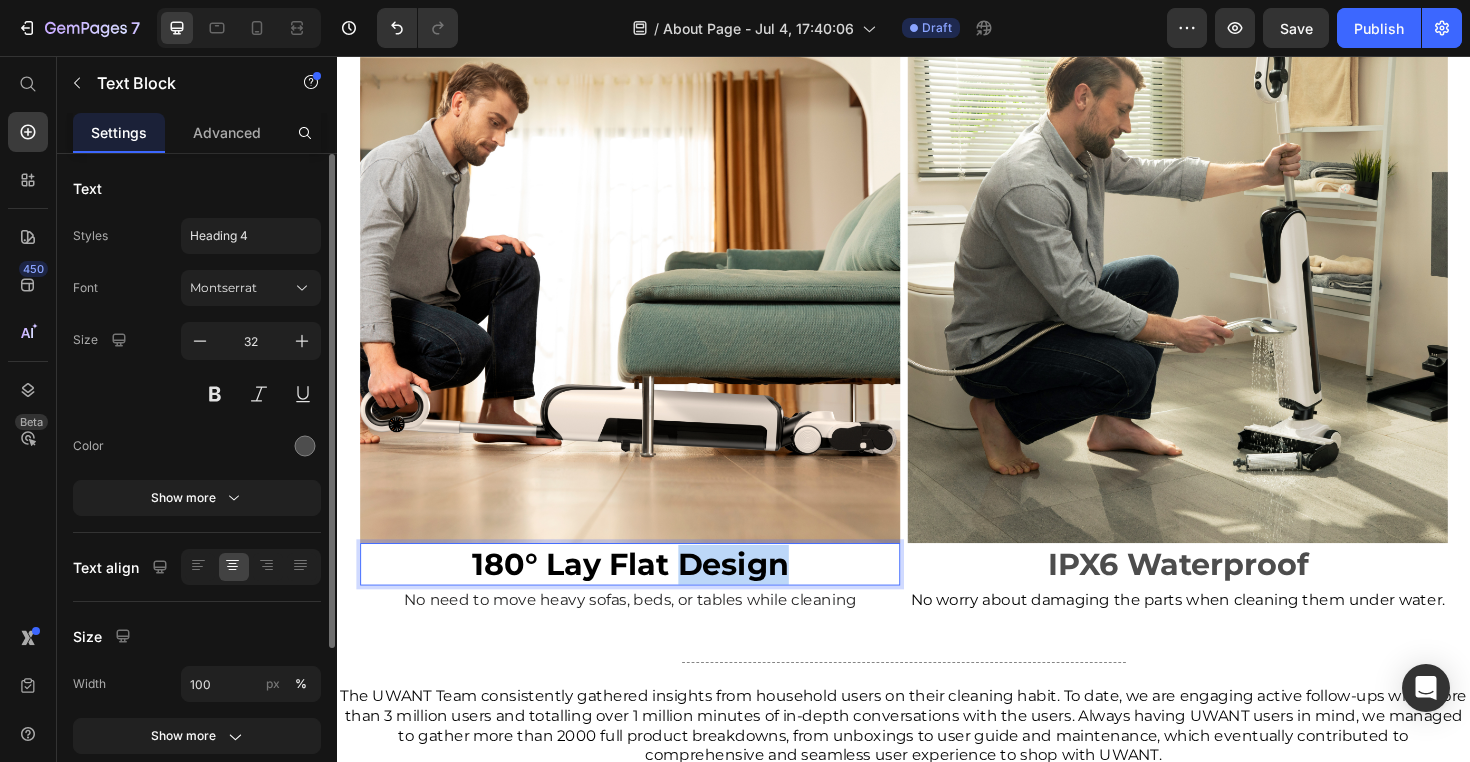 click on "180° Lay Flat Design" at bounding box center [647, 594] 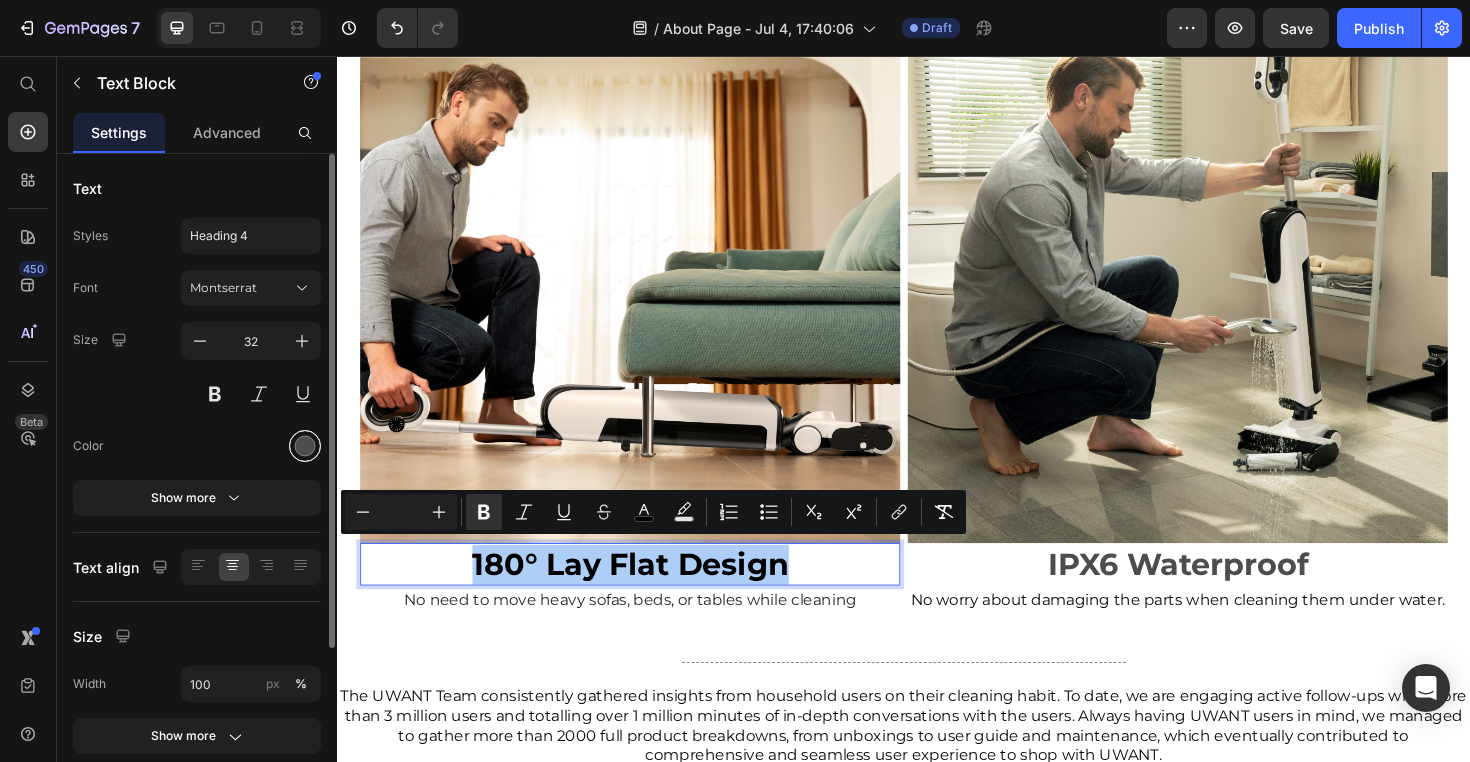 click at bounding box center [305, 446] 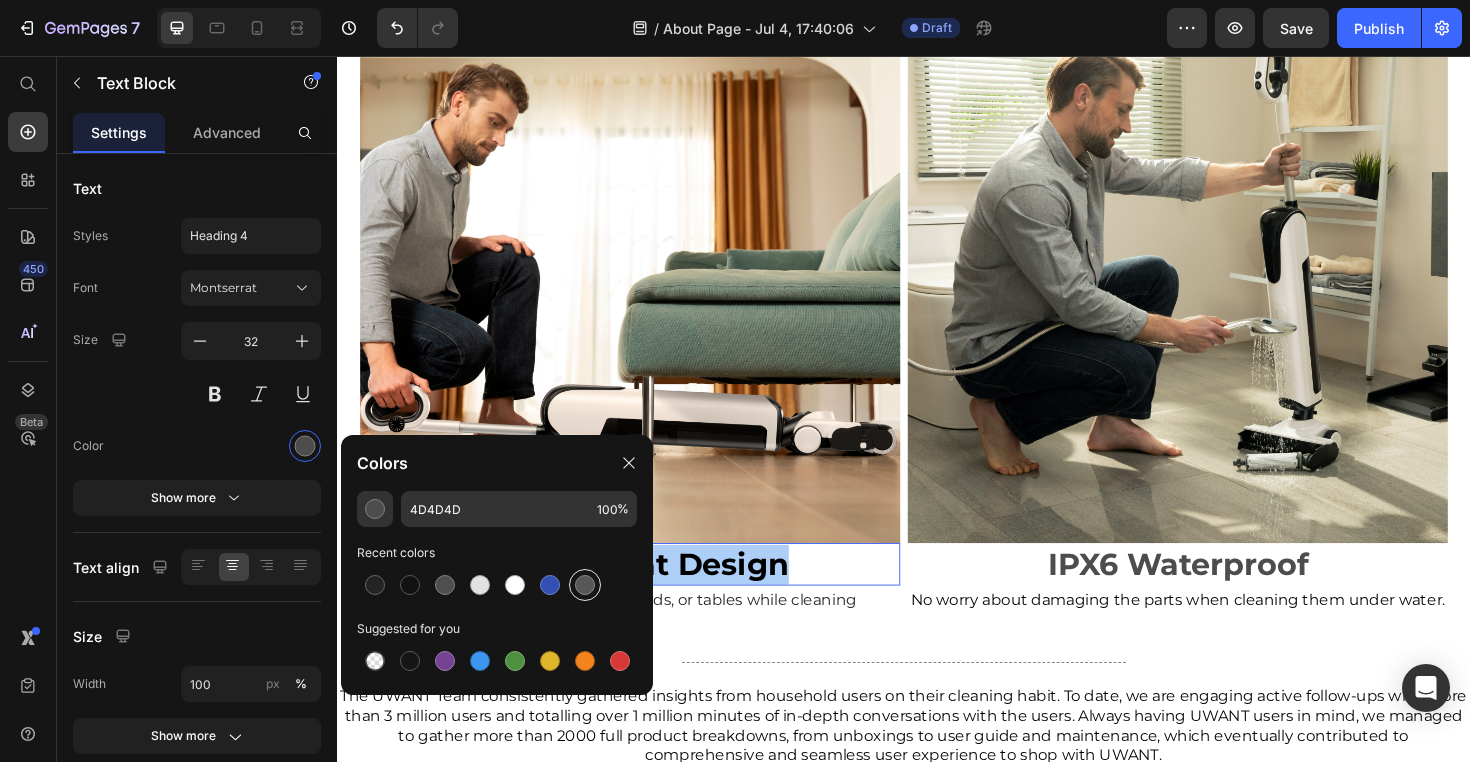 click at bounding box center [585, 585] 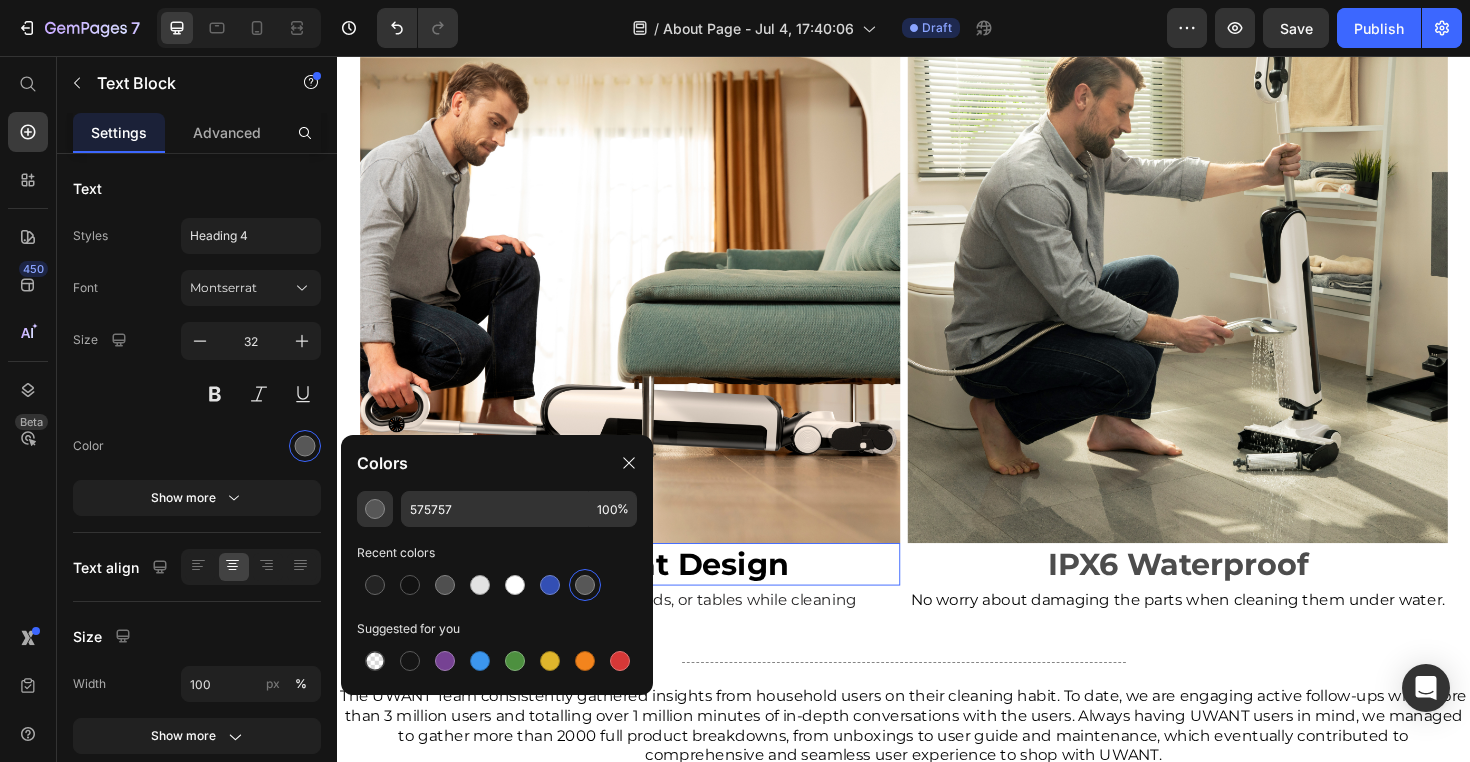 click on "180° Lay Flat Design" at bounding box center (647, 595) 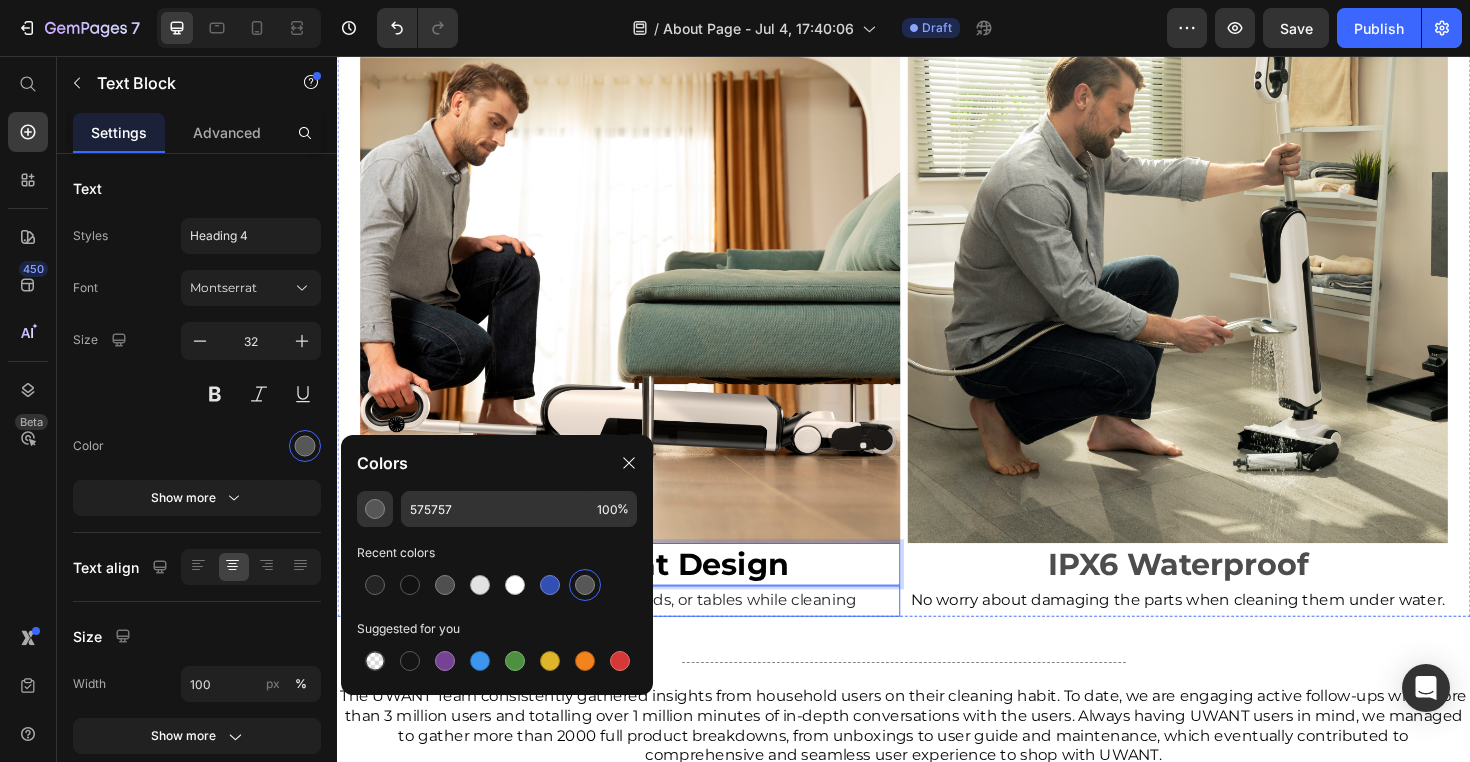 click on "No need to move heavy sofas, beds, or tables while cleaning" at bounding box center [647, 633] 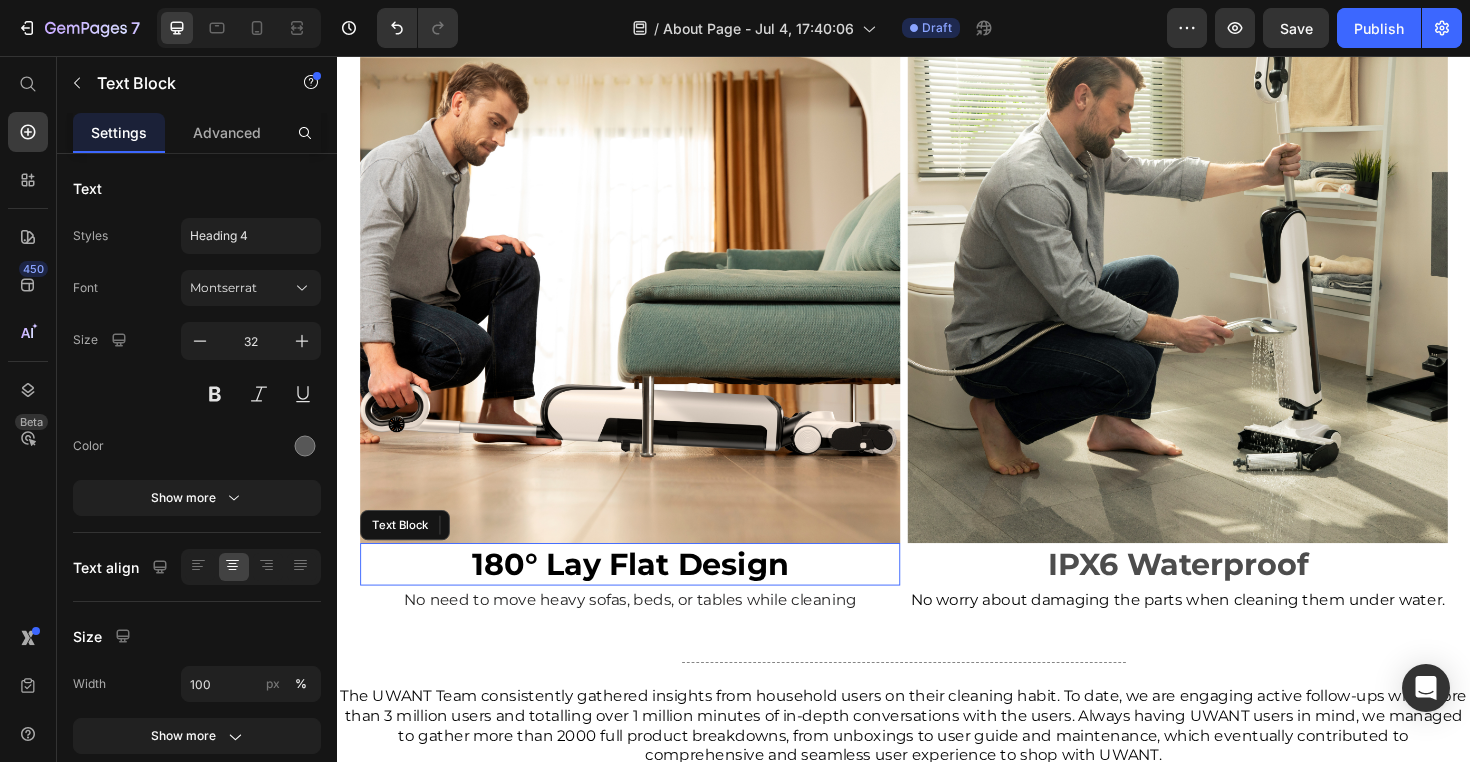 click on "180° Lay Flat Design" at bounding box center [647, 594] 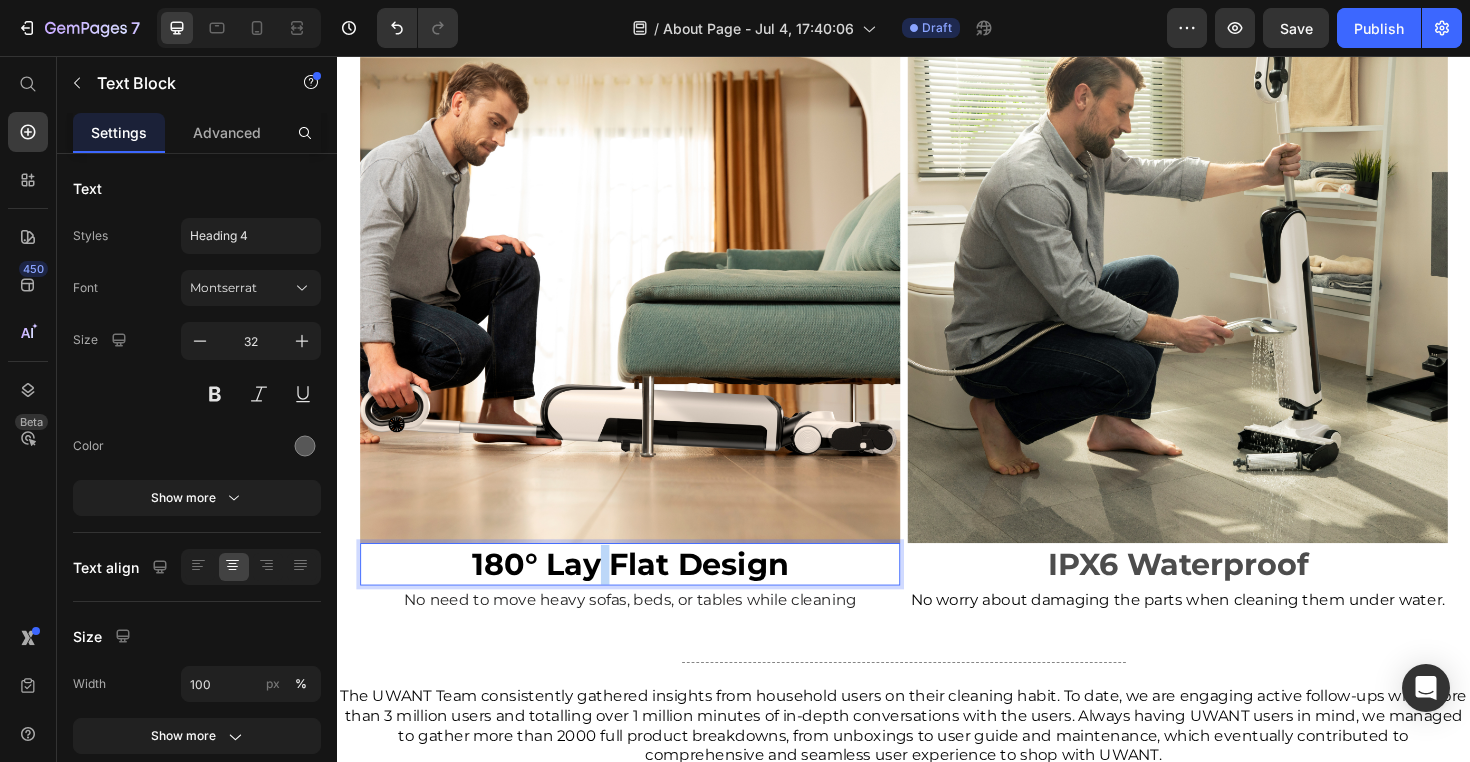 click on "180° Lay Flat Design" at bounding box center (647, 594) 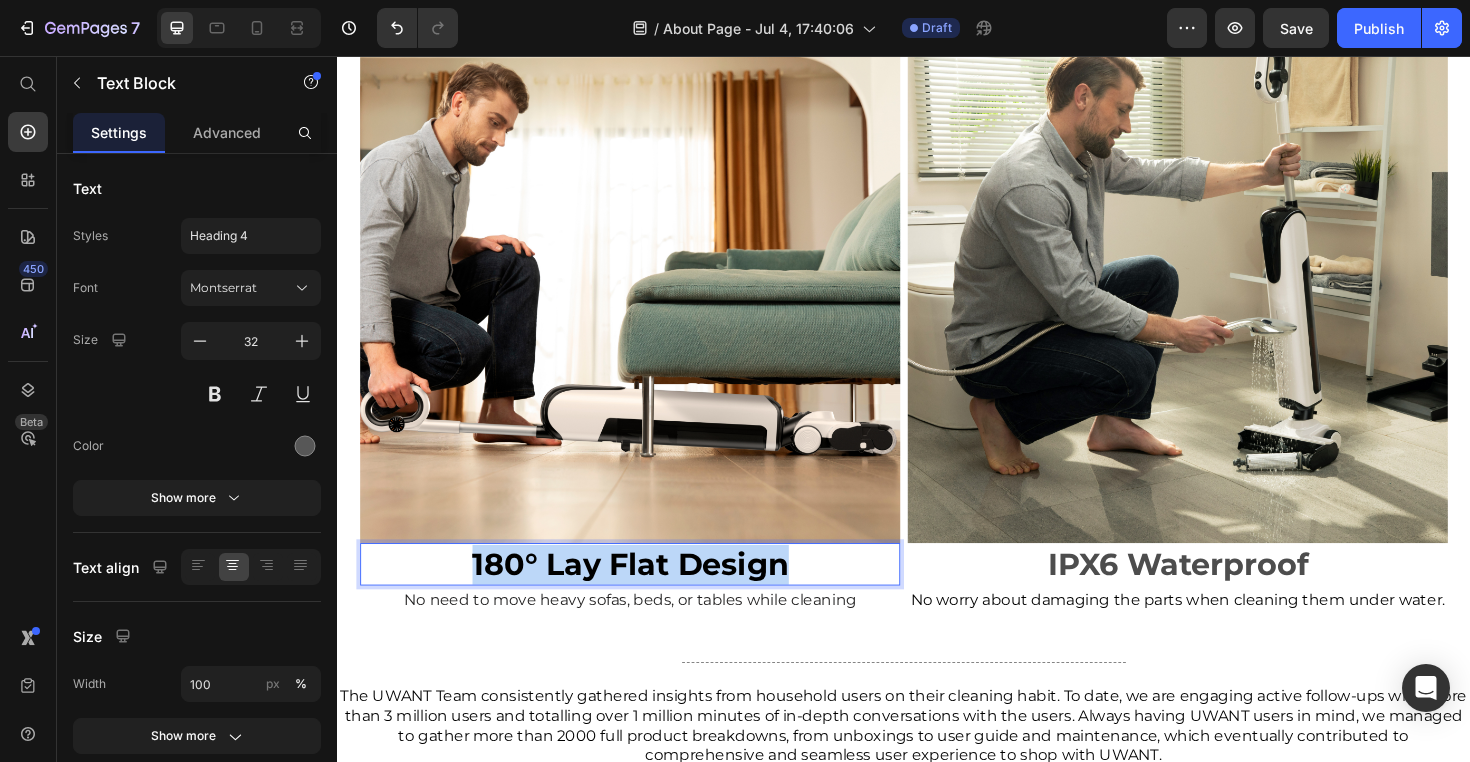 click on "180° Lay Flat Design" at bounding box center [647, 594] 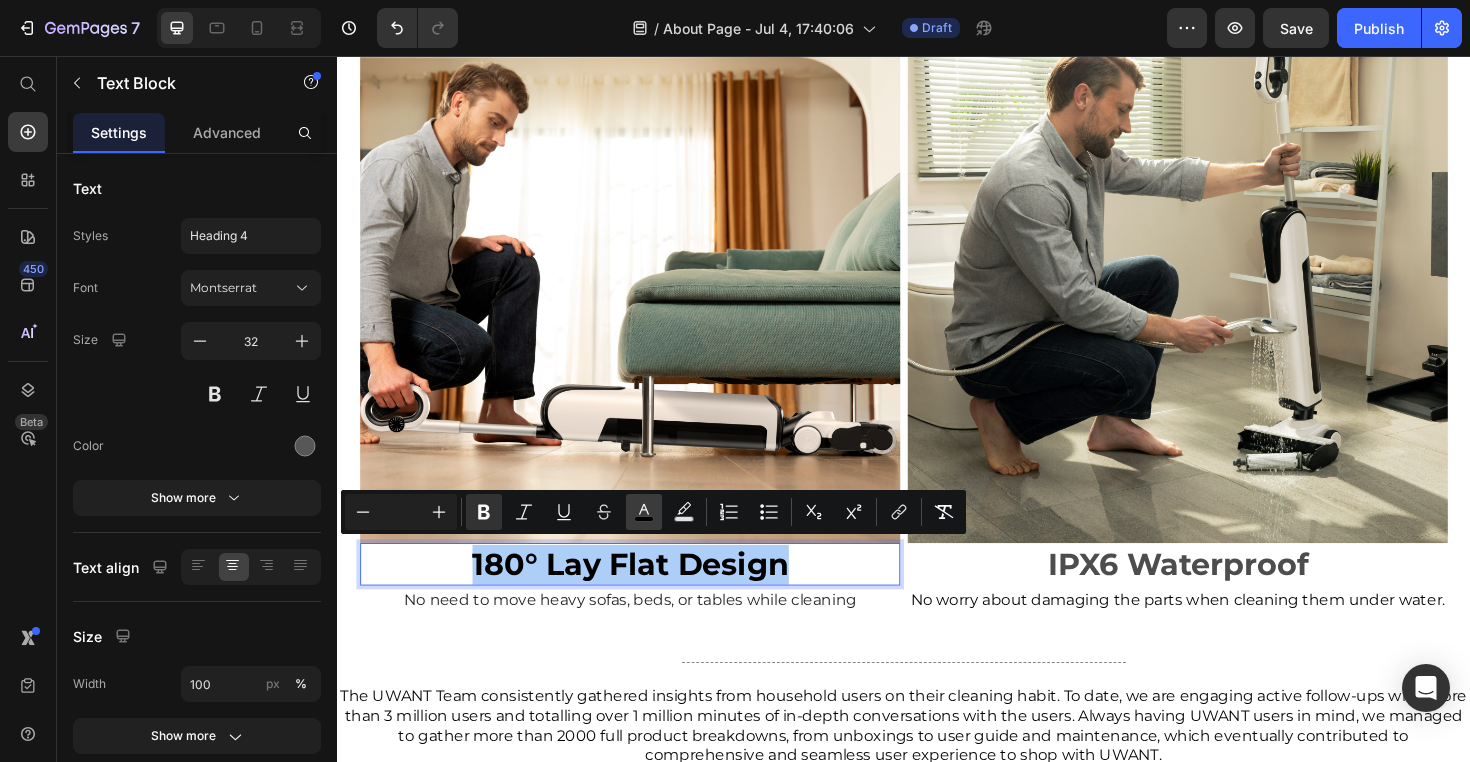 click 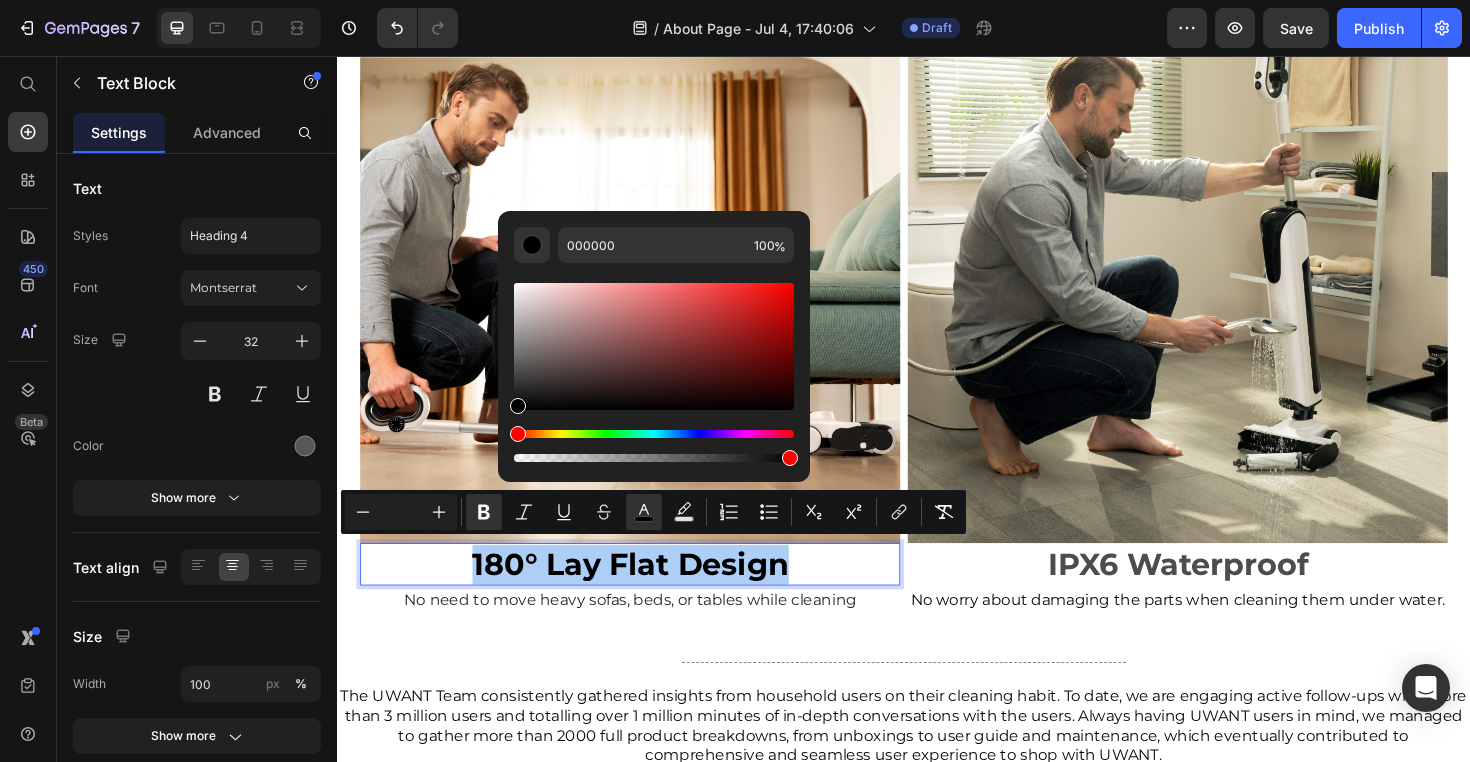 click at bounding box center [654, 346] 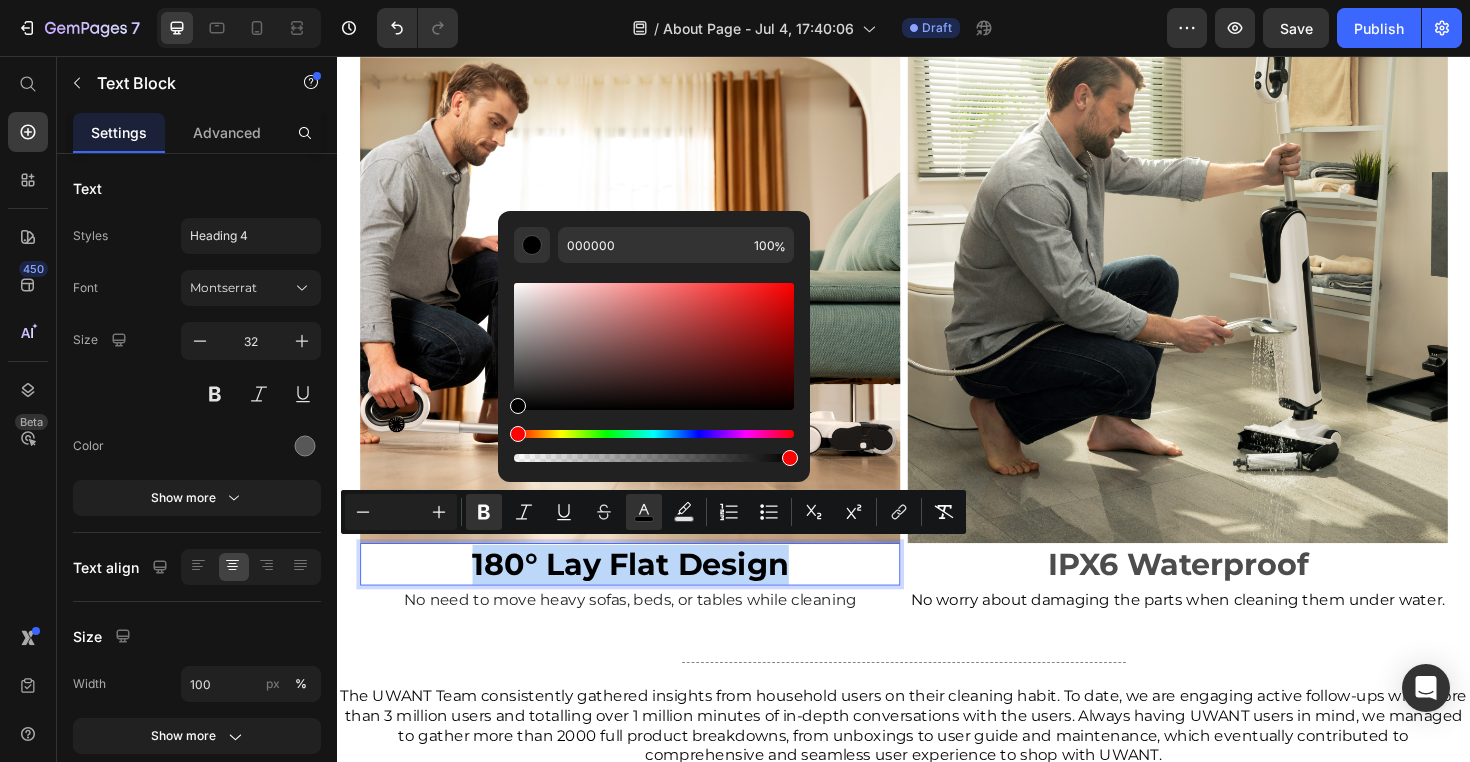 type on "515050" 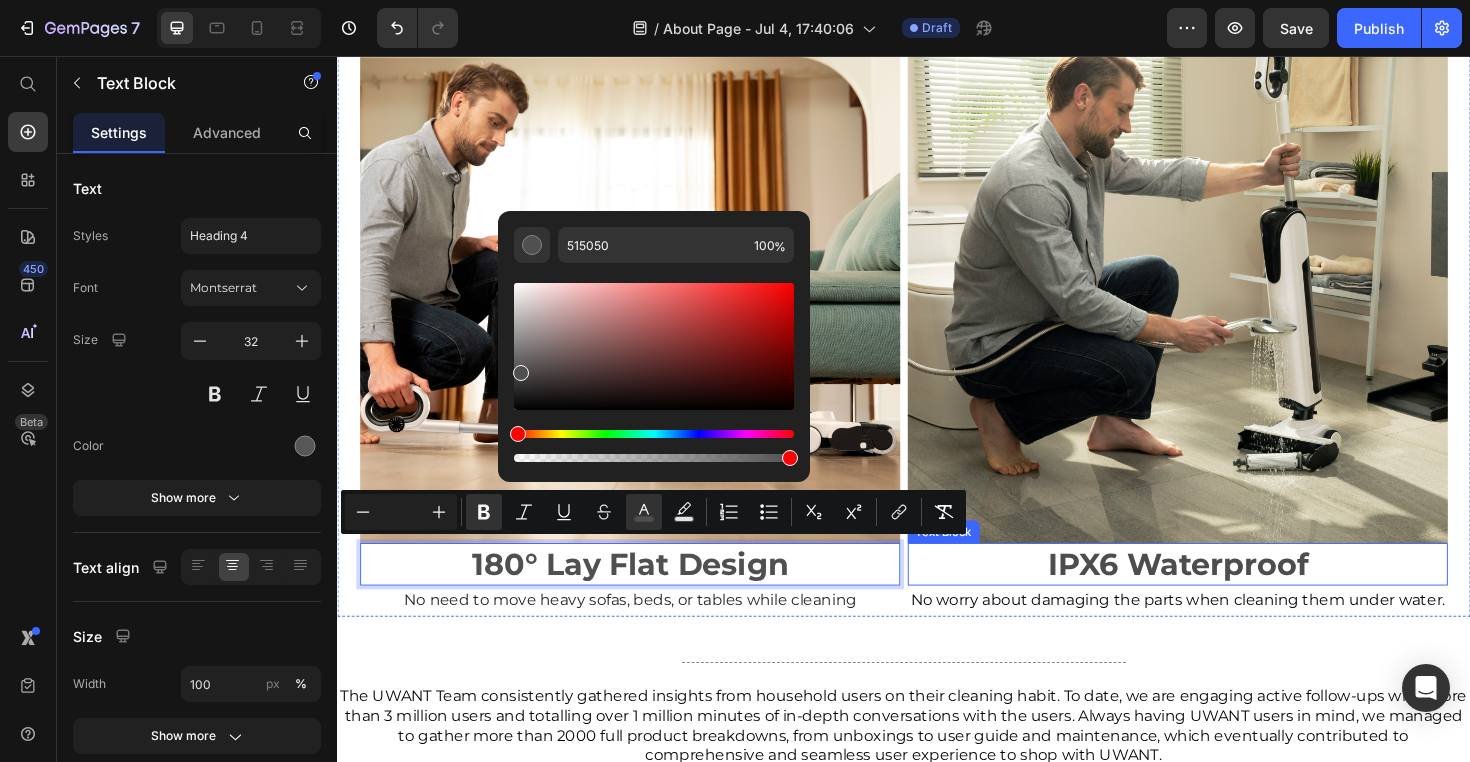 click on "IPX6 Waterproof" at bounding box center (1227, 595) 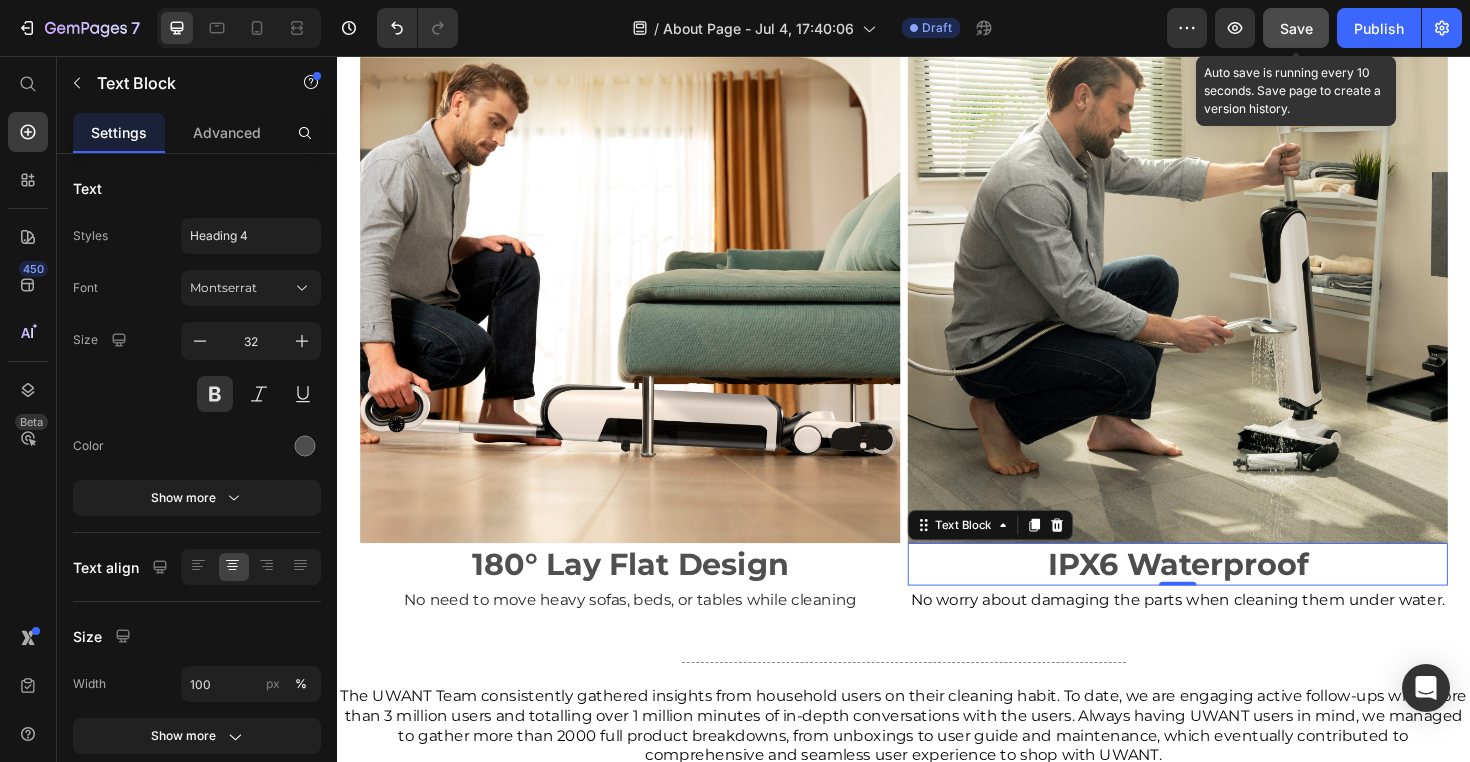 click on "Save" at bounding box center (1296, 28) 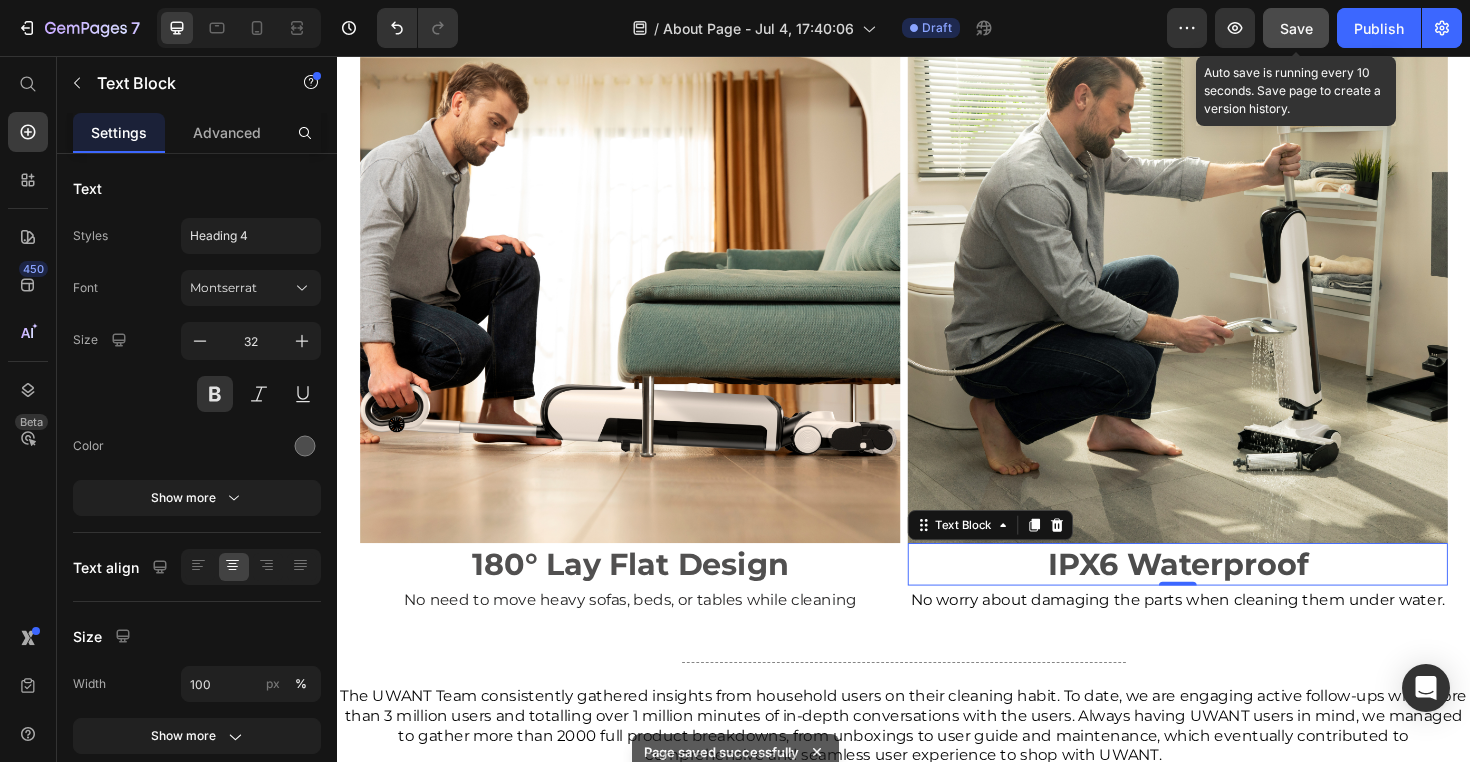 click on "Save" at bounding box center (1296, 28) 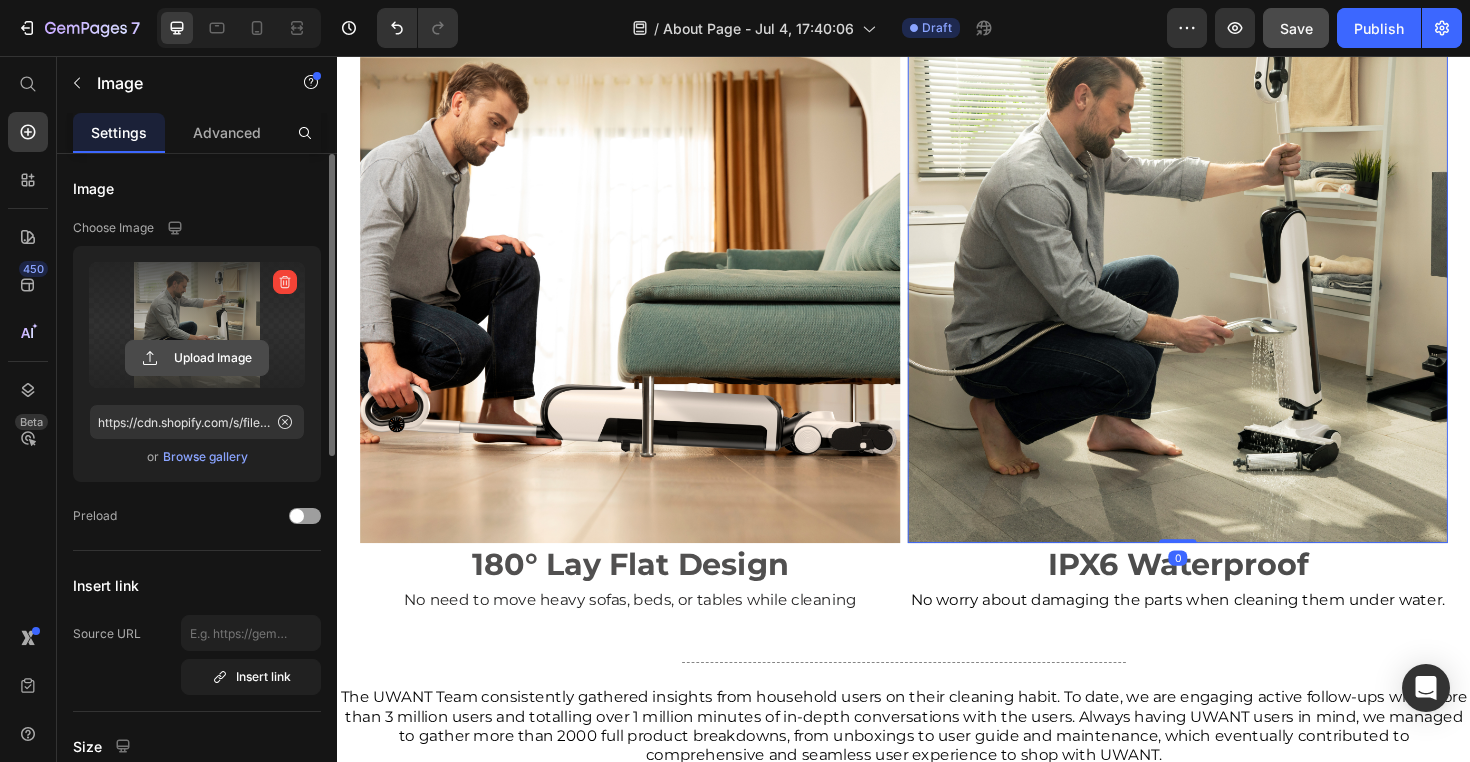 click 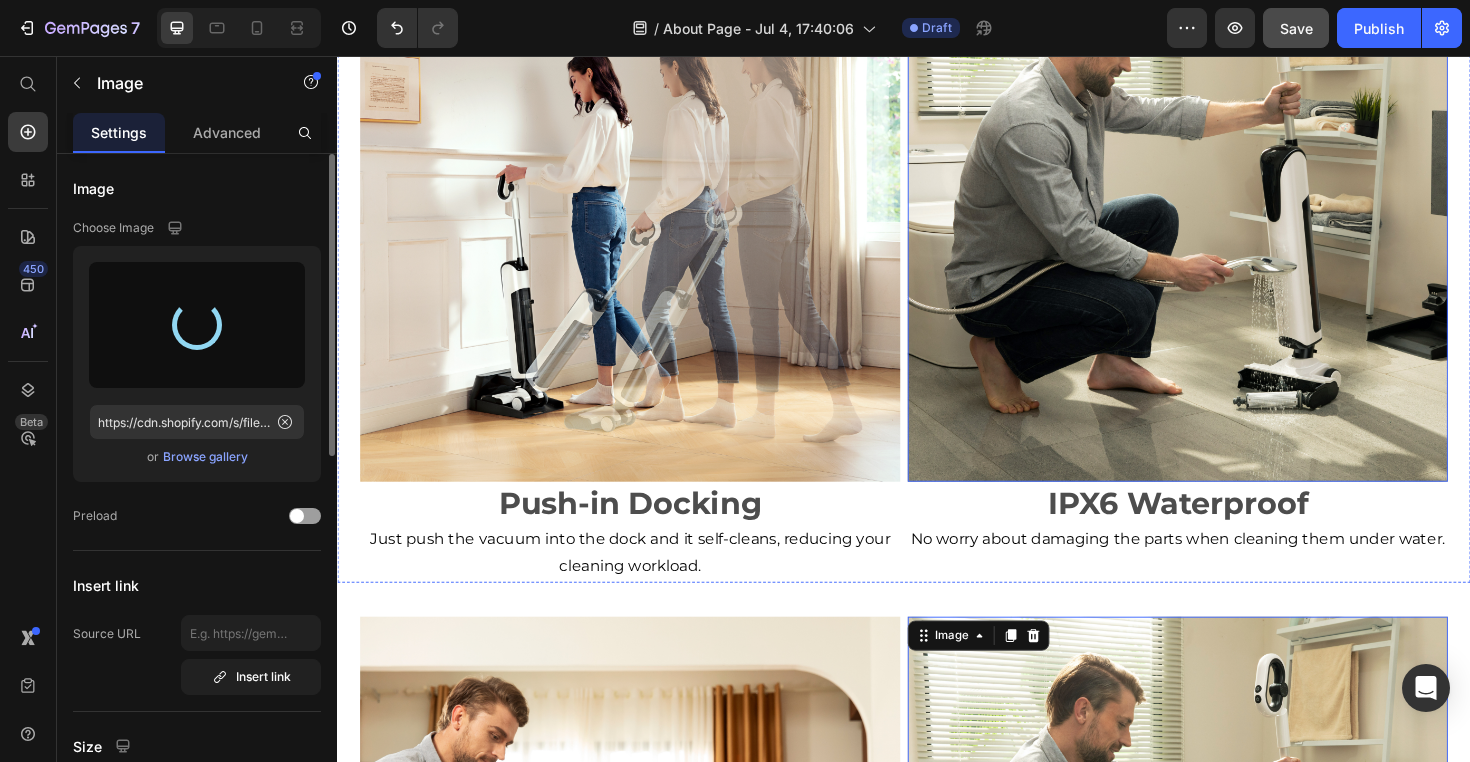 scroll, scrollTop: 3730, scrollLeft: 0, axis: vertical 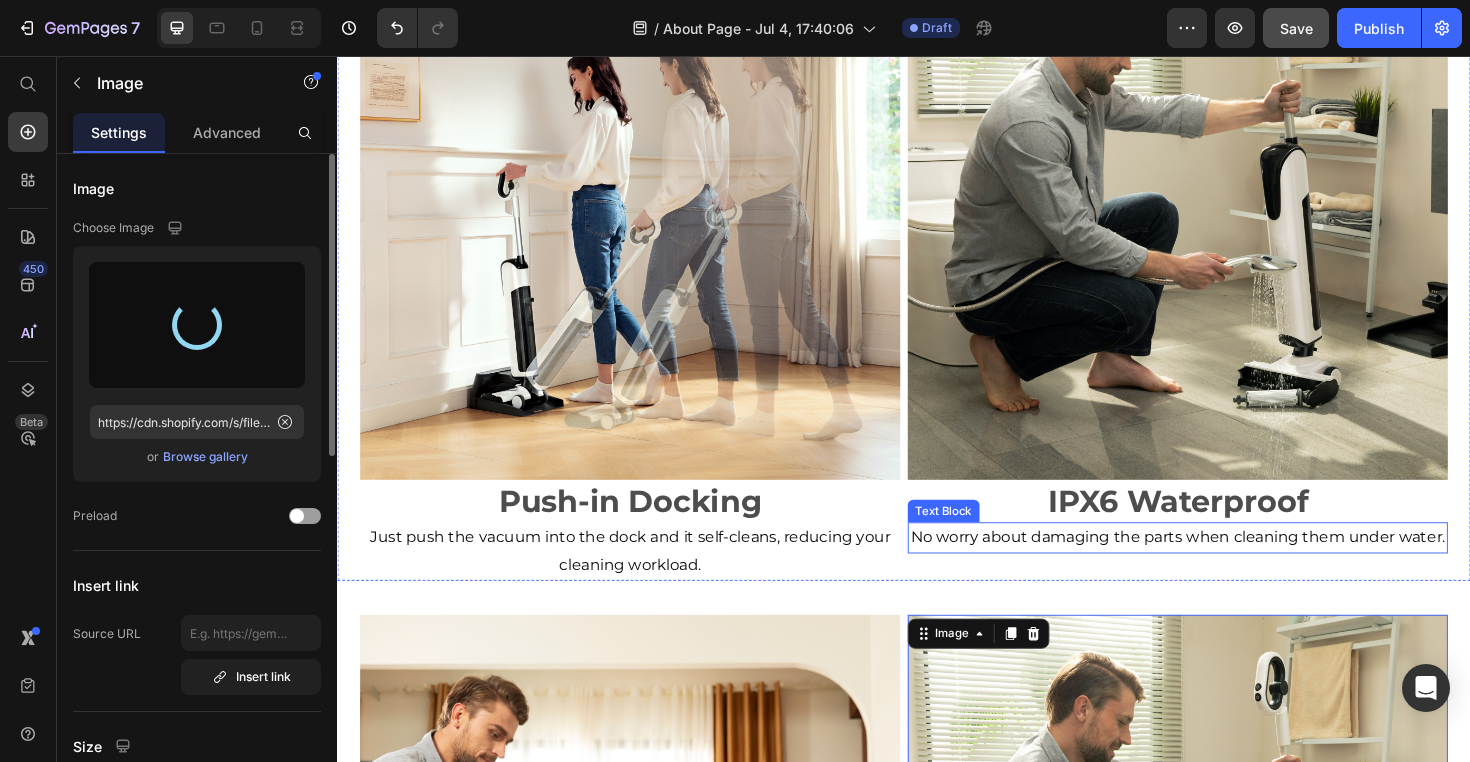 type on "https://cdn.shopify.com/s/files/1/0703/5925/3173/files/gempages_573935538294228016-1e5d801d-5205-42bf-b3c8-076e3efcf1b0.png" 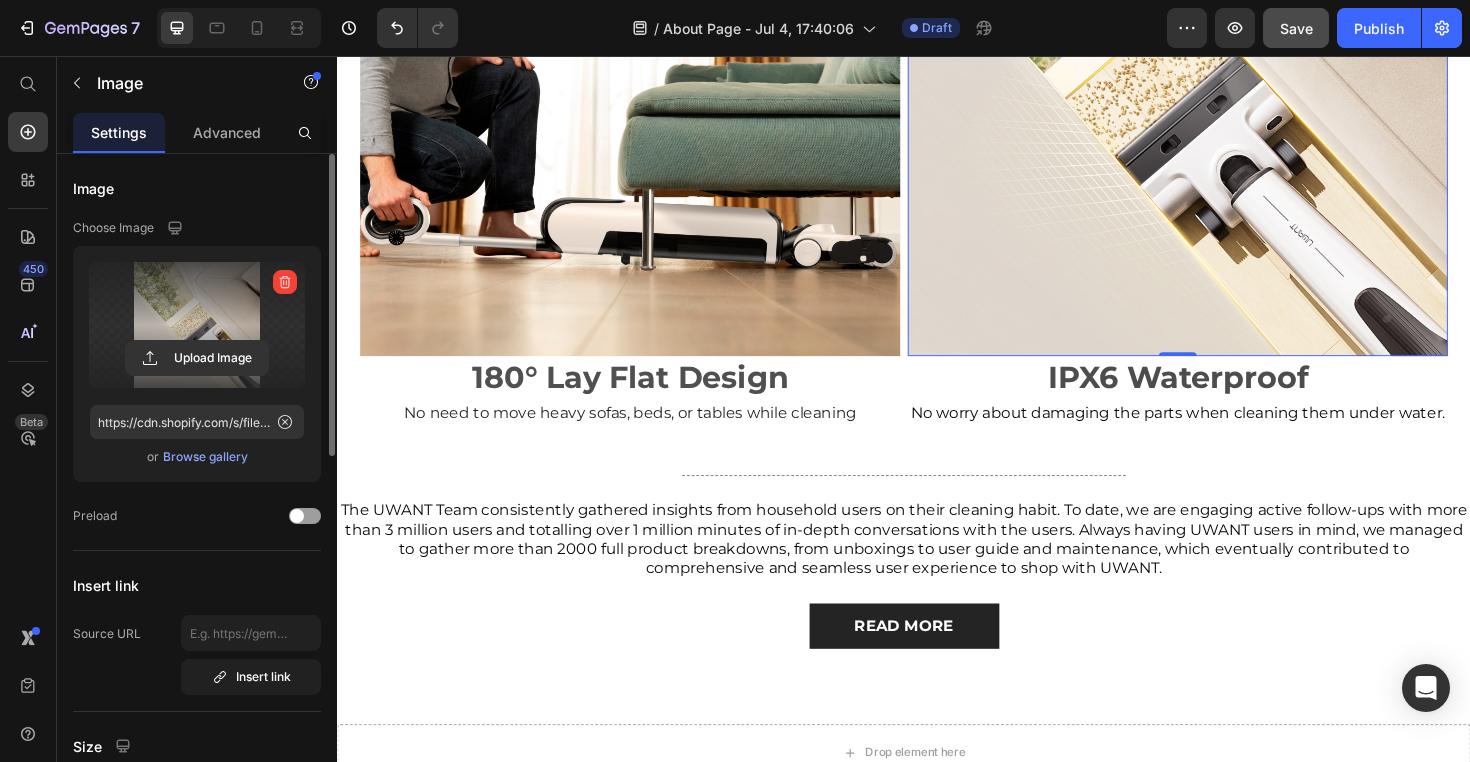 scroll, scrollTop: 4577, scrollLeft: 0, axis: vertical 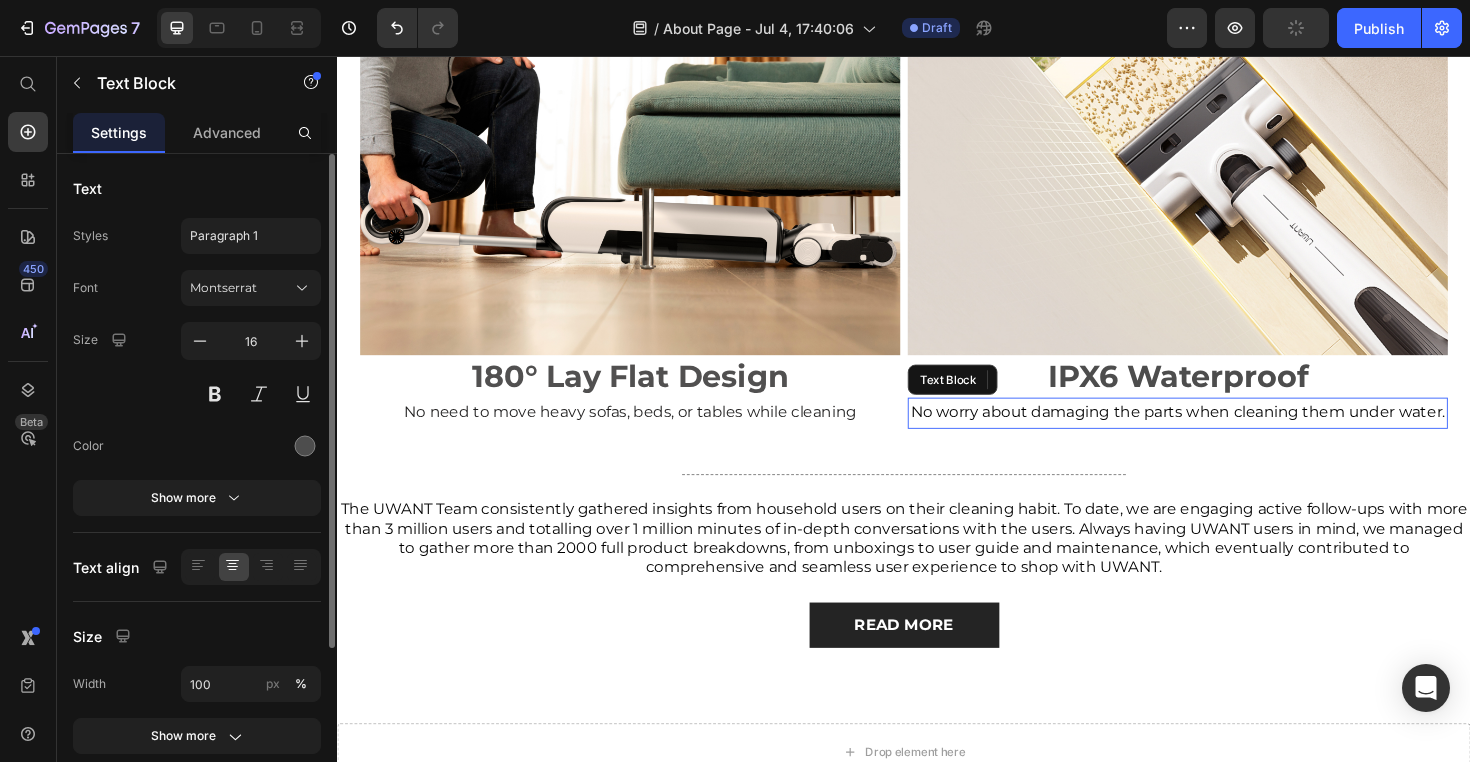 click on "No worry about damaging the parts when cleaning them under water." at bounding box center (1227, 433) 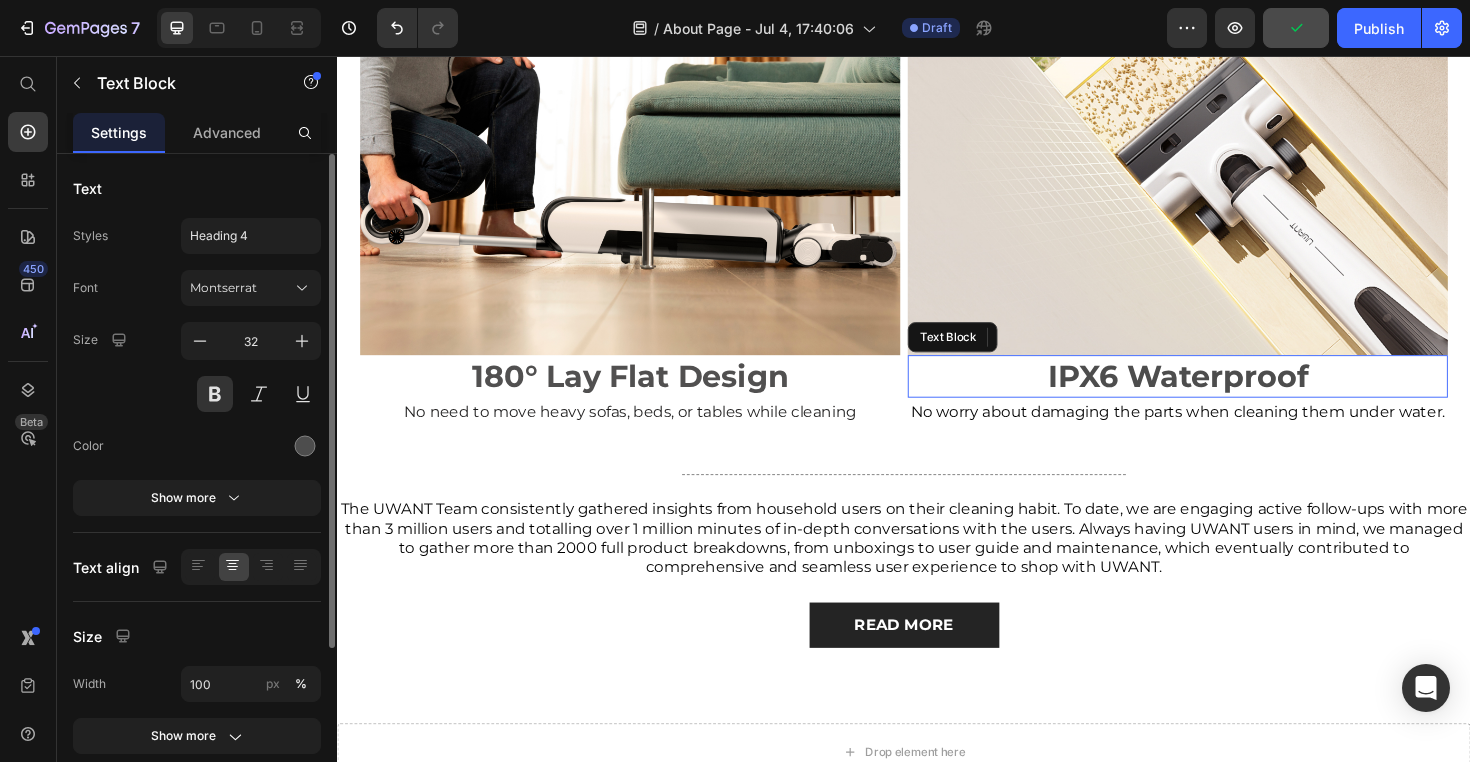 click on "IPX6 Waterproof" at bounding box center (1227, 396) 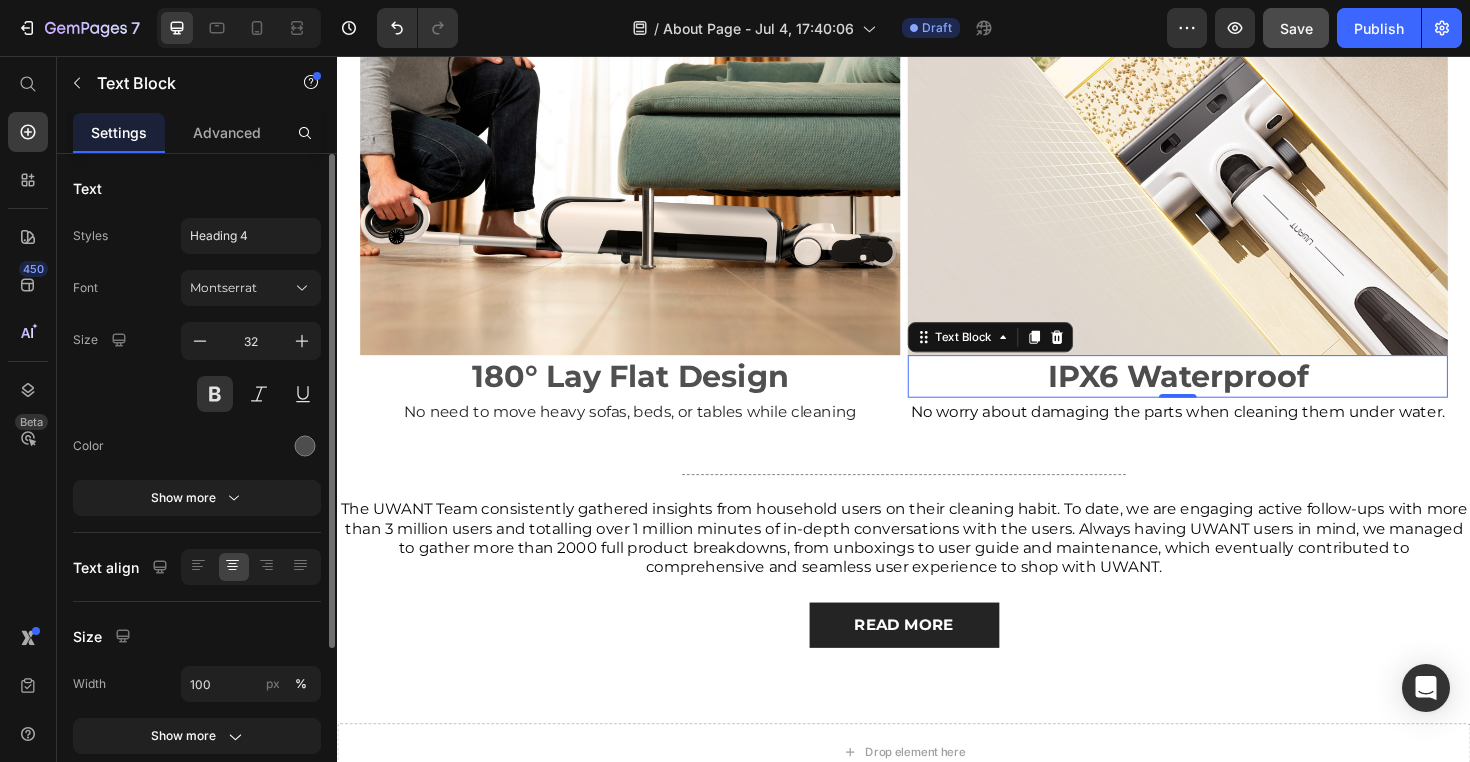 click on "IPX6 Waterproof" at bounding box center [1227, 396] 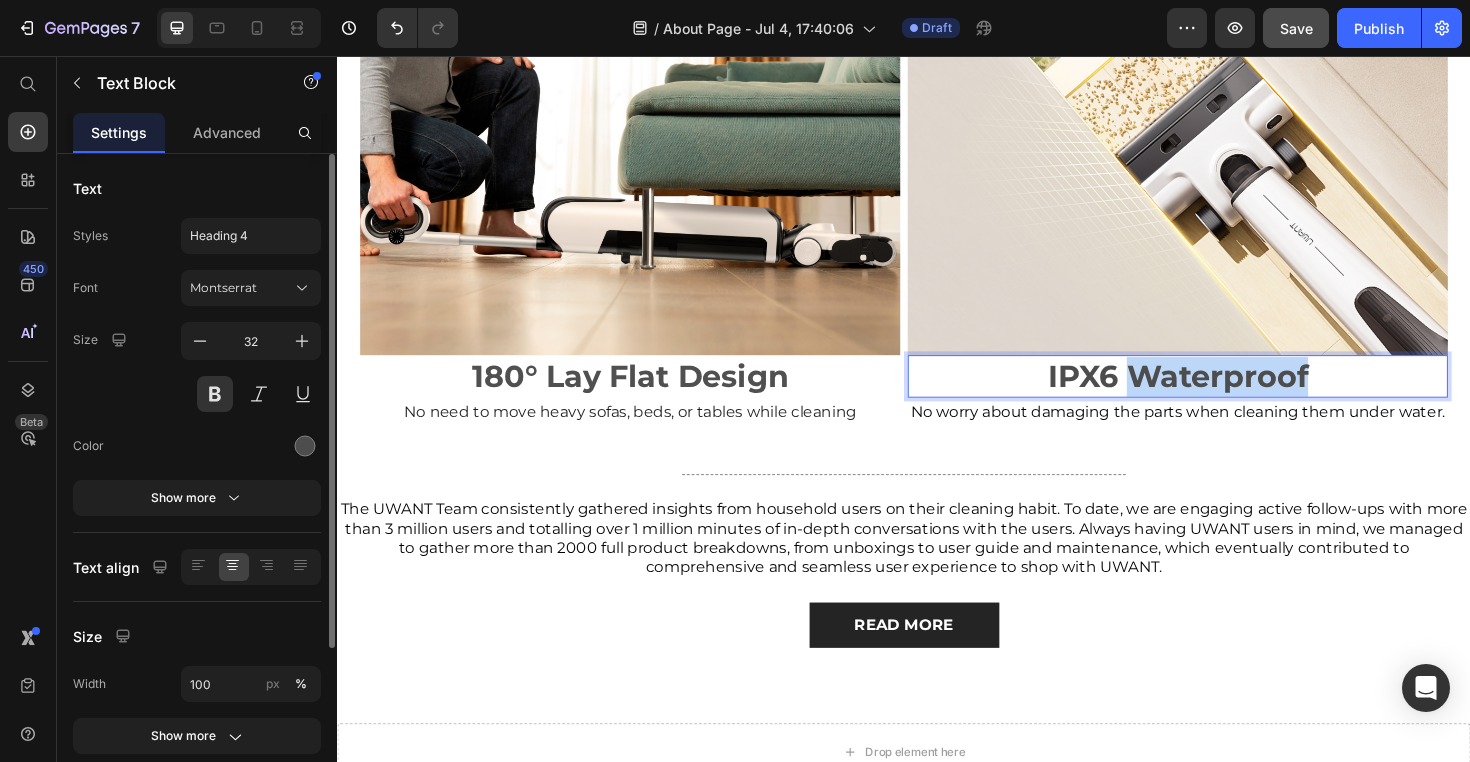 click on "IPX6 Waterproof" at bounding box center (1227, 396) 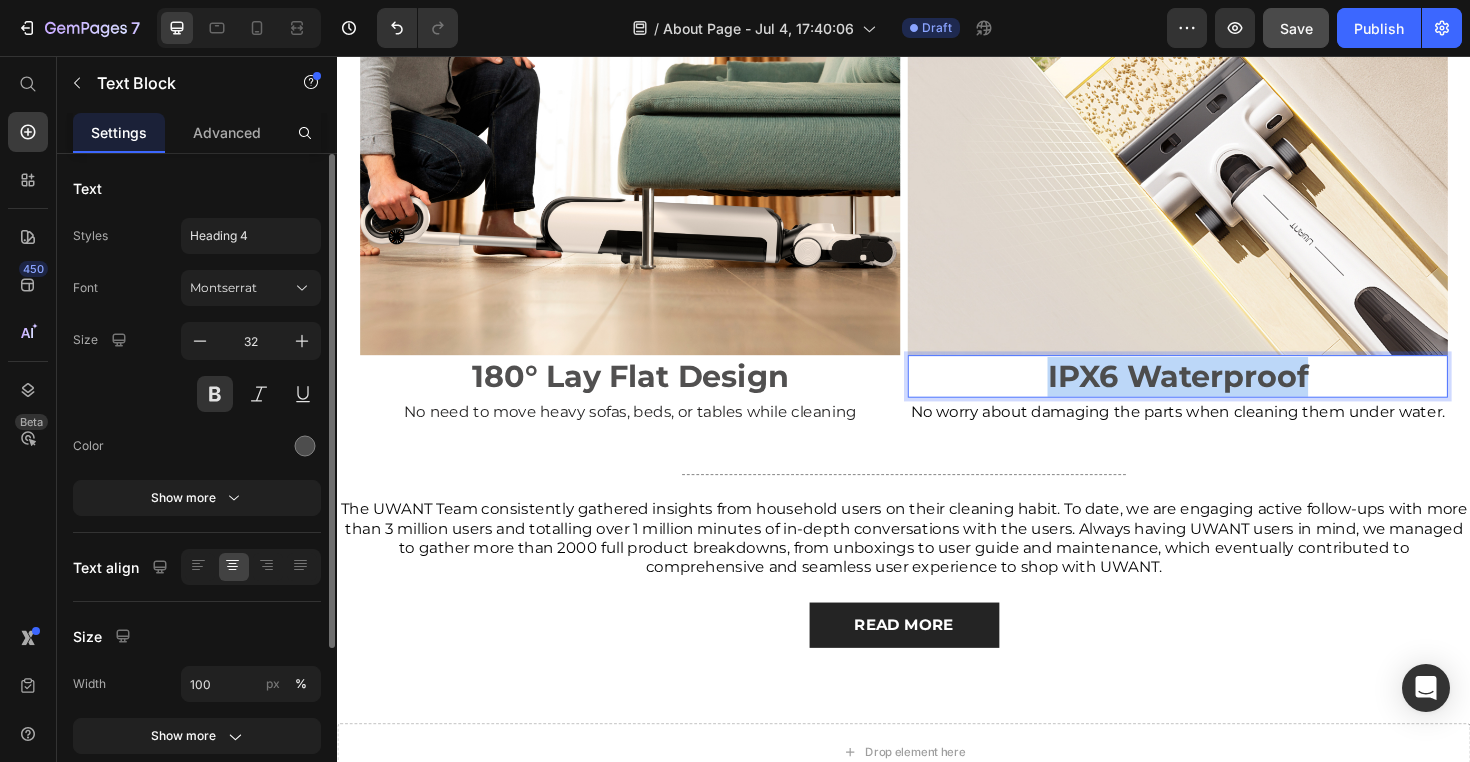 click on "IPX6 Waterproof" at bounding box center [1227, 396] 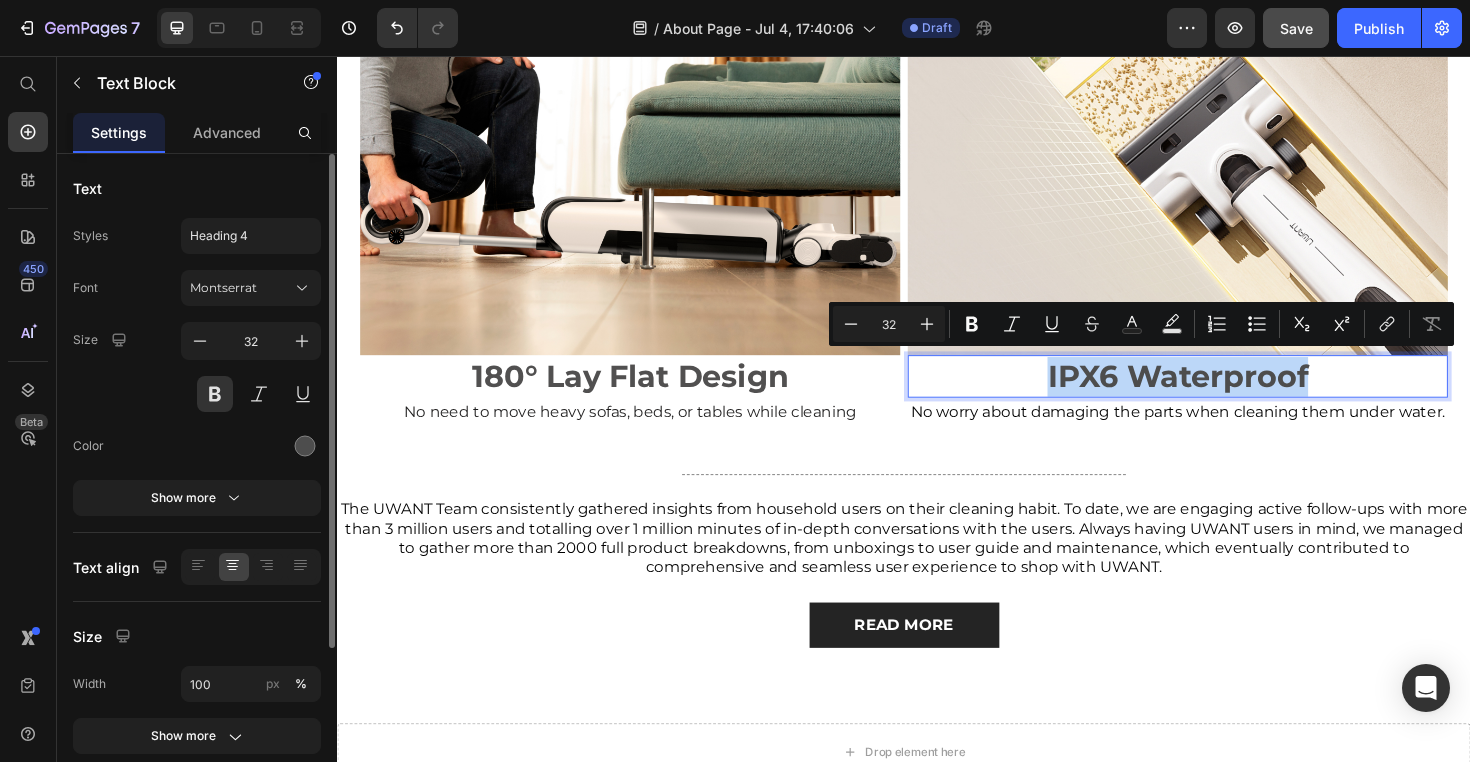 type 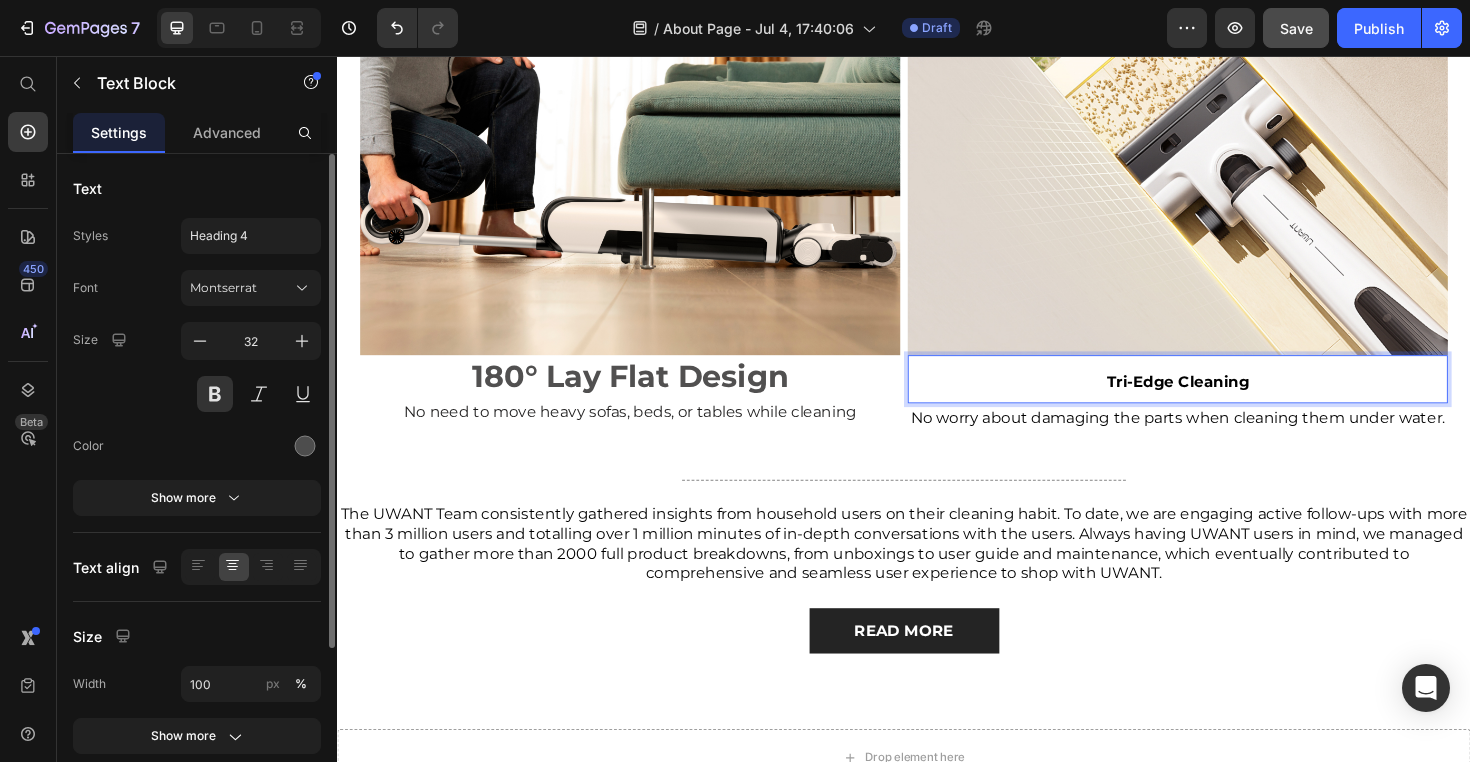 click on "Tri-Edge Cleaning" at bounding box center (1227, 399) 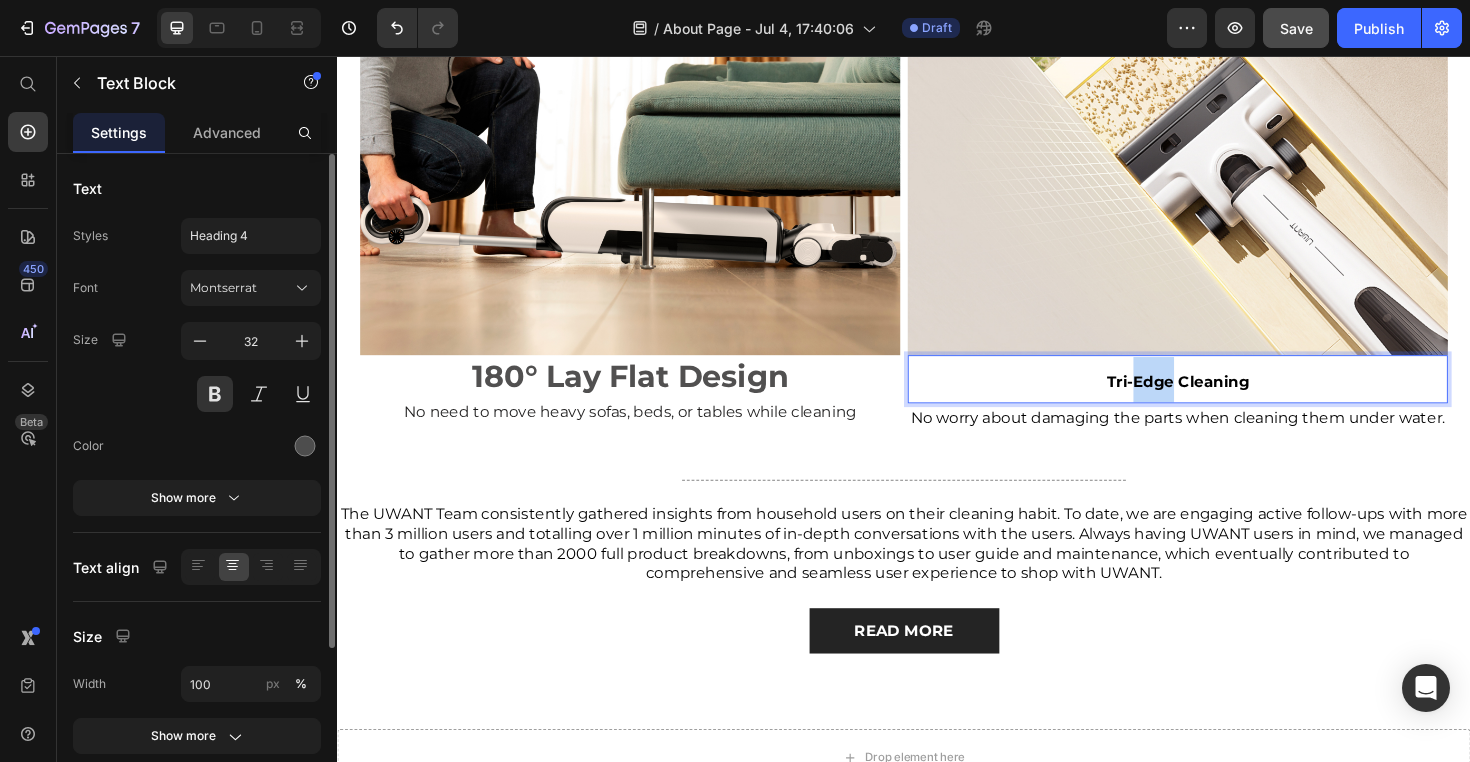 click on "Tri-Edge Cleaning" at bounding box center [1227, 399] 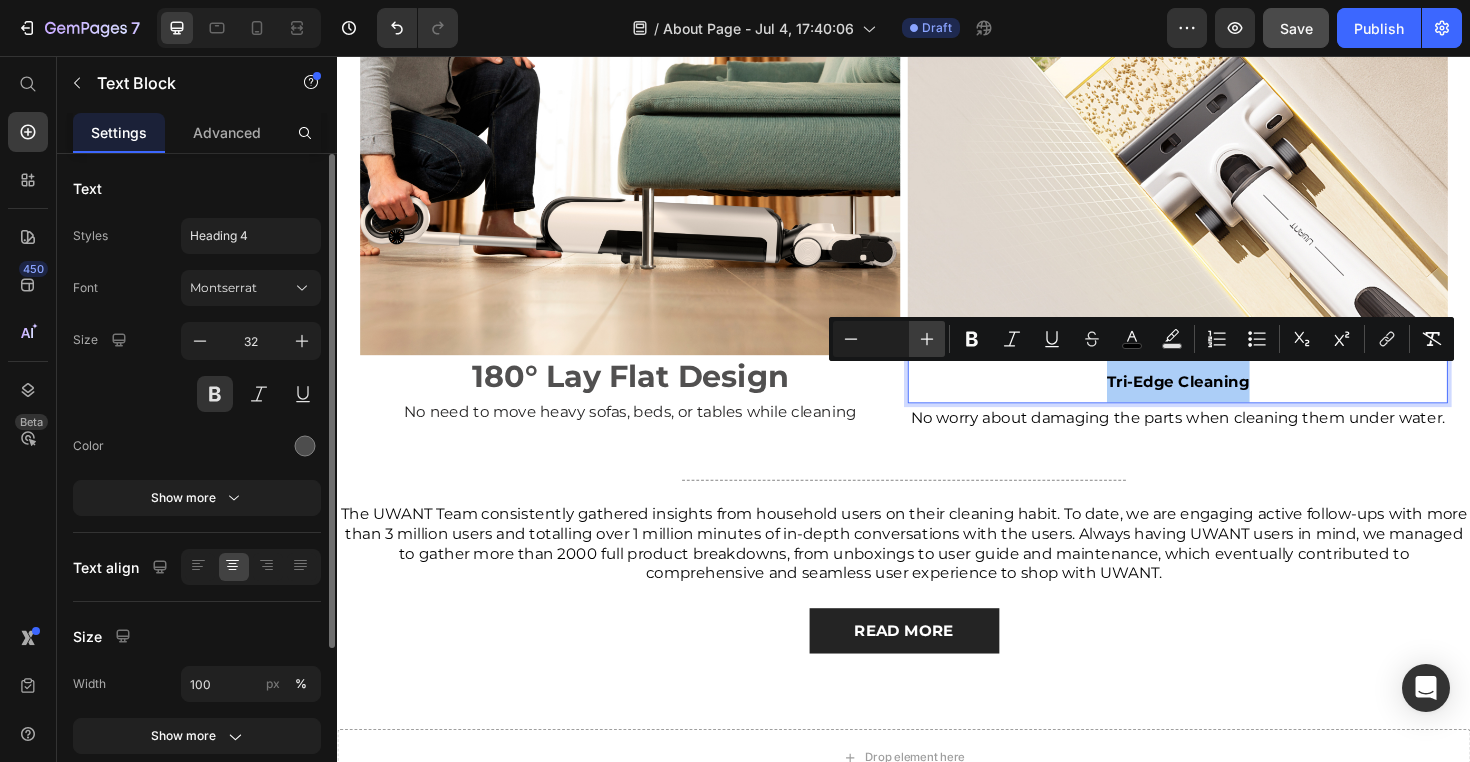 click 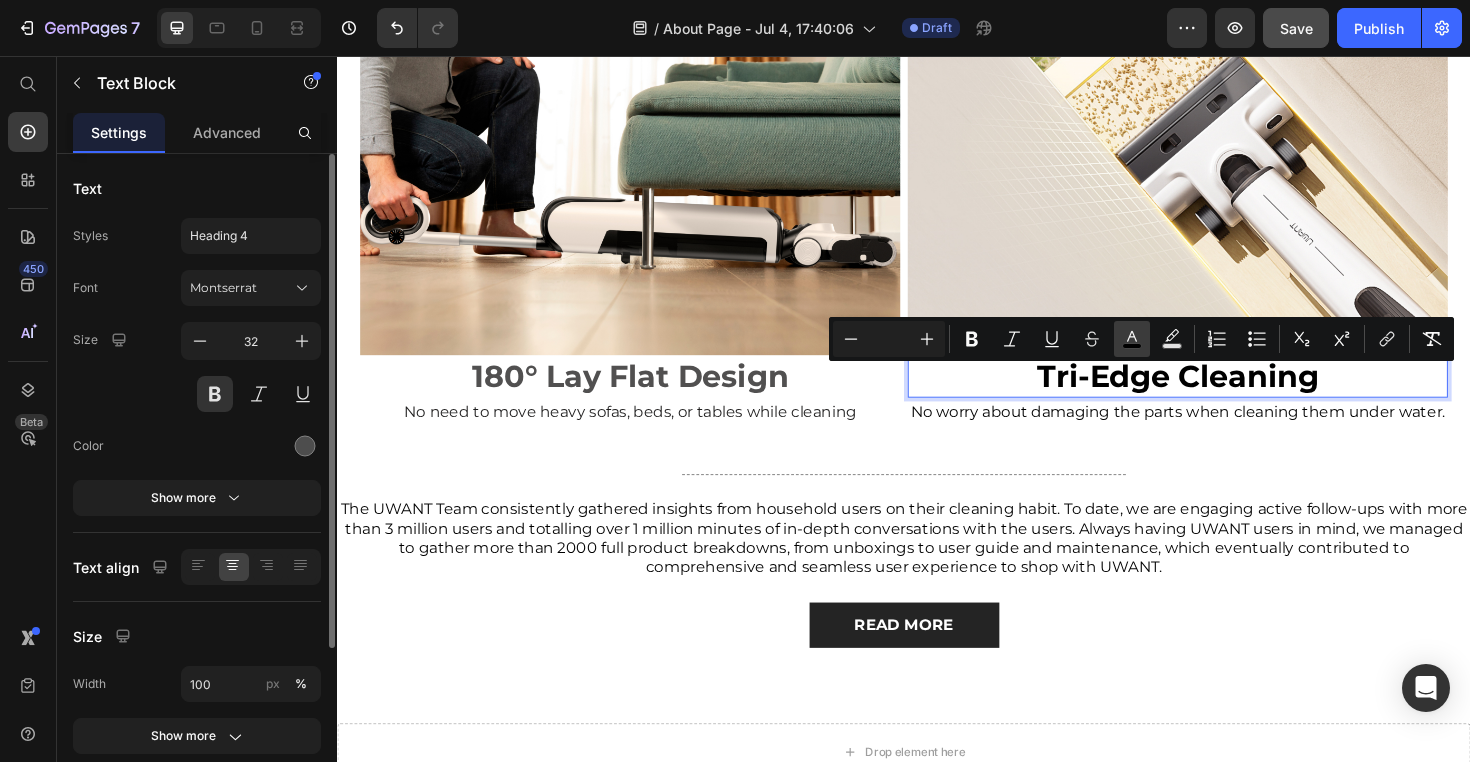 click on "color" at bounding box center [1132, 339] 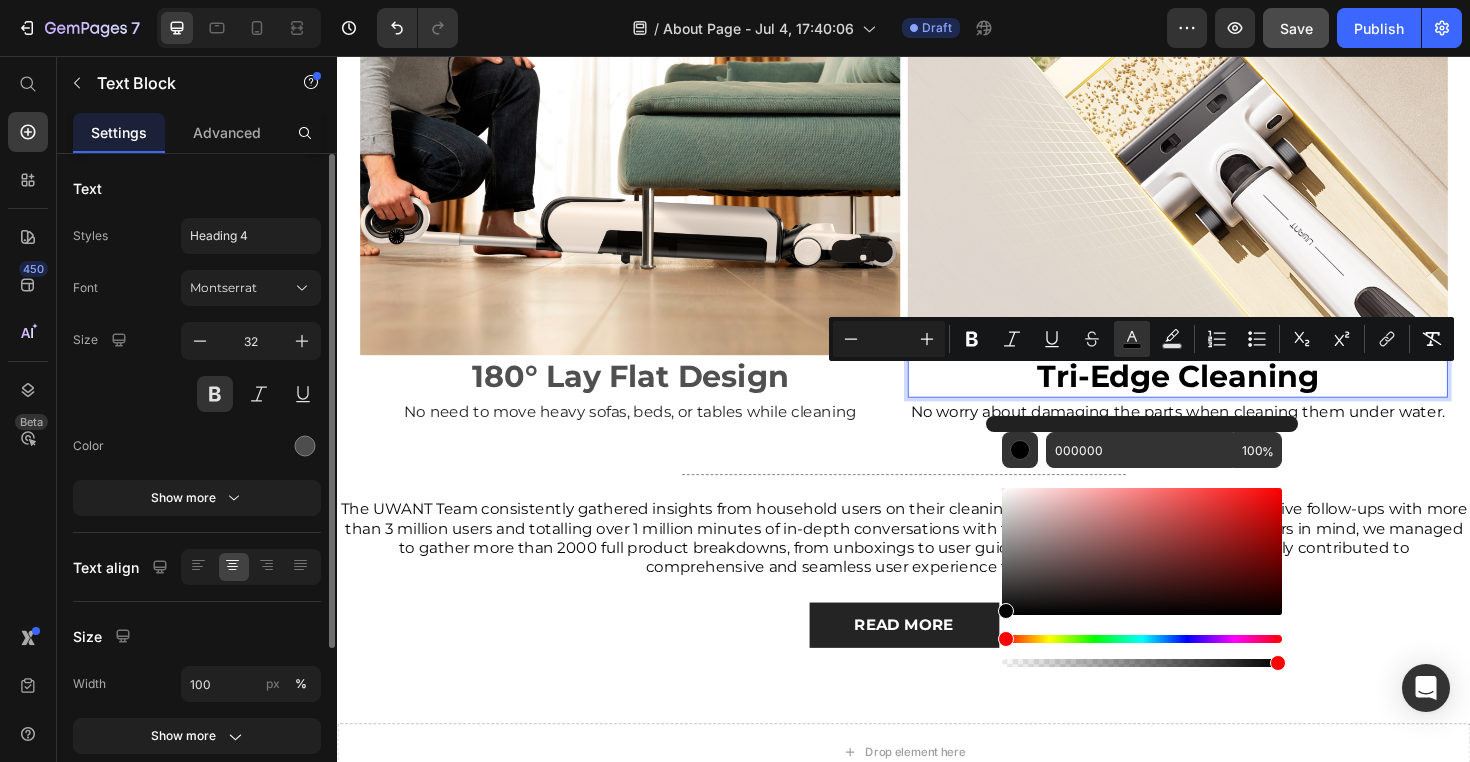 click at bounding box center (1142, 551) 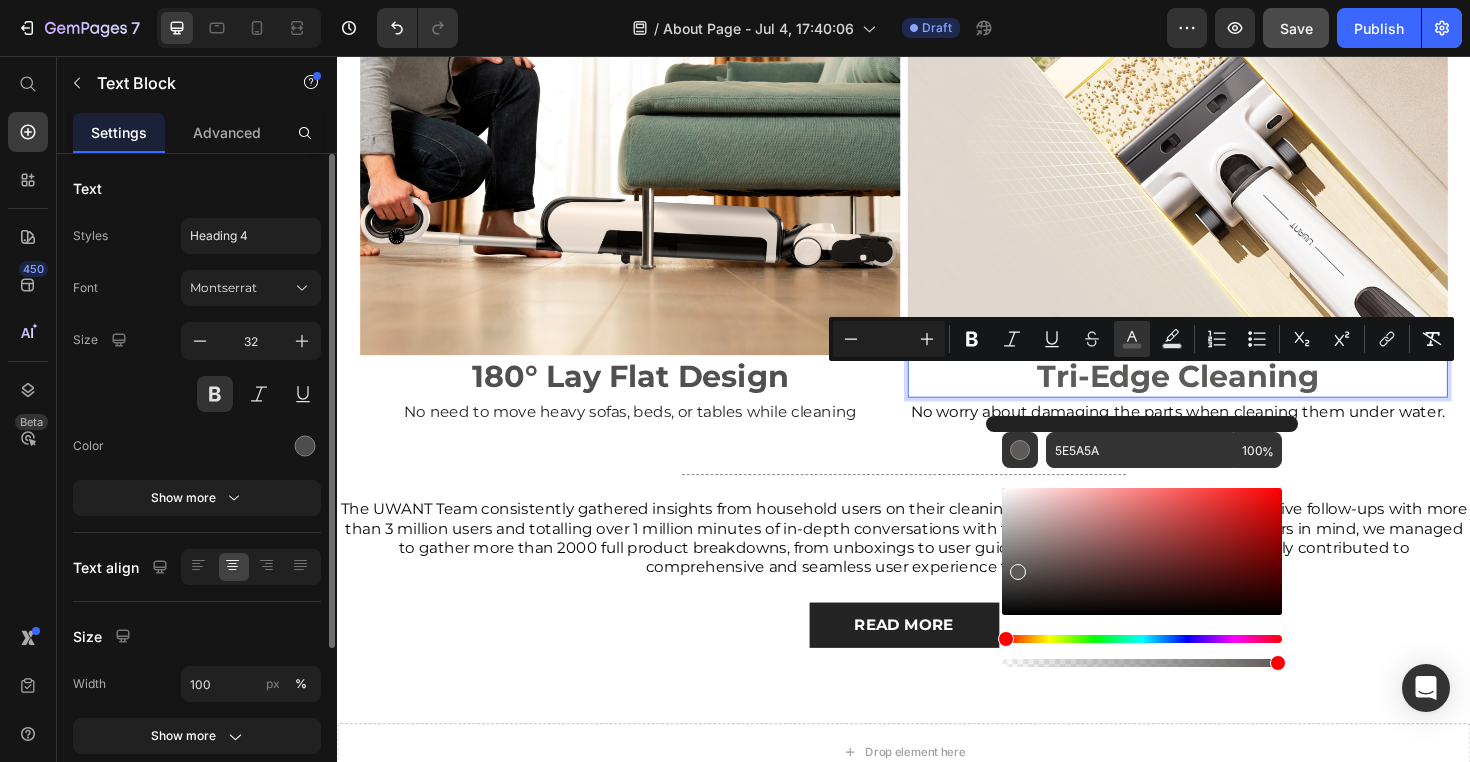 click at bounding box center (1018, 572) 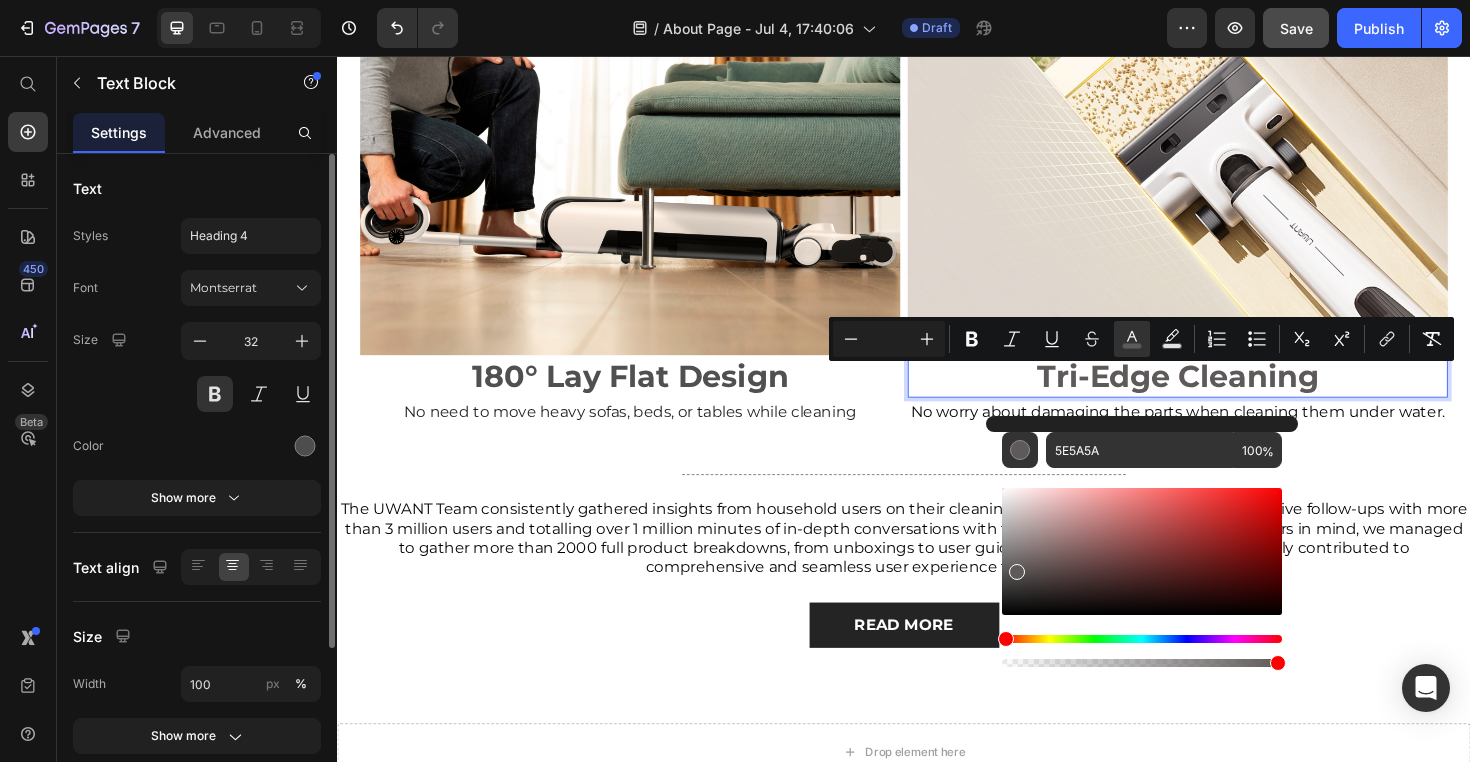 click at bounding box center [1017, 572] 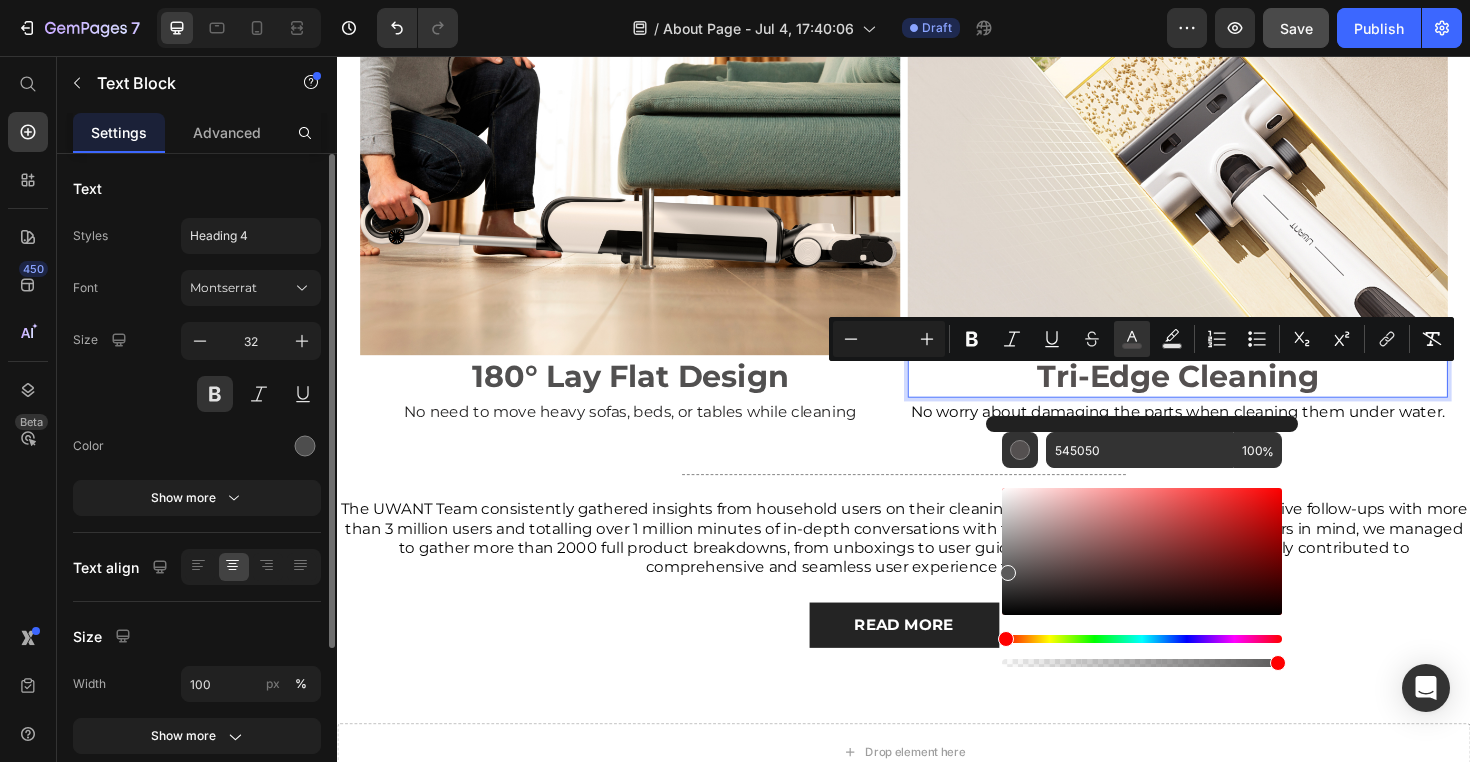 click at bounding box center (1142, 551) 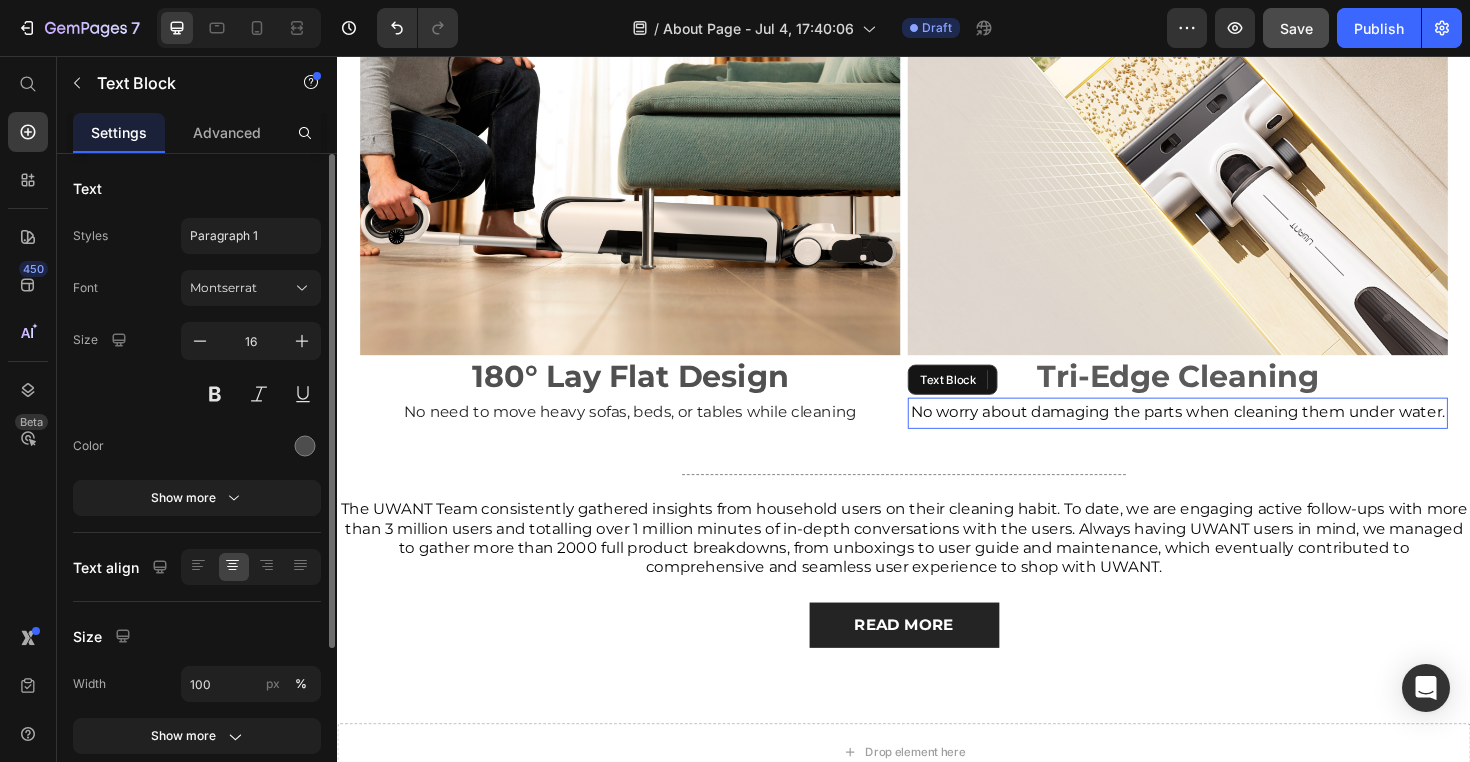 click on "No worry about damaging the parts when cleaning them under water." at bounding box center [1227, 433] 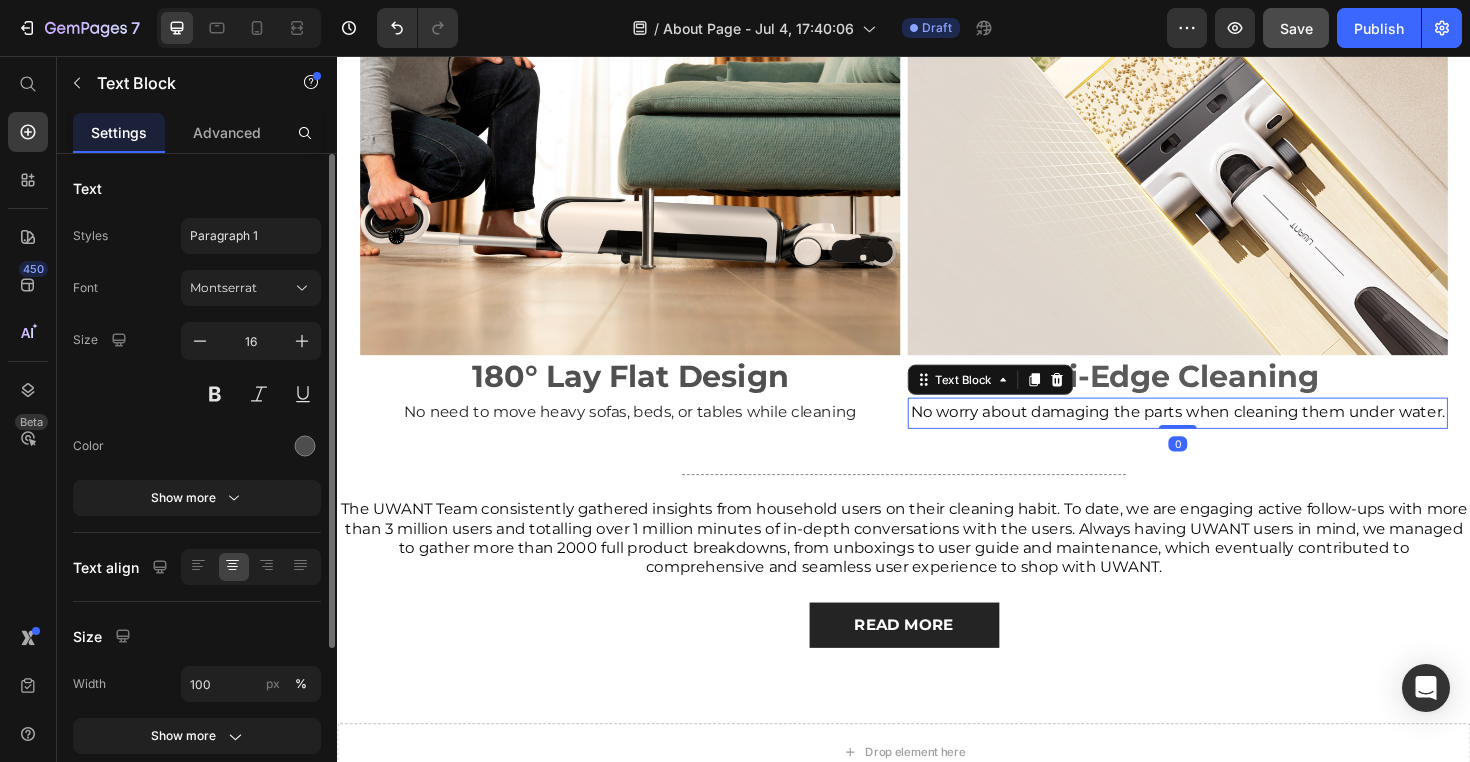 click on "No worry about damaging the parts when cleaning them under water." at bounding box center (1227, 433) 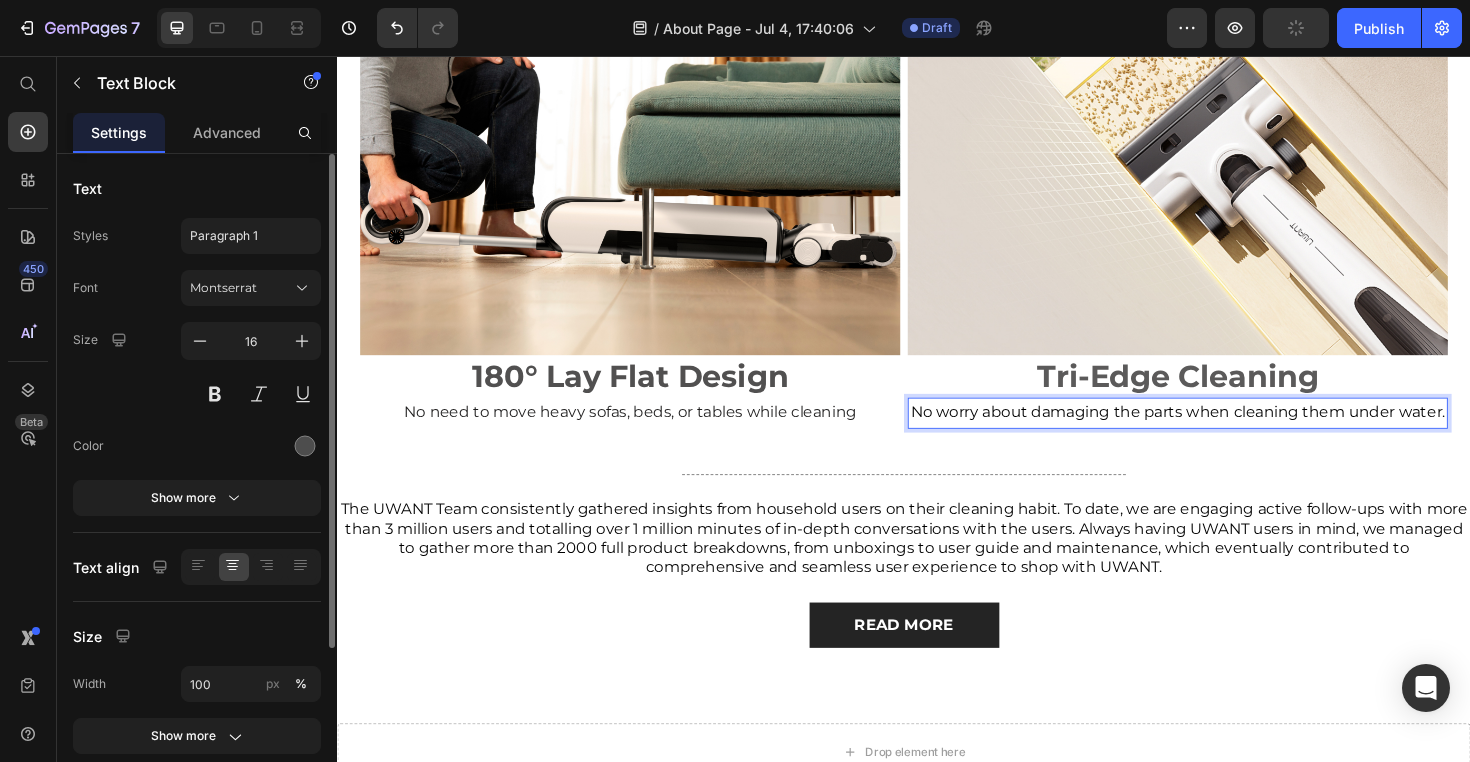 click on "No worry about damaging the parts when cleaning them under water." at bounding box center [1227, 433] 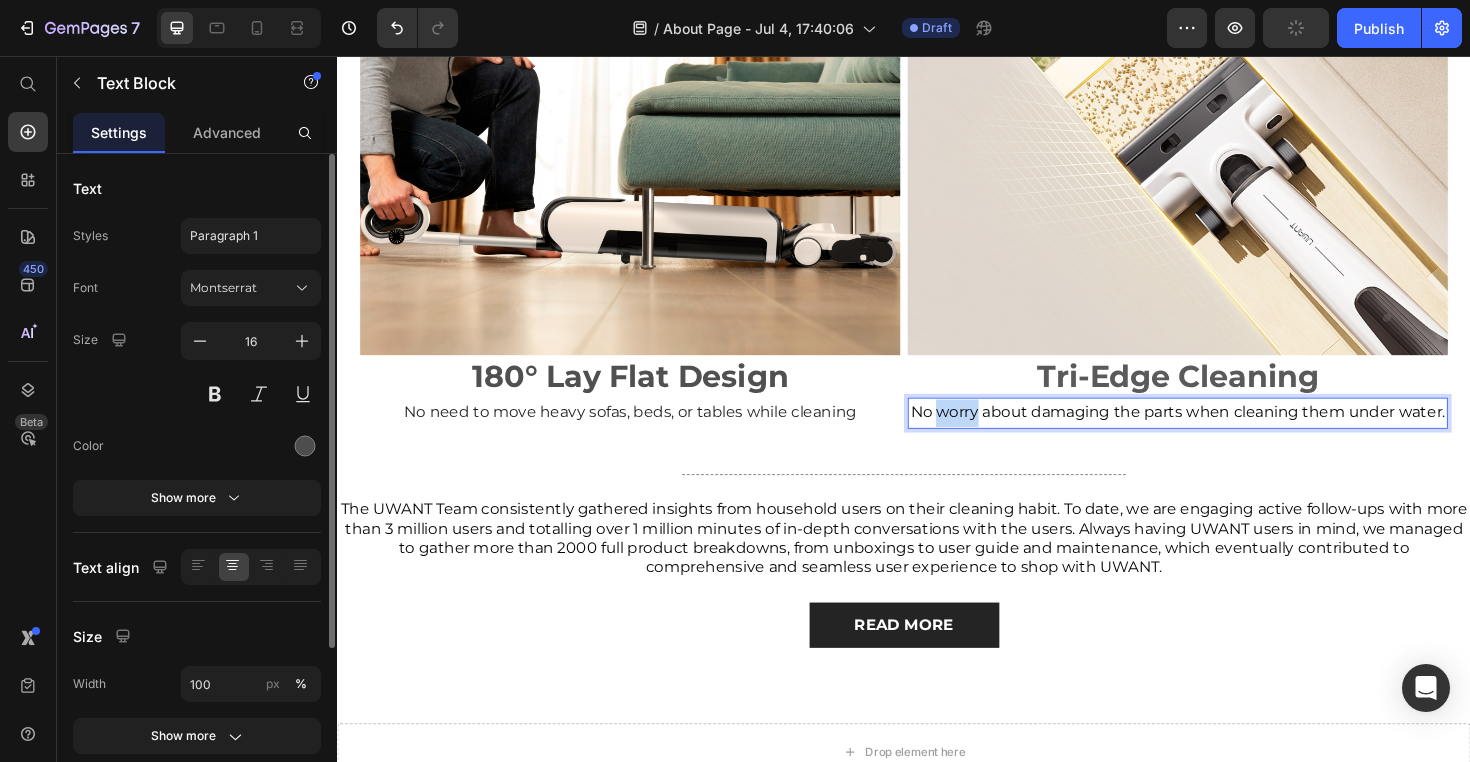 click on "No worry about damaging the parts when cleaning them under water." at bounding box center (1227, 433) 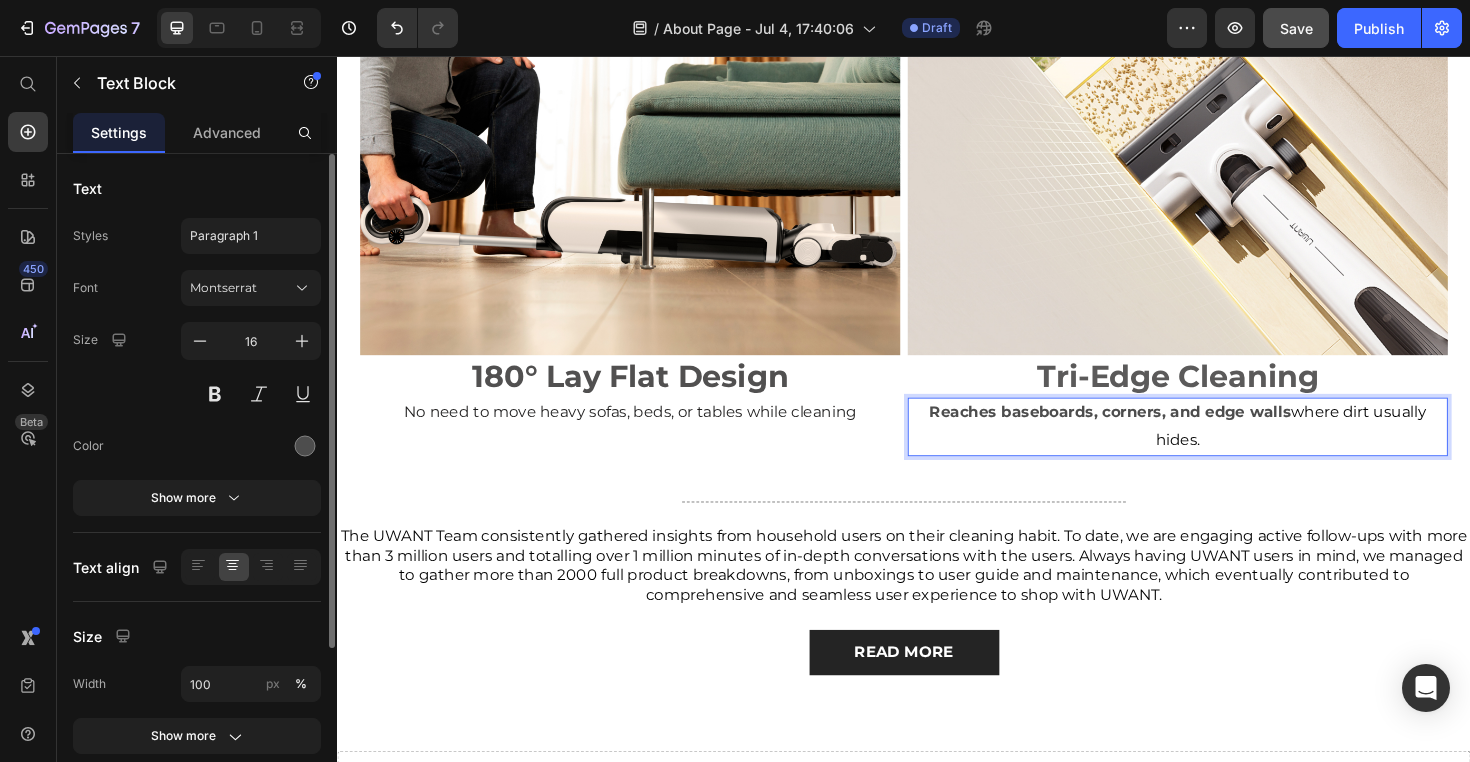 click on "Reaches baseboards, corners, and edge walls" at bounding box center [1155, 433] 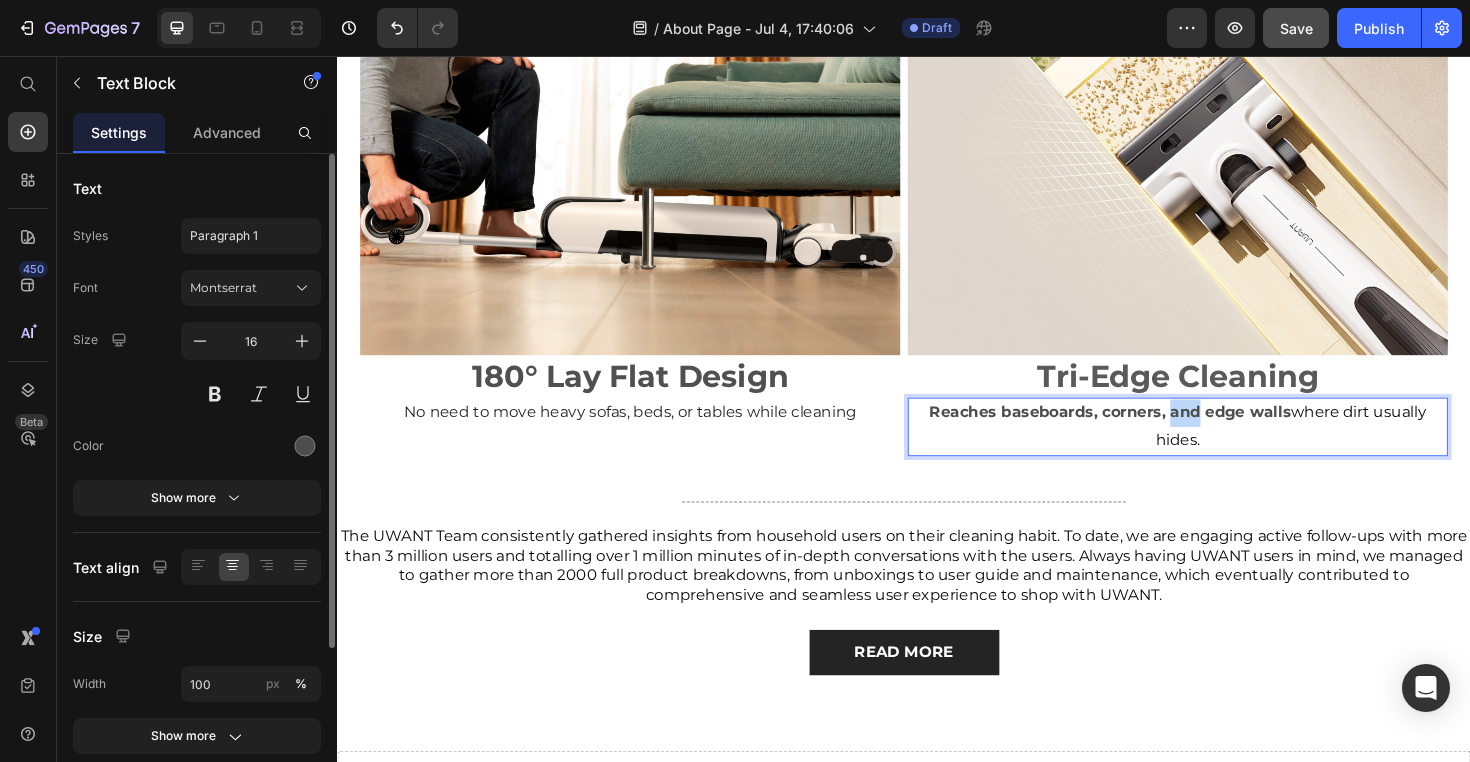 click on "Reaches baseboards, corners, and edge walls" at bounding box center (1155, 433) 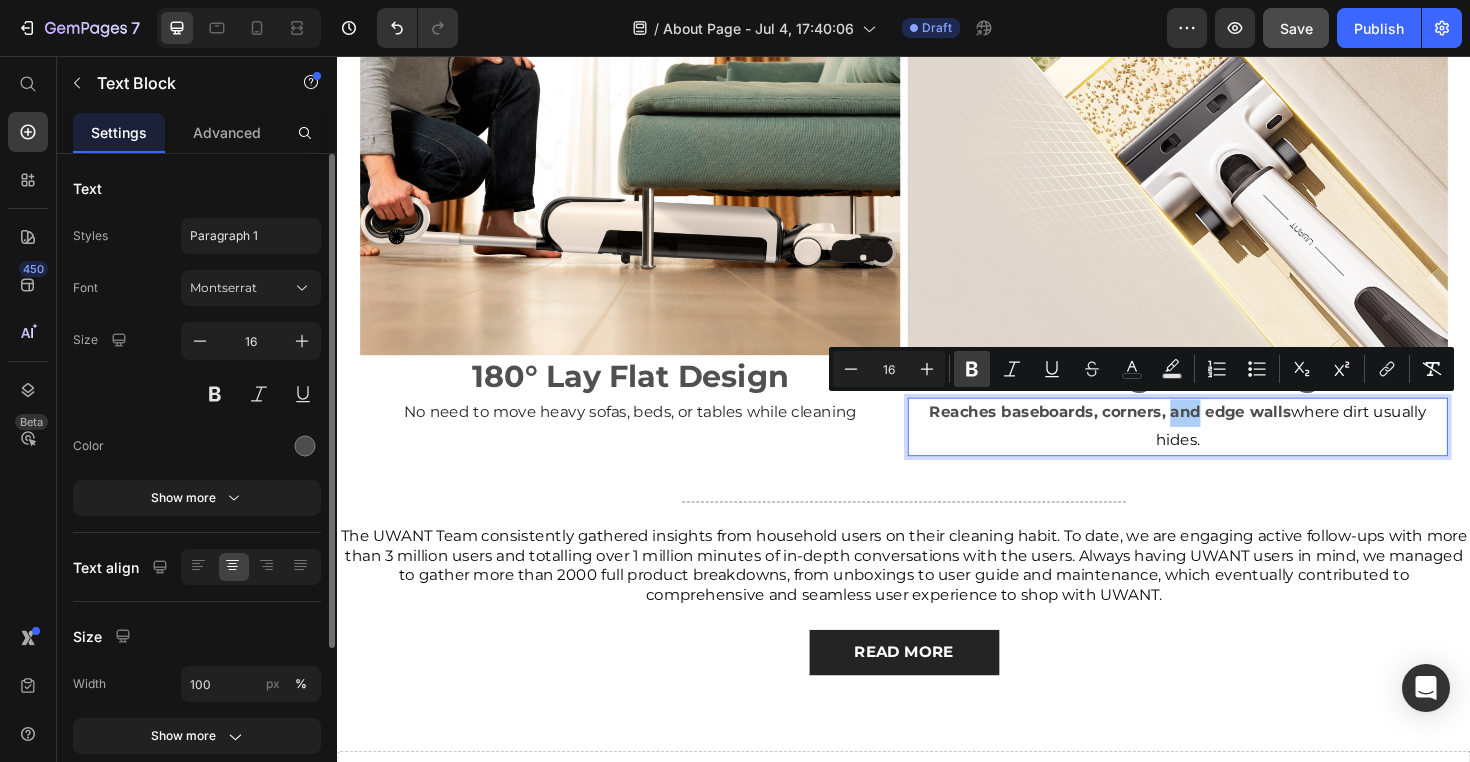 click on "Bold" at bounding box center (972, 369) 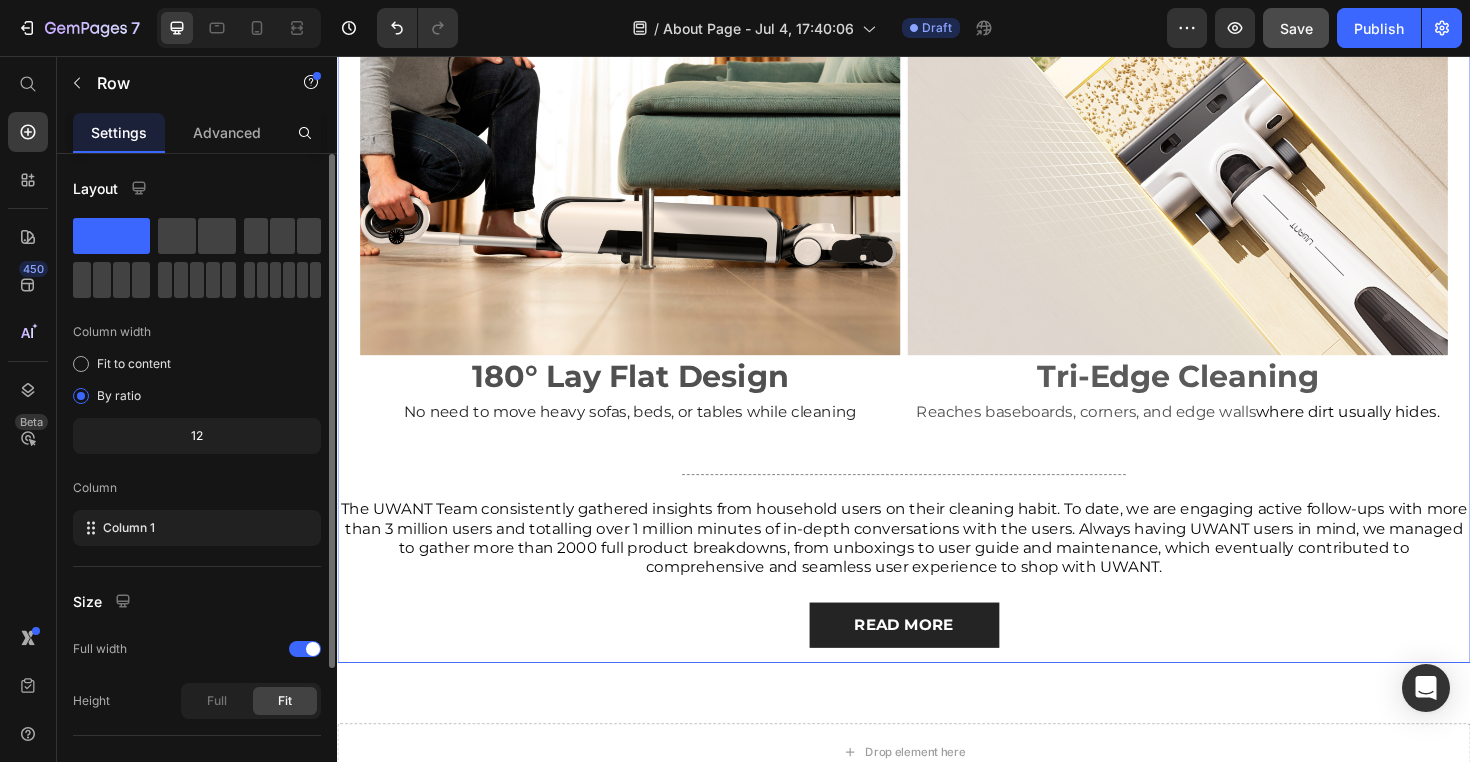 click on "Smart Technology Inspired by User Experience. Heading From day one, UWANT has focused exclusively on the smart cleaning space. To stand out from the competition, UWANT merges cutting-edge technology with a lifestyle philosophy: All product development inspiration shall be found in the needs of users. Text Block Image Push-in Docking Text Block Just push the vacuum into the dock and it self-cleans, reducing your cleaning workload. Text Block Image IPX6 Waterproof Text Block No worry about damaging the parts when cleaning them under water. Text Block Row Image 180° Lay Flat Design Text Block No need to move heavy sofas, beds, or tables while cleaning Text Block Image Tri-Edge Cleaning Text Block Reaches baseboards, corners, and edge walls where dirt usually hides. Text Block 0 Row Title Line Text Block READ MORE Button" at bounding box center [937, -219] 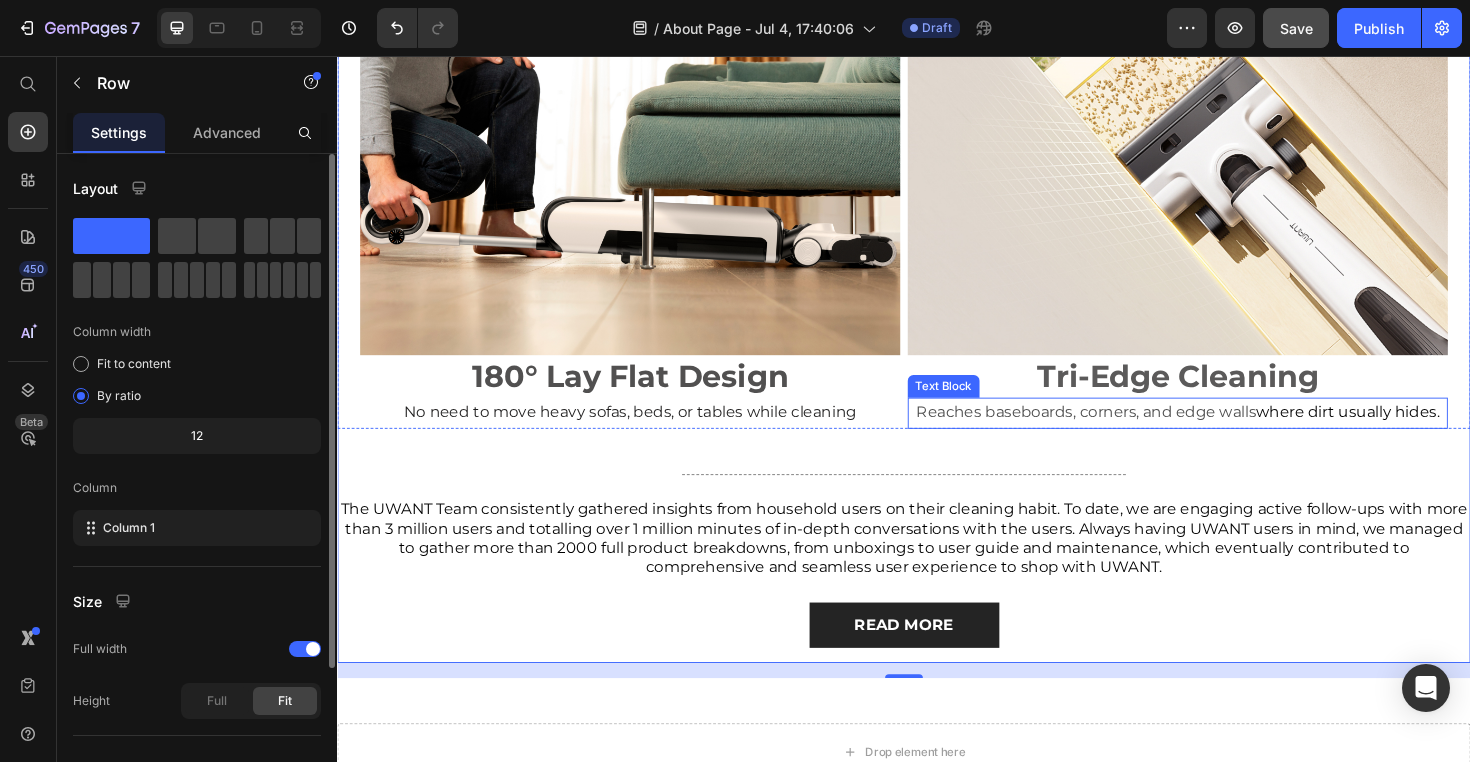 click on "Reaches baseboards, corners, and edge walls where dirt usually hides." at bounding box center (1227, 434) 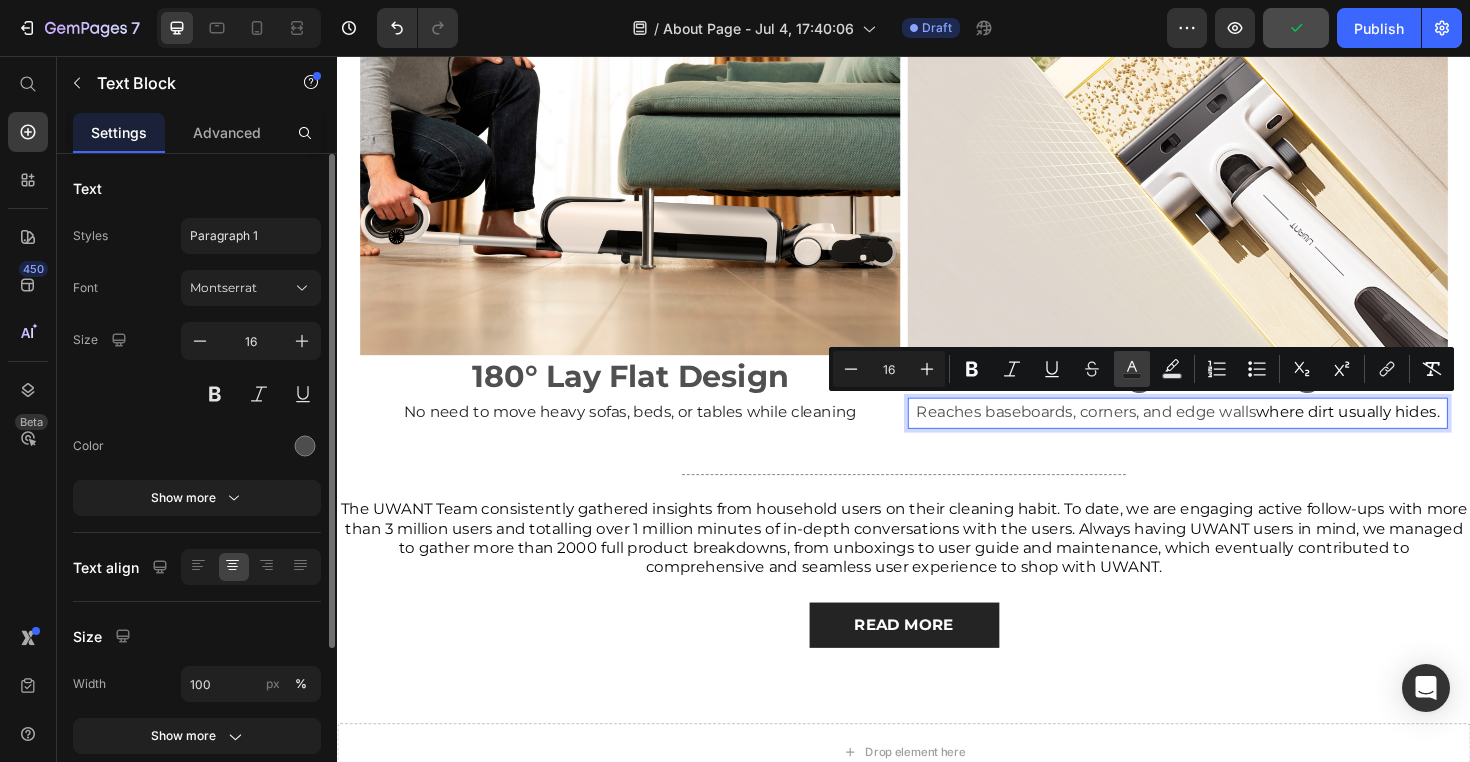 click 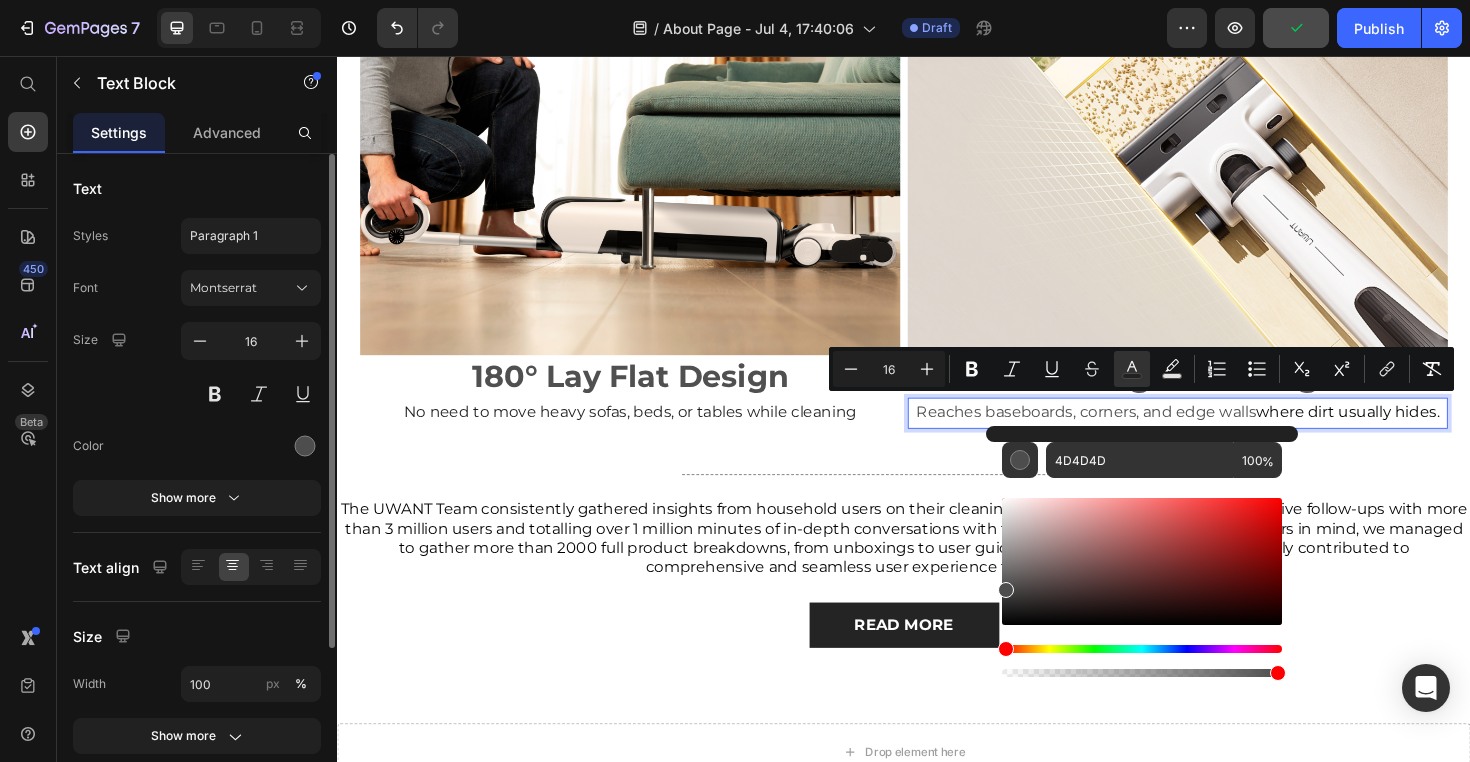 click at bounding box center (1006, 590) 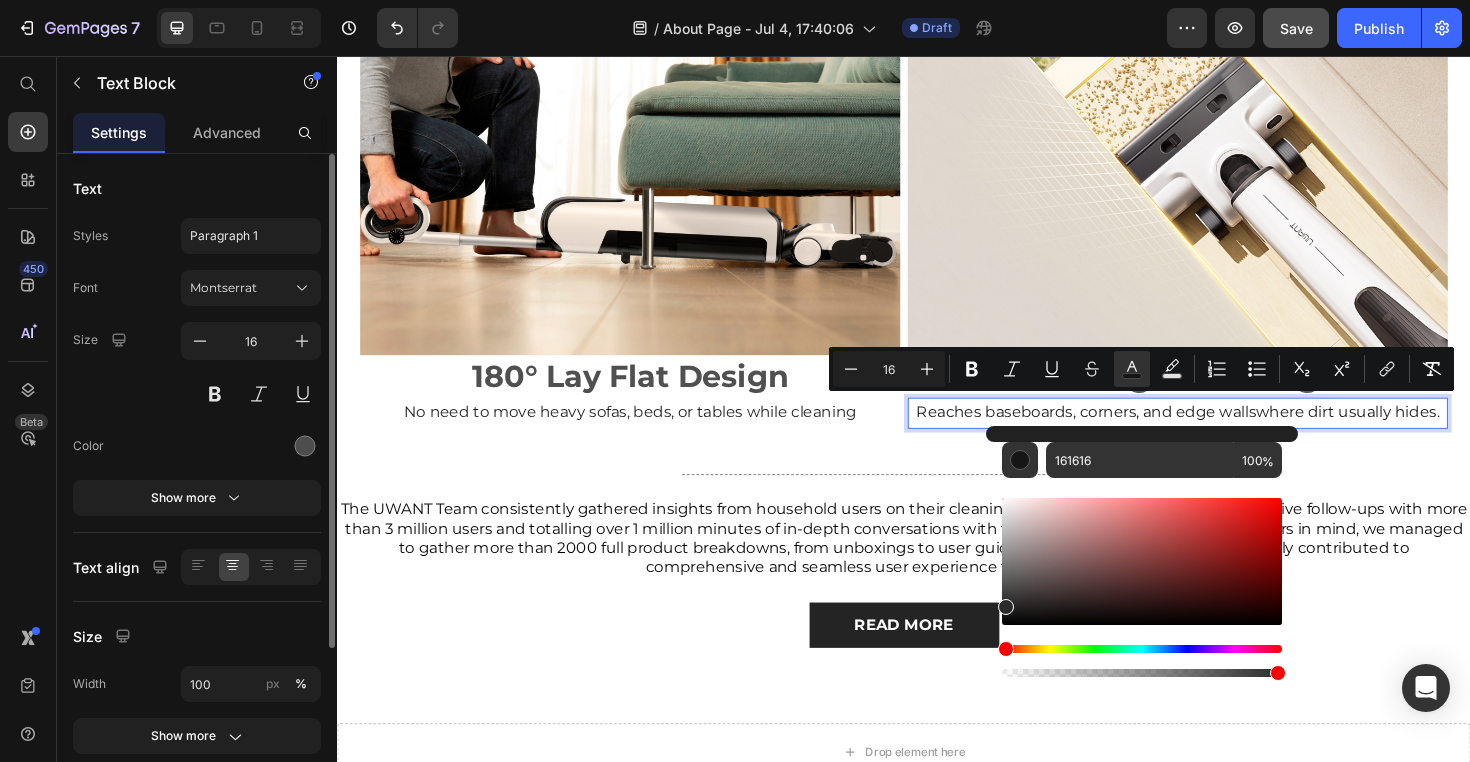 click at bounding box center (1006, 607) 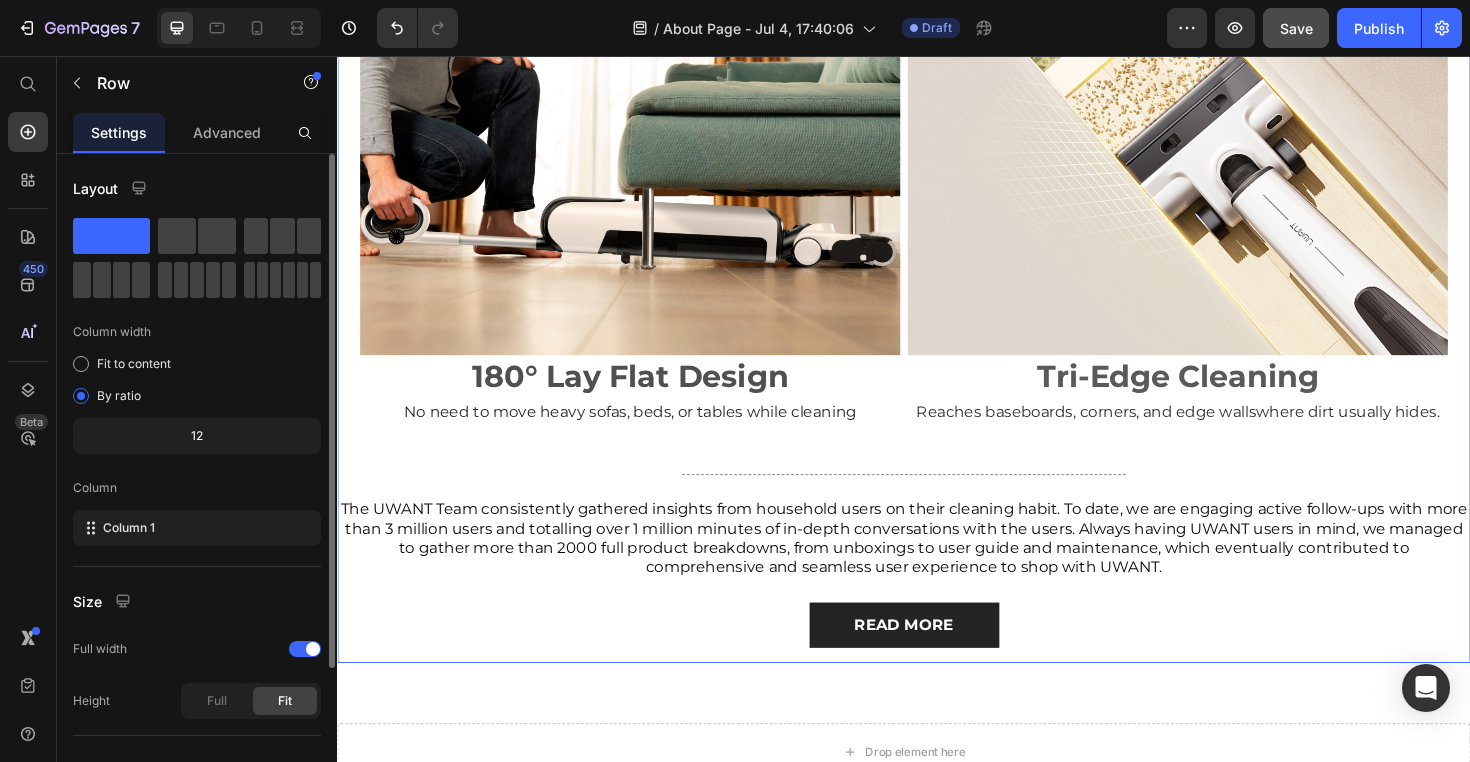 click on "Smart Technology Inspired by User Experience. Heading From day one, UWANT has focused exclusively on the smart cleaning space. To stand out from the competition, UWANT merges cutting-edge technology with a lifestyle philosophy: All product development inspiration shall be found in the needs of users. Text Block Image Push-in Docking Text Block Just push the vacuum into the dock and it self-cleans, reducing your cleaning workload. Text Block Image IPX6 Waterproof Text Block No worry about damaging the parts when cleaning them under water. Text Block Row Image 180° Lay Flat Design Text Block No need to move heavy sofas, beds, or tables while cleaning Text Block Image Tri-Edge Cleaning Text Block Reaches baseboards, corners, and edge walls where dirt usually hides. Text Block 0 Row Title Line Text Block READ MORE Button" at bounding box center [937, -219] 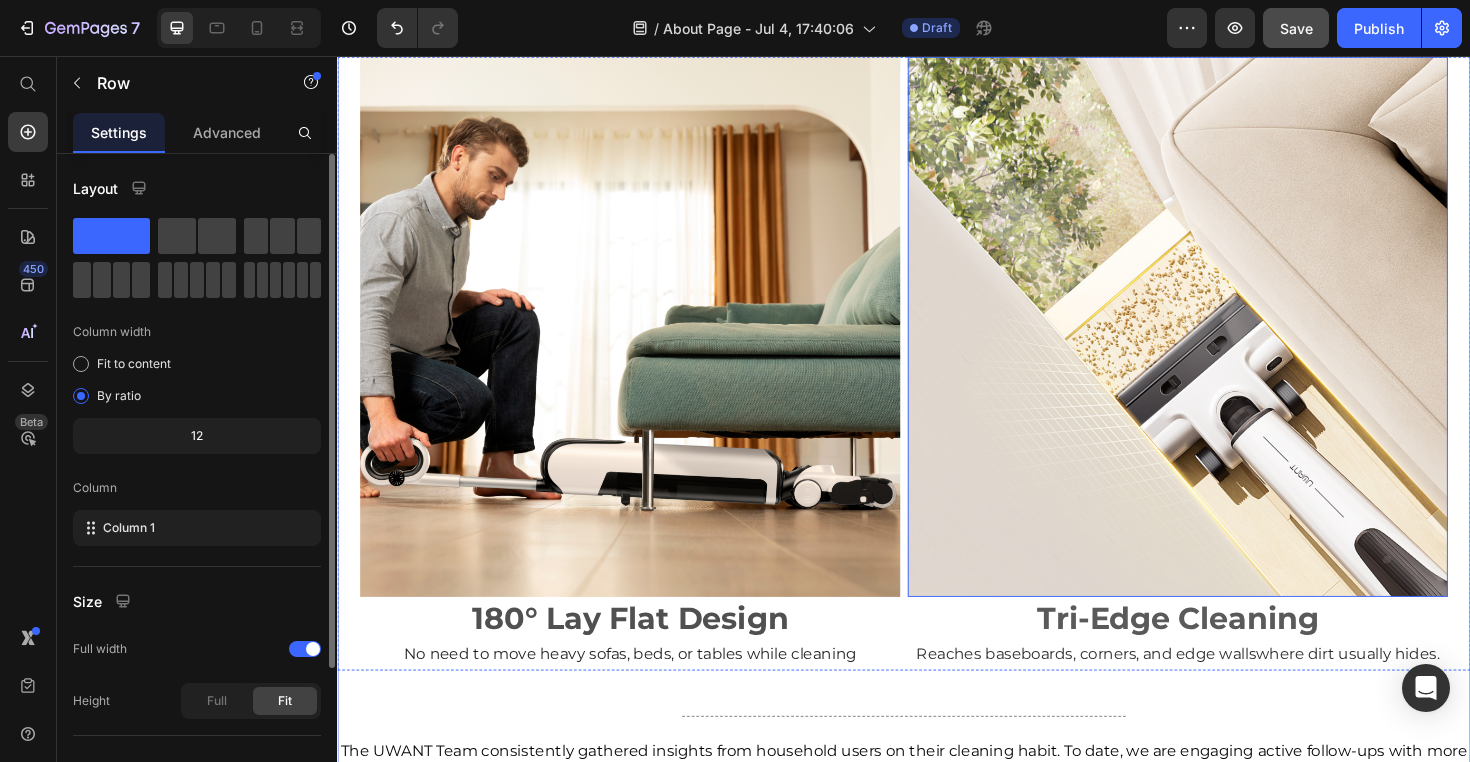 scroll, scrollTop: 4554, scrollLeft: 0, axis: vertical 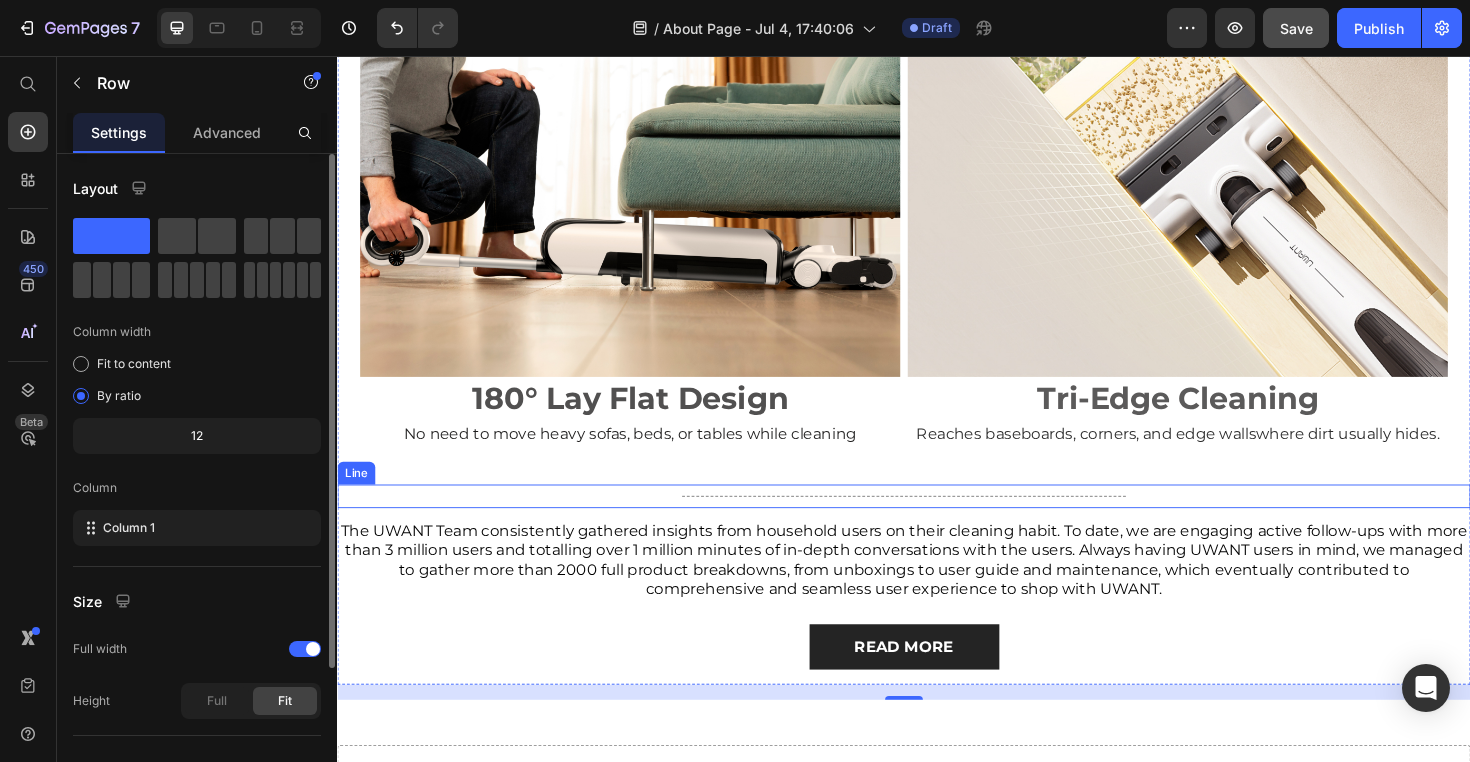 click on "Title Line" at bounding box center [937, 522] 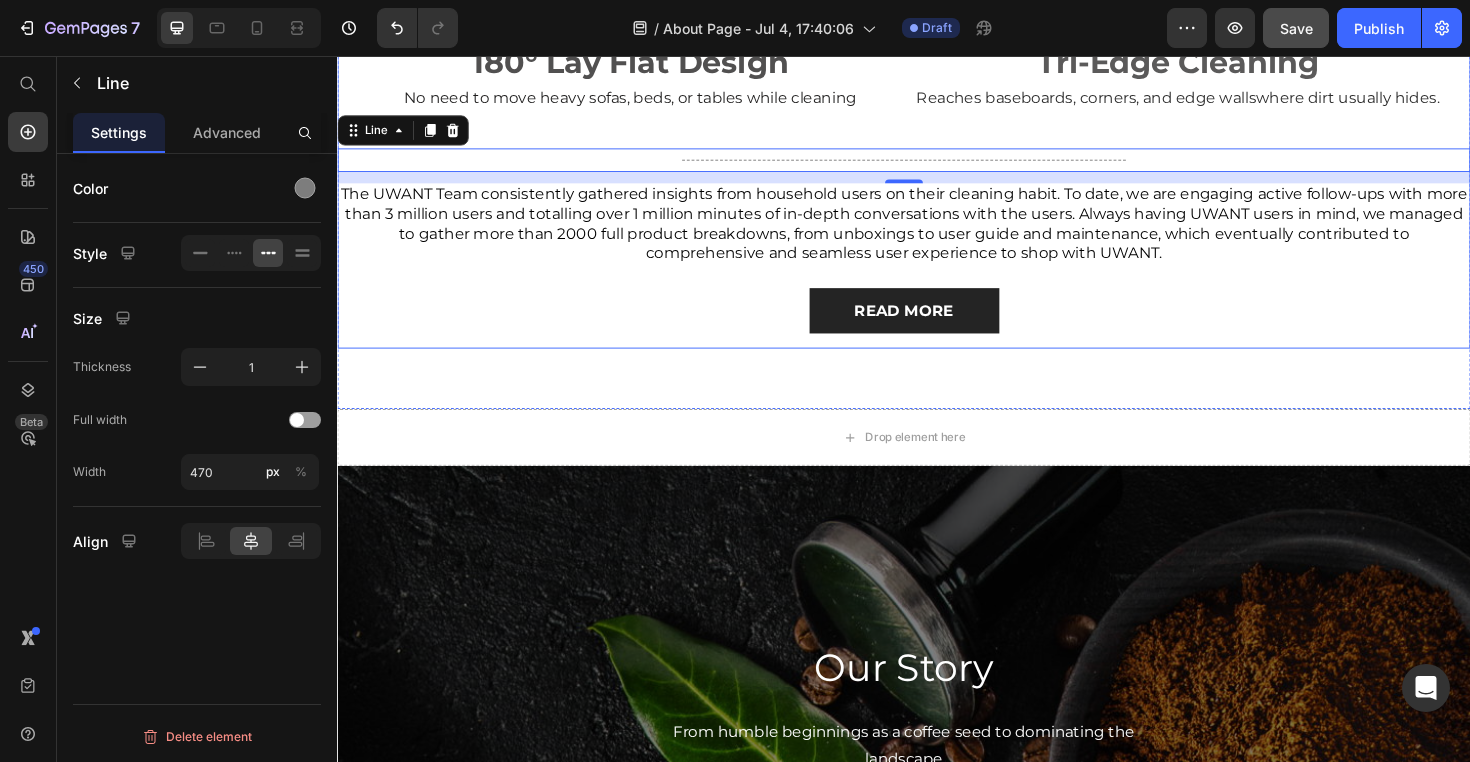 scroll, scrollTop: 4572, scrollLeft: 0, axis: vertical 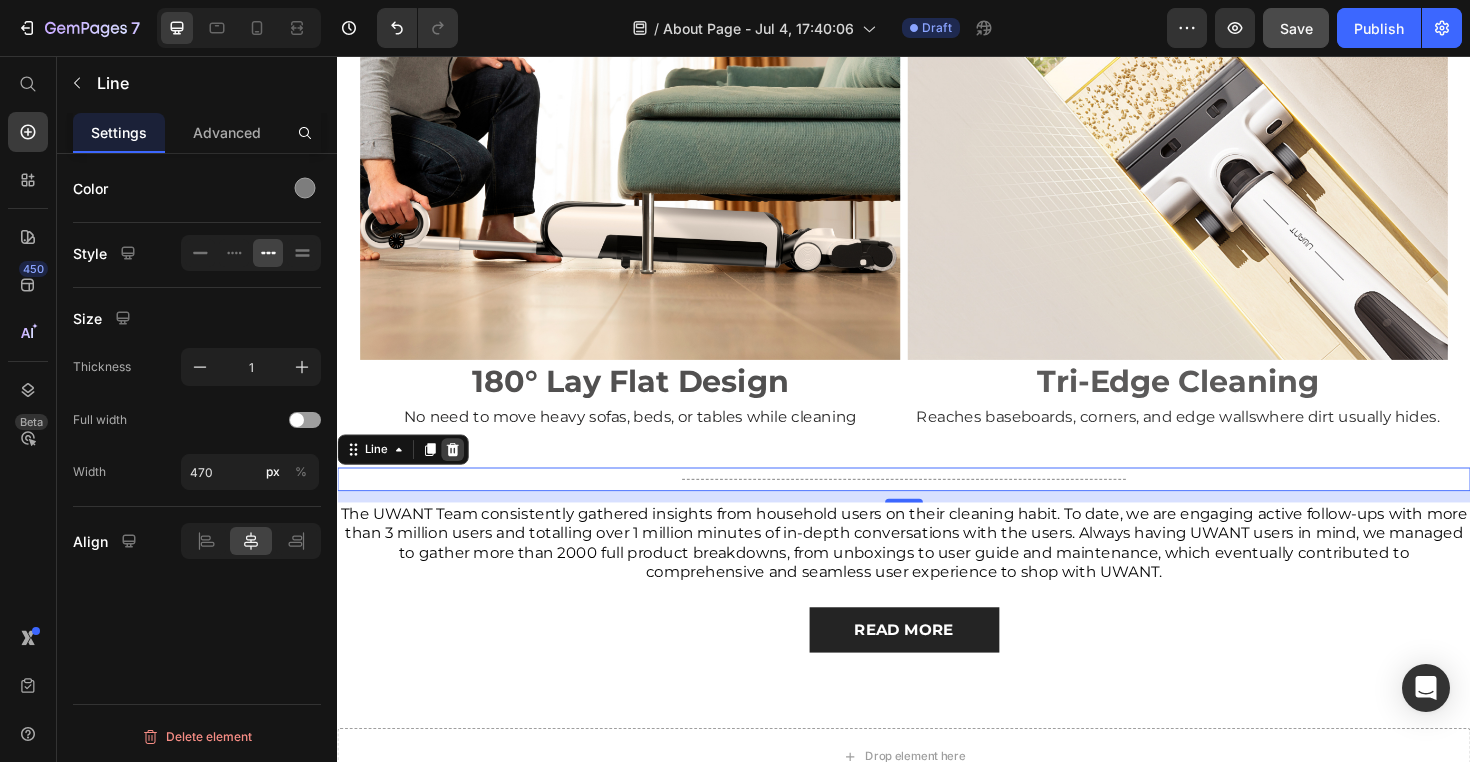 click 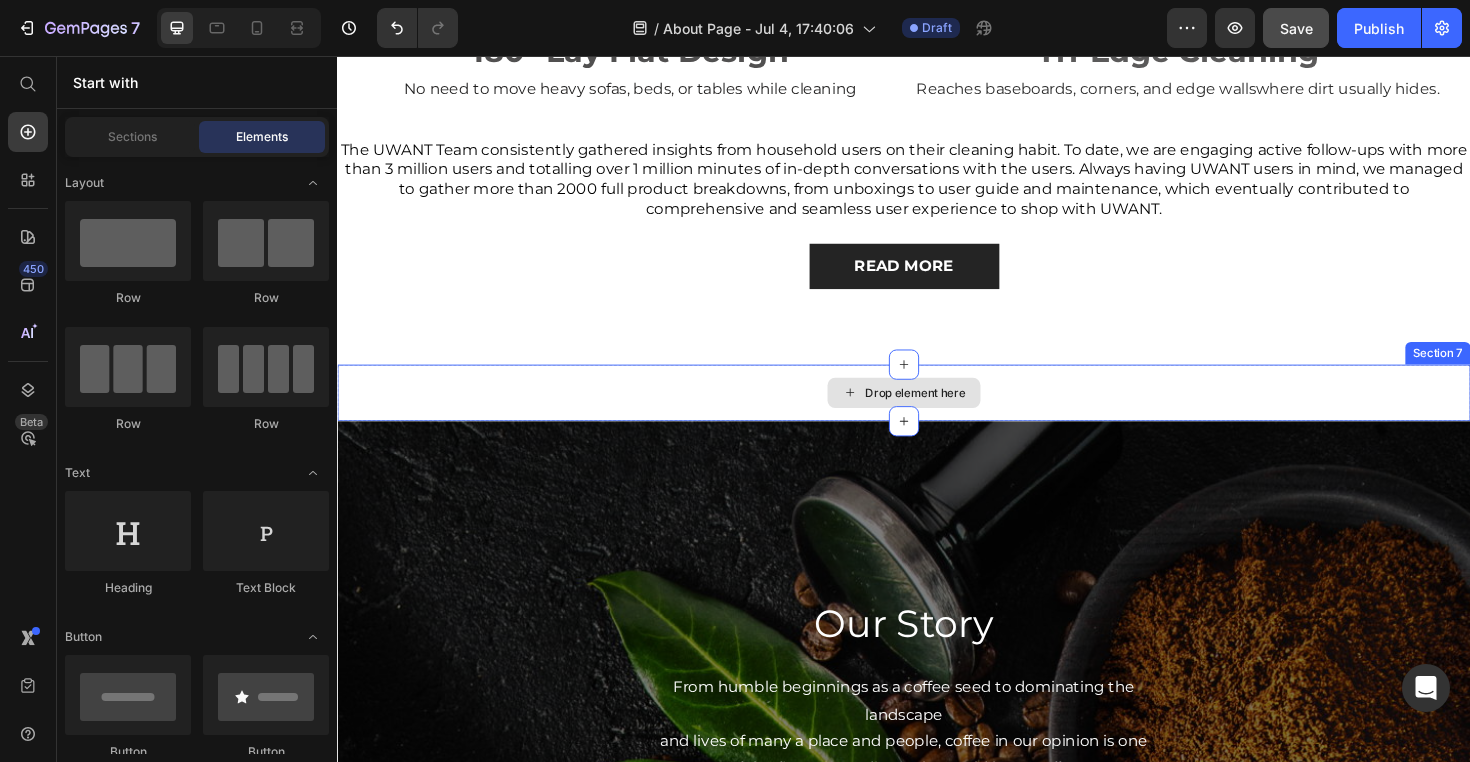 scroll, scrollTop: 4809, scrollLeft: 0, axis: vertical 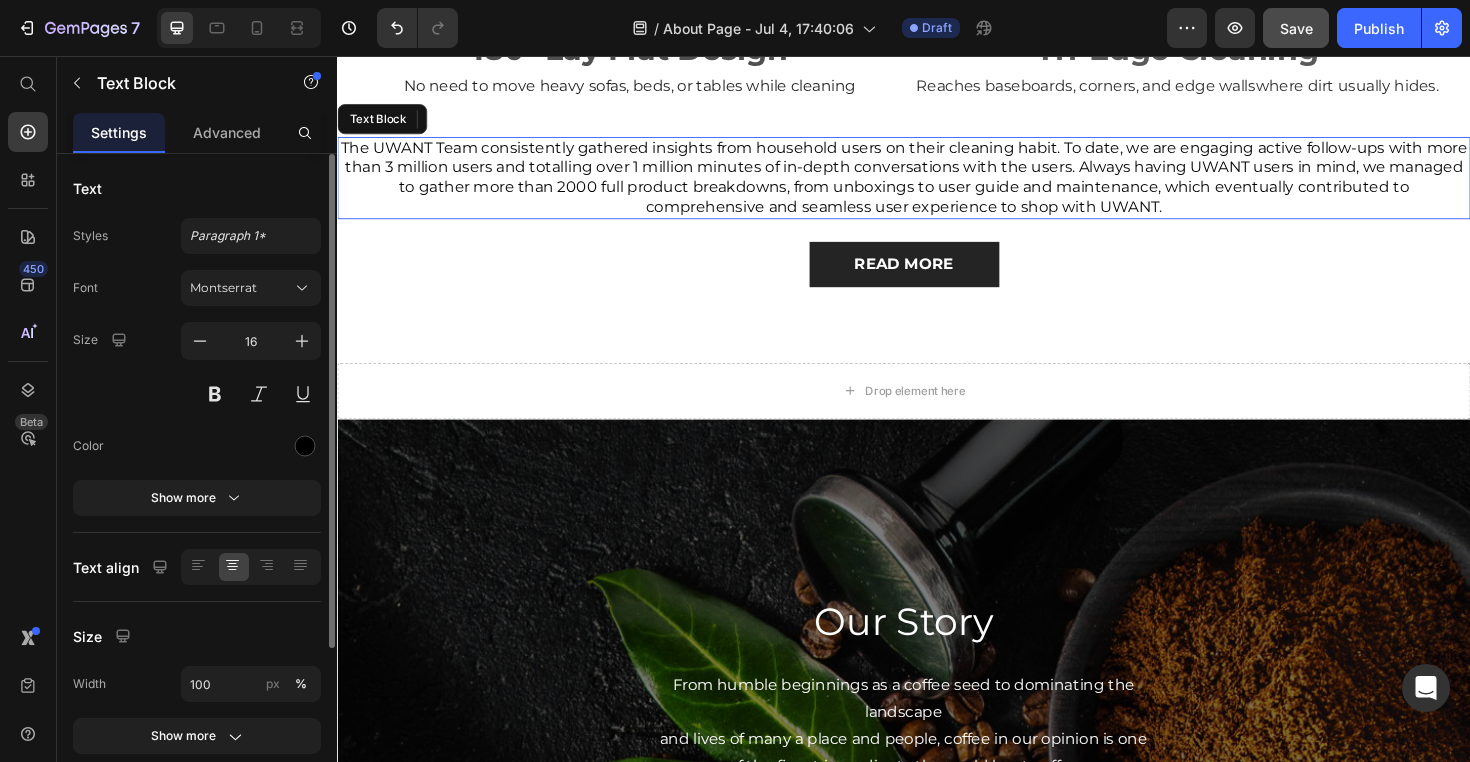 click on "The UWANT Team consistently gathered insights from household users on their cleaning habit. To date, we are engaging active follow-ups with more than 3 million users and totalling over 1 million minutes of in-depth conversations with the users. Always having UWANT users in mind, we managed to gather more than 2000 full product breakdowns, from unboxings to user guide and maintenance, which eventually contributed to comprehensive and seamless user experience to shop with UWANT." at bounding box center [937, 185] 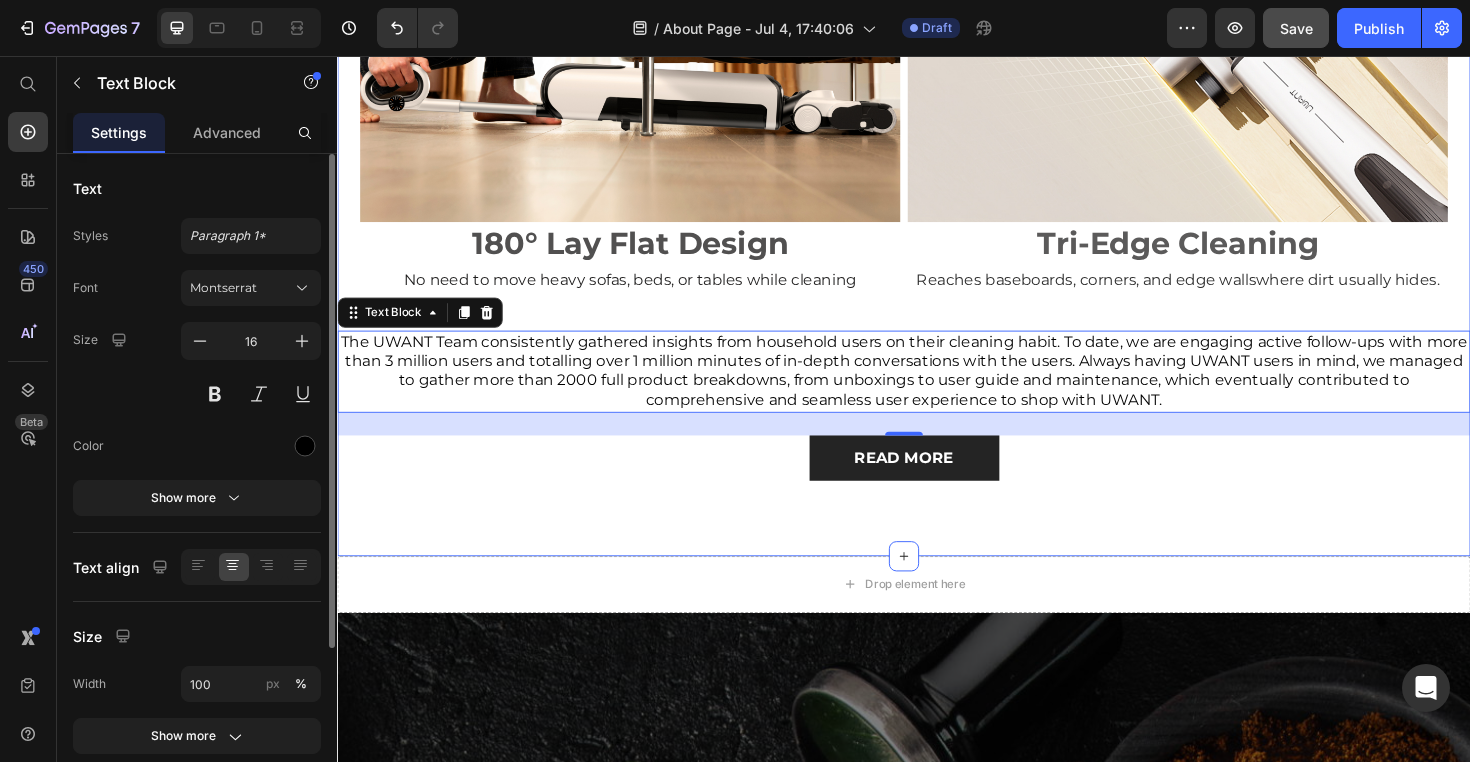 scroll, scrollTop: 4599, scrollLeft: 0, axis: vertical 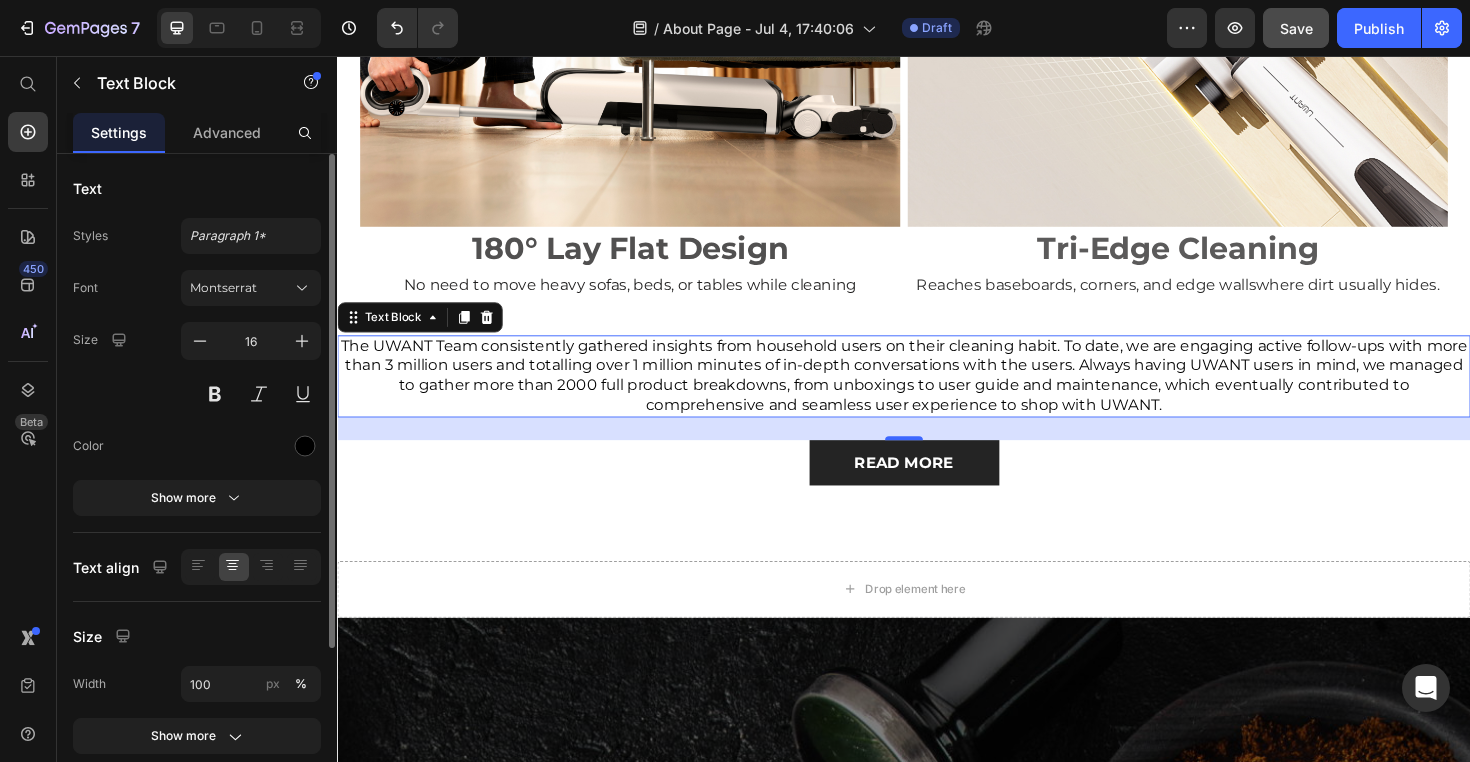 click on "The UWANT Team consistently gathered insights from household users on their cleaning habit. To date, we are engaging active follow-ups with more than 3 million users and totalling over 1 million minutes of in-depth conversations with the users. Always having UWANT users in mind, we managed to gather more than 2000 full product breakdowns, from unboxings to user guide and maintenance, which eventually contributed to comprehensive and seamless user experience to shop with UWANT." at bounding box center (937, 395) 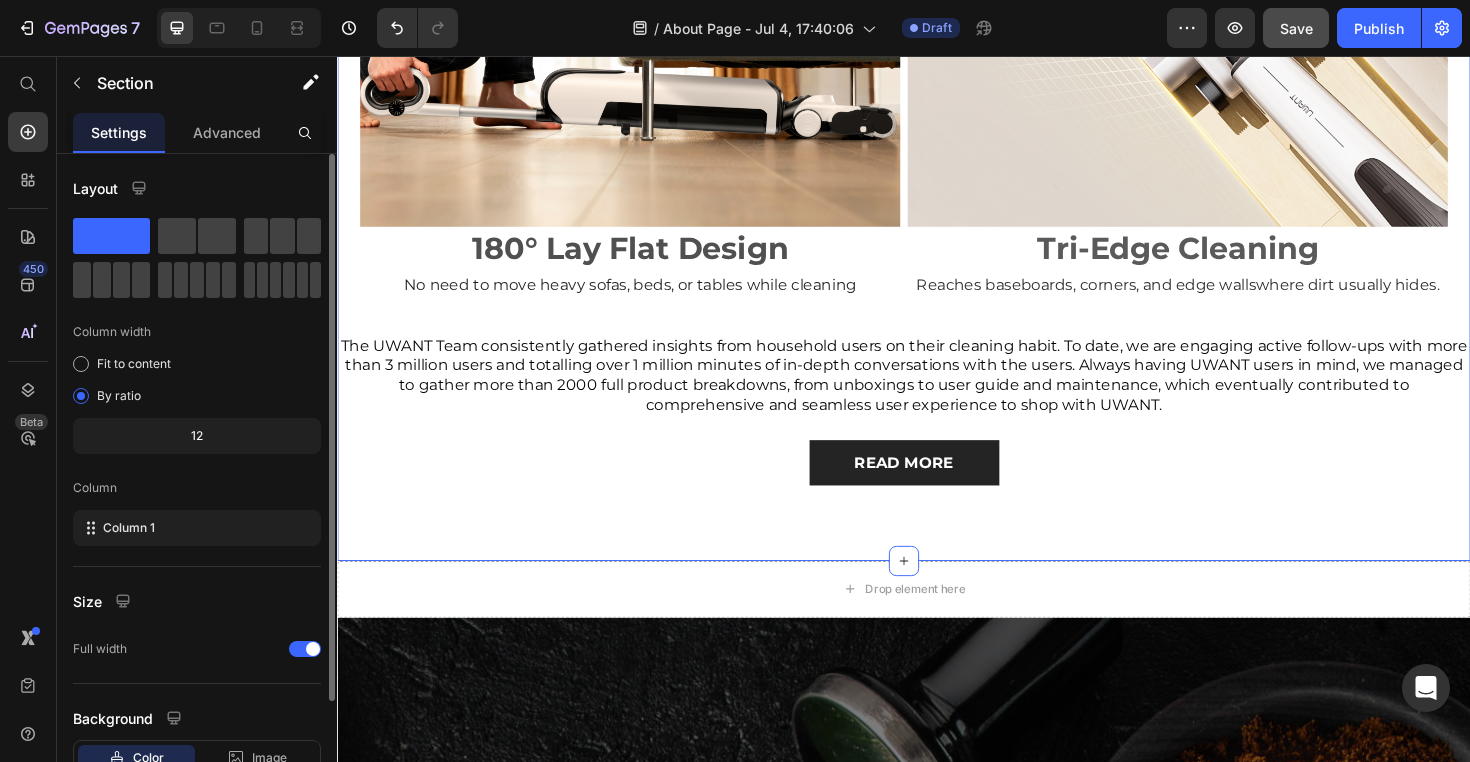 click on "Smart Technology Inspired by User Experience. Heading From day one, UWANT has focused exclusively on the smart cleaning space. To stand out from the competition, UWANT merges cutting-edge technology with a lifestyle philosophy: All product development inspiration shall be found in the needs of users. Text Block Image Push-in Docking Text Block Just push the vacuum into the dock and it self-cleans, reducing your cleaning workload. Text Block Image IPX6 Waterproof Text Block No worry about damaging the parts when cleaning them under water. Text Block Row Image 180° Lay Flat Design Text Block No need to move heavy sofas, beds, or tables while cleaning Text Block Image Tri-Edge Cleaning Text Block Reaches baseboards, corners, and edge walls where dirt usually hides. Text Block Row Text Block 24 READ MORE Button Row" at bounding box center (937, -365) 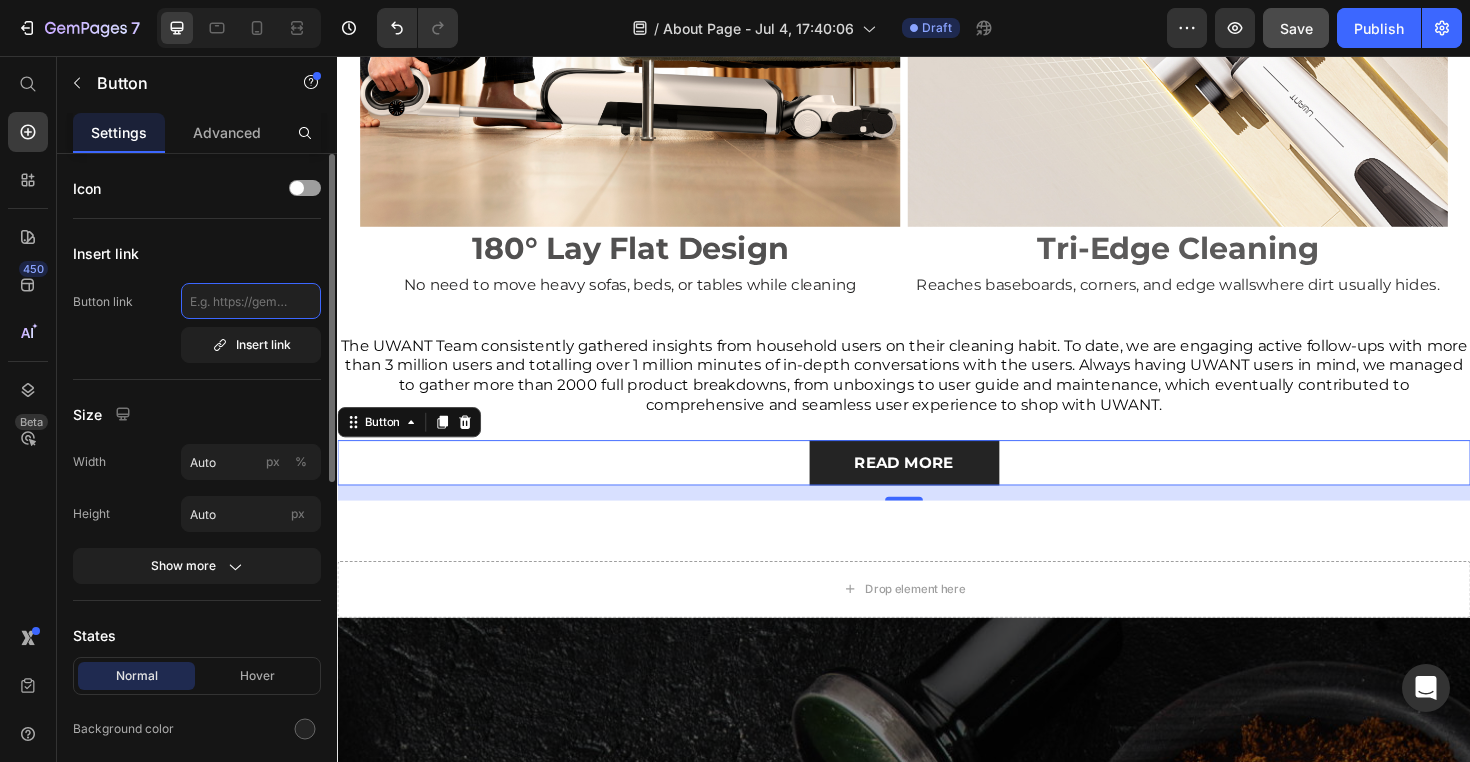 click 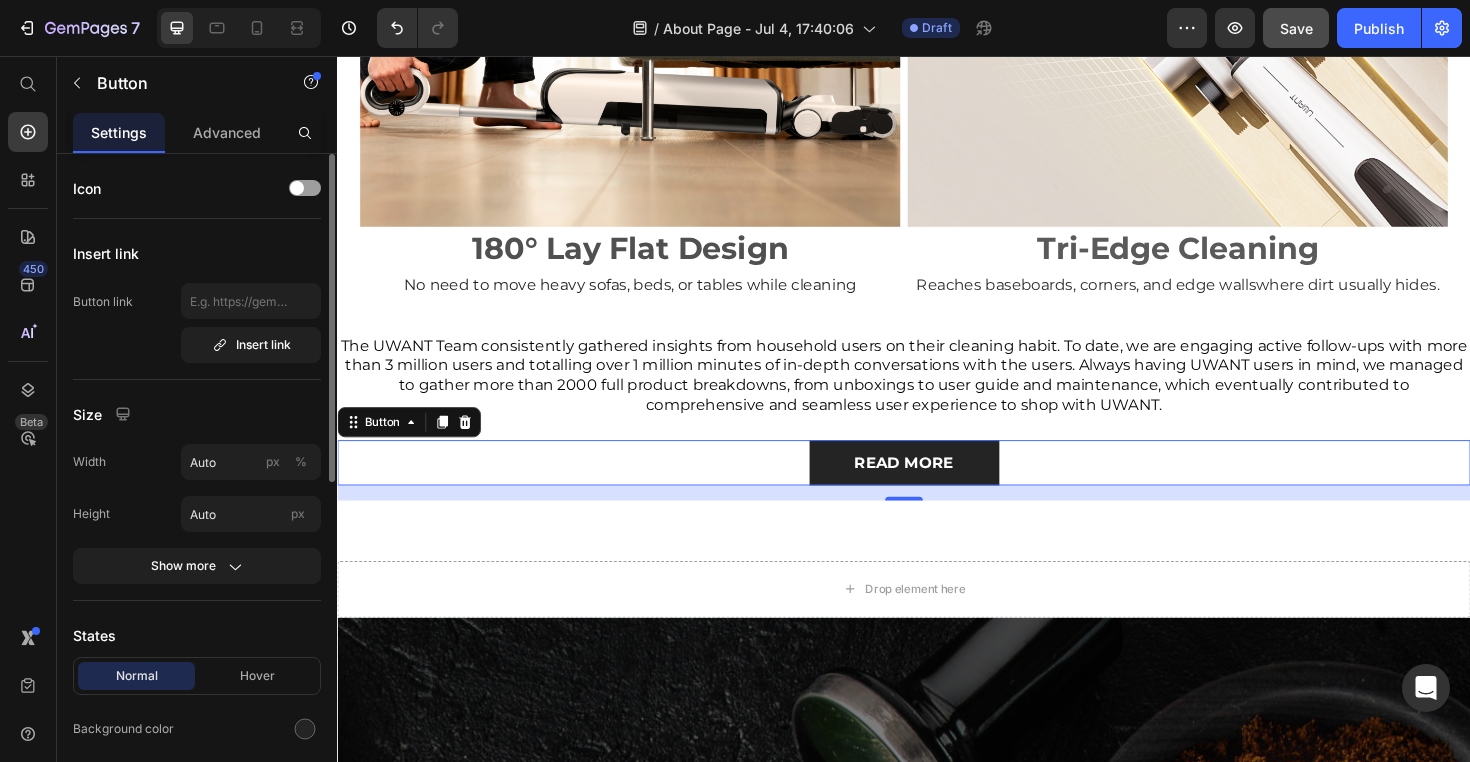 click on "Icon Insert link Button link Insert link Size Width Auto px % Height Auto px Show more States Normal Hover Background color Text color Border Corner Shadow Text Styles Paragraph 1* Font Montserrat Size 16 Show more Align" at bounding box center [197, 775] 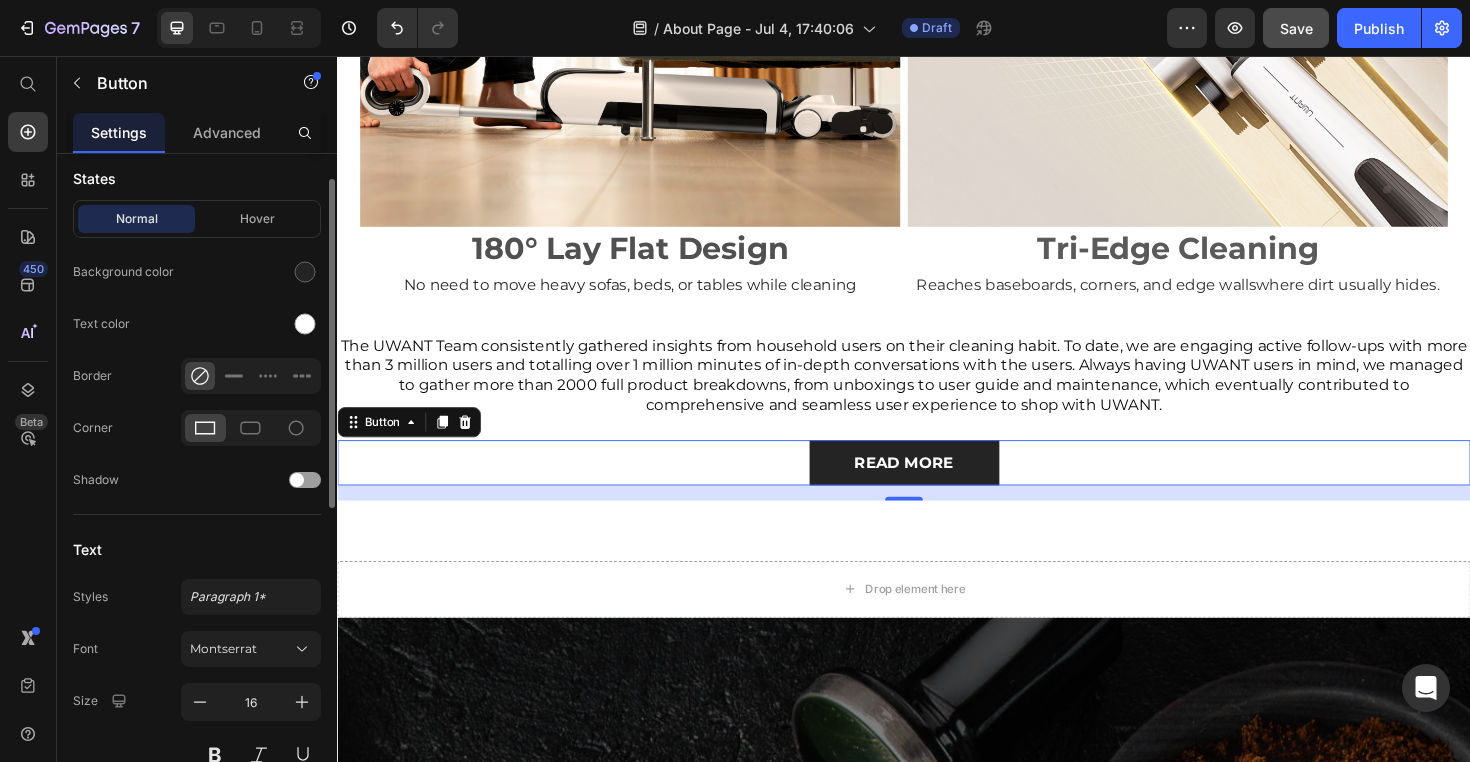 scroll, scrollTop: 635, scrollLeft: 0, axis: vertical 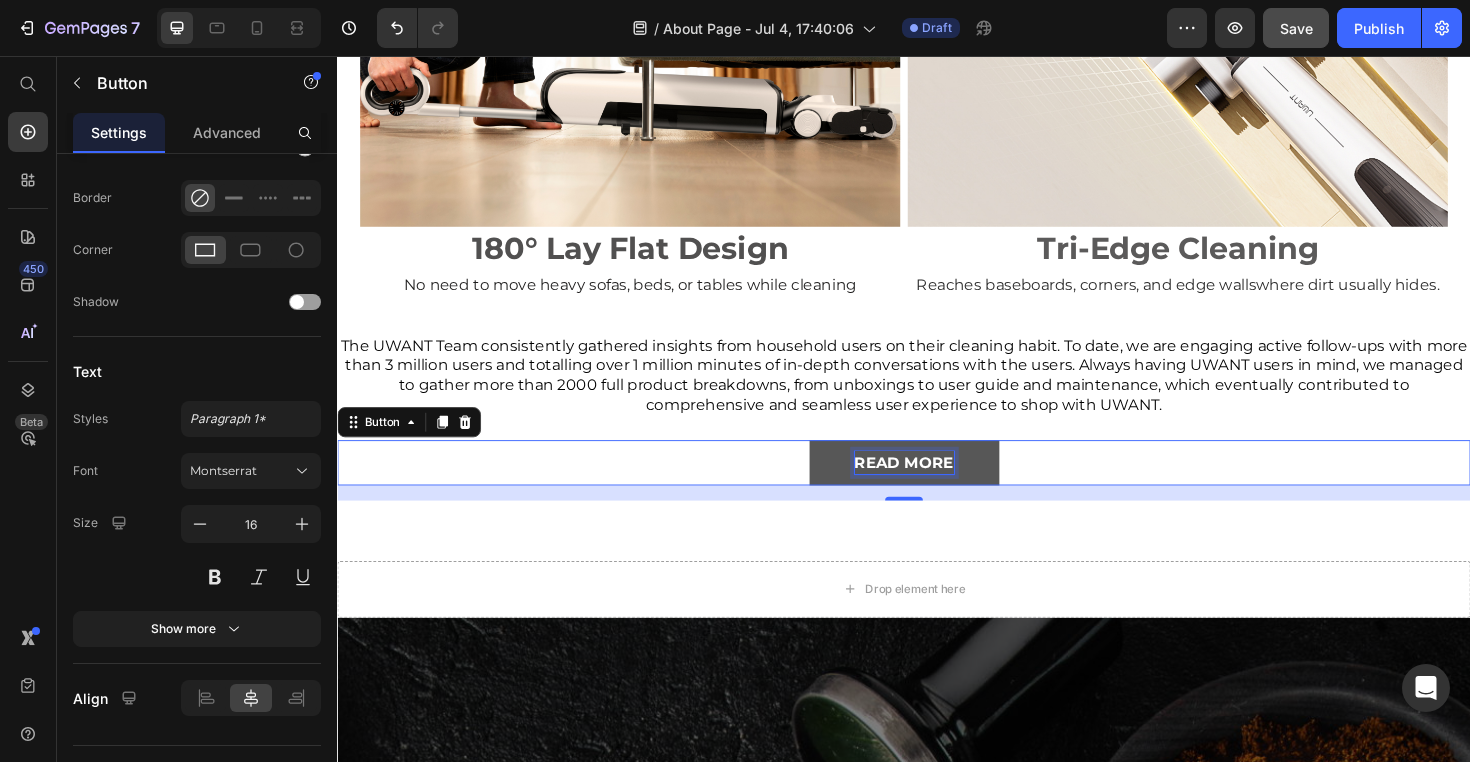 click on "READ MORE" at bounding box center (937, 487) 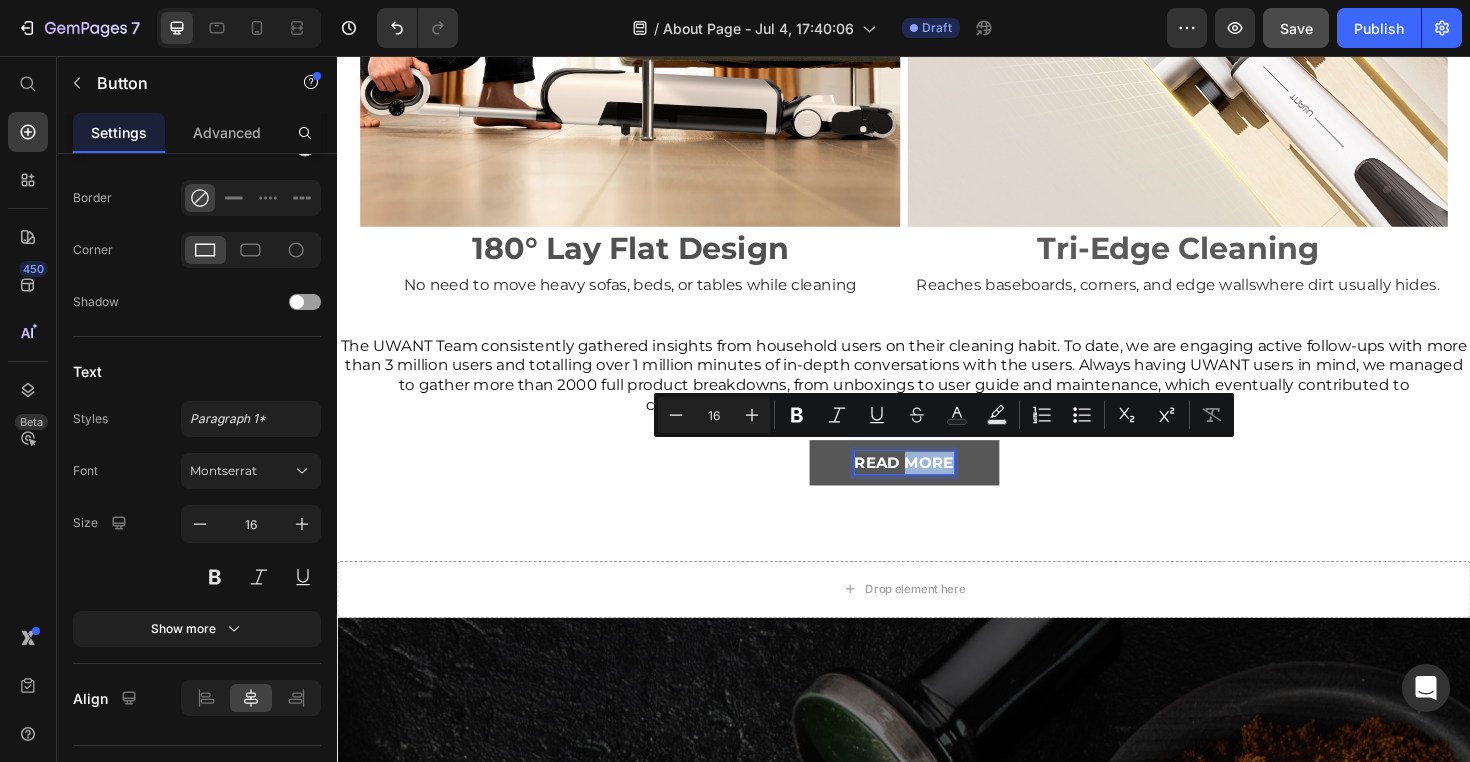 click on "READ MORE" at bounding box center (937, 487) 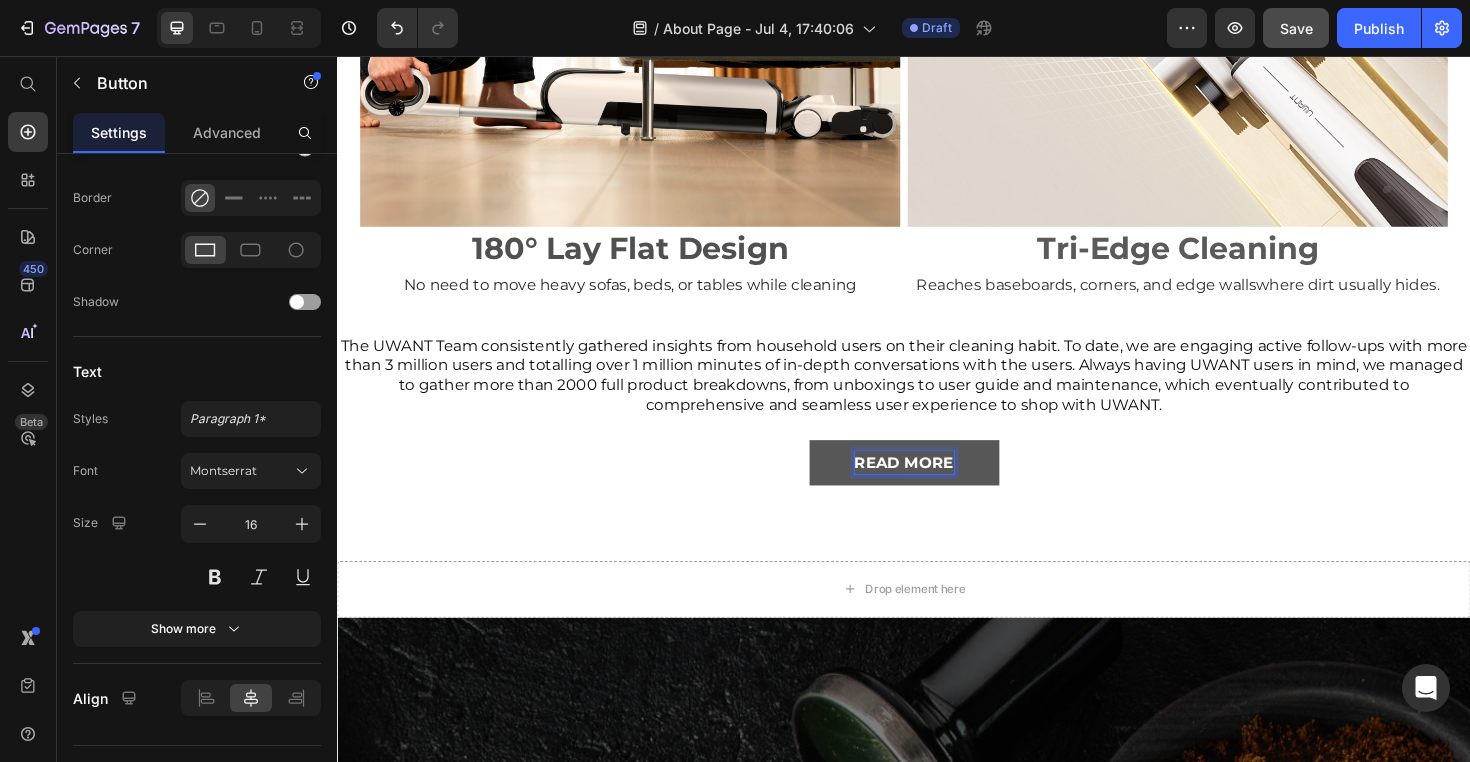 click on "READ MORE" at bounding box center [937, 487] 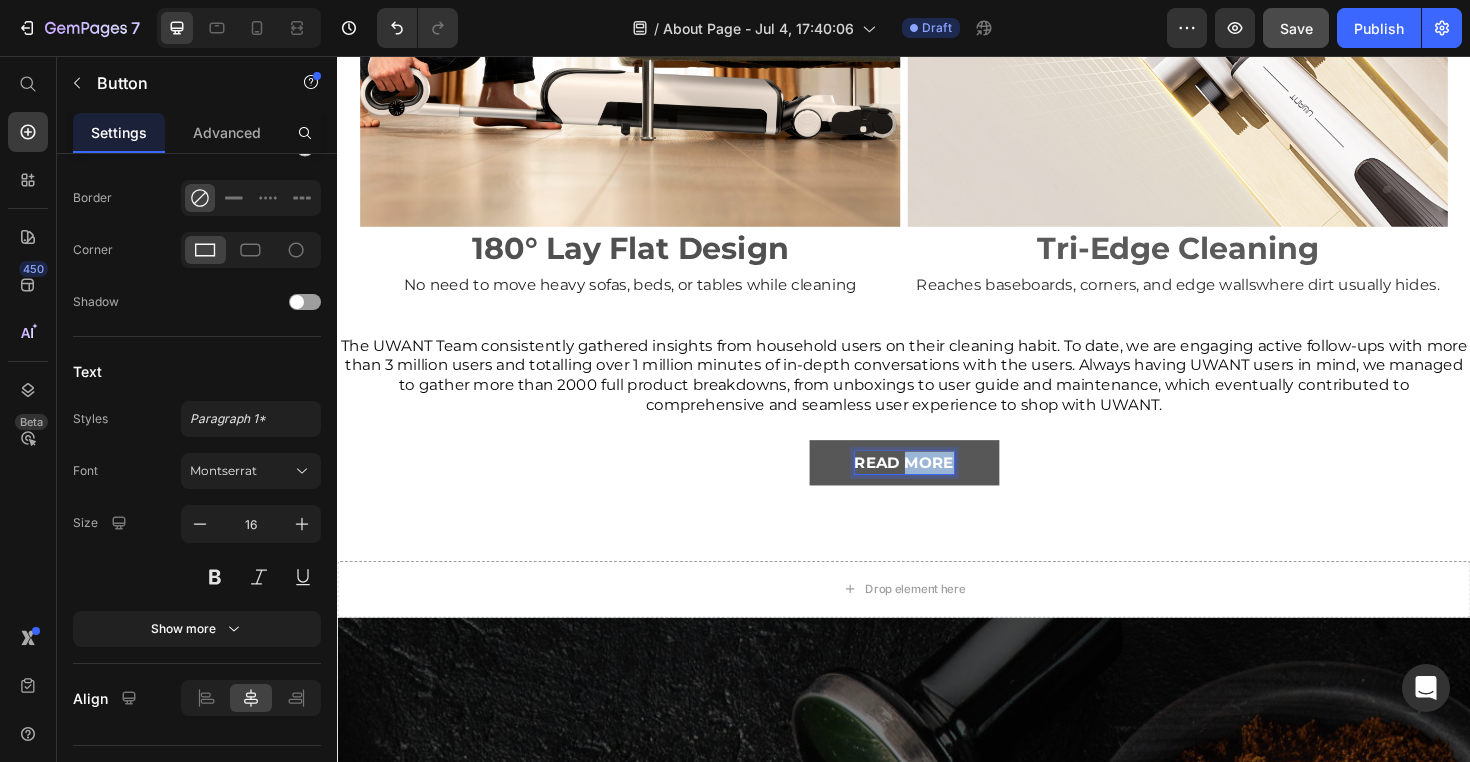click on "READ MORE" at bounding box center (937, 487) 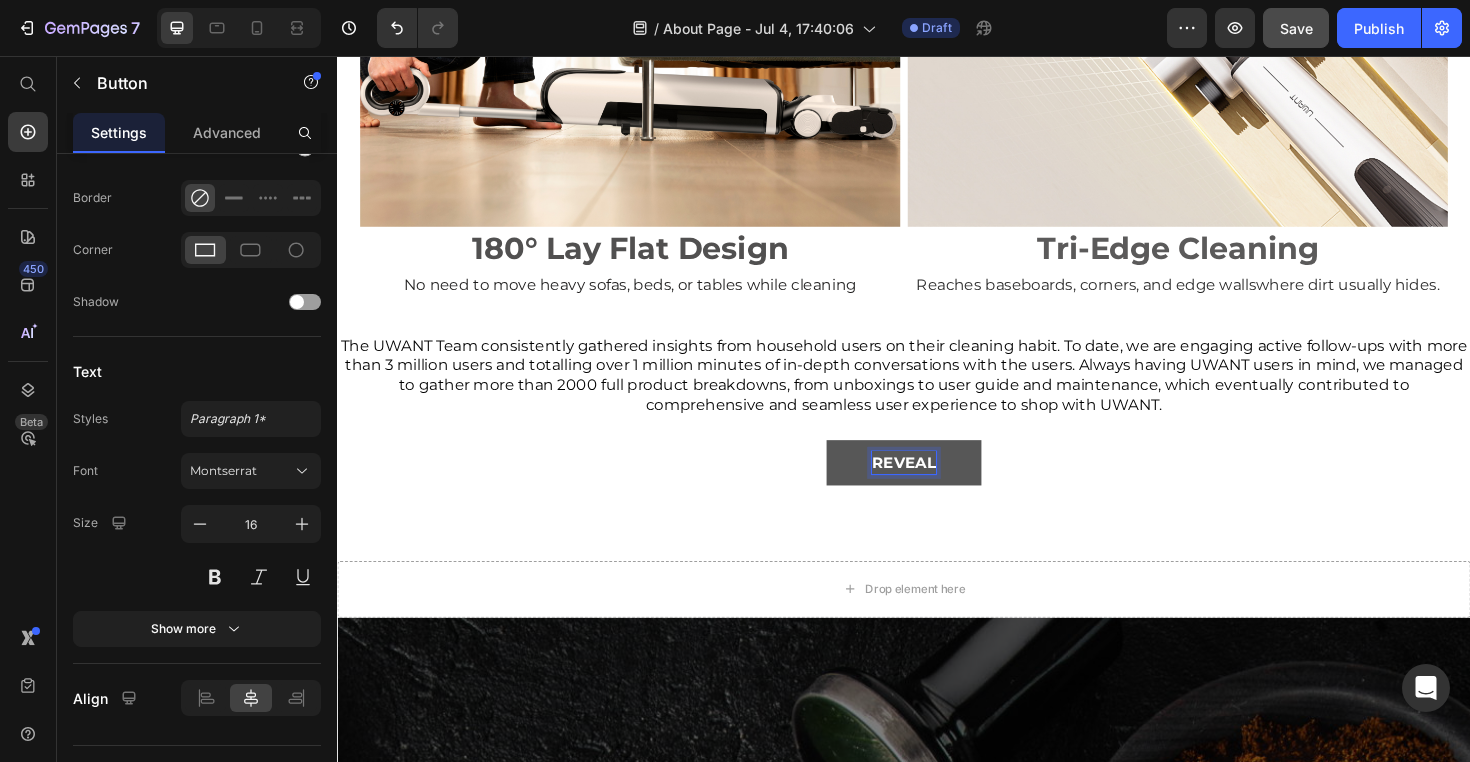 click on "Reveal" at bounding box center (937, 487) 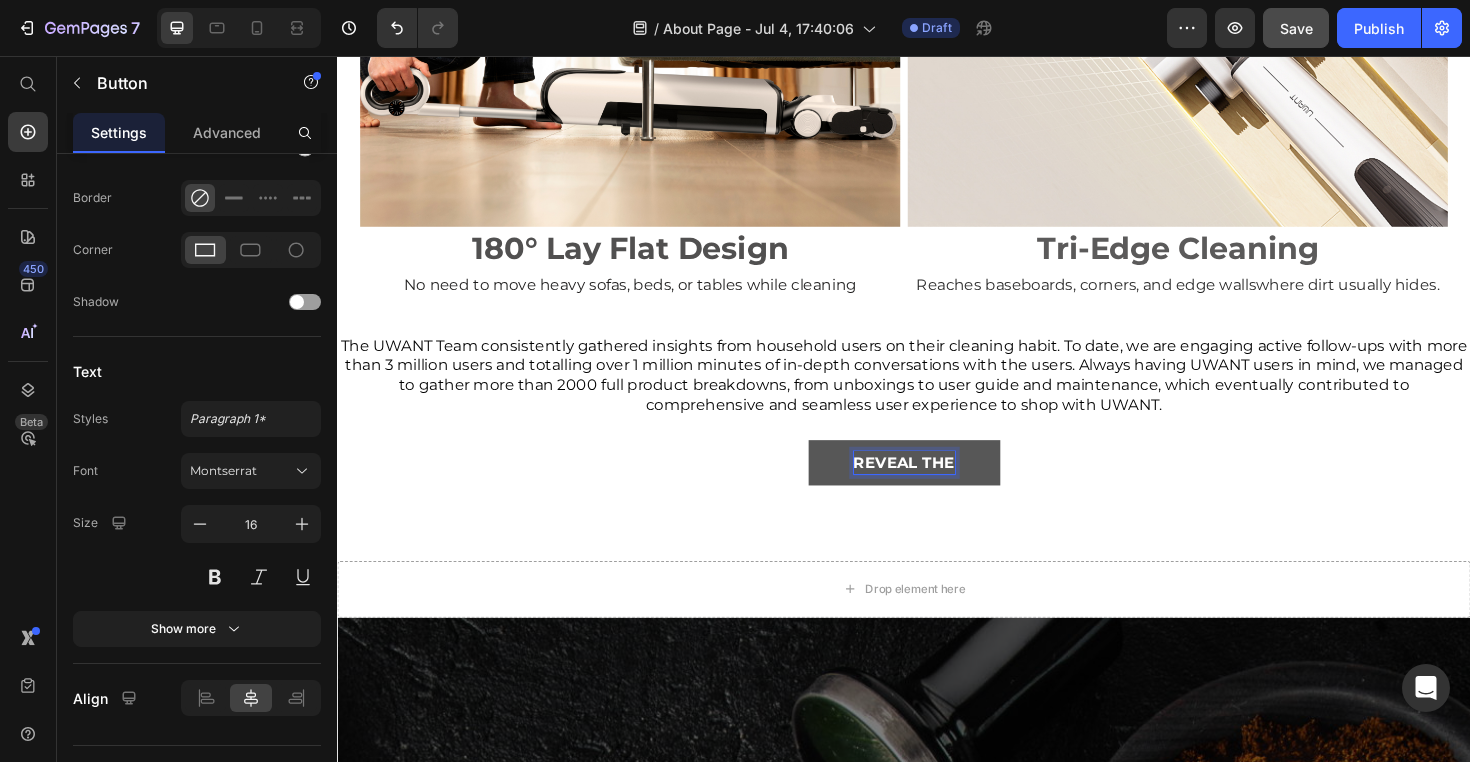 click on "Reveal the" at bounding box center [937, 487] 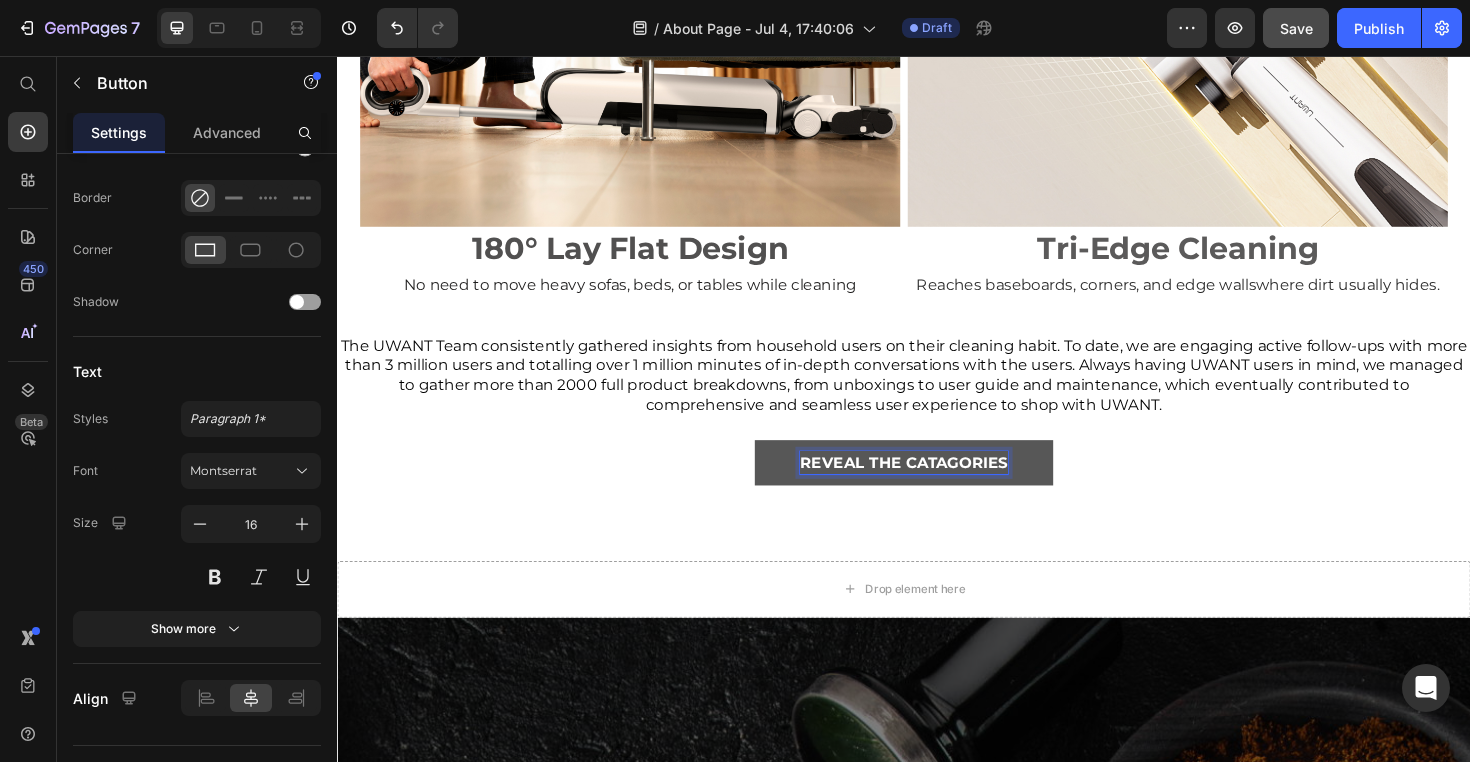 click on "Reveal the Catagories" at bounding box center [937, 487] 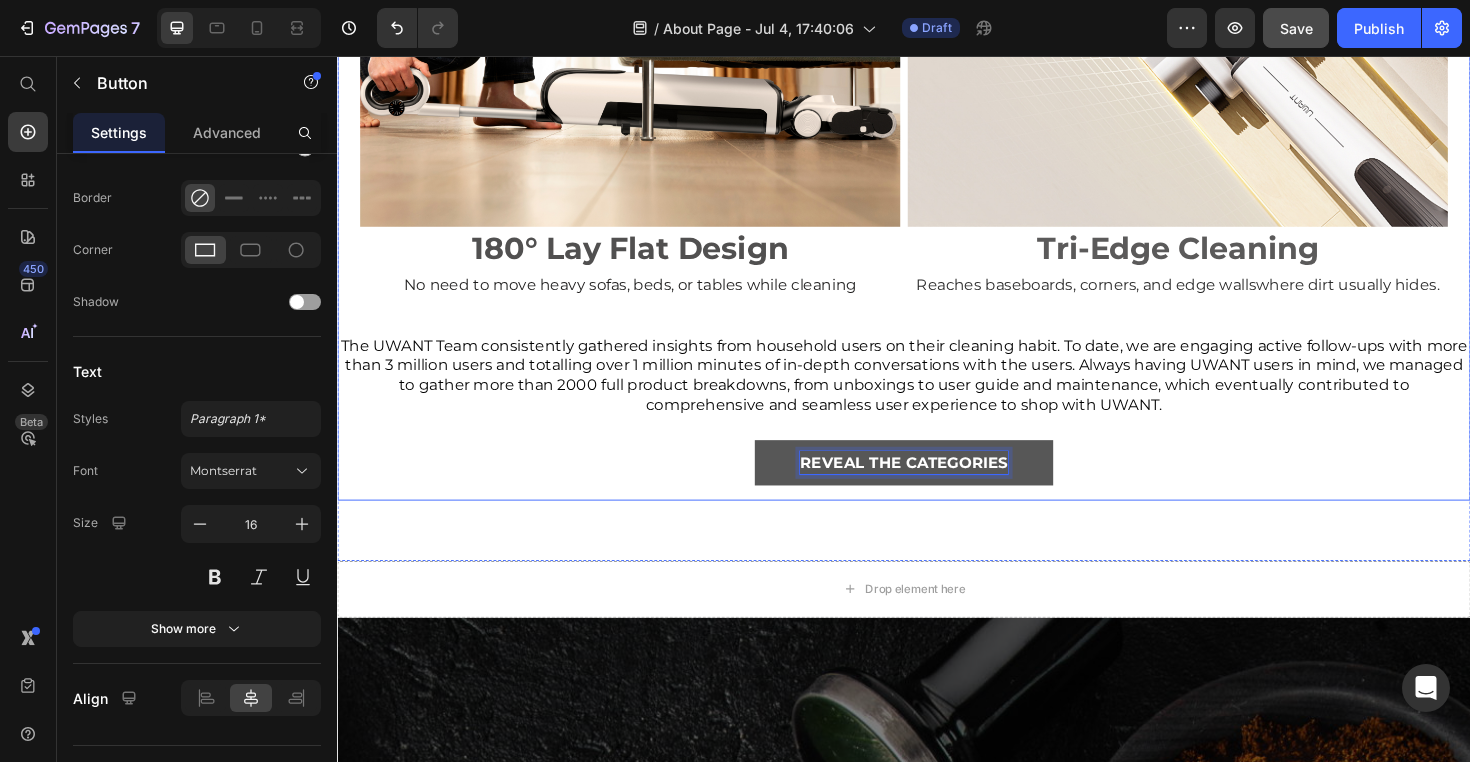 click on "Smart Technology Inspired by User Experience. Heading From day one, UWANT has focused exclusively on the smart cleaning space. To stand out from the competition, UWANT merges cutting-edge technology with a lifestyle philosophy: All product development inspiration shall be found in the needs of users. Text Block Image Push-in Docking Text Block Just push the vacuum into the dock and it self-cleans, reducing your cleaning workload. Text Block Image IPX6 Waterproof Text Block No worry about damaging the parts when cleaning them under water. Text Block Row Image 180° Lay Flat Design Text Block No need to move heavy sofas, beds, or tables while cleaning Text Block Image Tri-Edge Cleaning Text Block Reaches baseboards, corners, and edge walls where dirt usually hides. Text Block Row Text Block Reveal the Categories Button 16" at bounding box center (937, -373) 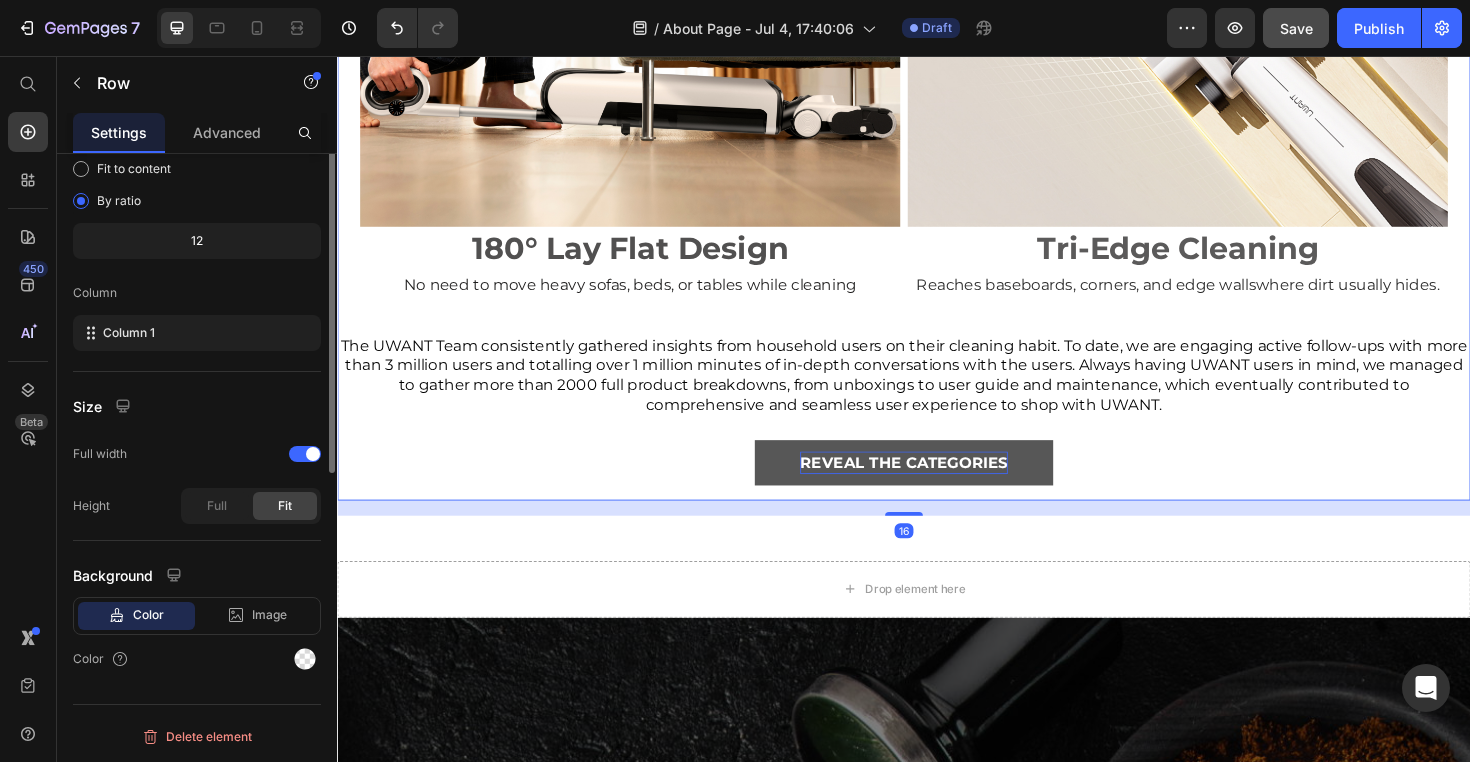 scroll, scrollTop: 0, scrollLeft: 0, axis: both 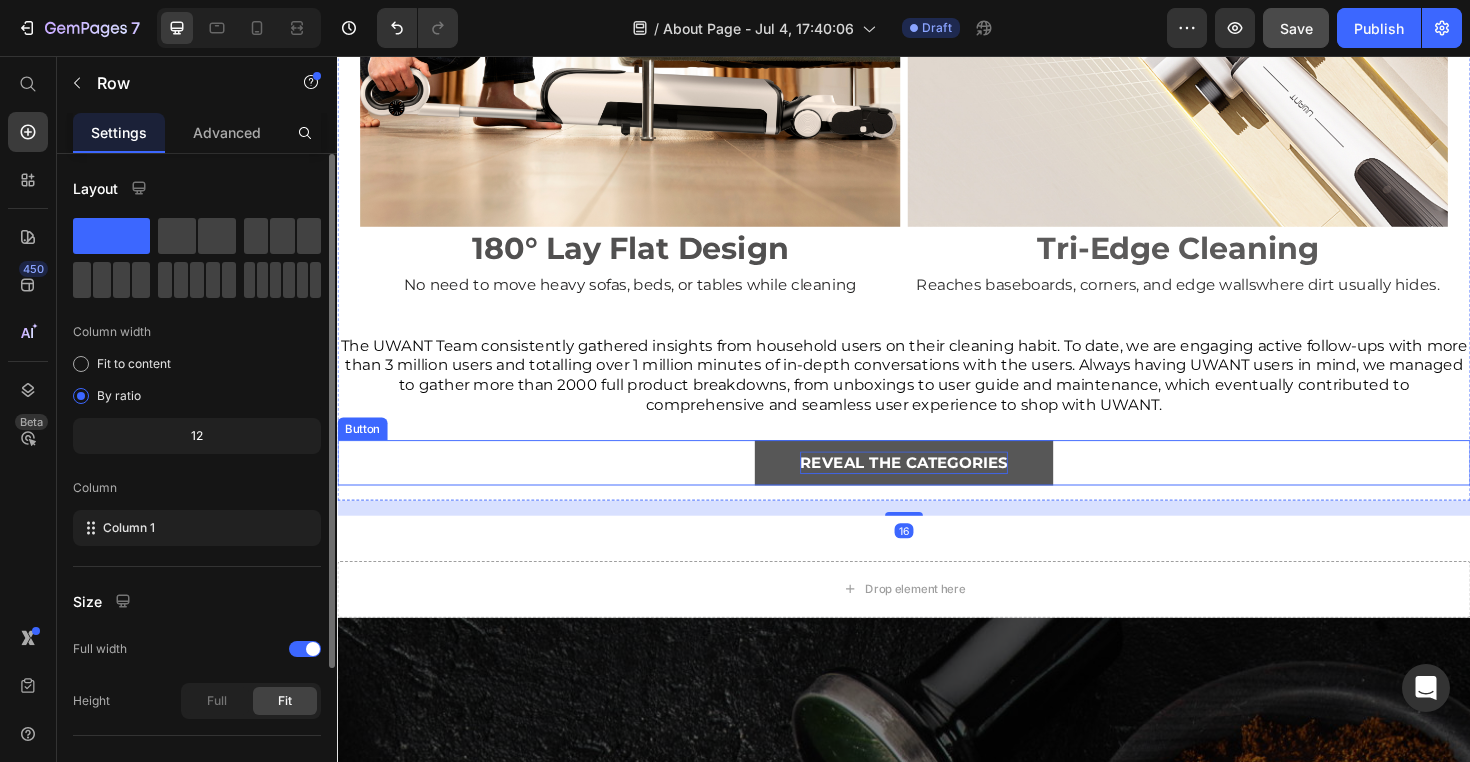 click on "Reveal the Categories Button" at bounding box center (937, 487) 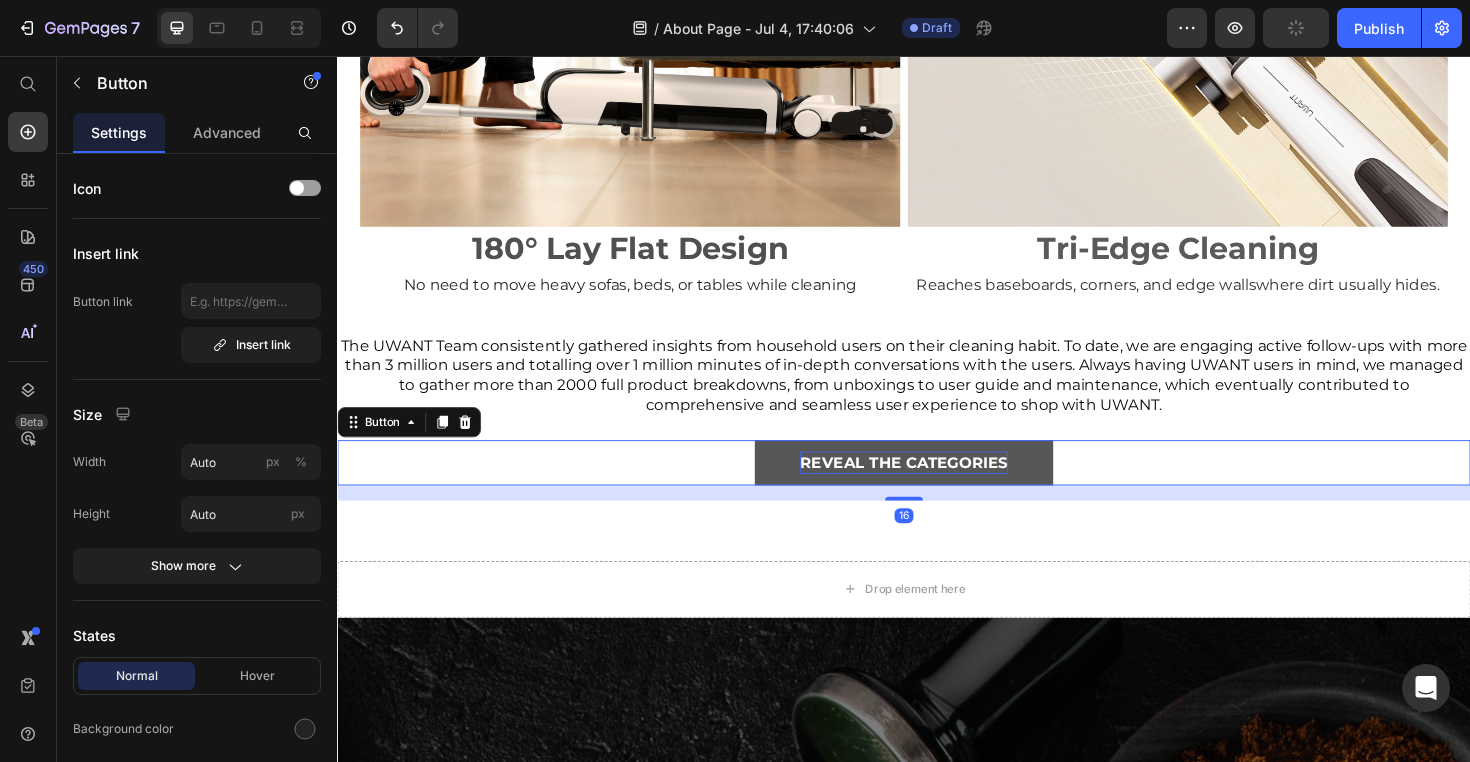 click on "Reveal the Categories" at bounding box center [937, 487] 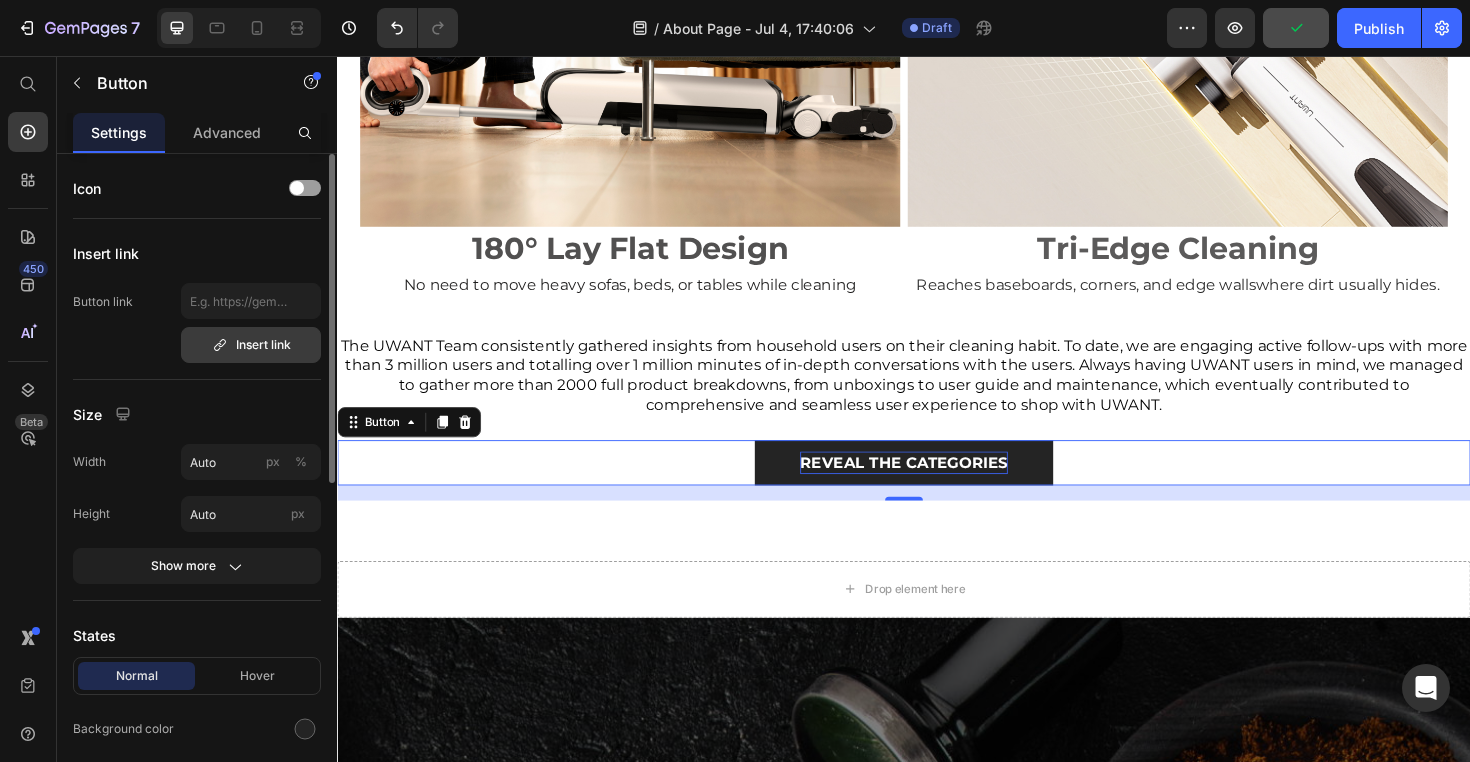 click on "Insert link Button link  Insert link" 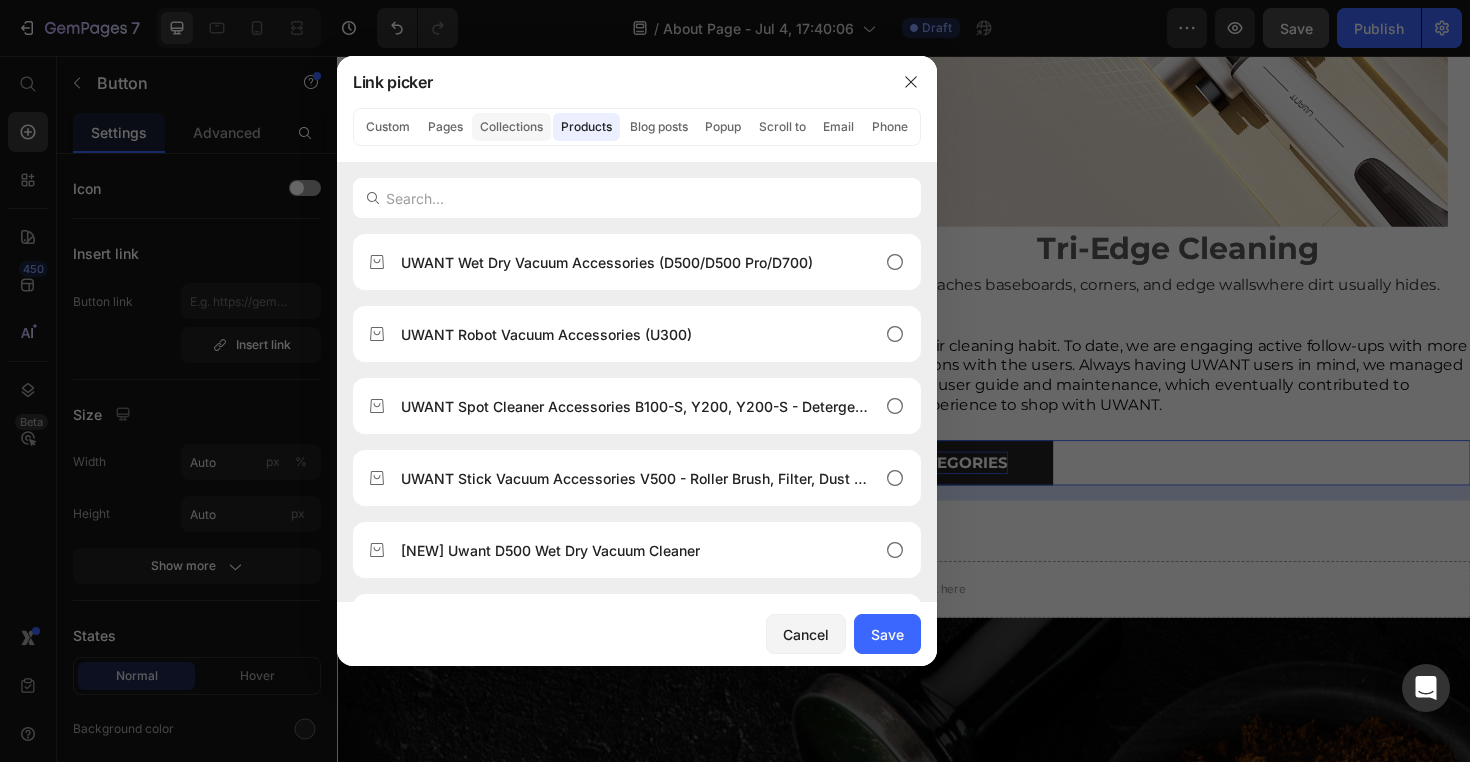 click on "Collections" 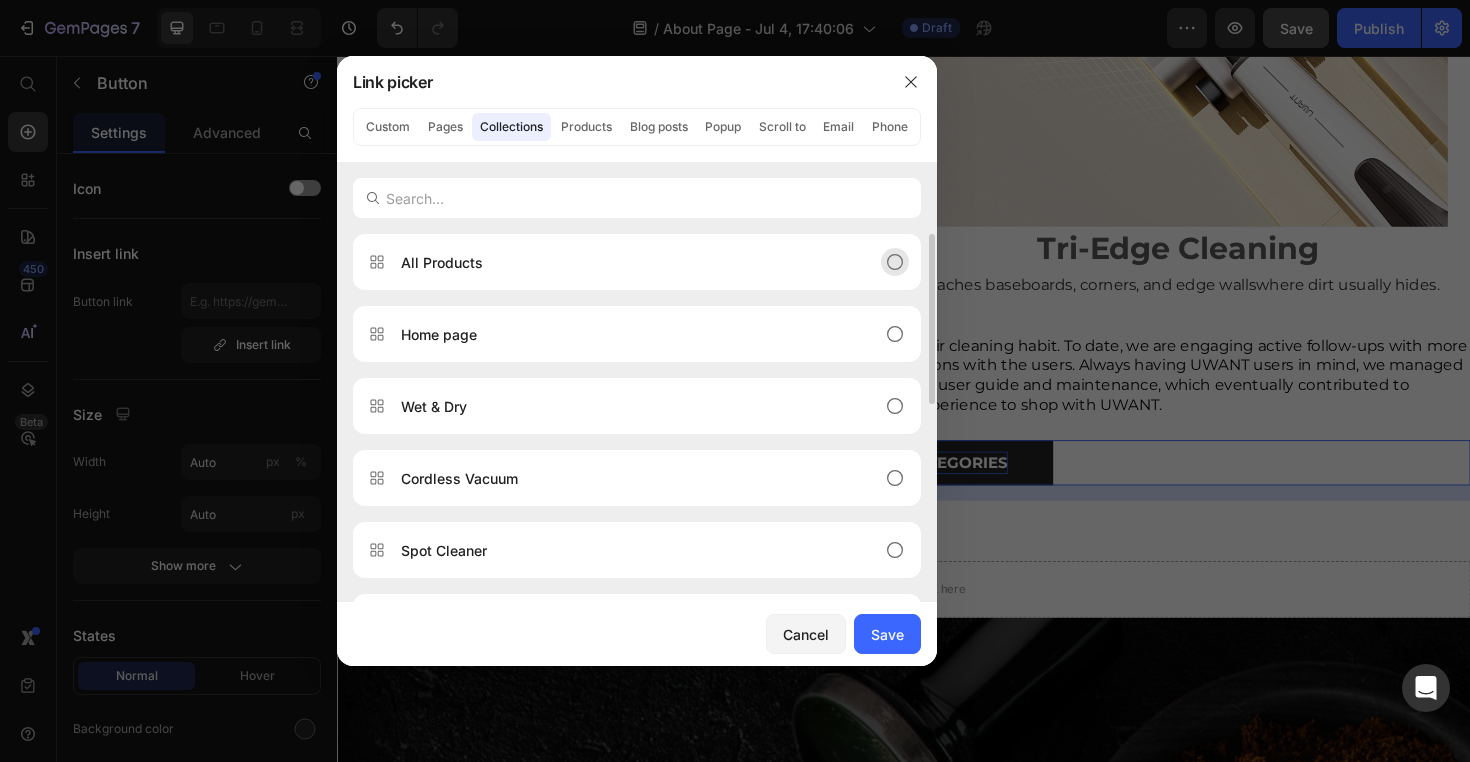 click 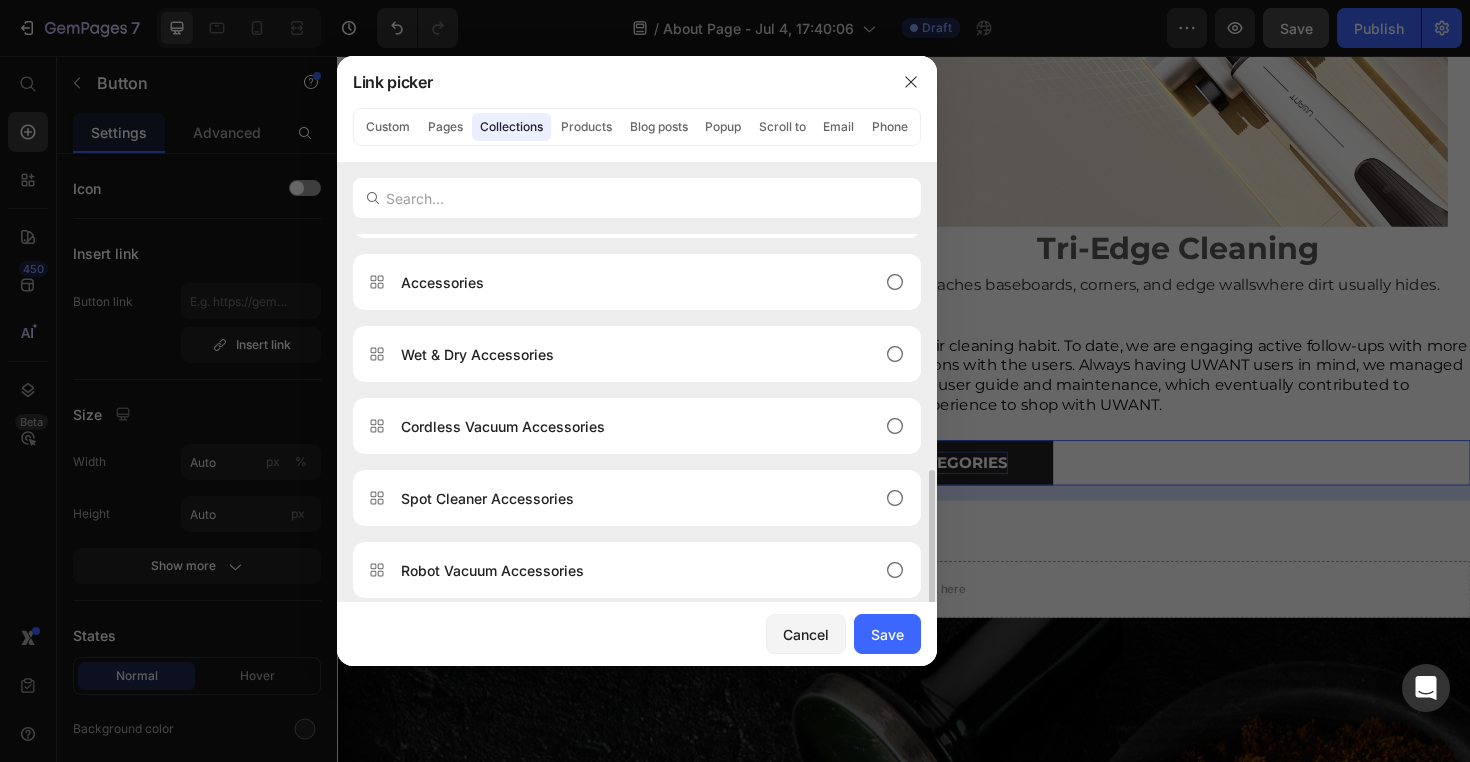scroll, scrollTop: 568, scrollLeft: 0, axis: vertical 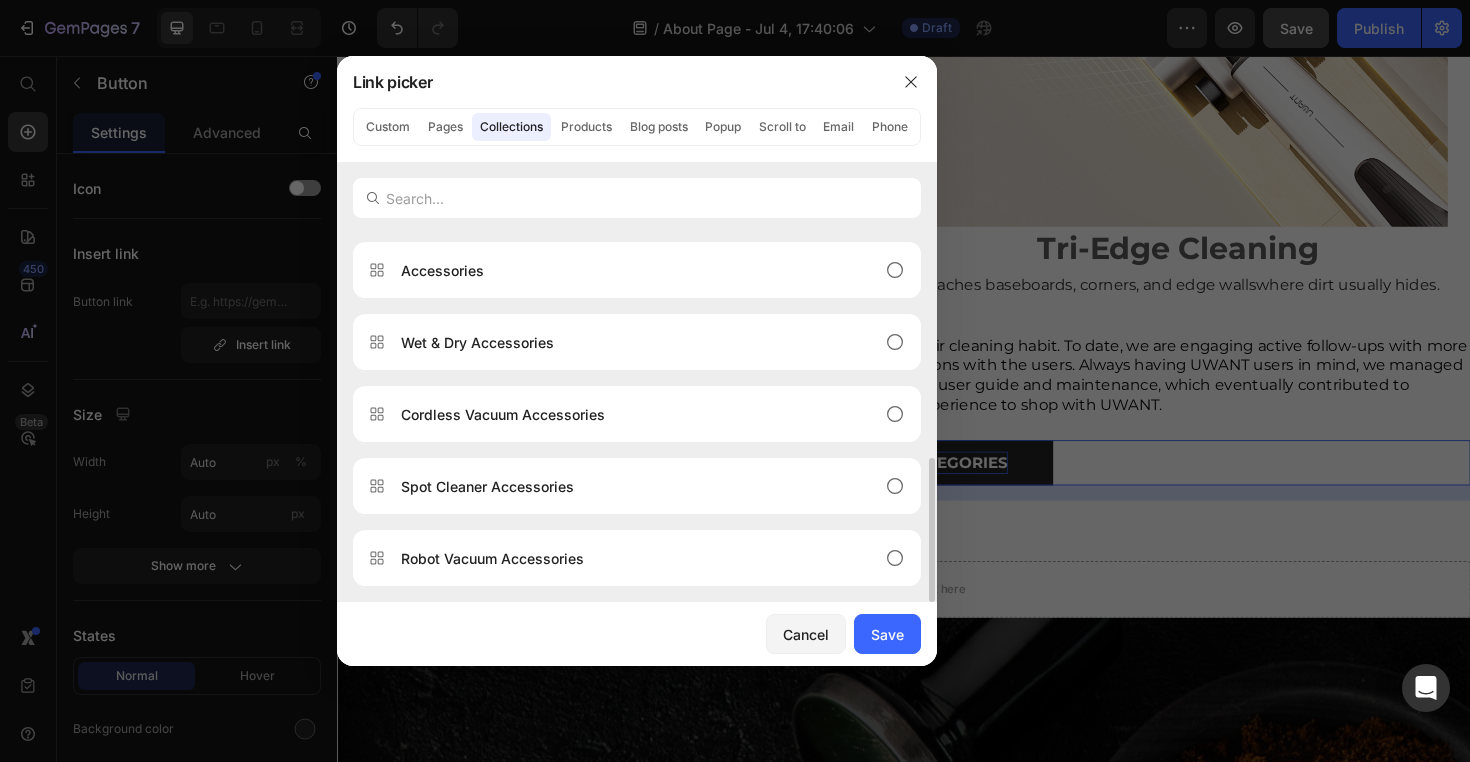 click on "Cancel Save" at bounding box center [637, 634] 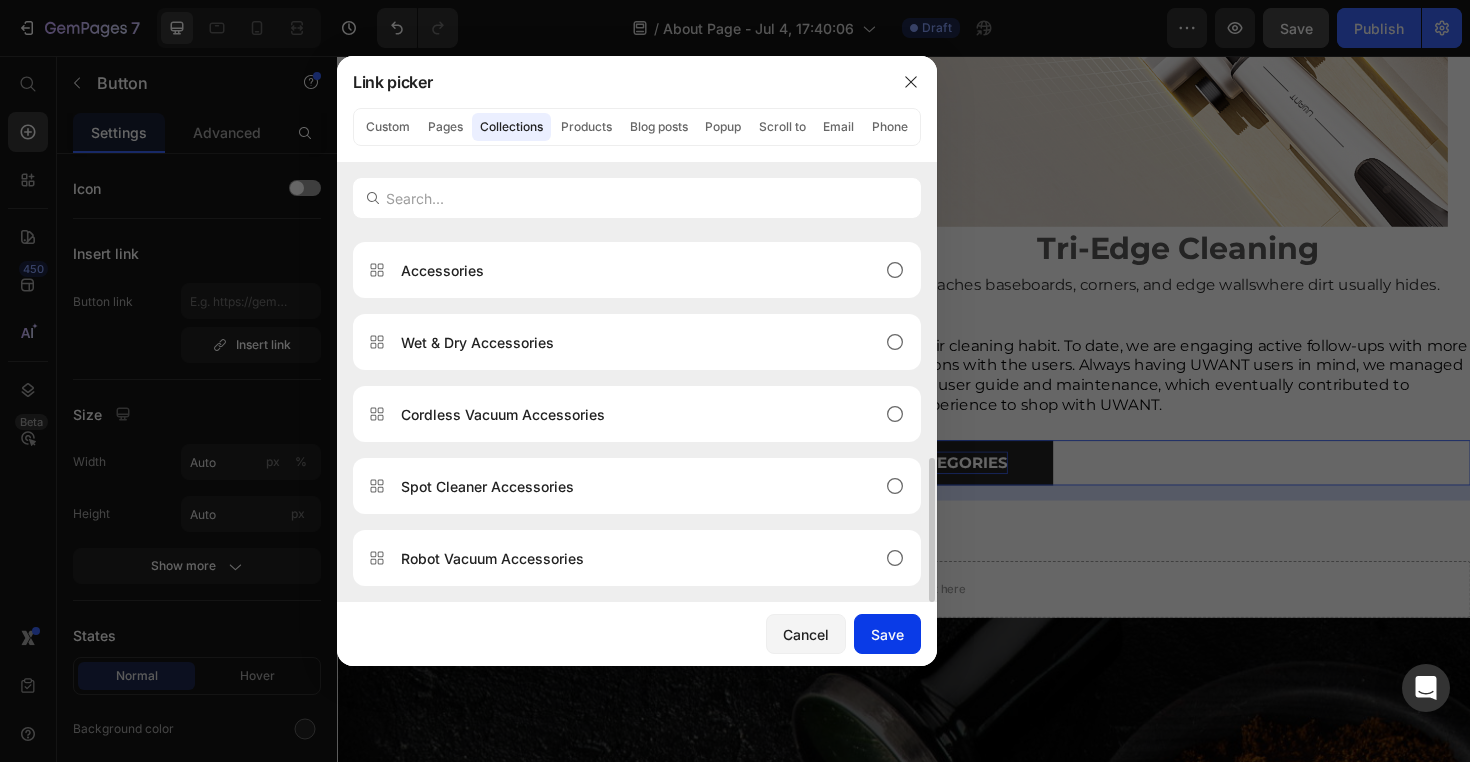 click on "Save" at bounding box center [887, 634] 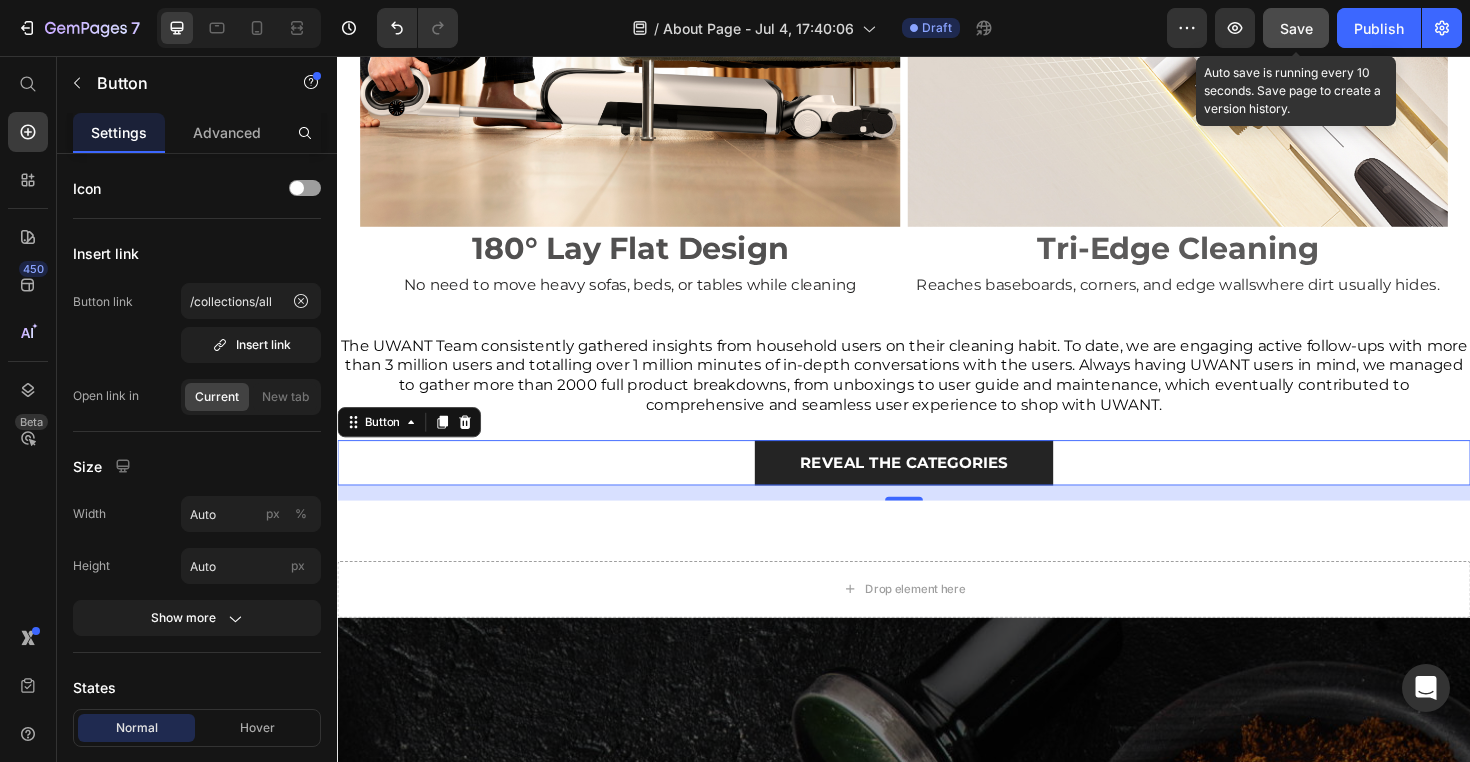 click on "Save" 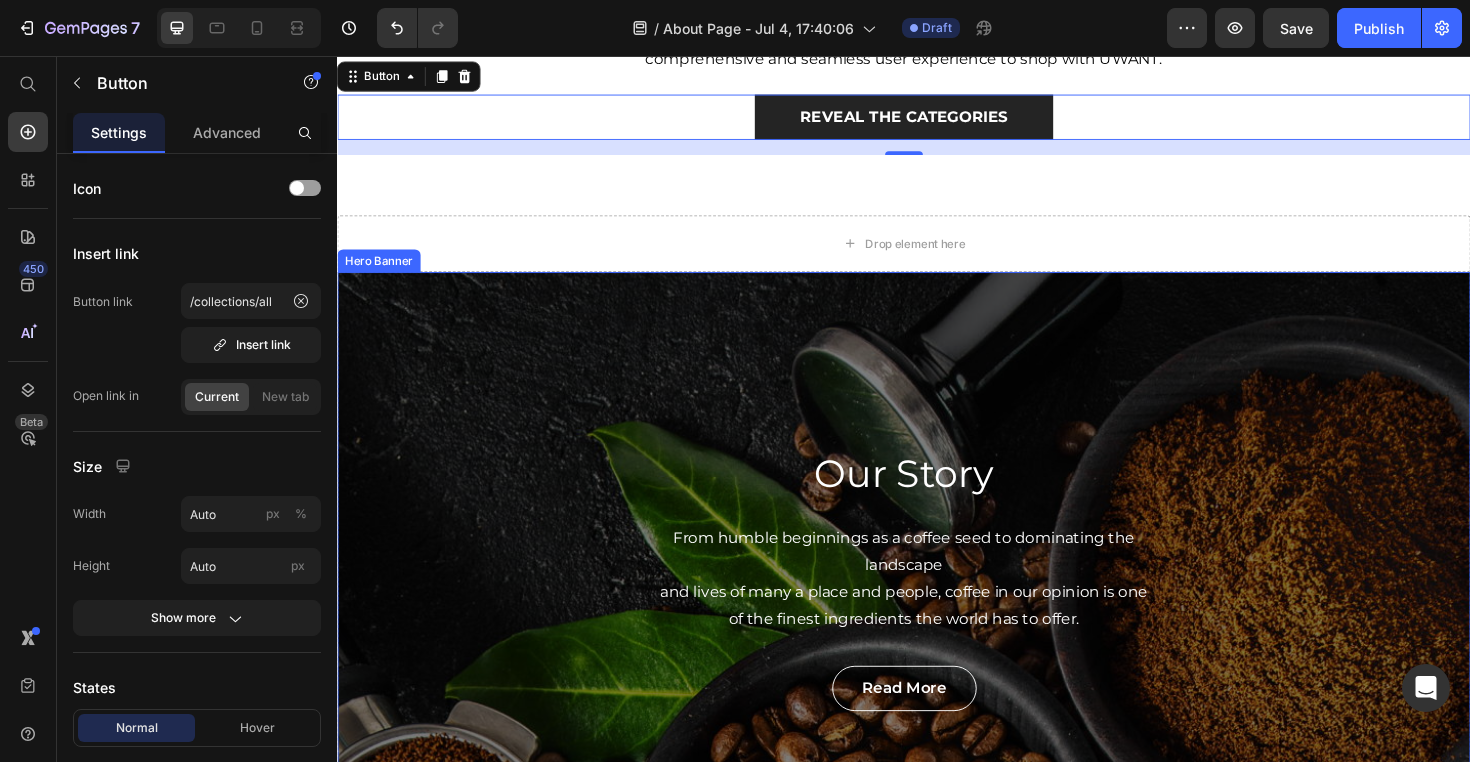scroll, scrollTop: 4710, scrollLeft: 0, axis: vertical 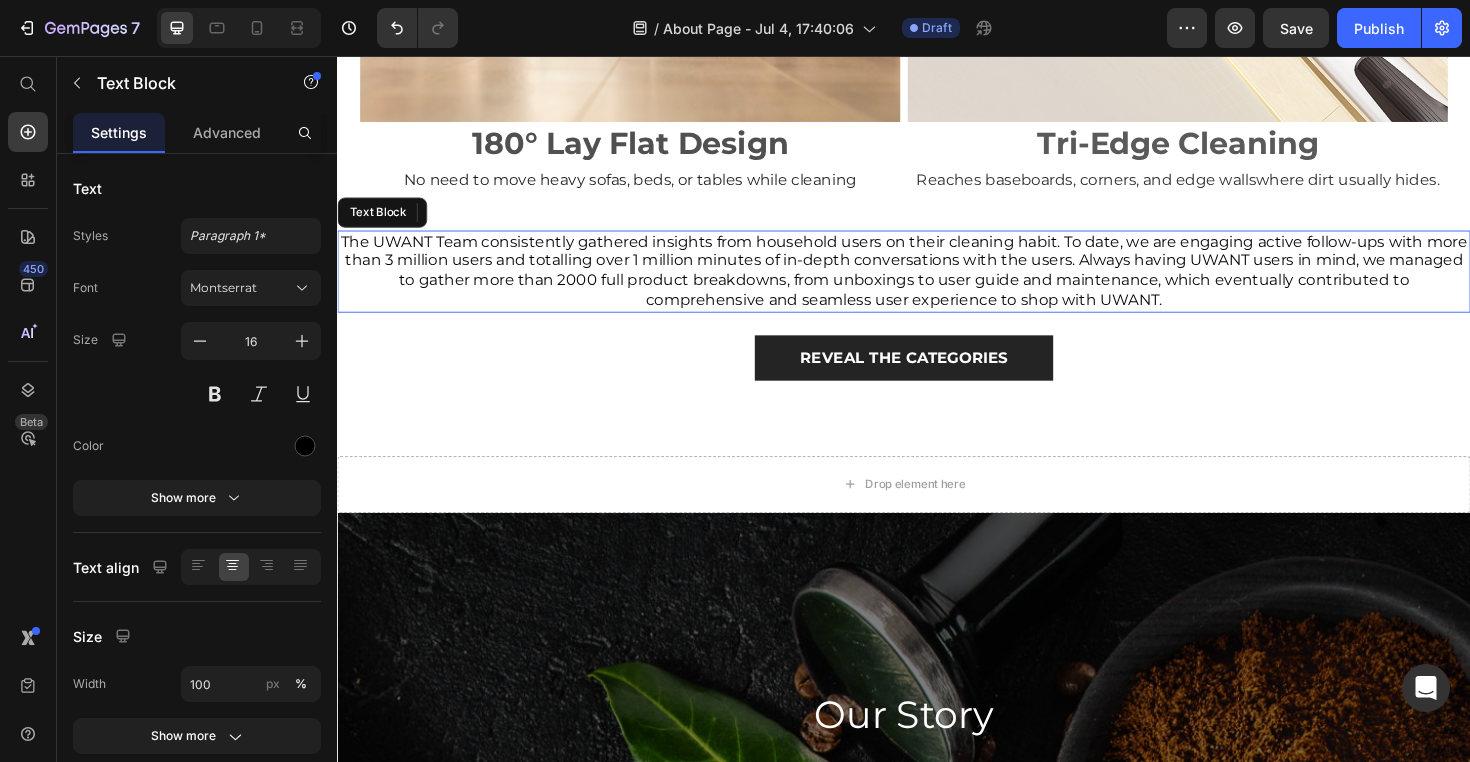 click on "The UWANT Team consistently gathered insights from household users on their cleaning habit. To date, we are engaging active follow-ups with more than 3 million users and totalling over 1 million minutes of in-depth conversations with the users. Always having UWANT users in mind, we managed to gather more than 2000 full product breakdowns, from unboxings to user guide and maintenance, which eventually contributed to comprehensive and seamless user experience to shop with UWANT." at bounding box center (937, 284) 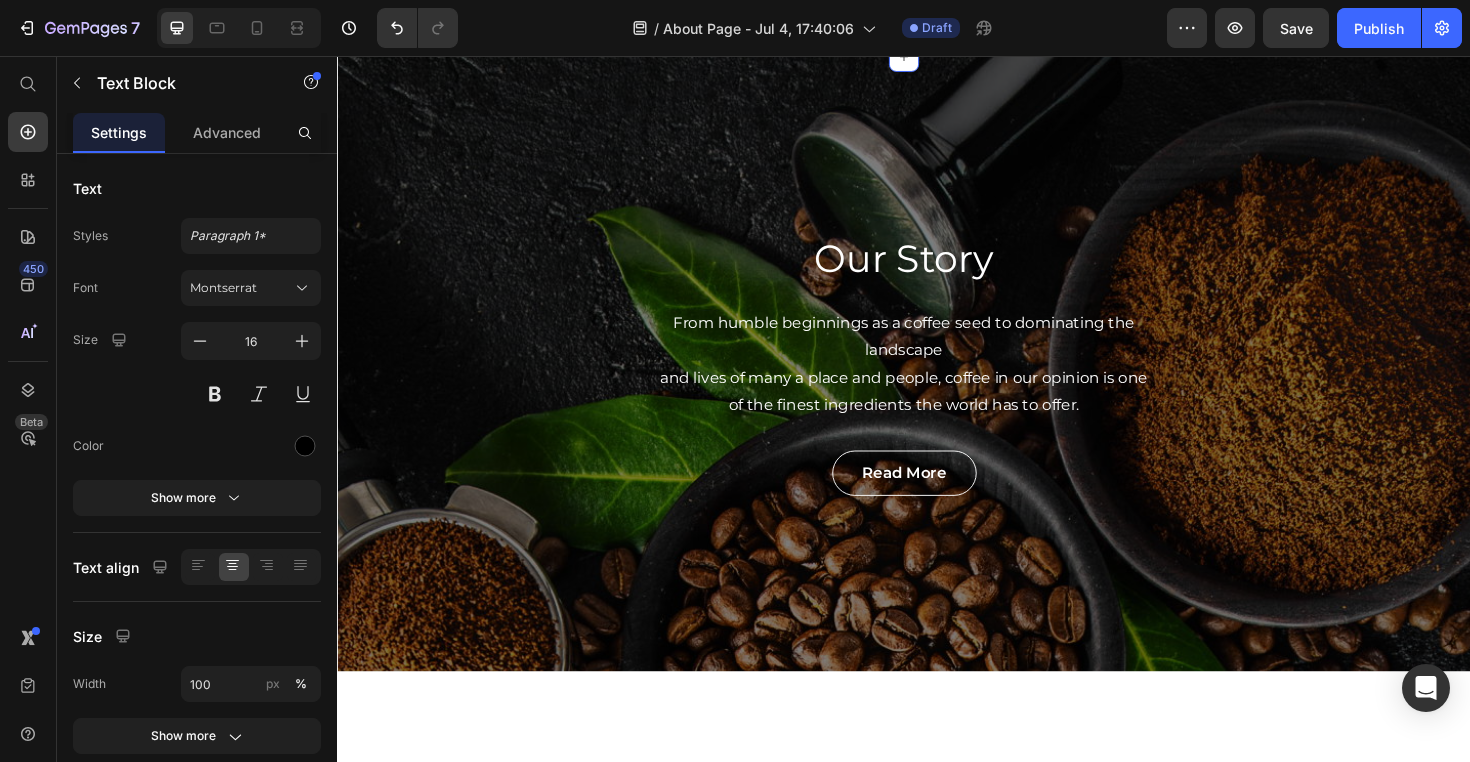 scroll, scrollTop: 5013, scrollLeft: 0, axis: vertical 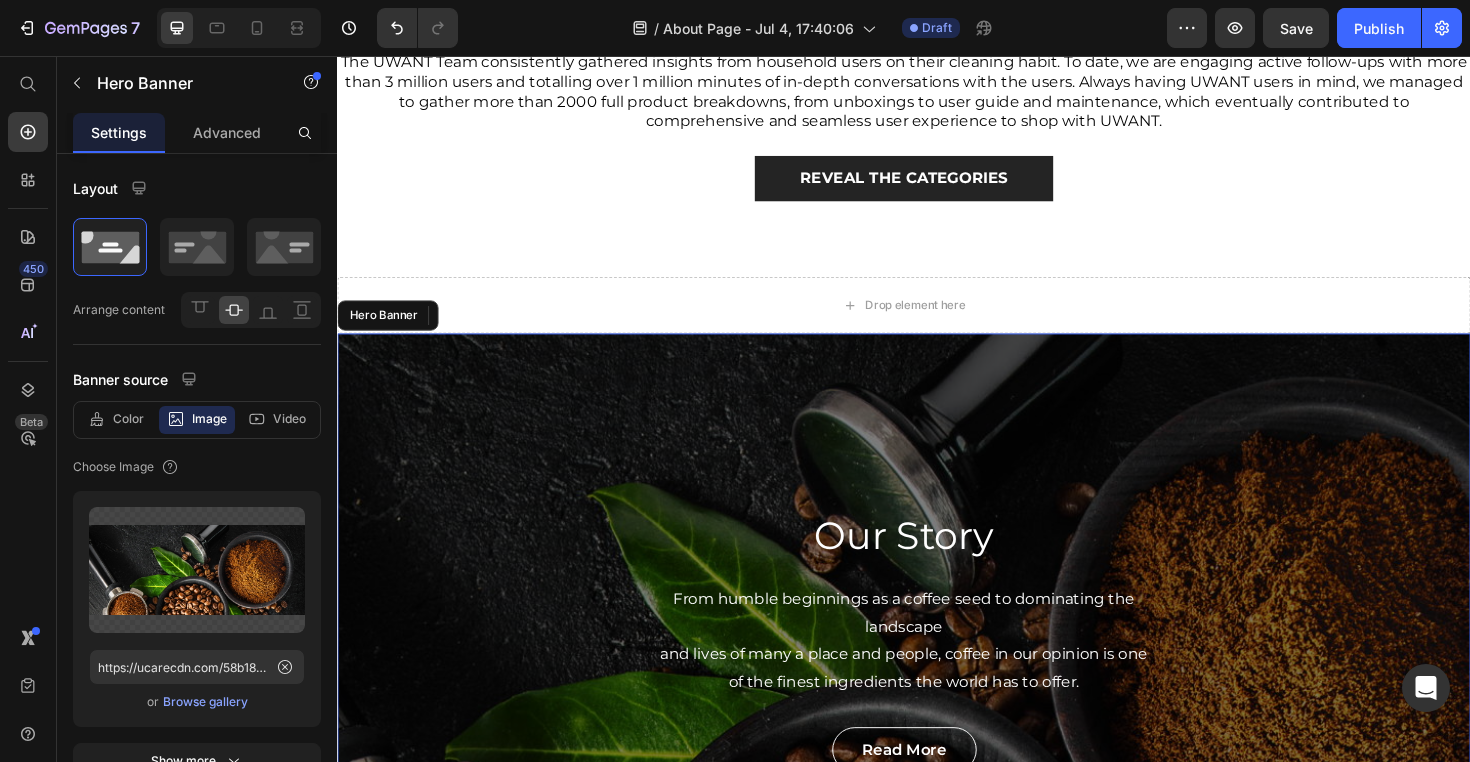 click on "Our Story Heading From humble beginnings as a coffee seed to dominating the landscape and lives of many a place and people, coffee in our opinion is one of the finest ingredients the world has to offer. Text block read more Button Row" at bounding box center (937, 675) 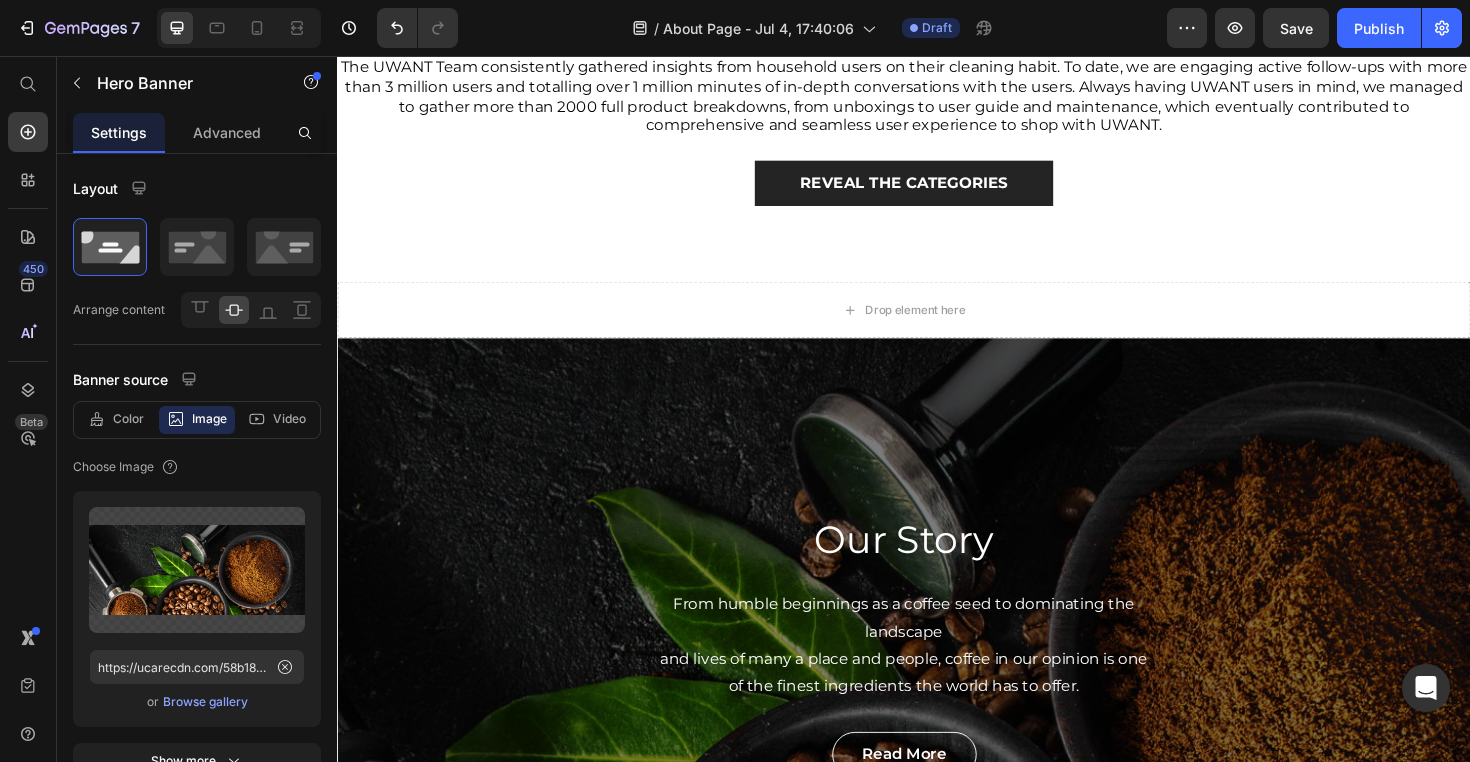 scroll, scrollTop: 5106, scrollLeft: 0, axis: vertical 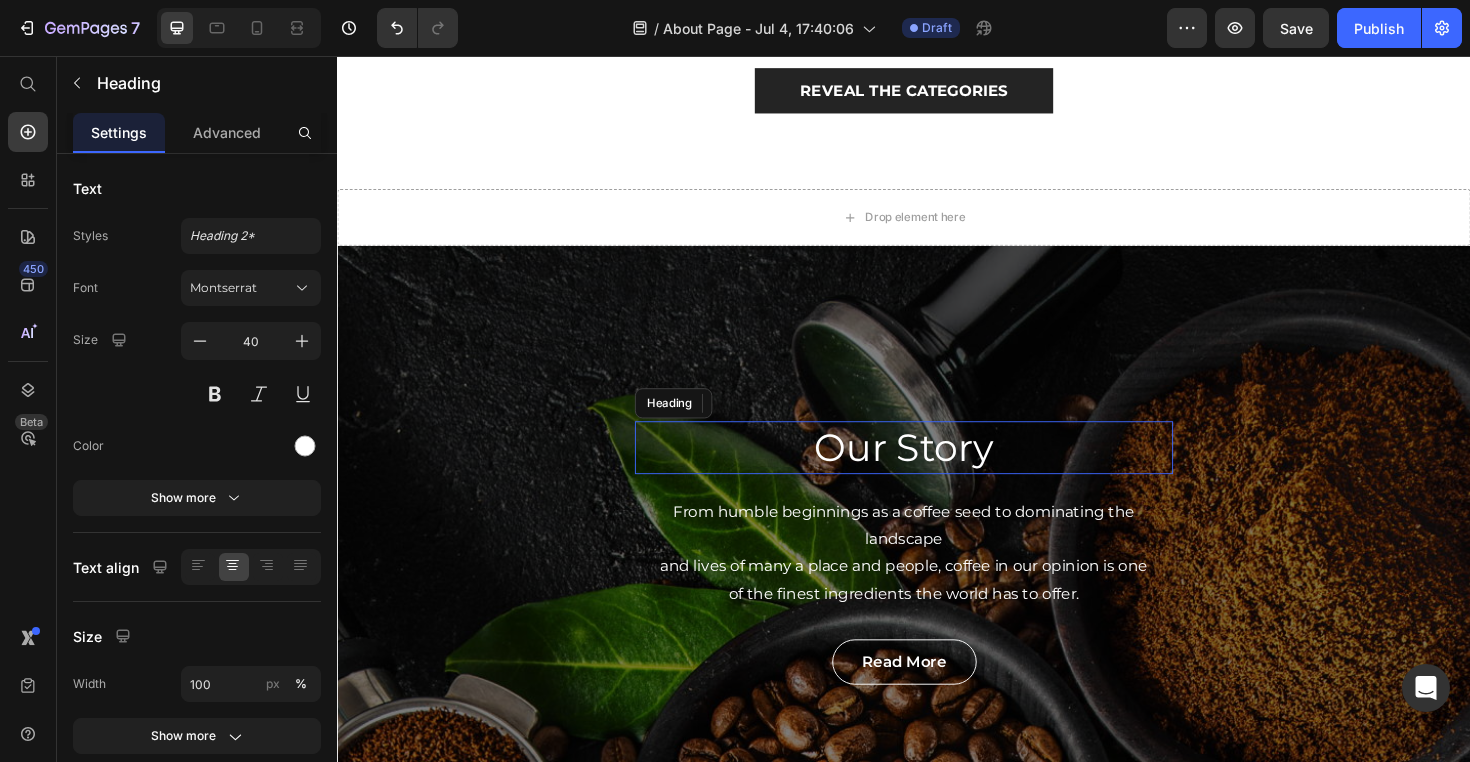 click on "Our Story" at bounding box center [937, 471] 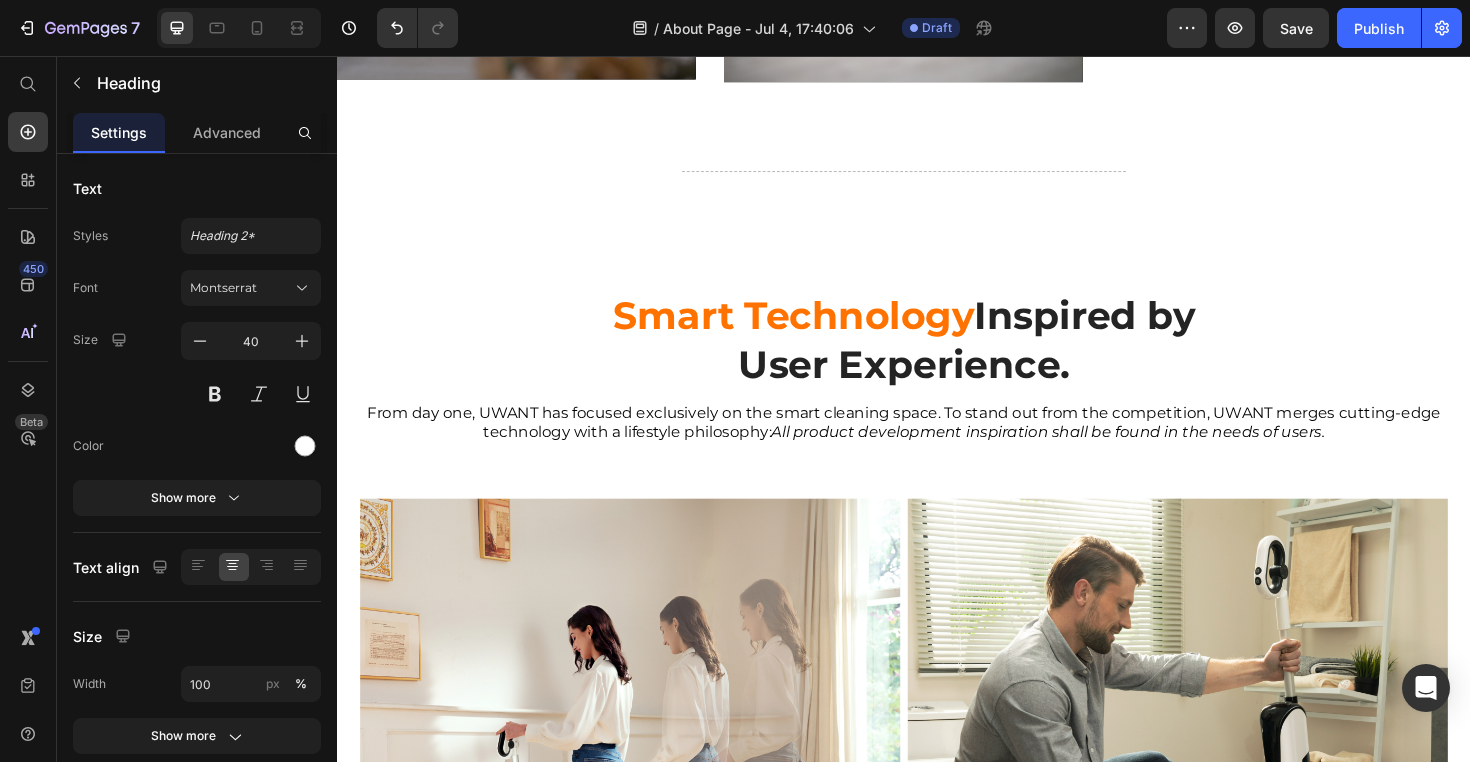 scroll, scrollTop: 2898, scrollLeft: 0, axis: vertical 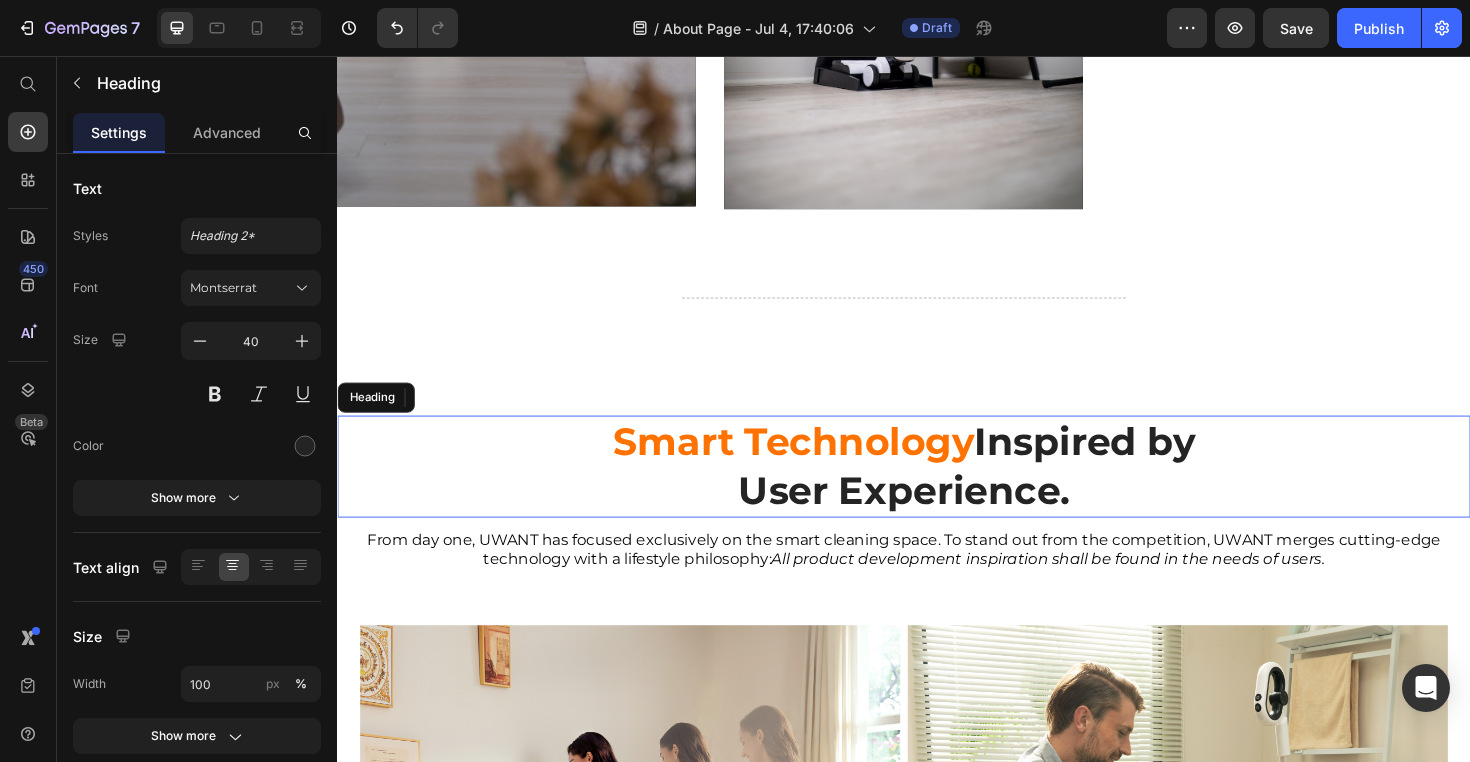 click on "Smart Technology Inspired by User Experience." at bounding box center [937, 491] 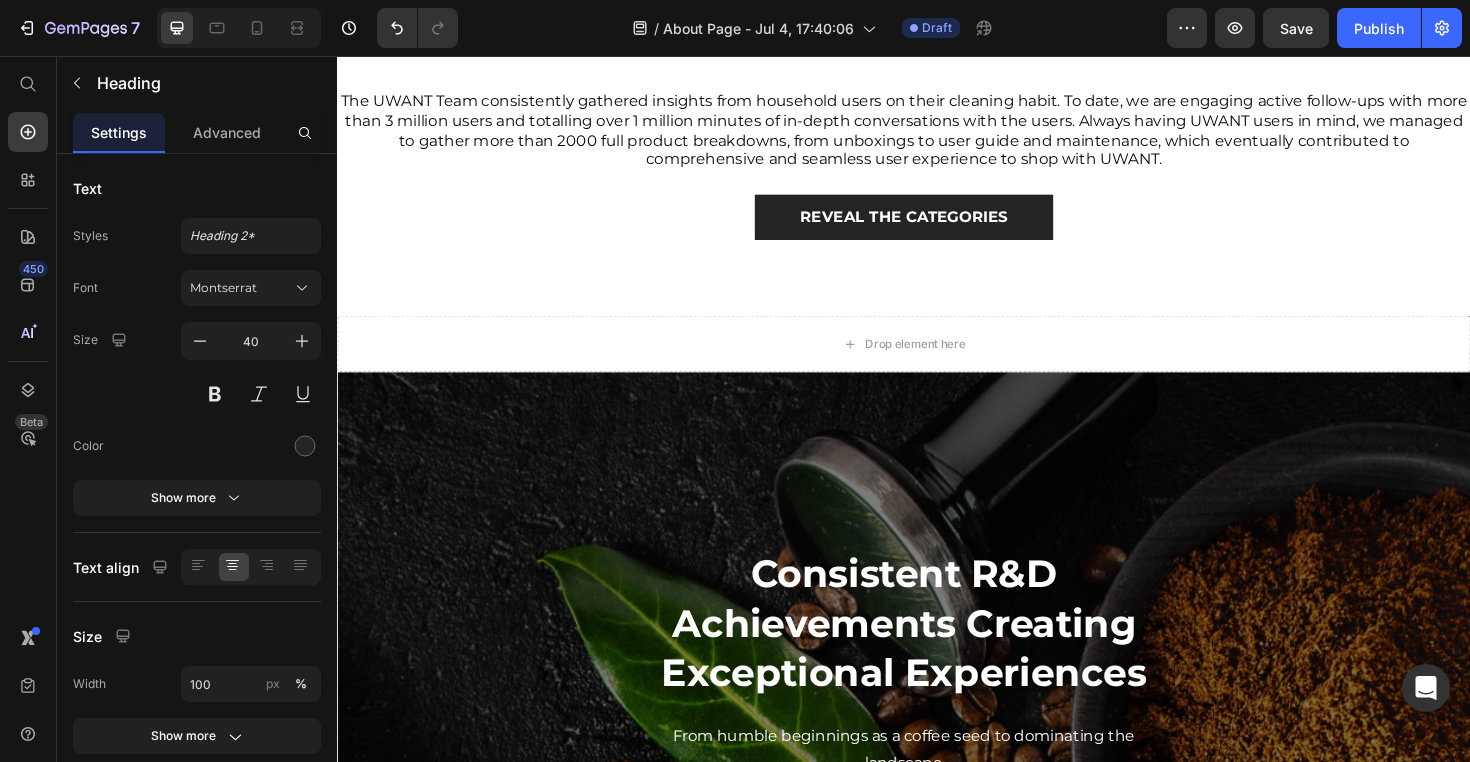 scroll, scrollTop: 5165, scrollLeft: 0, axis: vertical 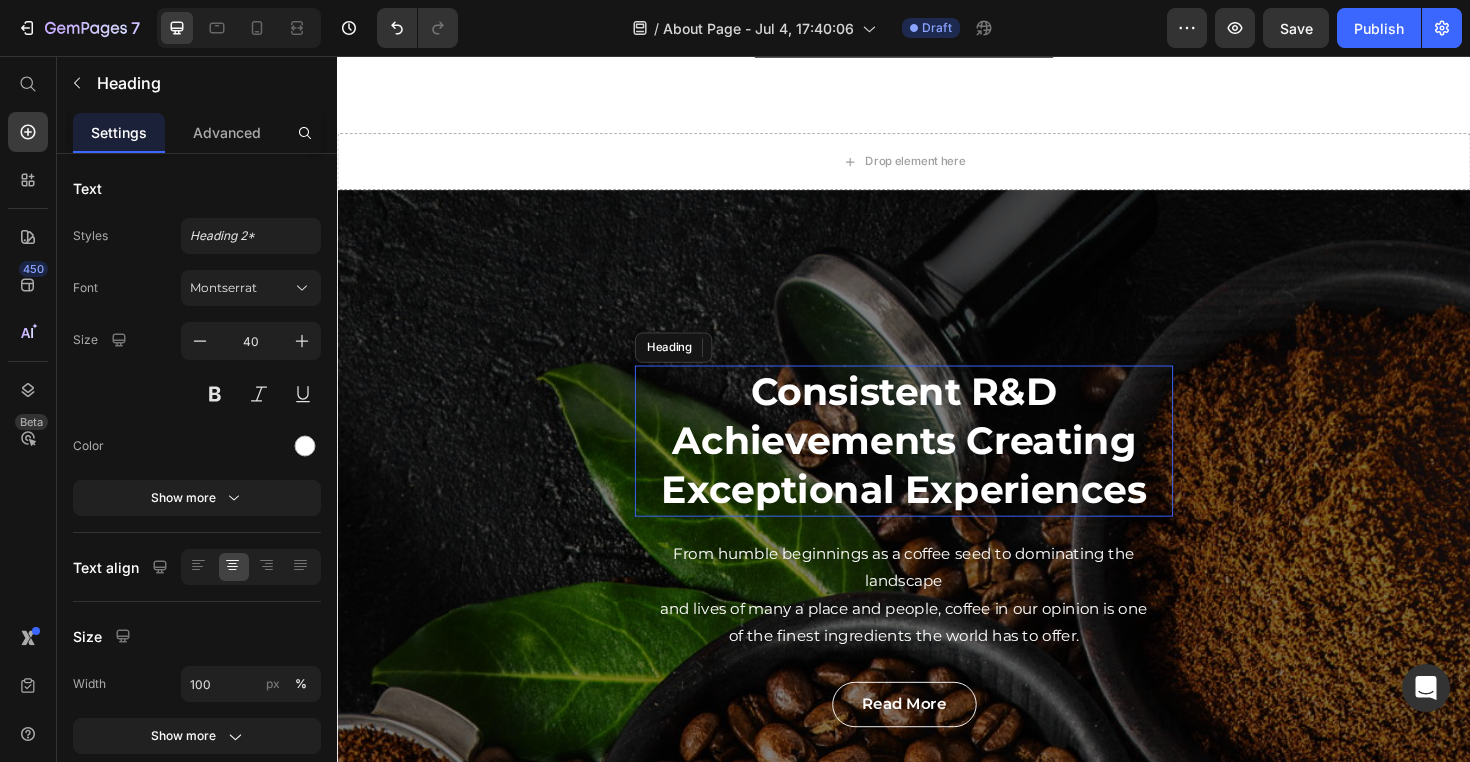 click on "Consistent R&D Achievements Creating Exceptional Experiences" at bounding box center [937, 463] 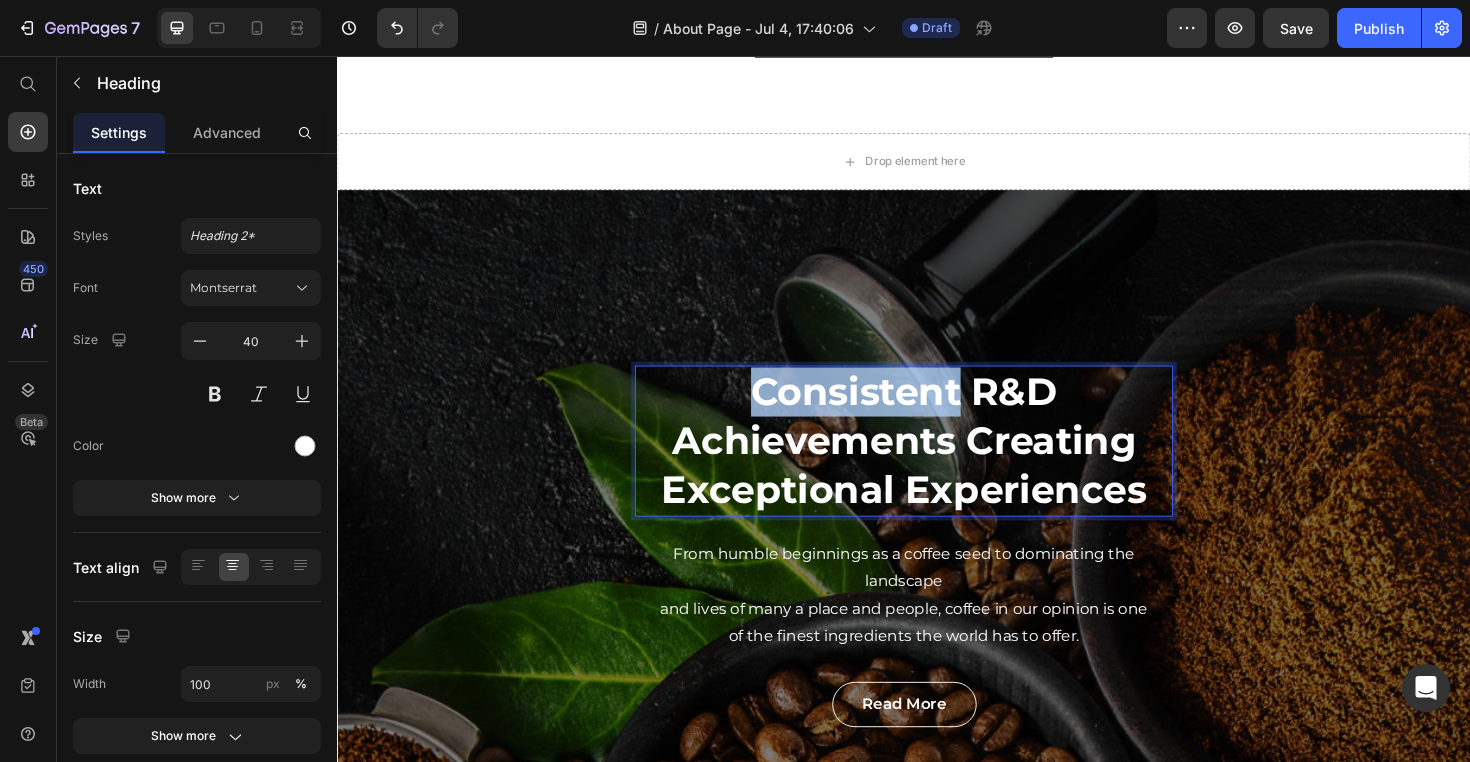 click on "Consistent R&D Achievements Creating Exceptional Experiences" at bounding box center [937, 463] 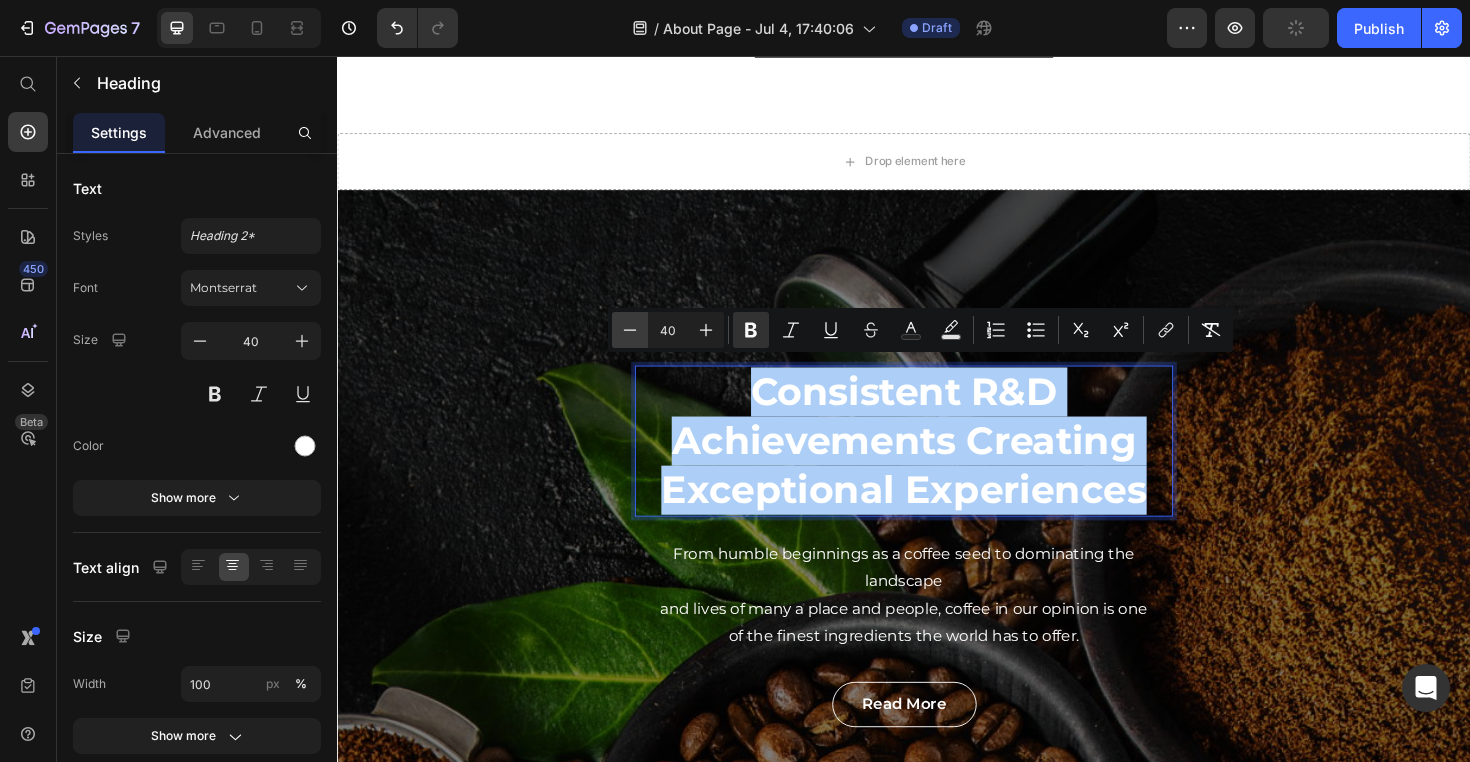 click 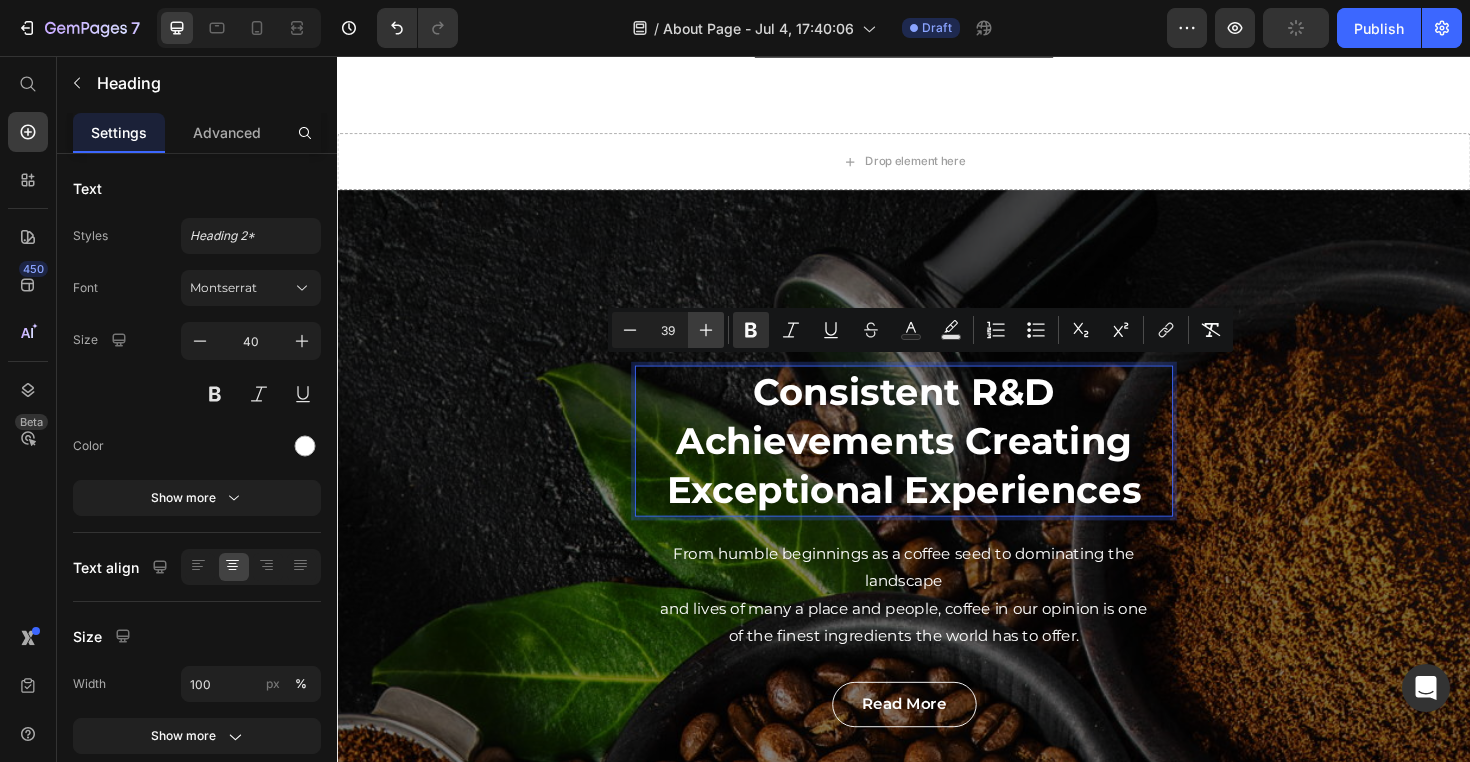 click 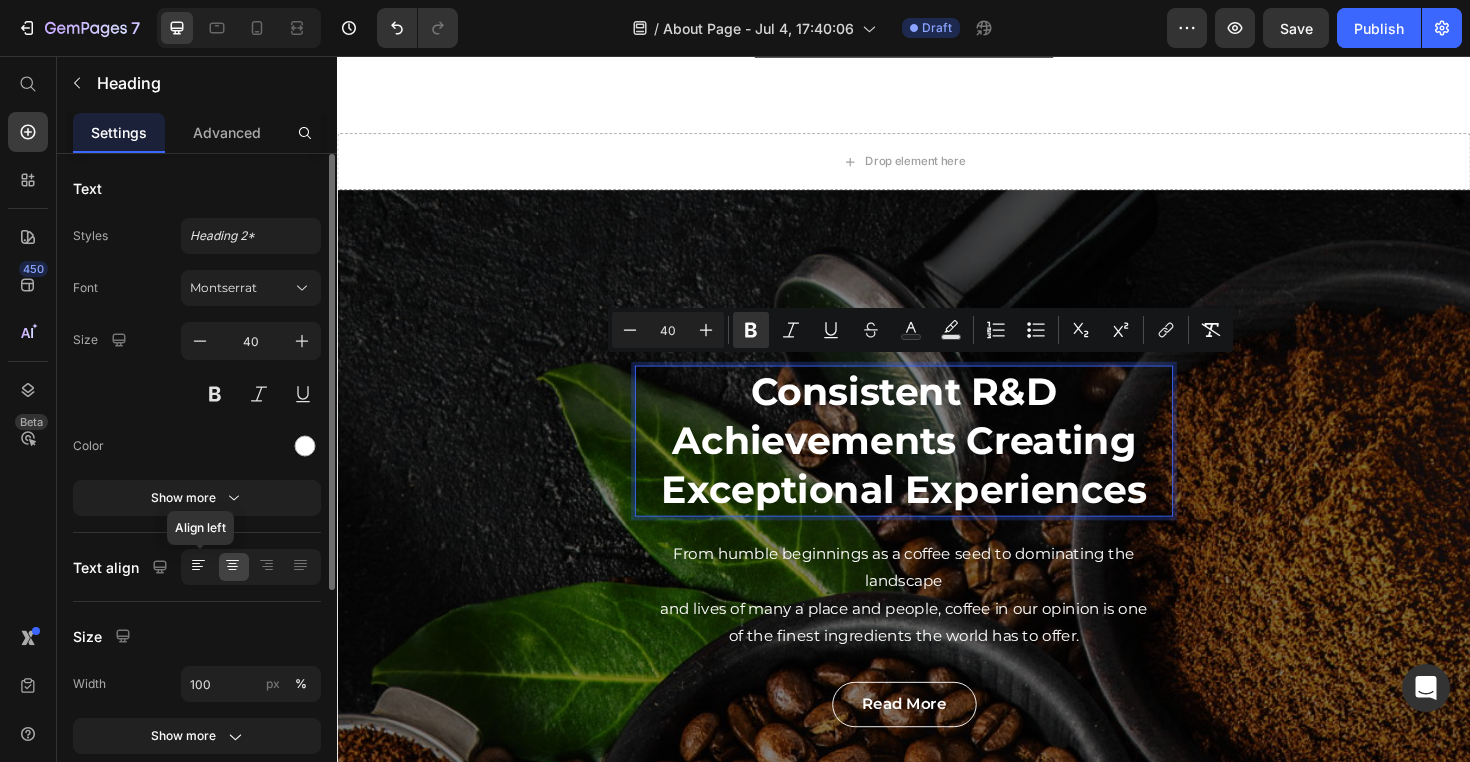 click 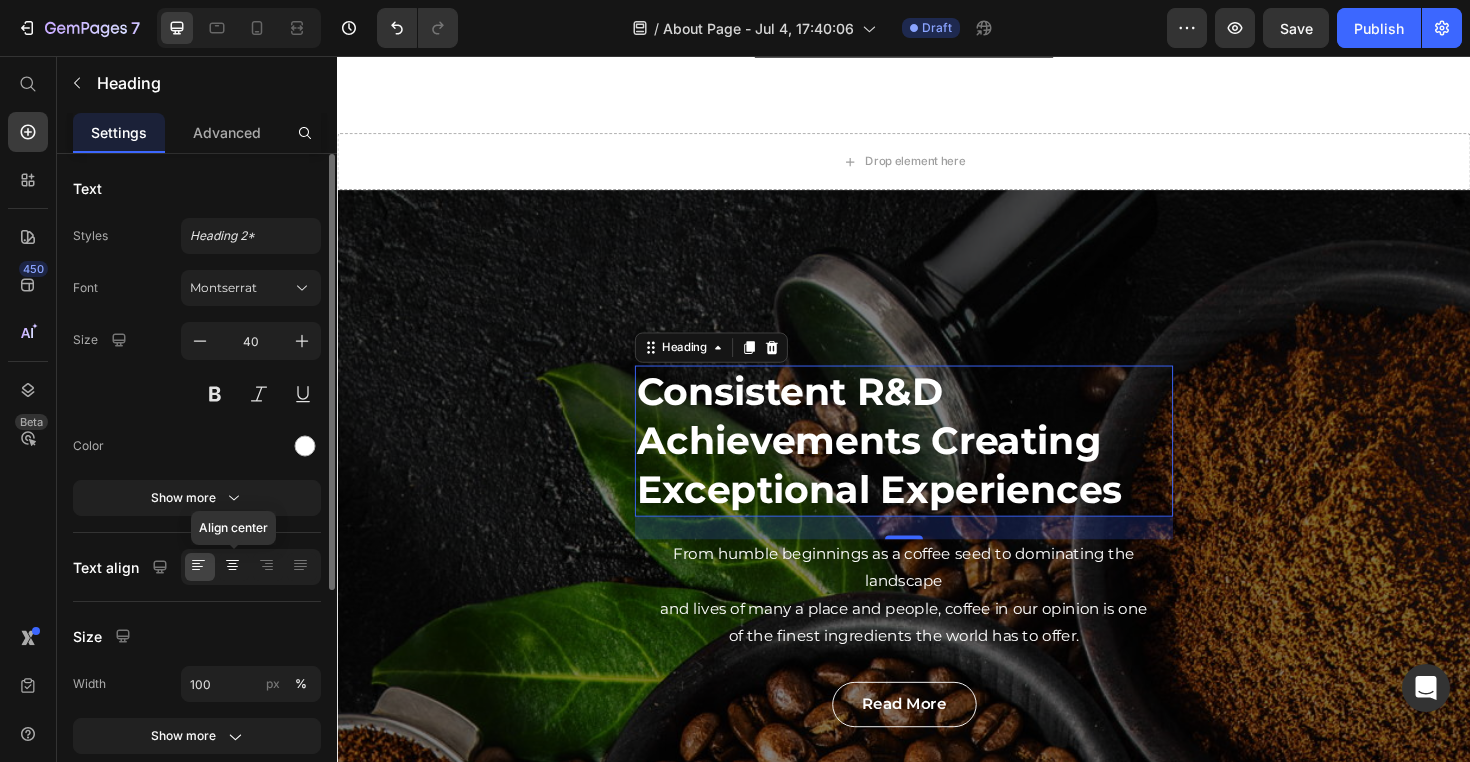 click 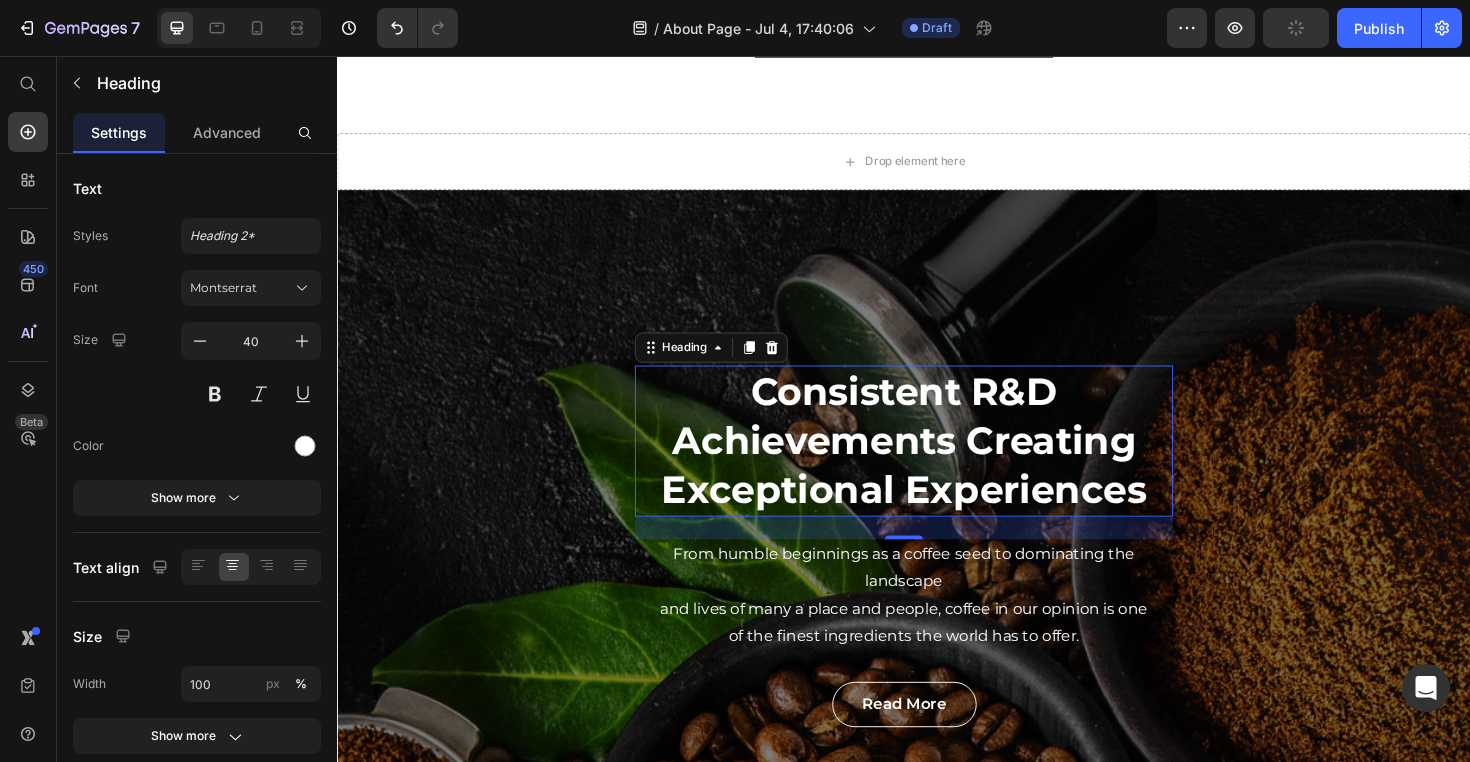 click on "Consistent R&D Achievements Creating Exceptional Experiences" at bounding box center [937, 464] 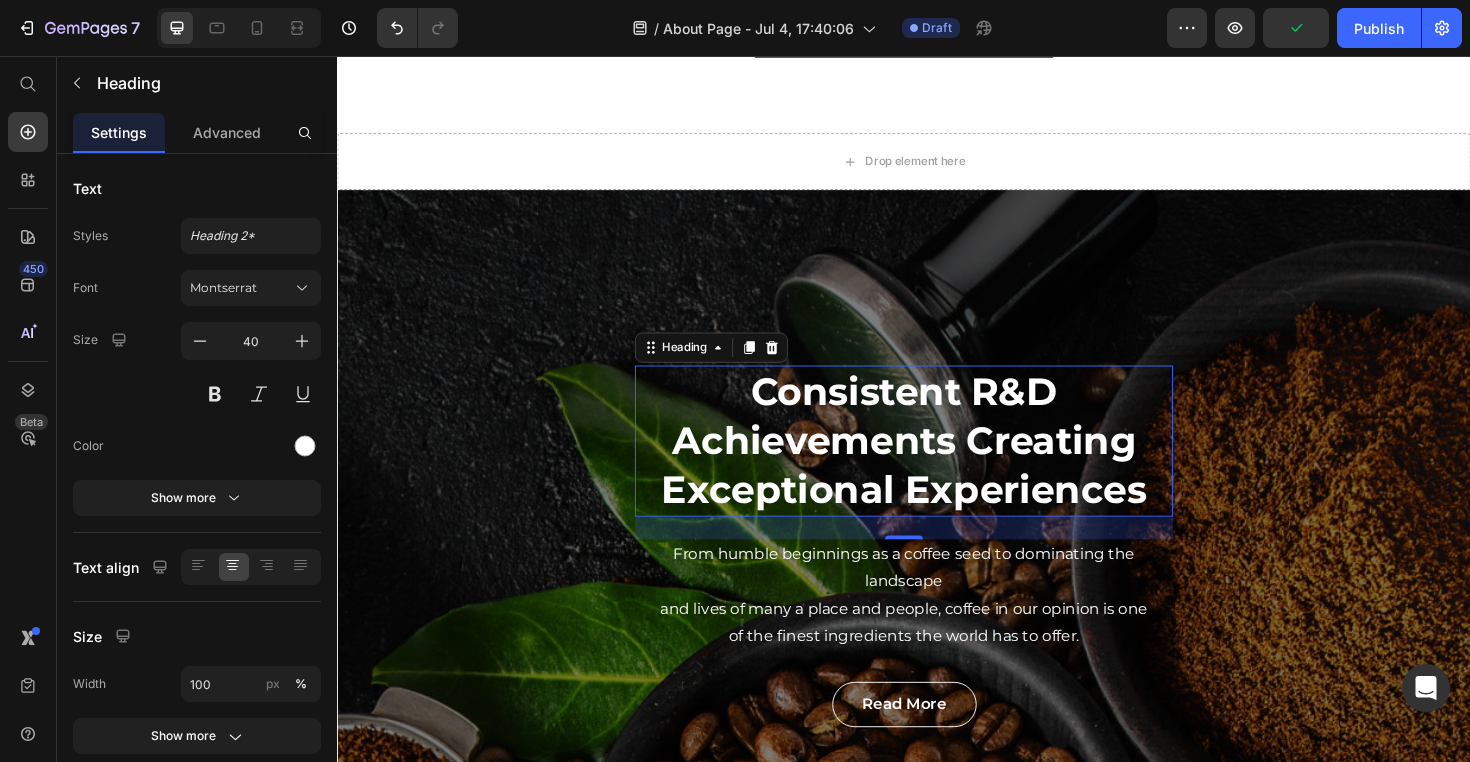 click on "Consistent R&D Achievements Creating Exceptional Experiences" at bounding box center [937, 464] 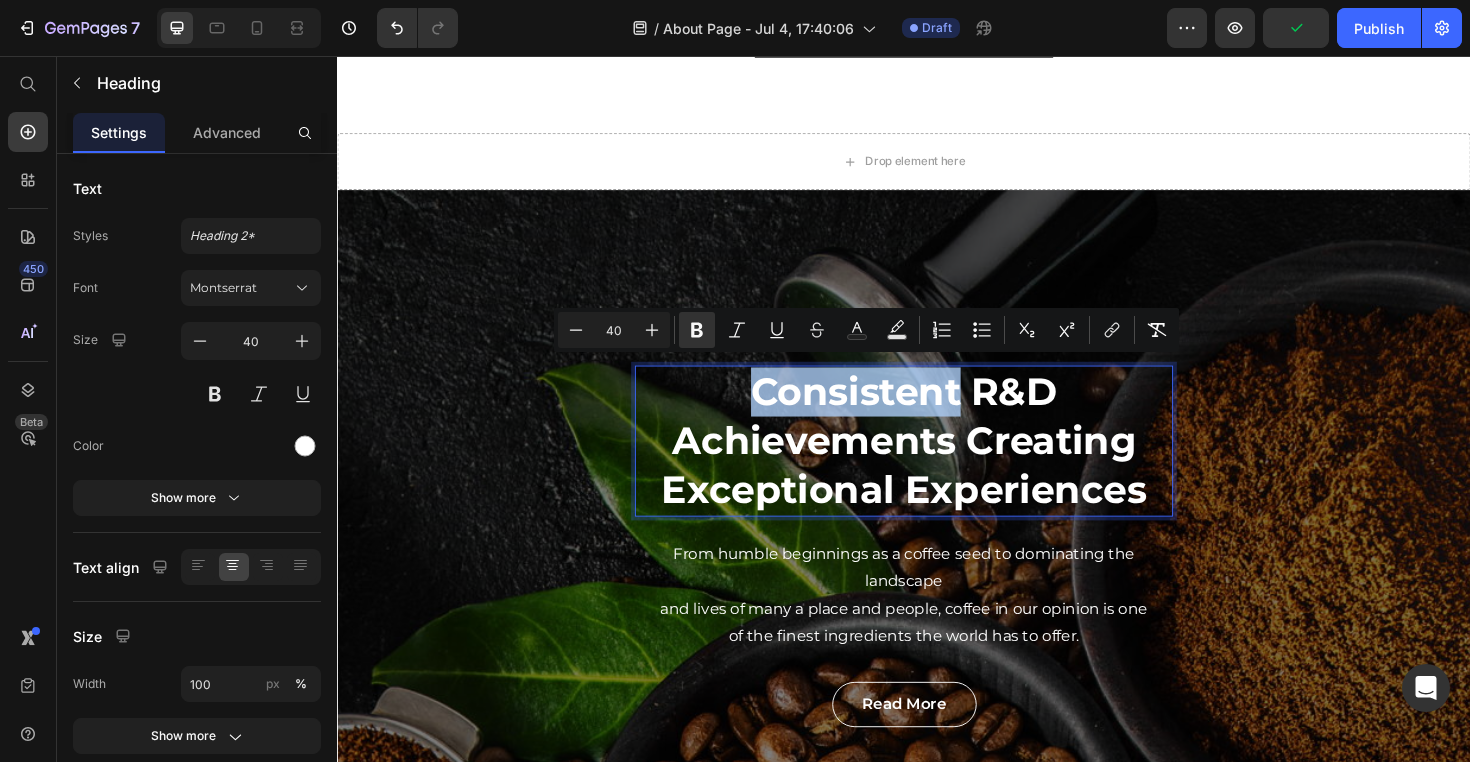 click on "Consistent R&D Achievements Creating Exceptional Experiences" at bounding box center (937, 464) 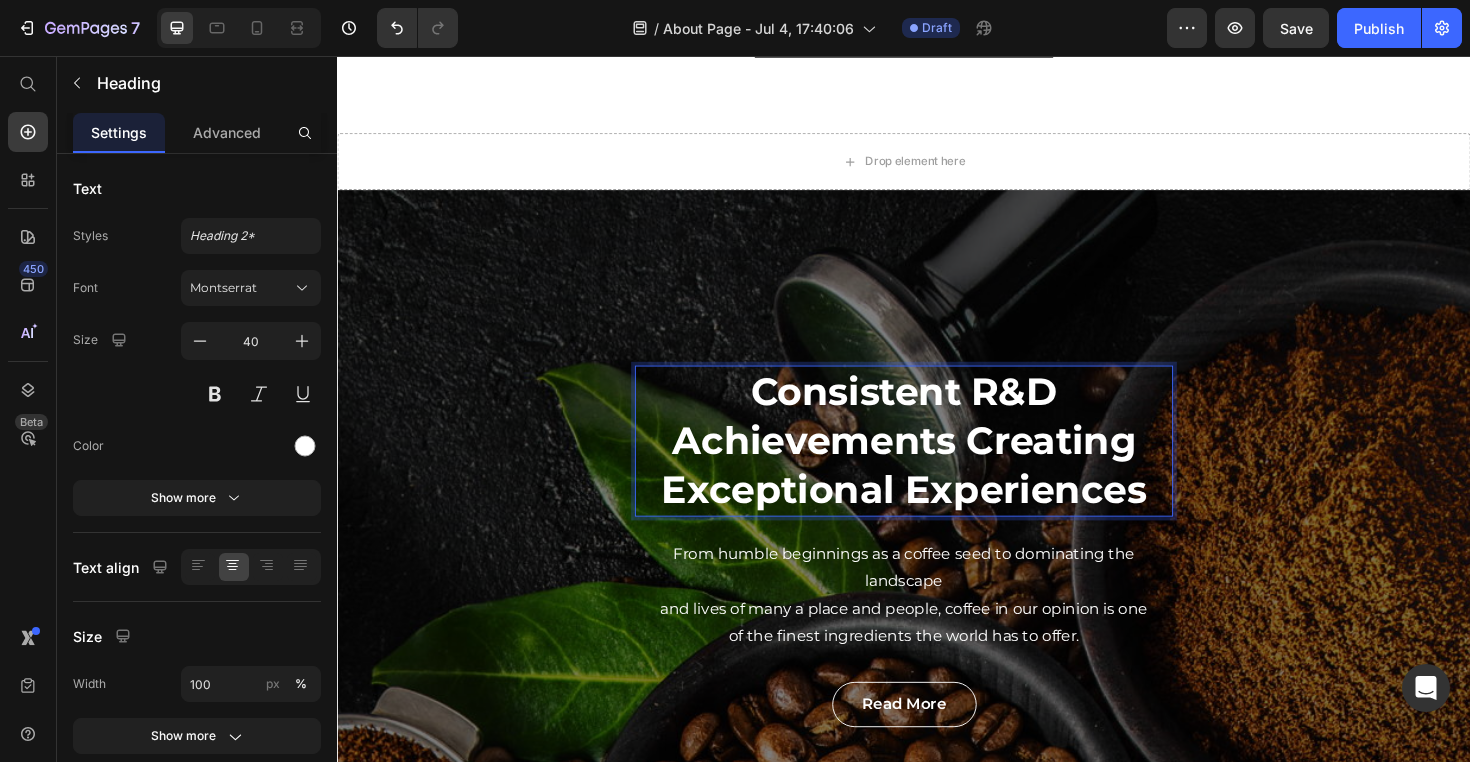 click on "Consistent R&D Achievements Creating Exceptional Experiences" at bounding box center (937, 463) 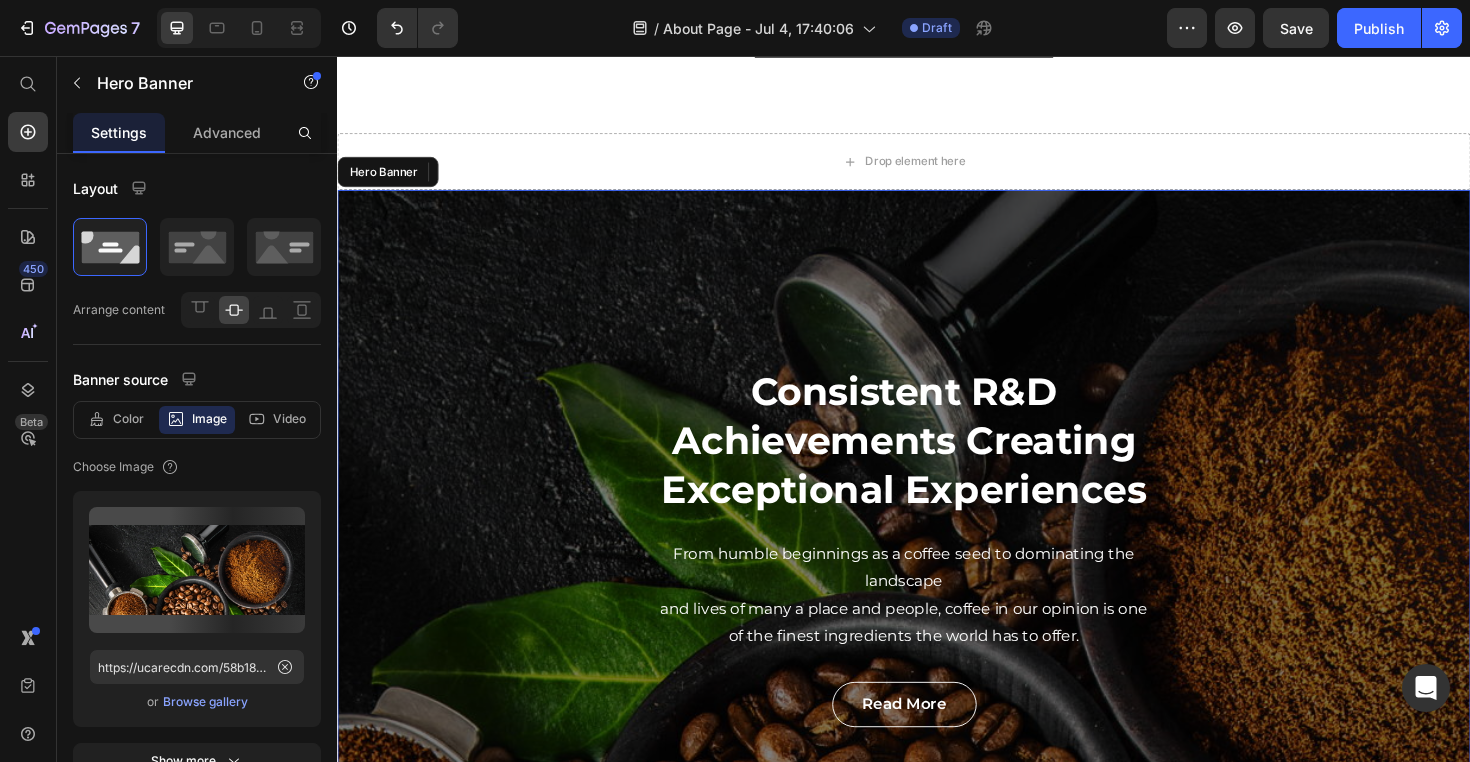 click on "⁠⁠⁠⁠⁠⁠⁠ Consistent R&D Achievements Creating Exceptional Experiences Heading 24 From humble beginnings as a coffee seed to dominating the landscape and lives of many a place and people, coffee in our opinion is one of the finest ingredients the world has to offer. Text block read more Button Row" at bounding box center (937, 575) 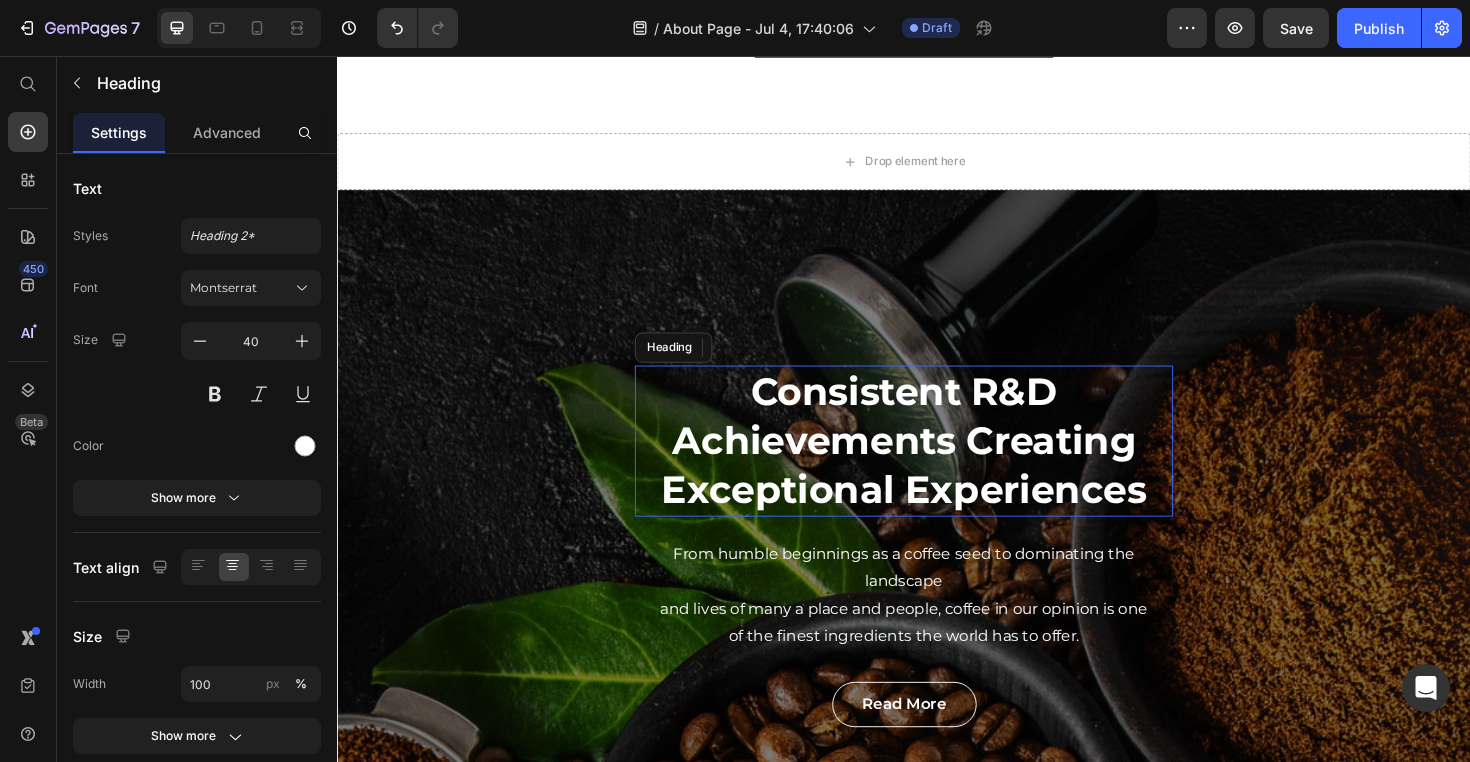 click on "⁠⁠⁠⁠⁠⁠⁠ Consistent R&D Achievements Creating Exceptional Experiences" at bounding box center [937, 464] 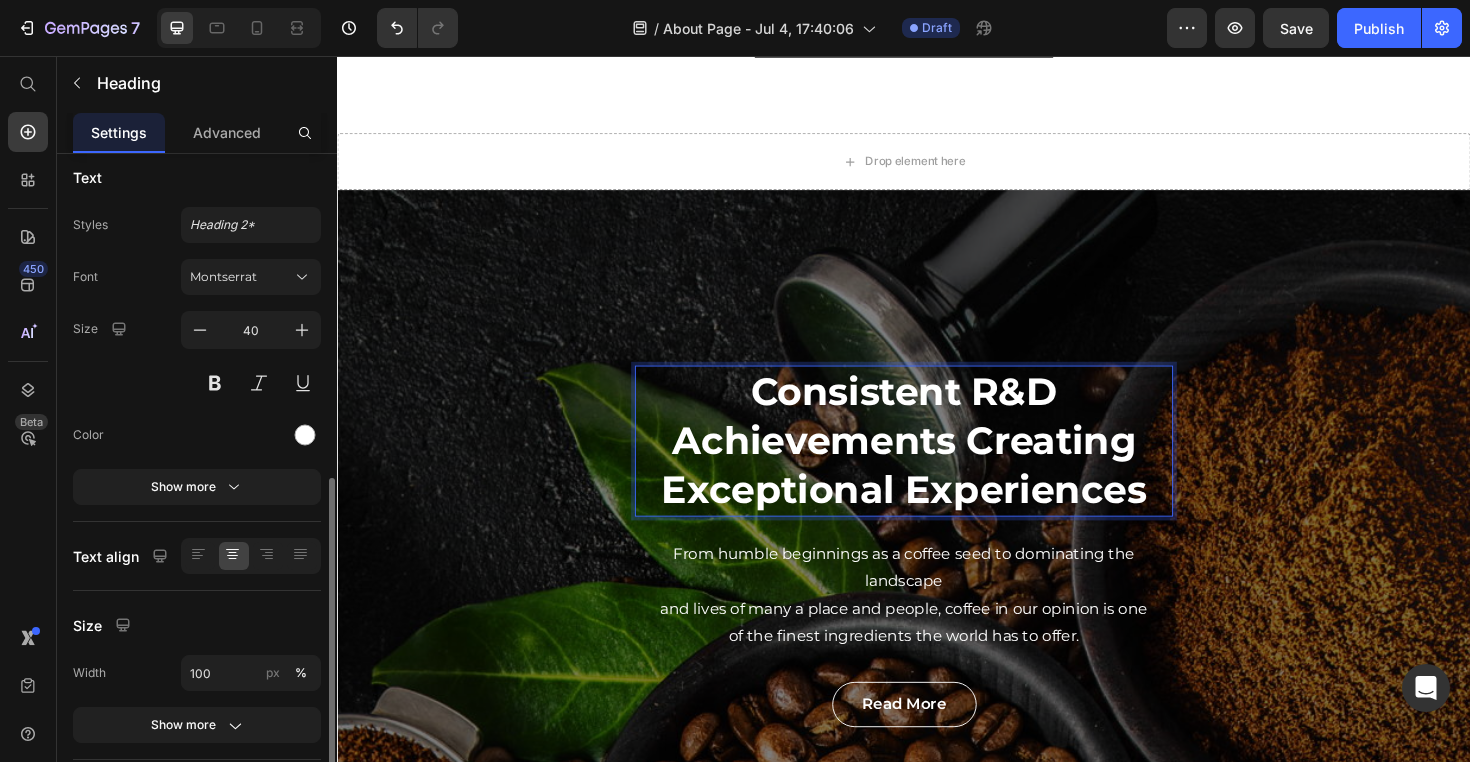 scroll, scrollTop: 0, scrollLeft: 0, axis: both 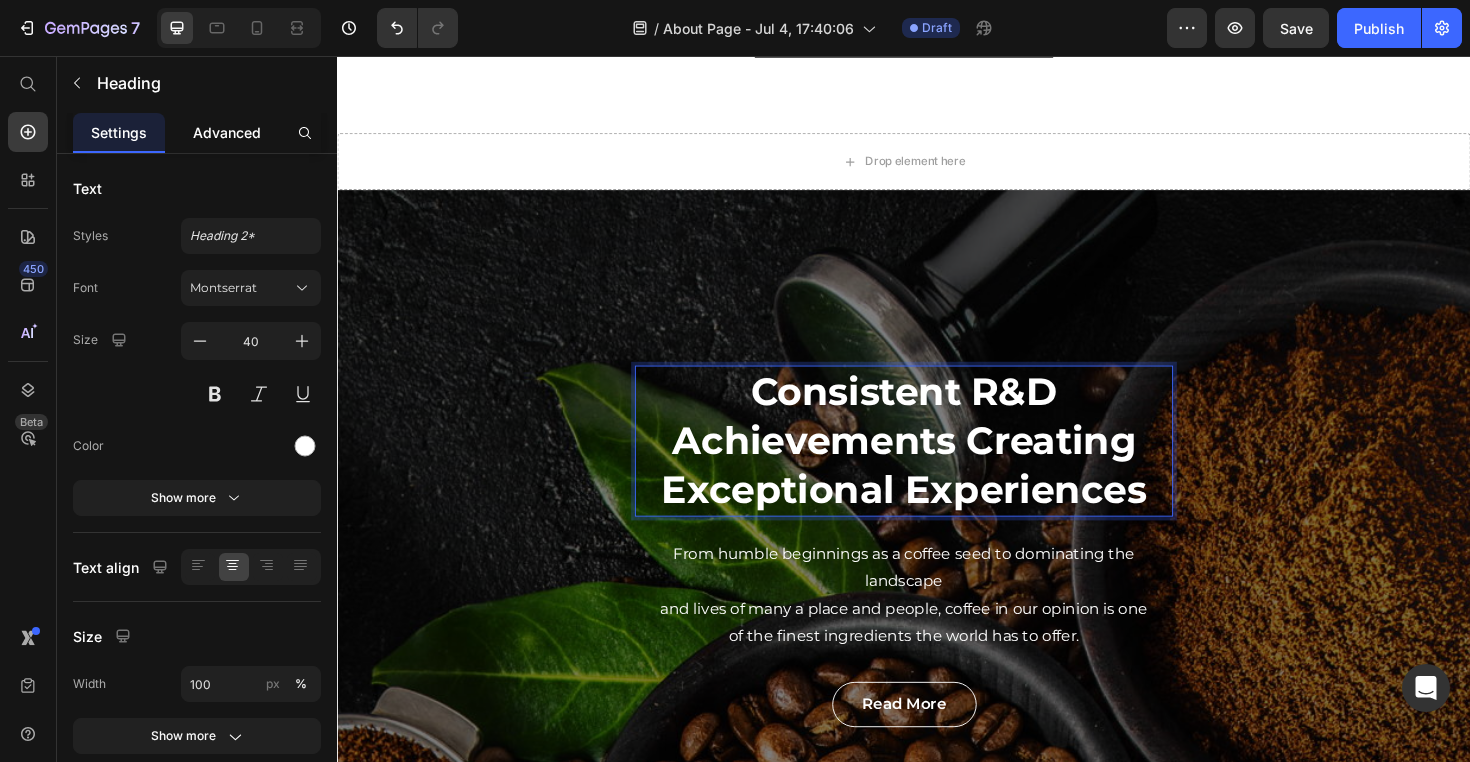 click on "Advanced" at bounding box center [227, 132] 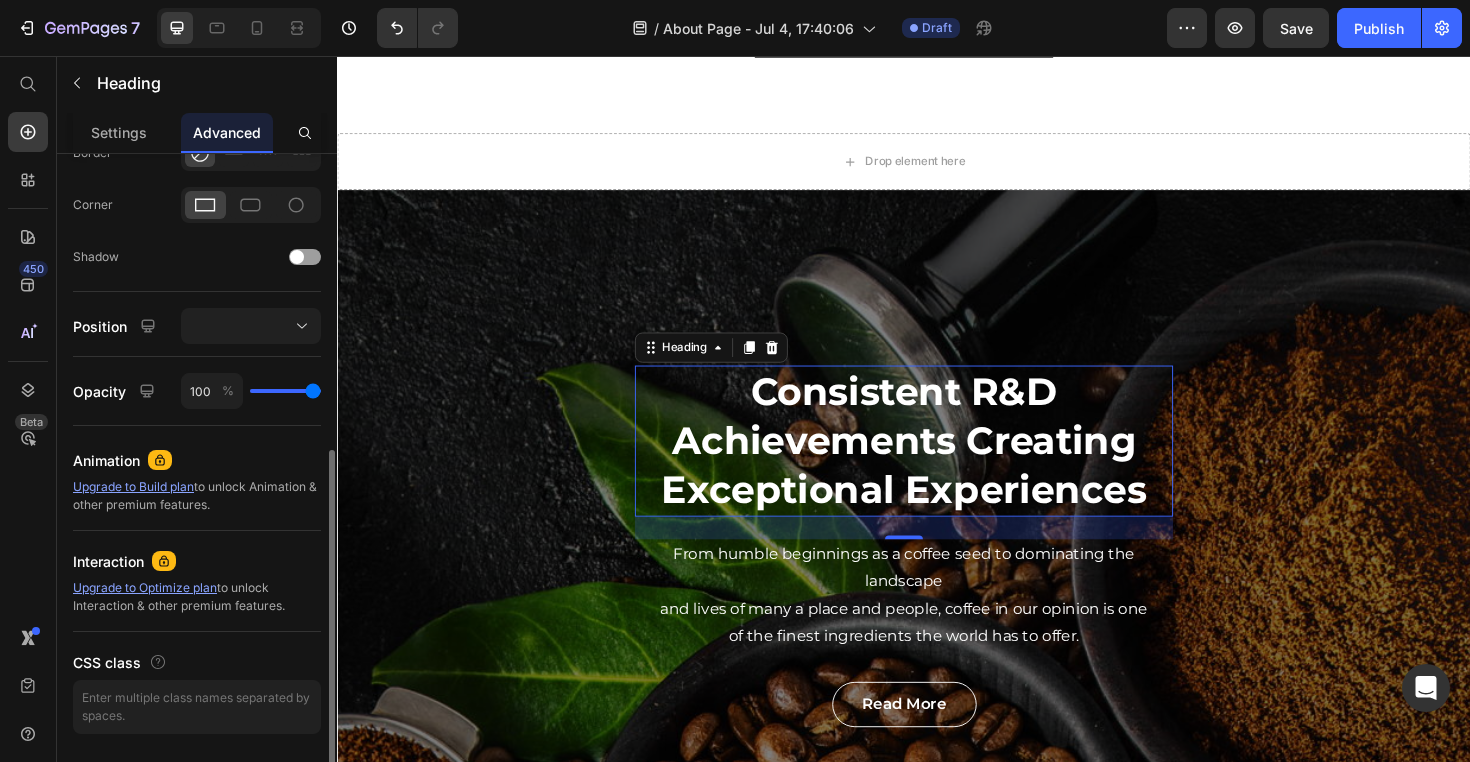scroll, scrollTop: 640, scrollLeft: 0, axis: vertical 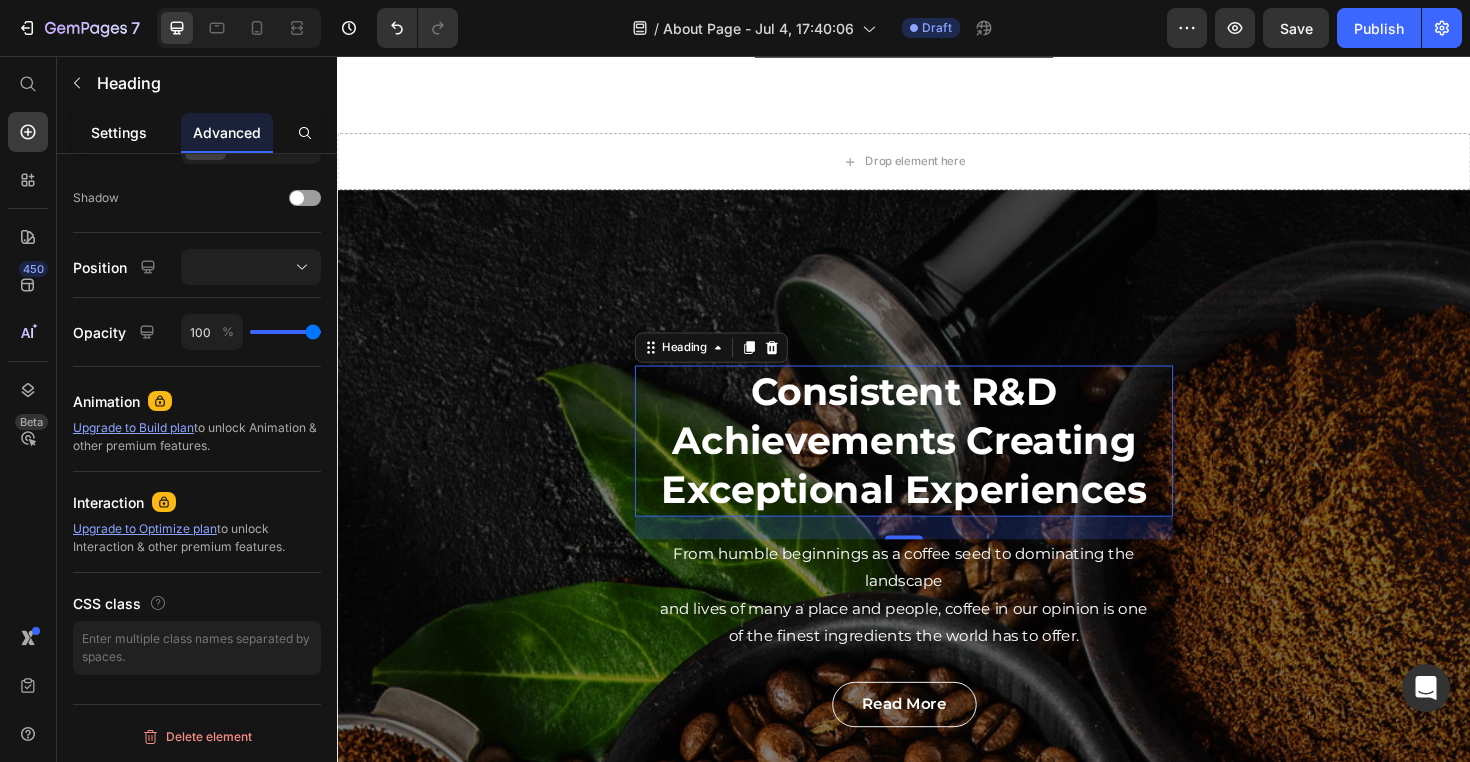 click on "Settings" 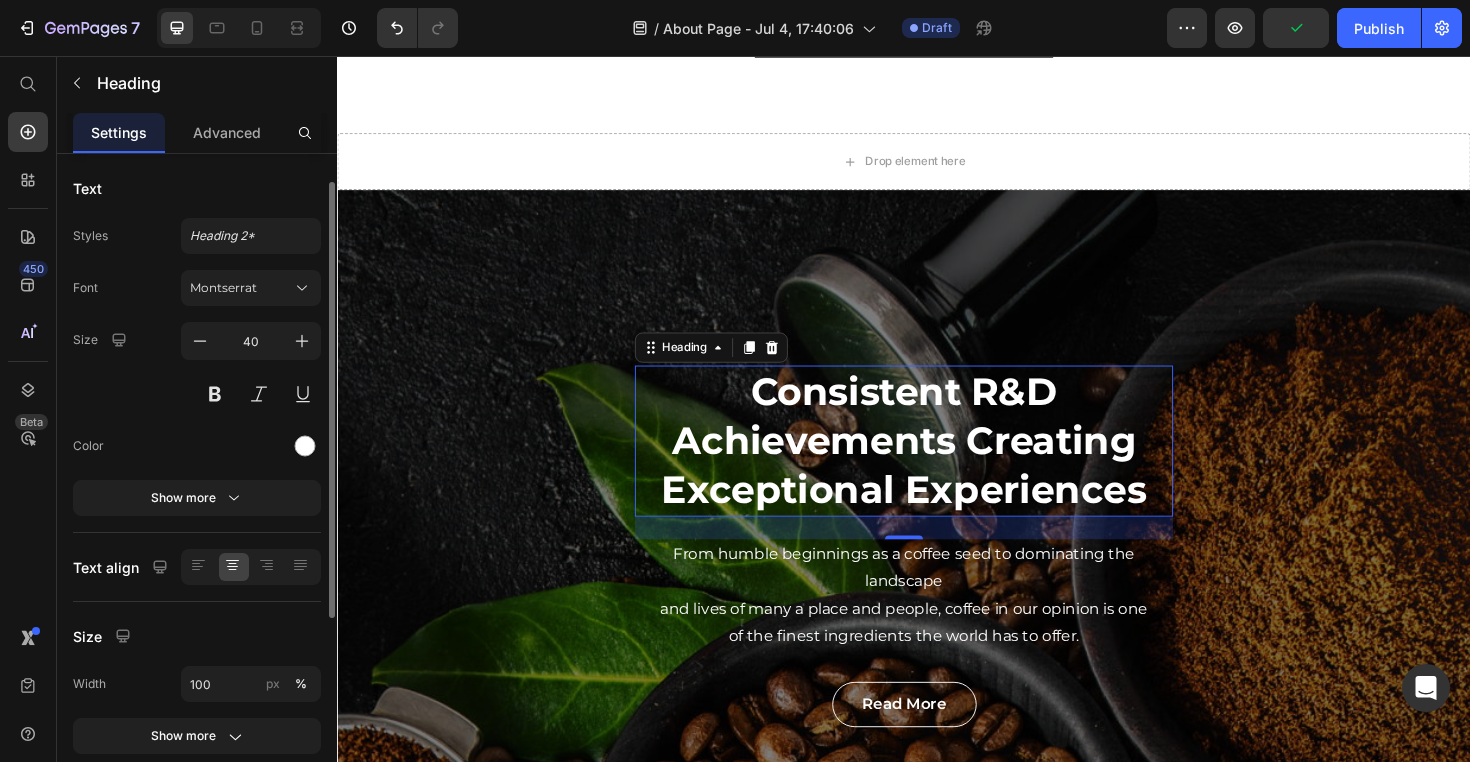 scroll, scrollTop: 37, scrollLeft: 0, axis: vertical 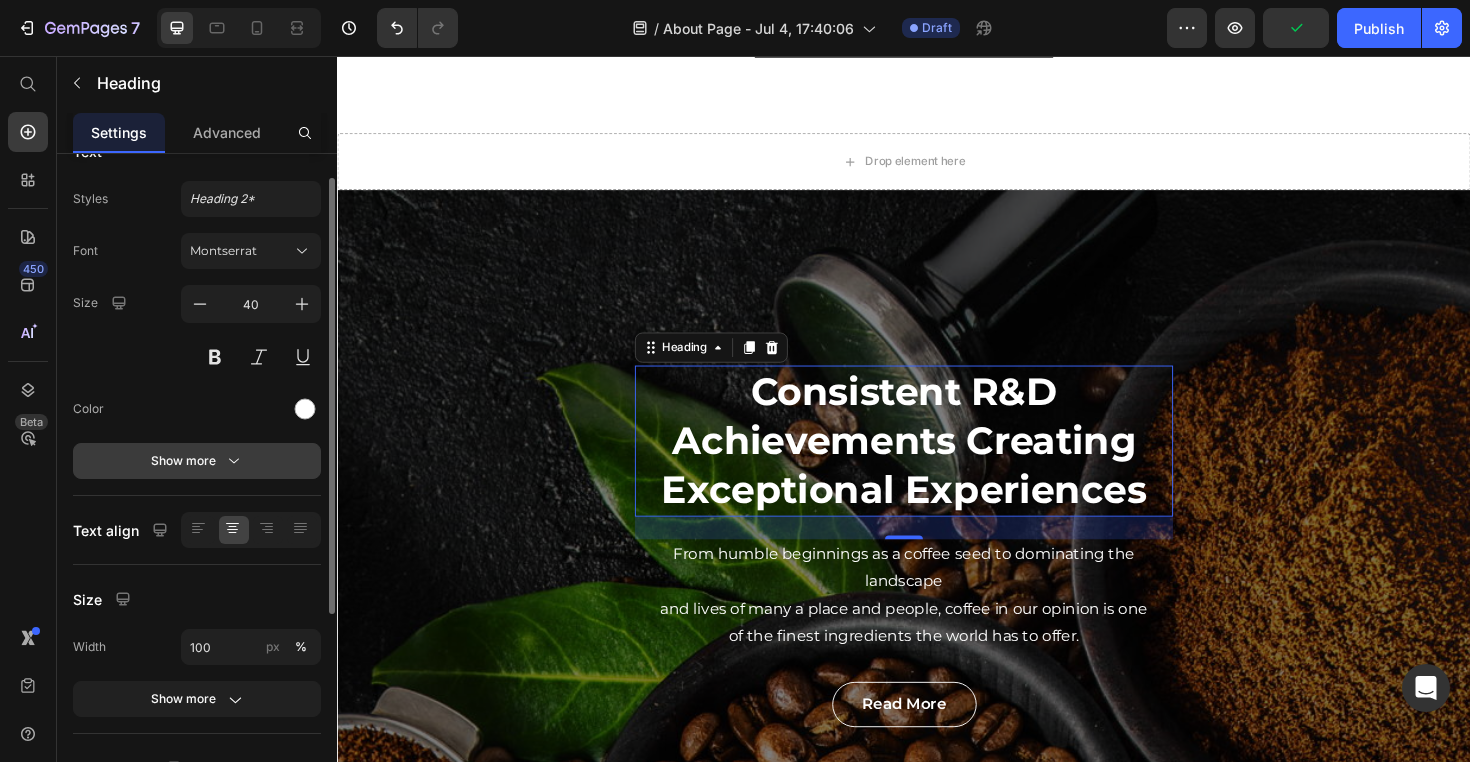 click on "Show more" at bounding box center (197, 461) 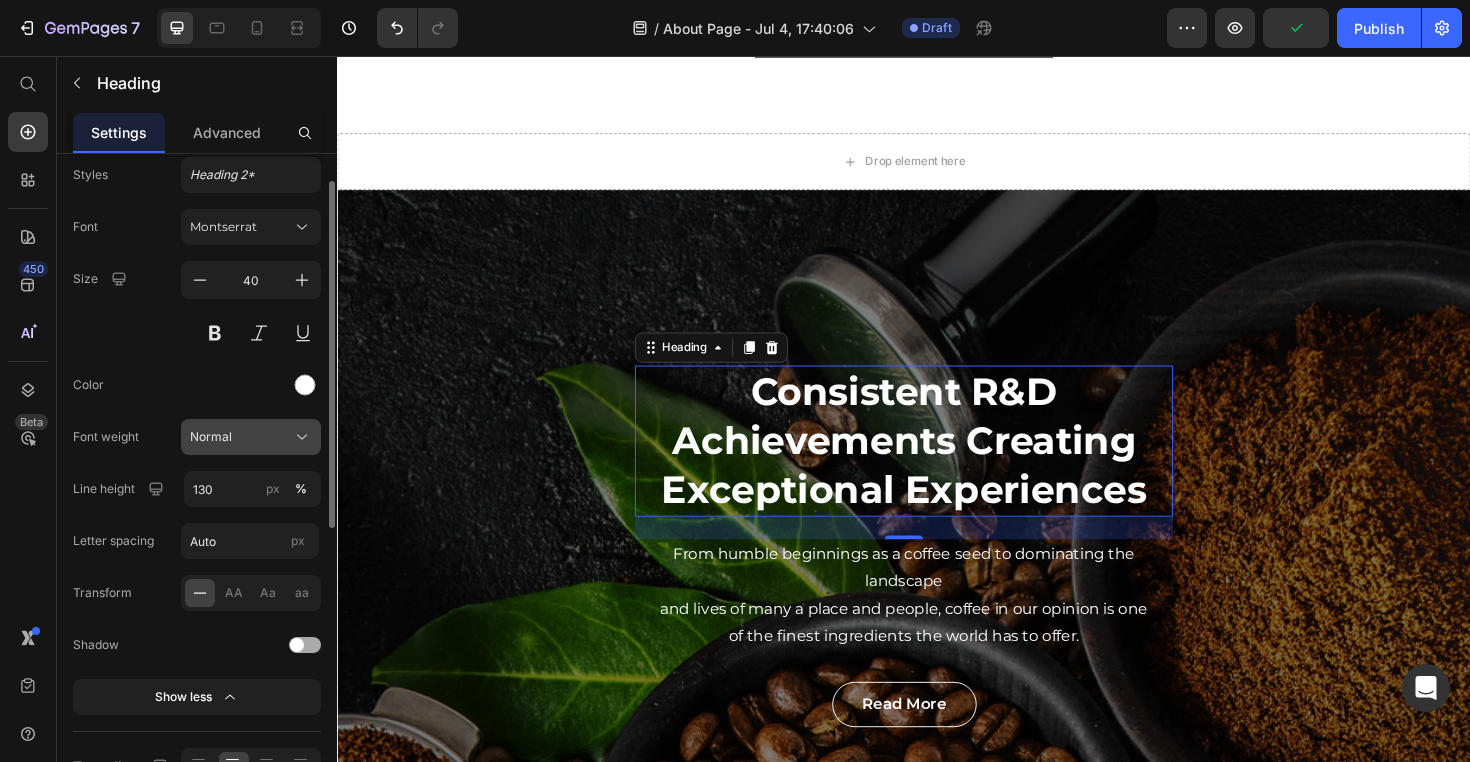 scroll, scrollTop: 65, scrollLeft: 0, axis: vertical 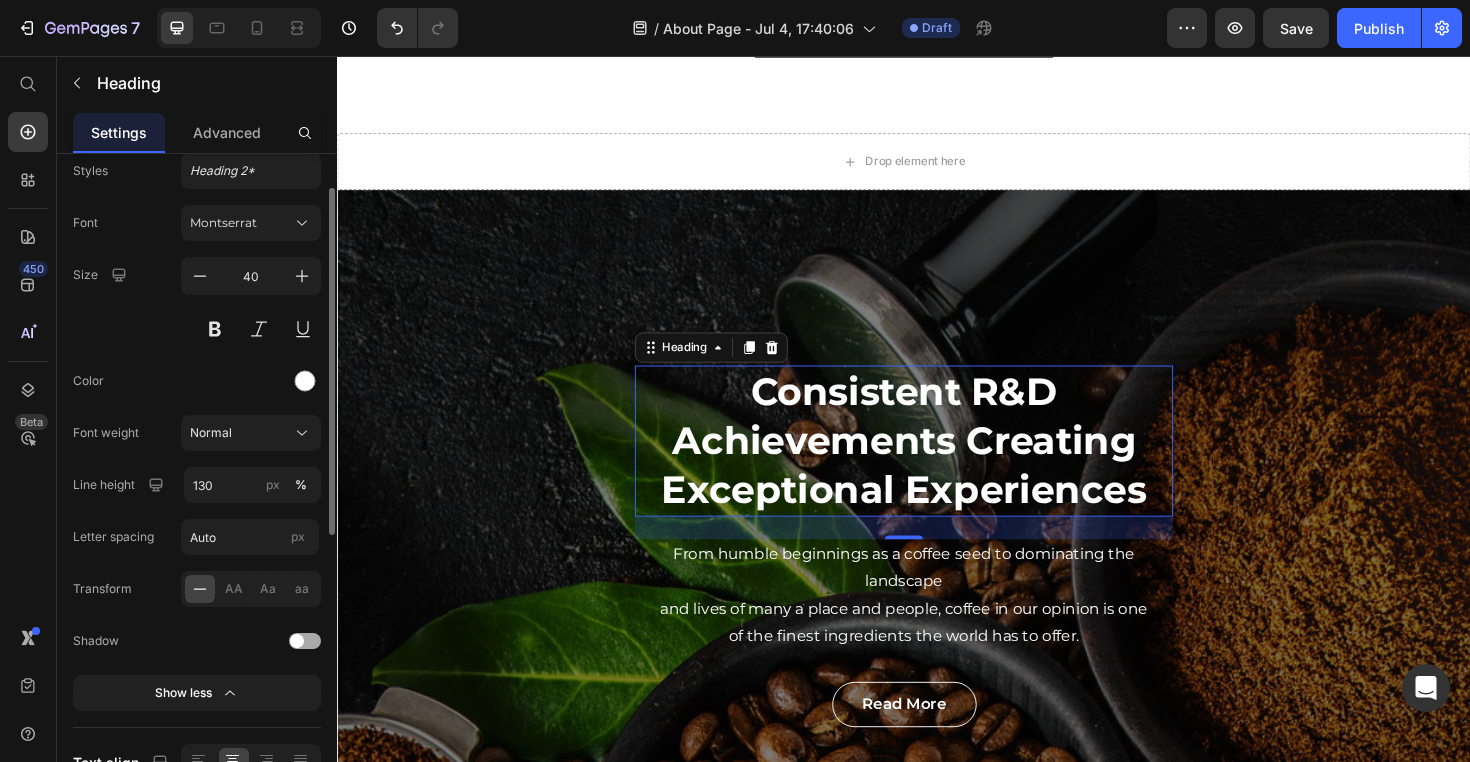 click on "Font Montserrat Size 40 Color Font weight Normal Line height 130 px % Letter spacing Auto px Transform AA Aa aa Shadow Show less" at bounding box center [197, 458] 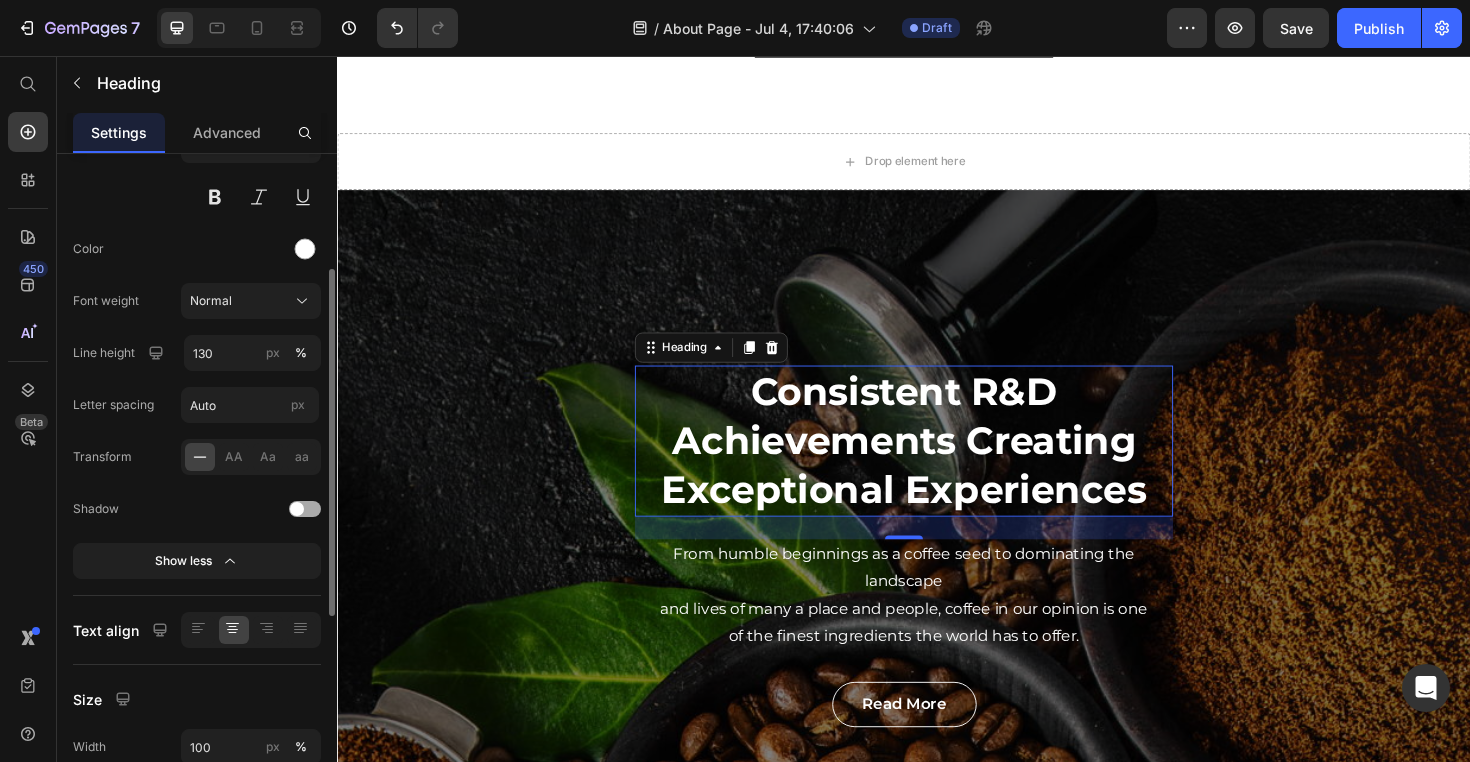 scroll, scrollTop: 212, scrollLeft: 0, axis: vertical 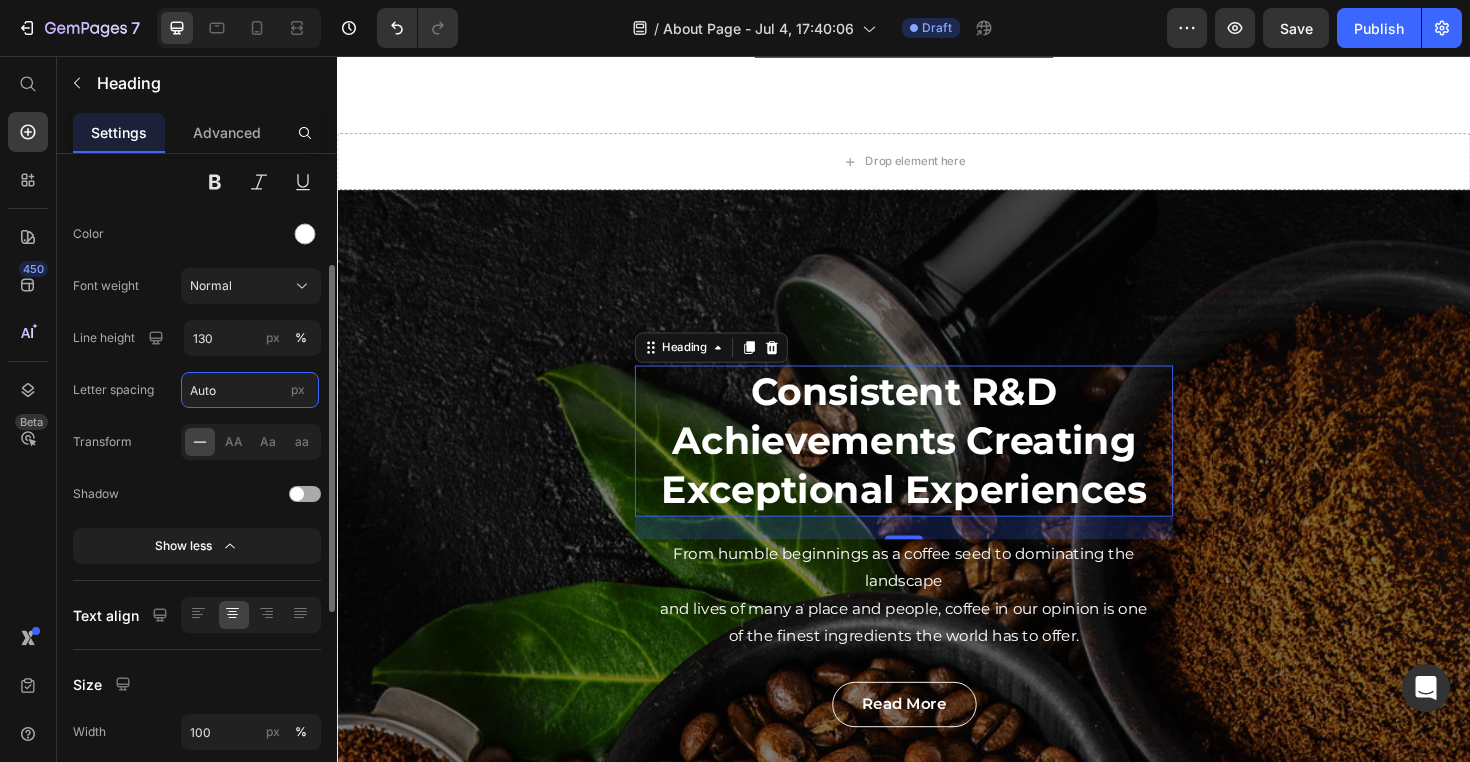 click on "Auto" at bounding box center (250, 390) 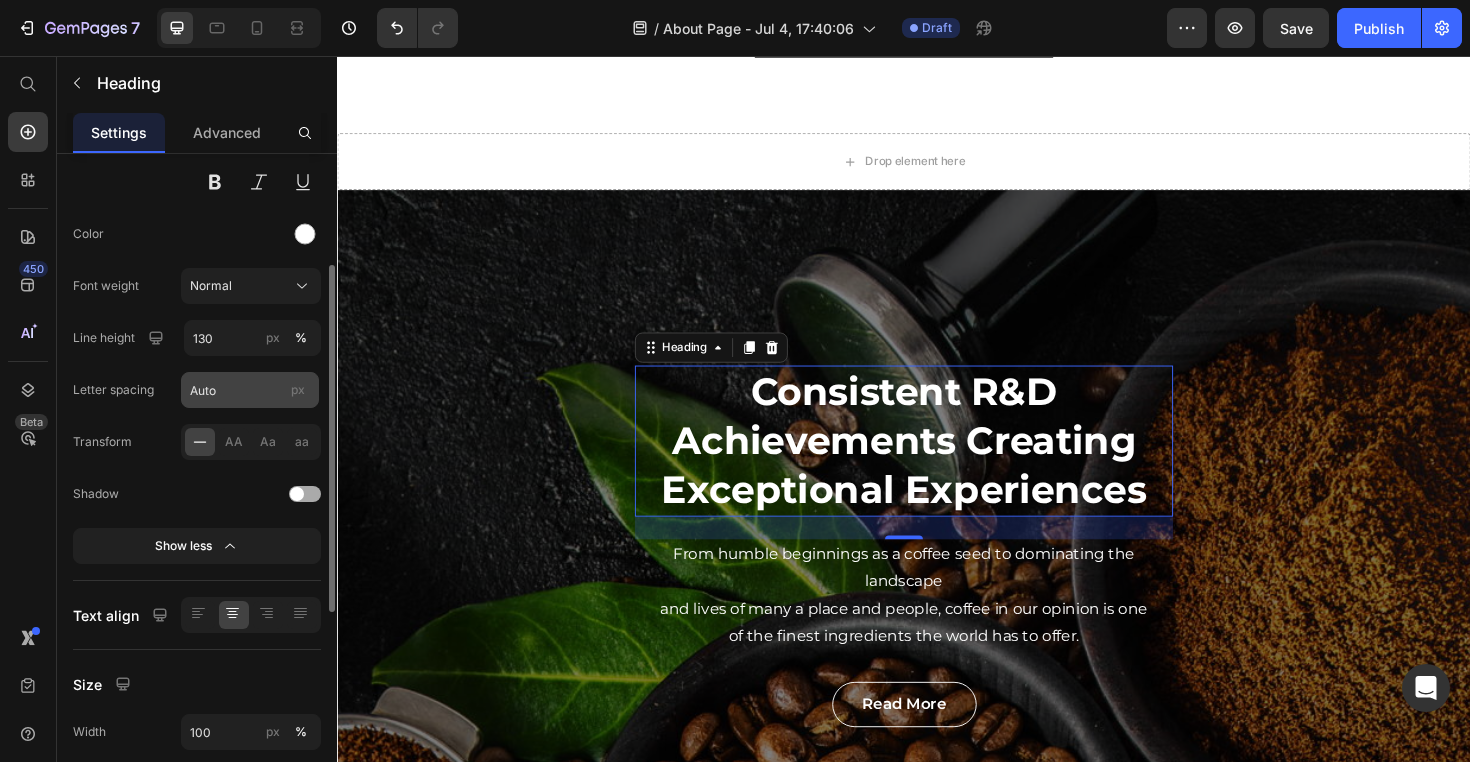click on "px" at bounding box center (298, 390) 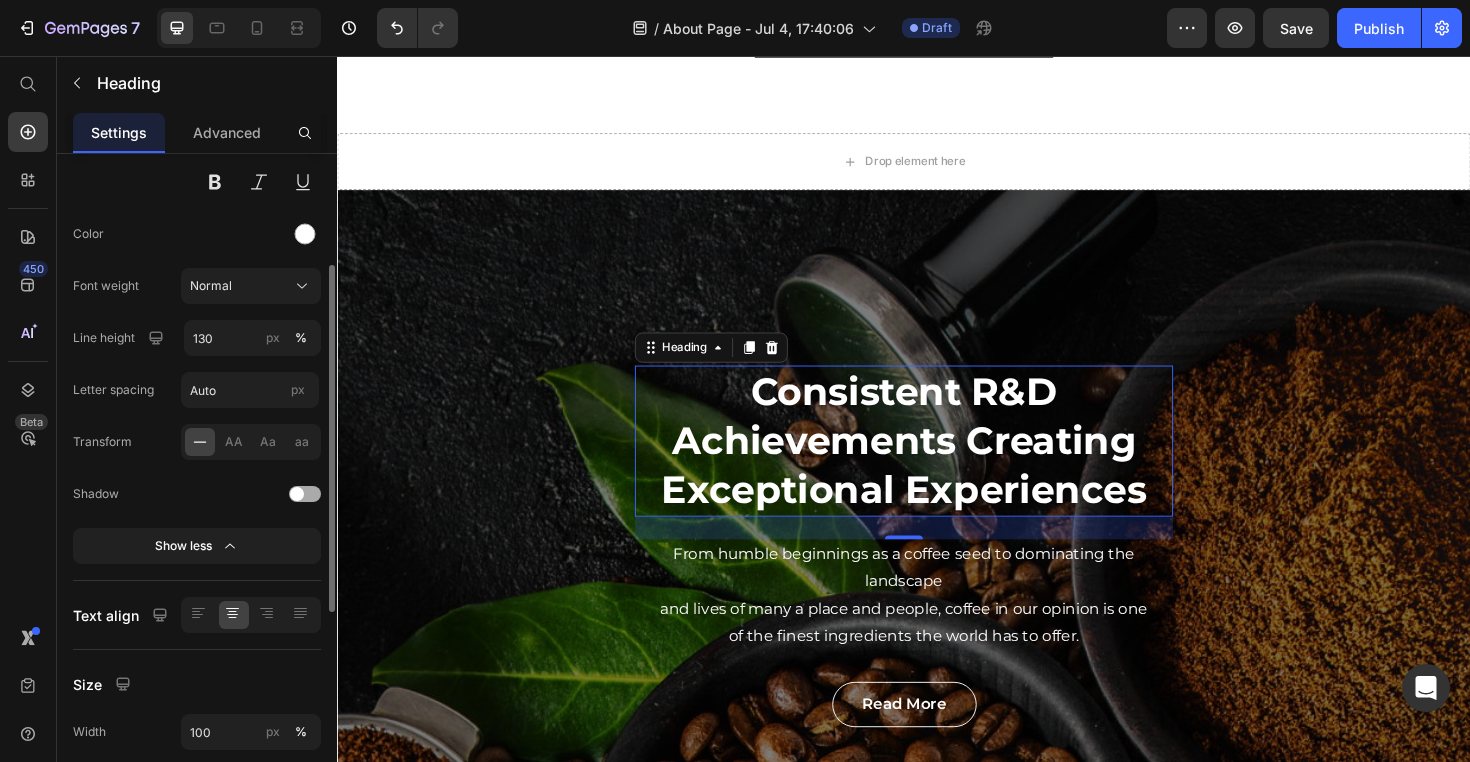 click at bounding box center (220, 494) 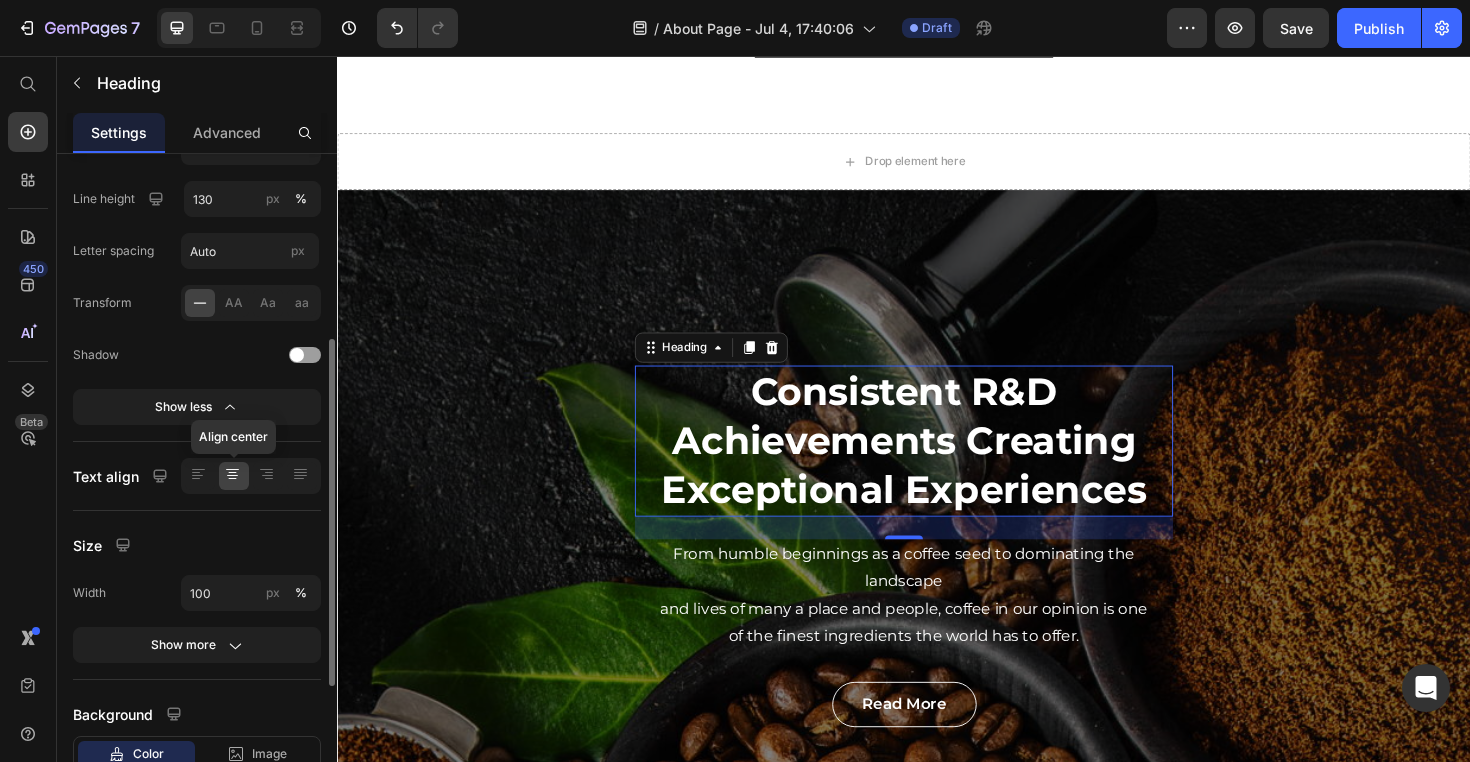 scroll, scrollTop: 442, scrollLeft: 0, axis: vertical 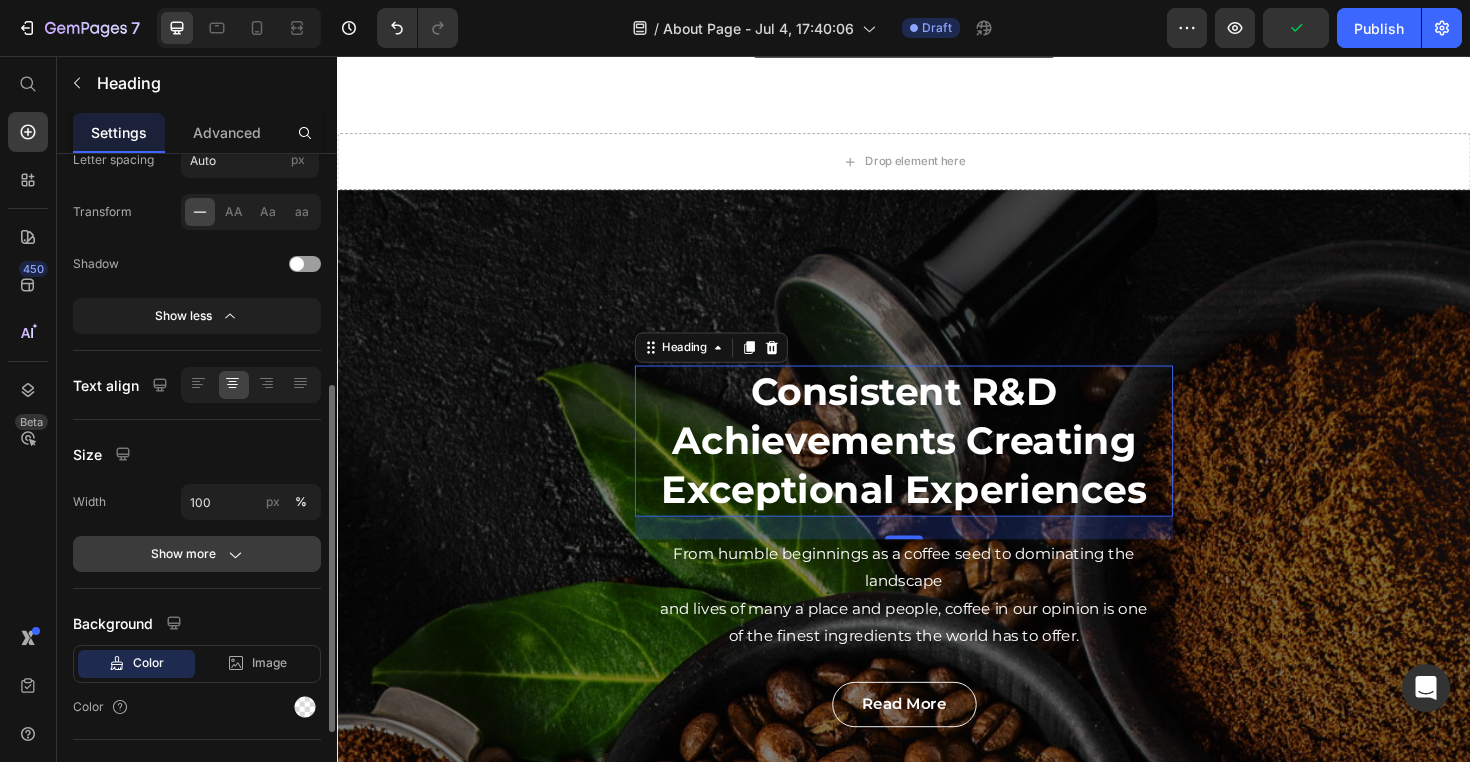 click 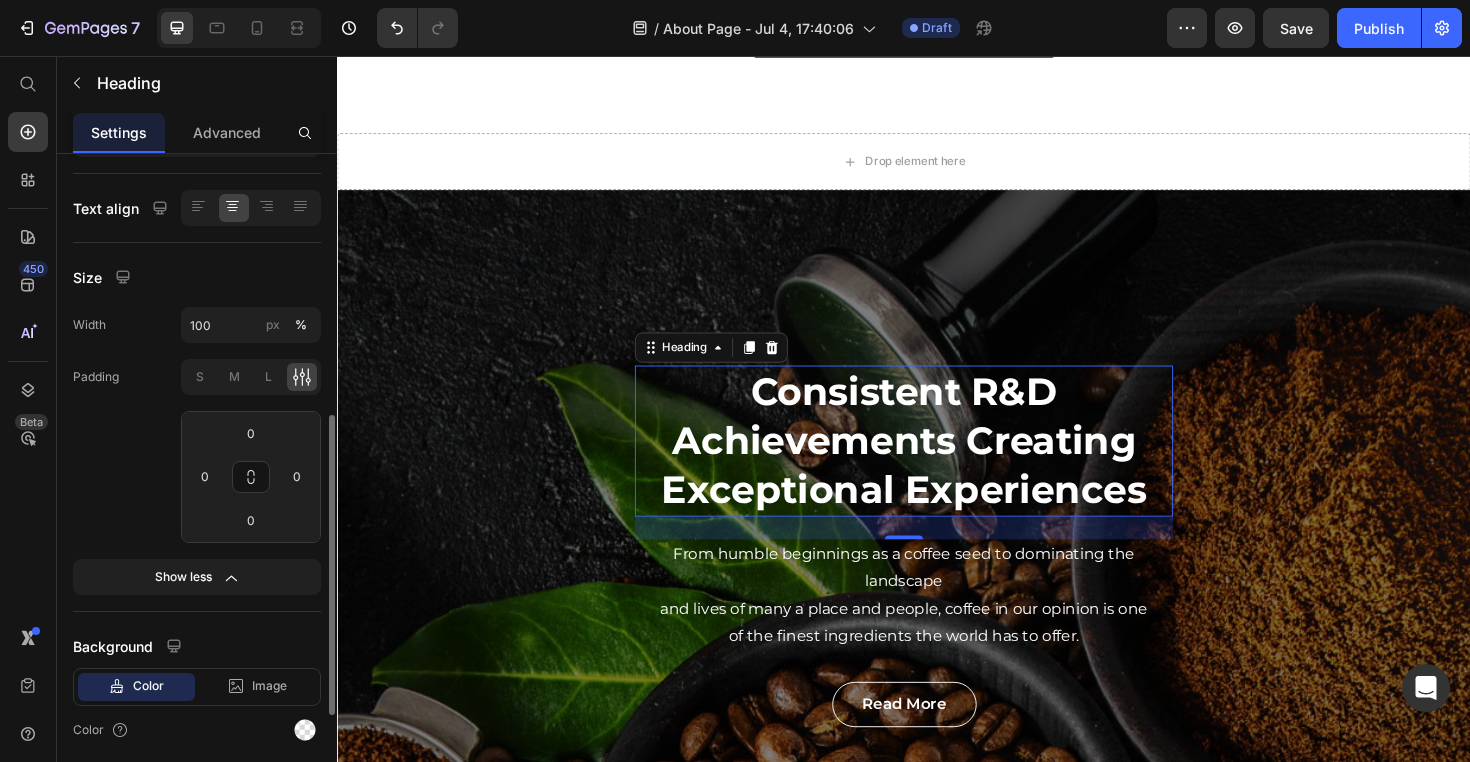 scroll, scrollTop: 595, scrollLeft: 0, axis: vertical 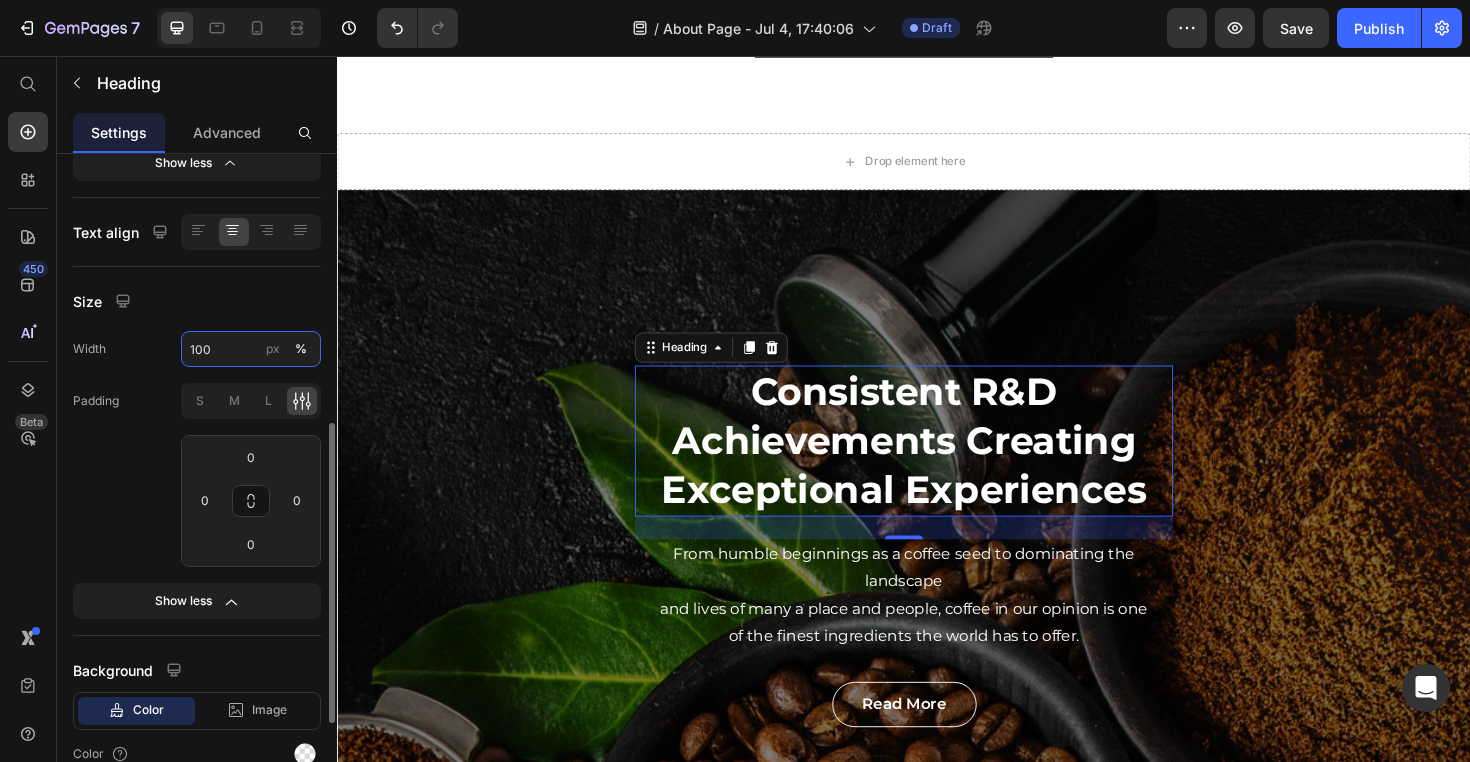 click on "100" at bounding box center [251, 349] 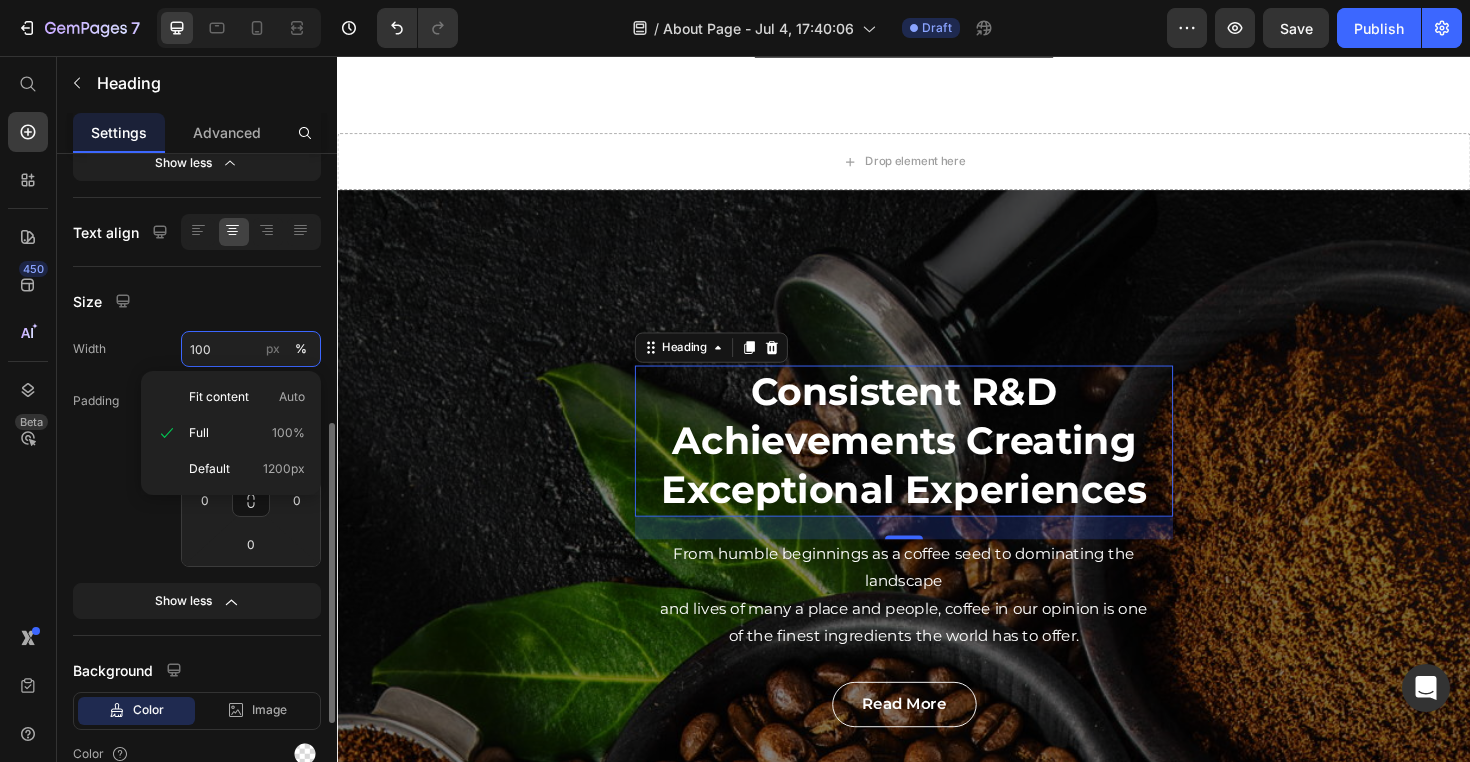 click on "100" at bounding box center [251, 349] 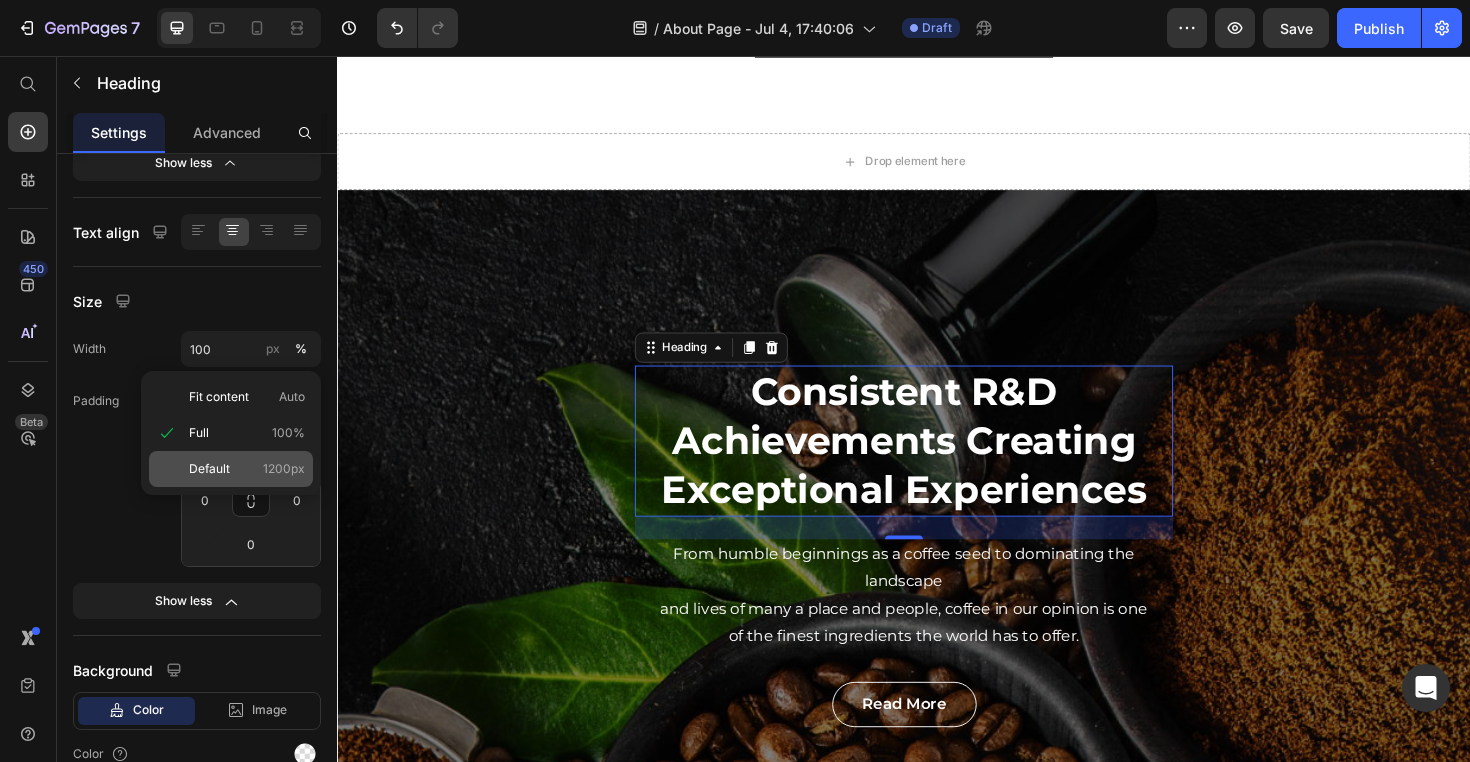 click on "Default" at bounding box center [209, 469] 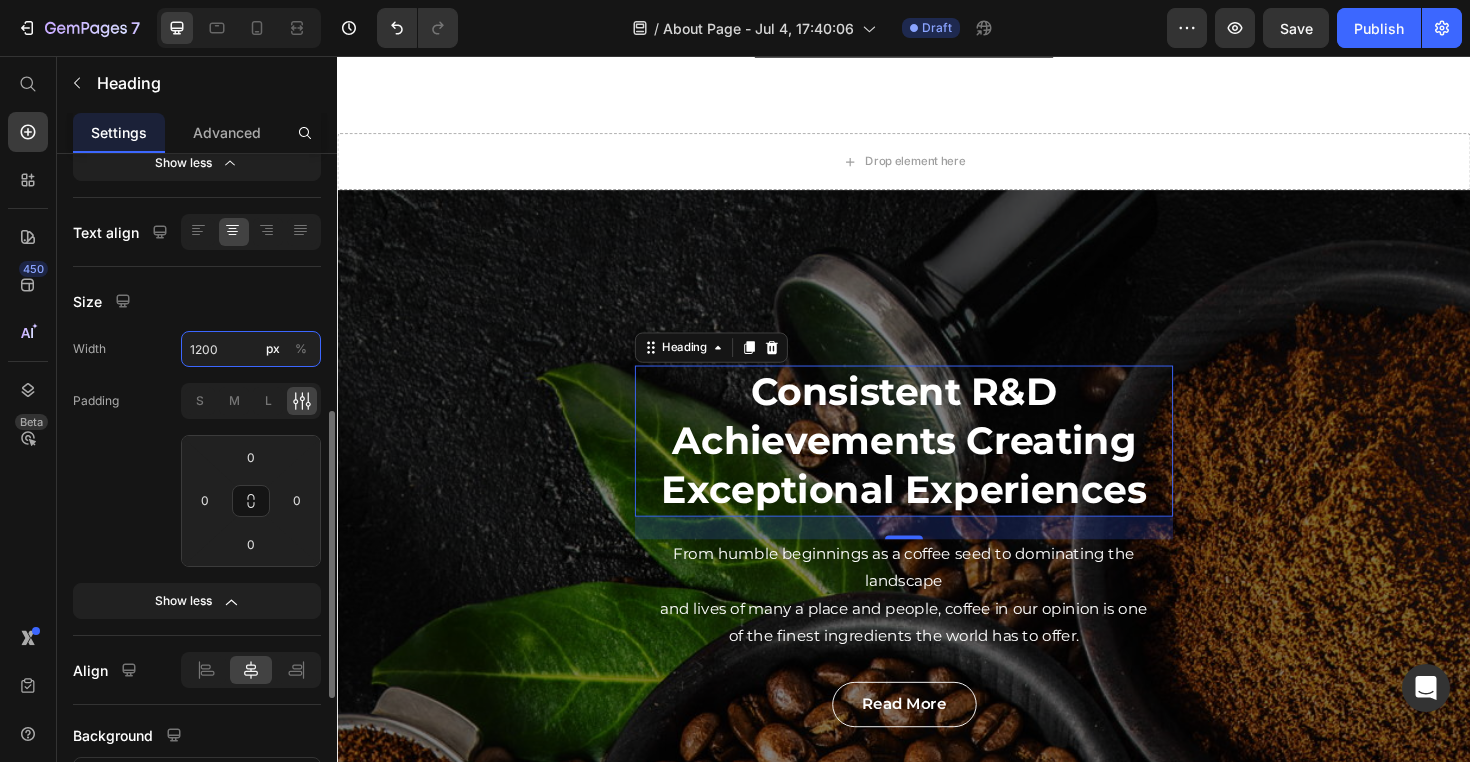 click on "1200" at bounding box center (251, 349) 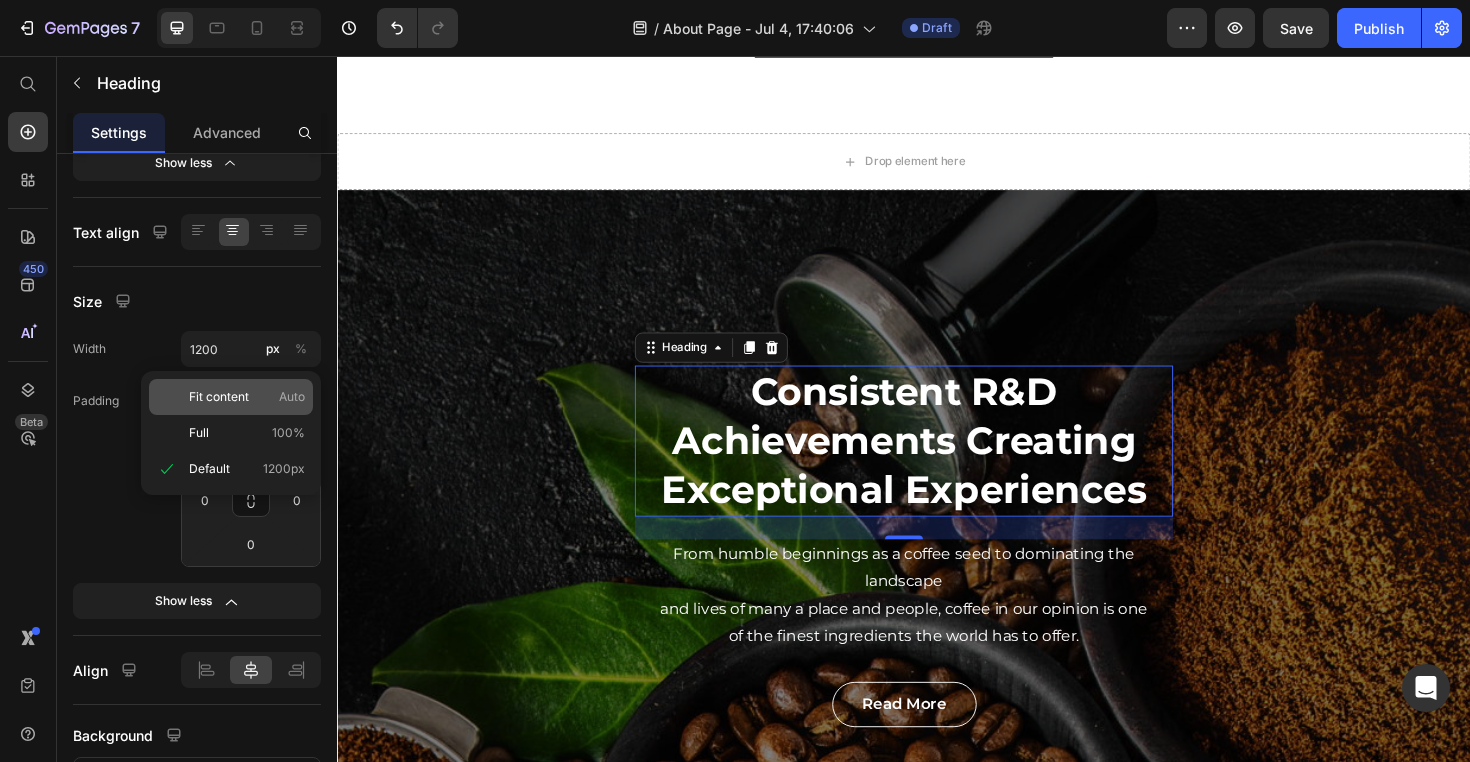 click on "Fit content" at bounding box center [219, 397] 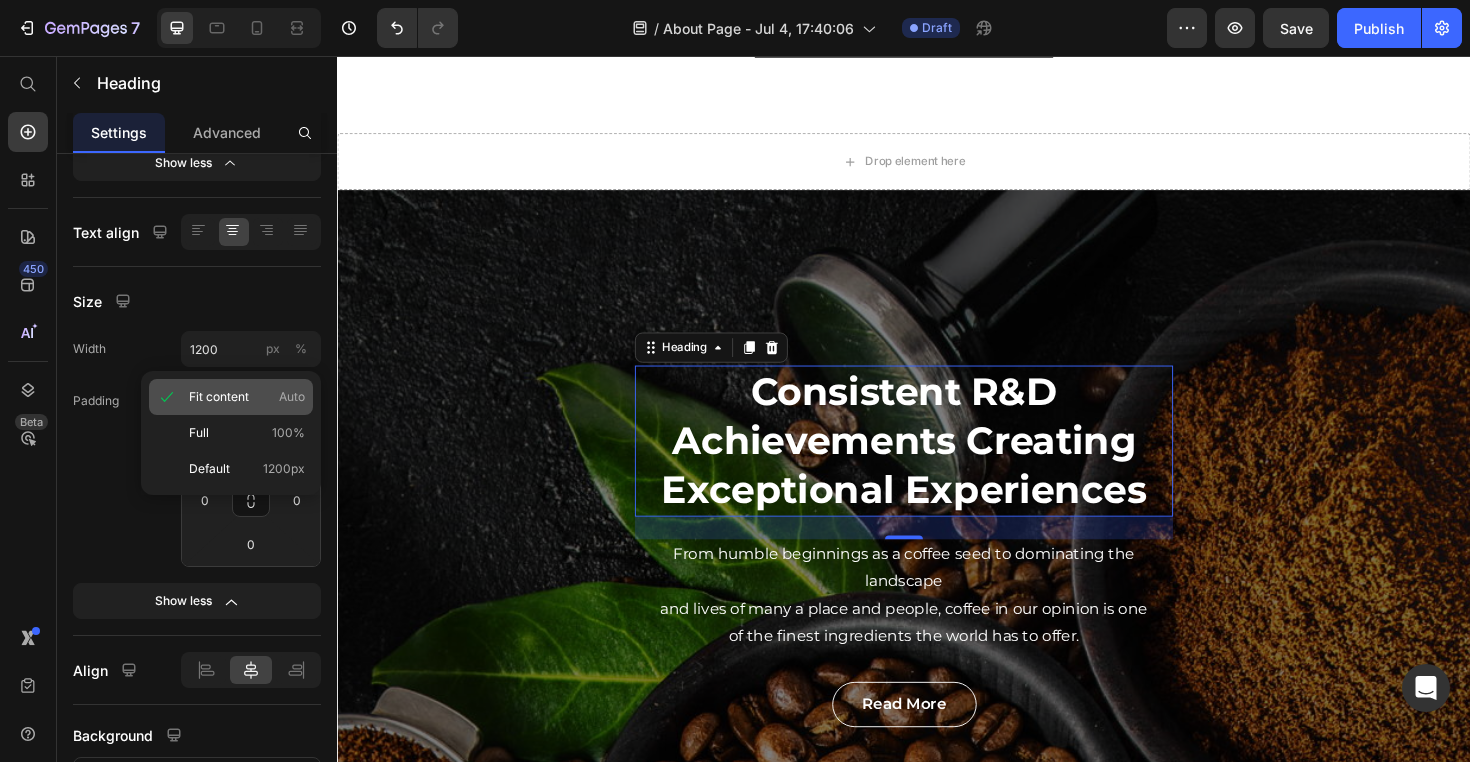 type on "Auto" 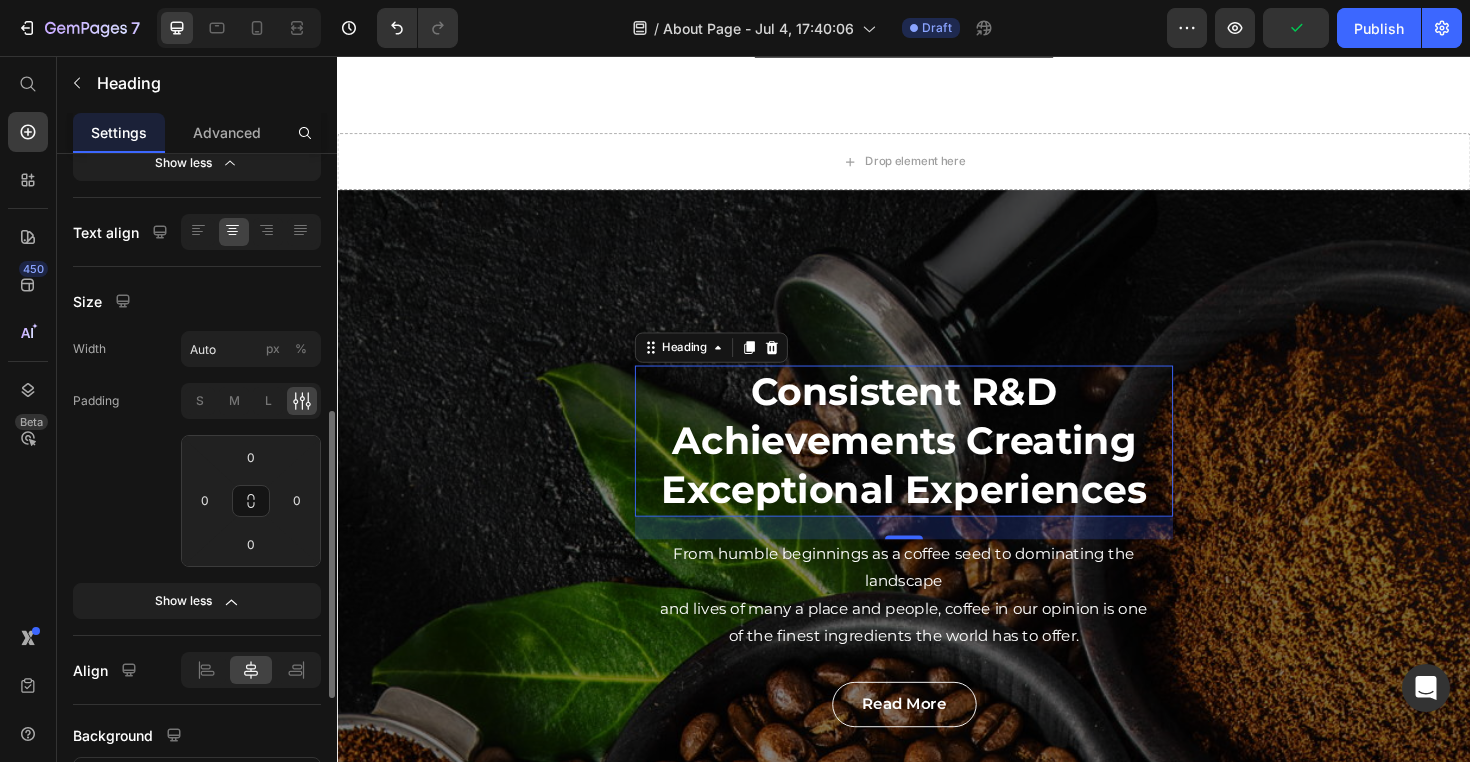 click on "Padding S M L 0 0 0 0" 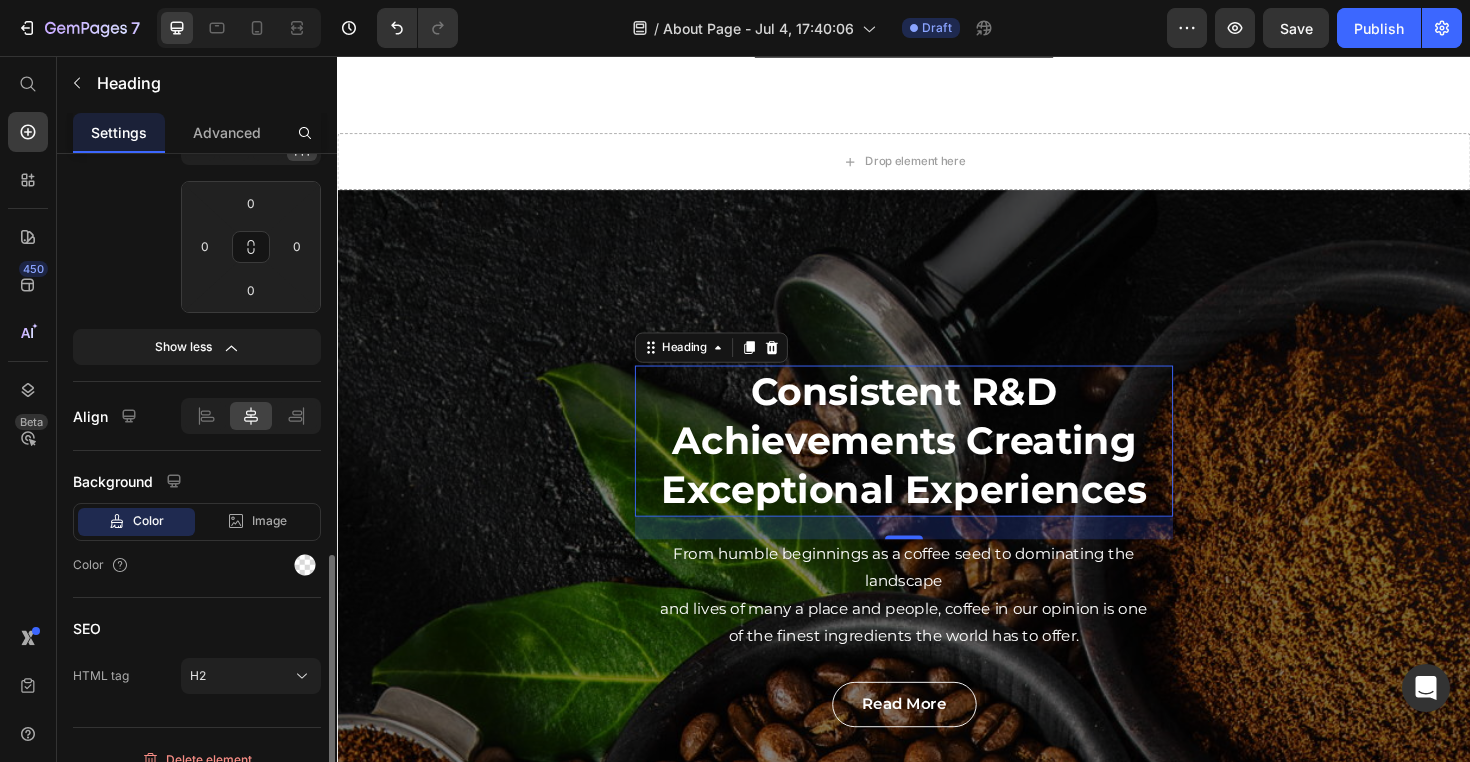 scroll, scrollTop: 872, scrollLeft: 0, axis: vertical 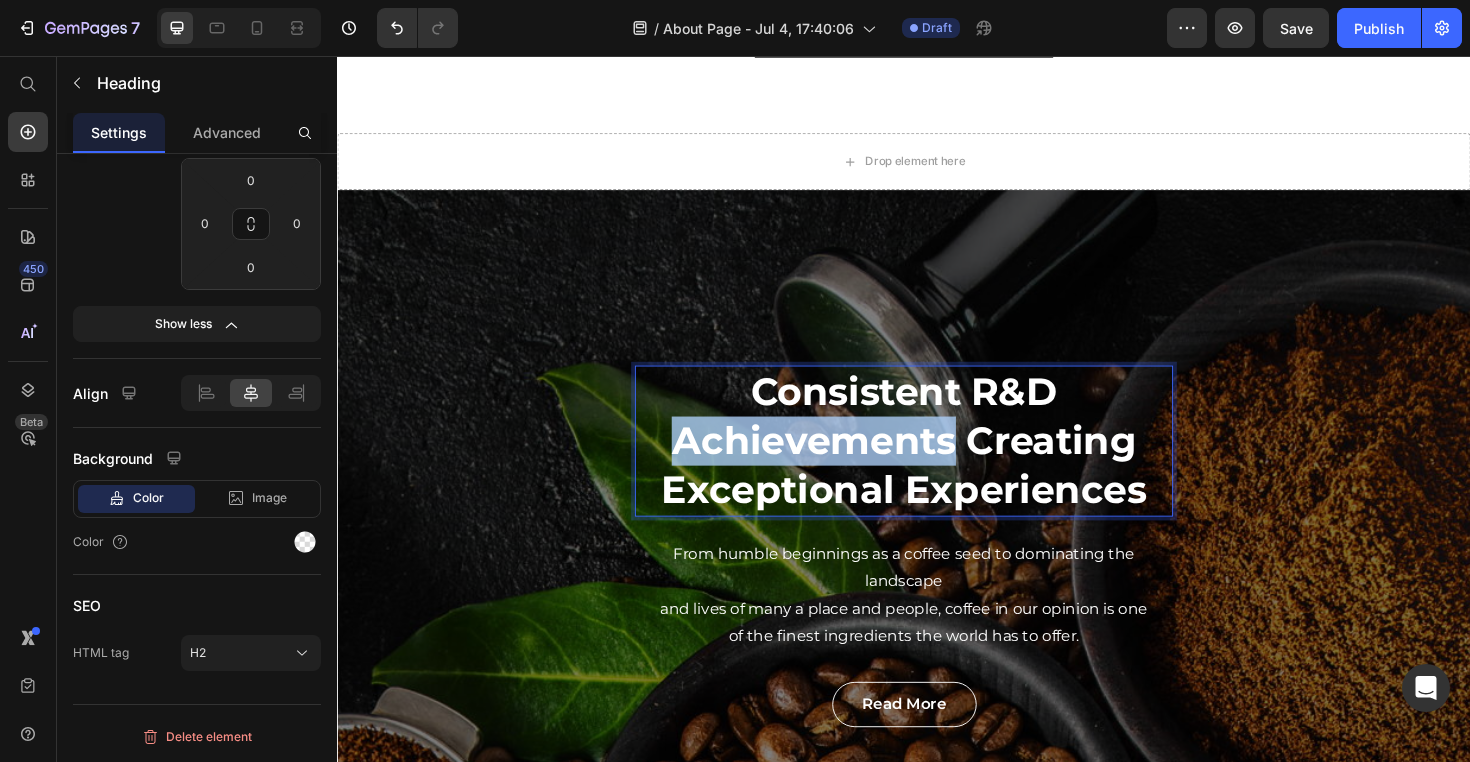 click on "Consistent R&D Achievements Creating Exceptional Experiences" at bounding box center [937, 463] 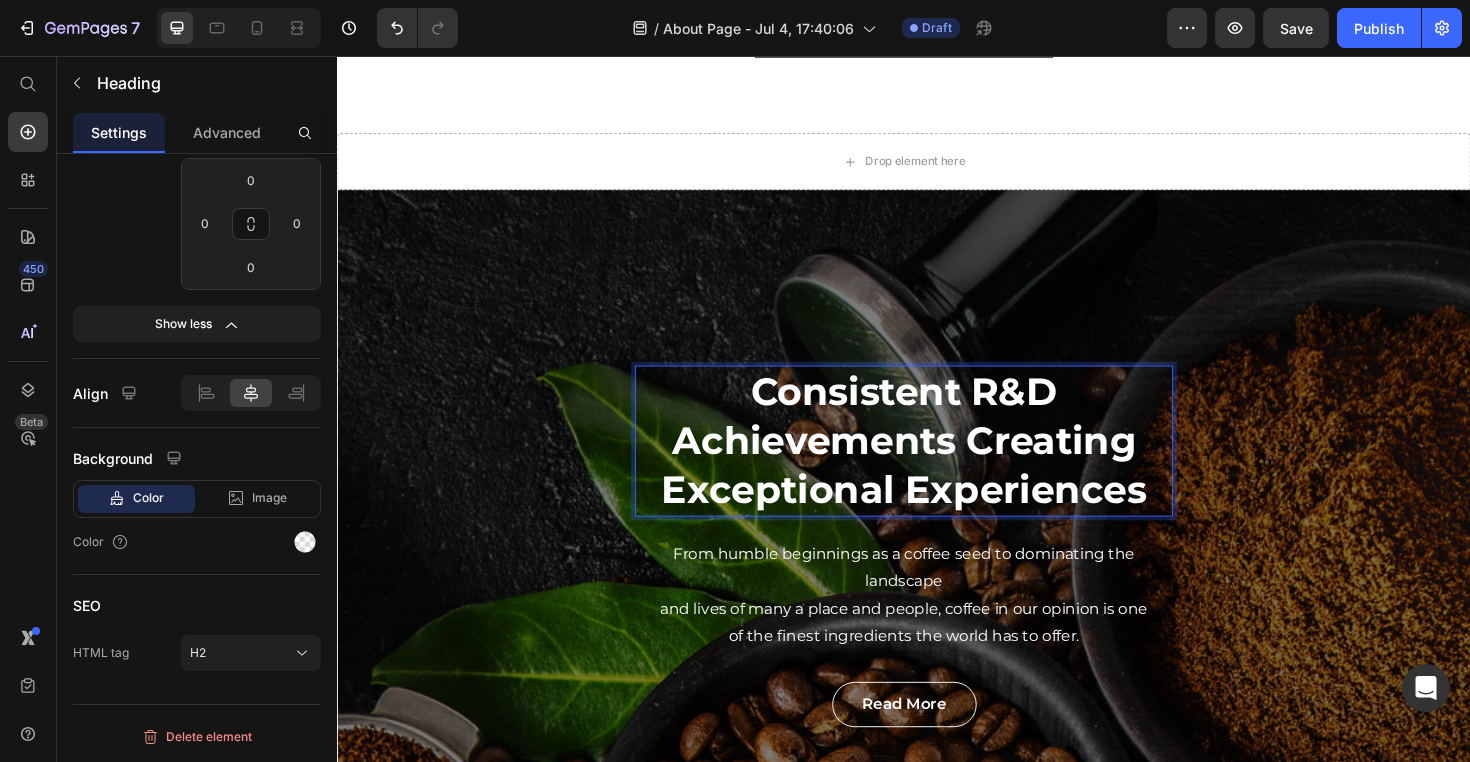 click on "Consistent R&D Achievements Creating Exceptional Experiences" at bounding box center (937, 463) 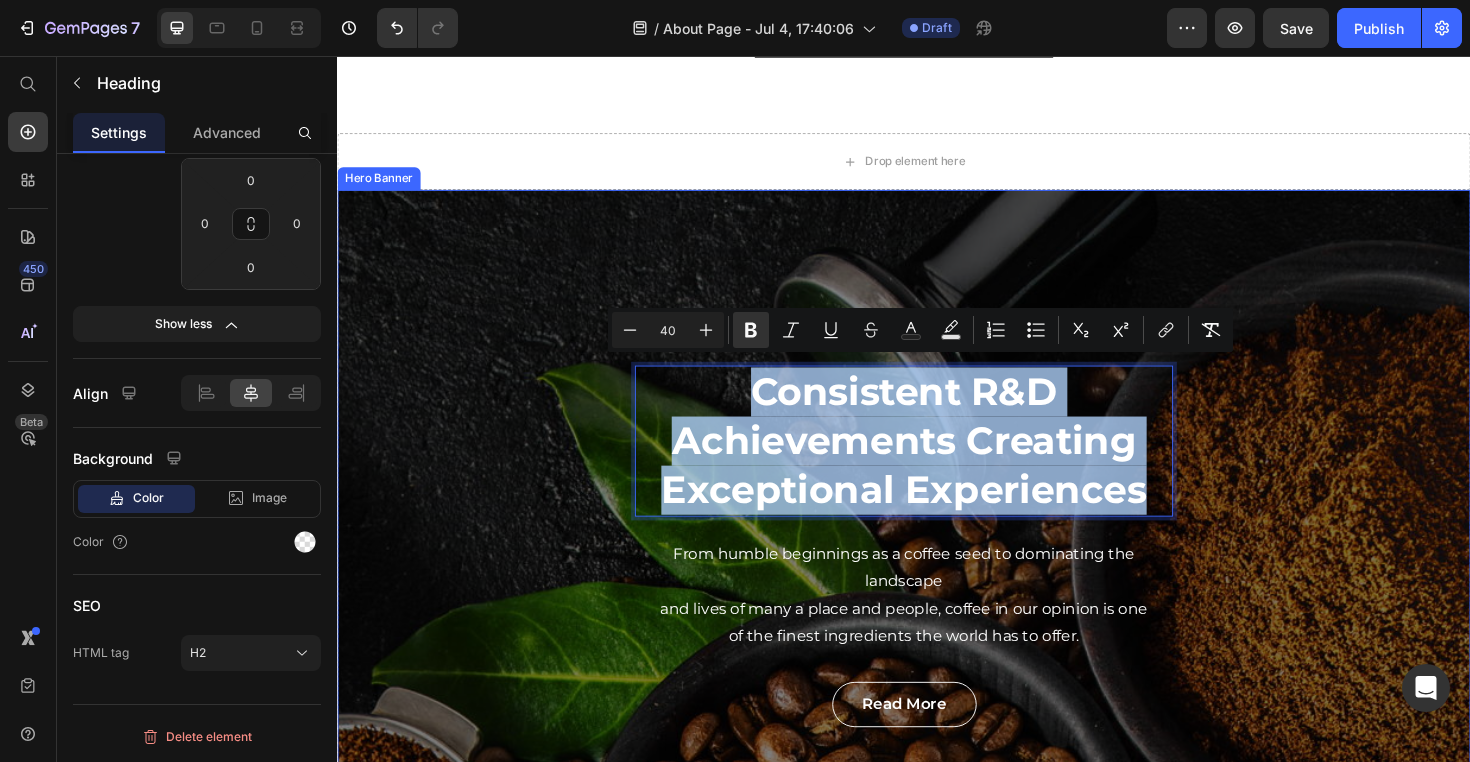 drag, startPoint x: 687, startPoint y: 409, endPoint x: 1231, endPoint y: 528, distance: 556.8635 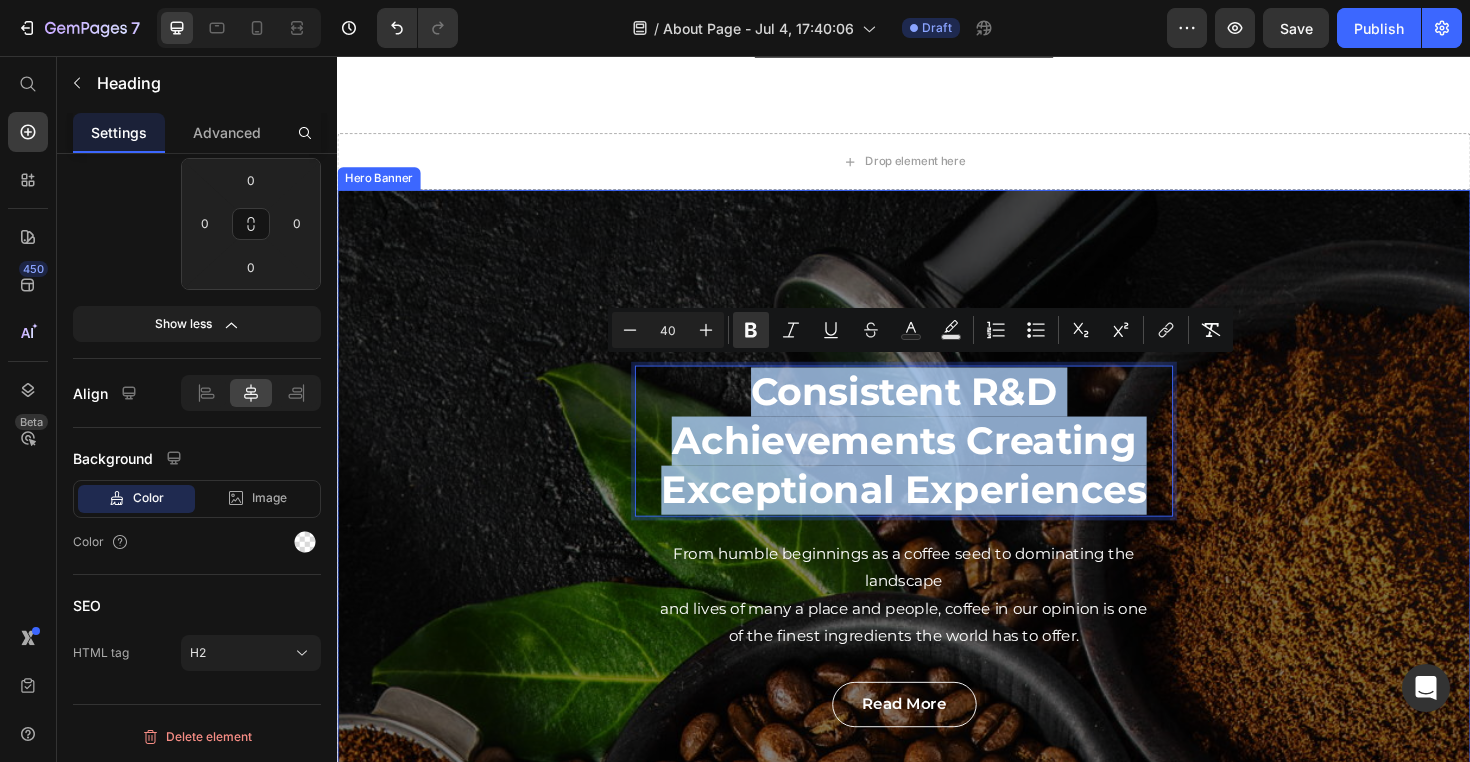 click on "Consistent R&D Achievements Creating Exceptional Experiences Heading   24 From humble beginnings as a coffee seed to dominating the landscape and lives of many a place and people, coffee in our opinion is one of the finest ingredients the world has to offer. Text block read more Button Row" at bounding box center (937, 575) 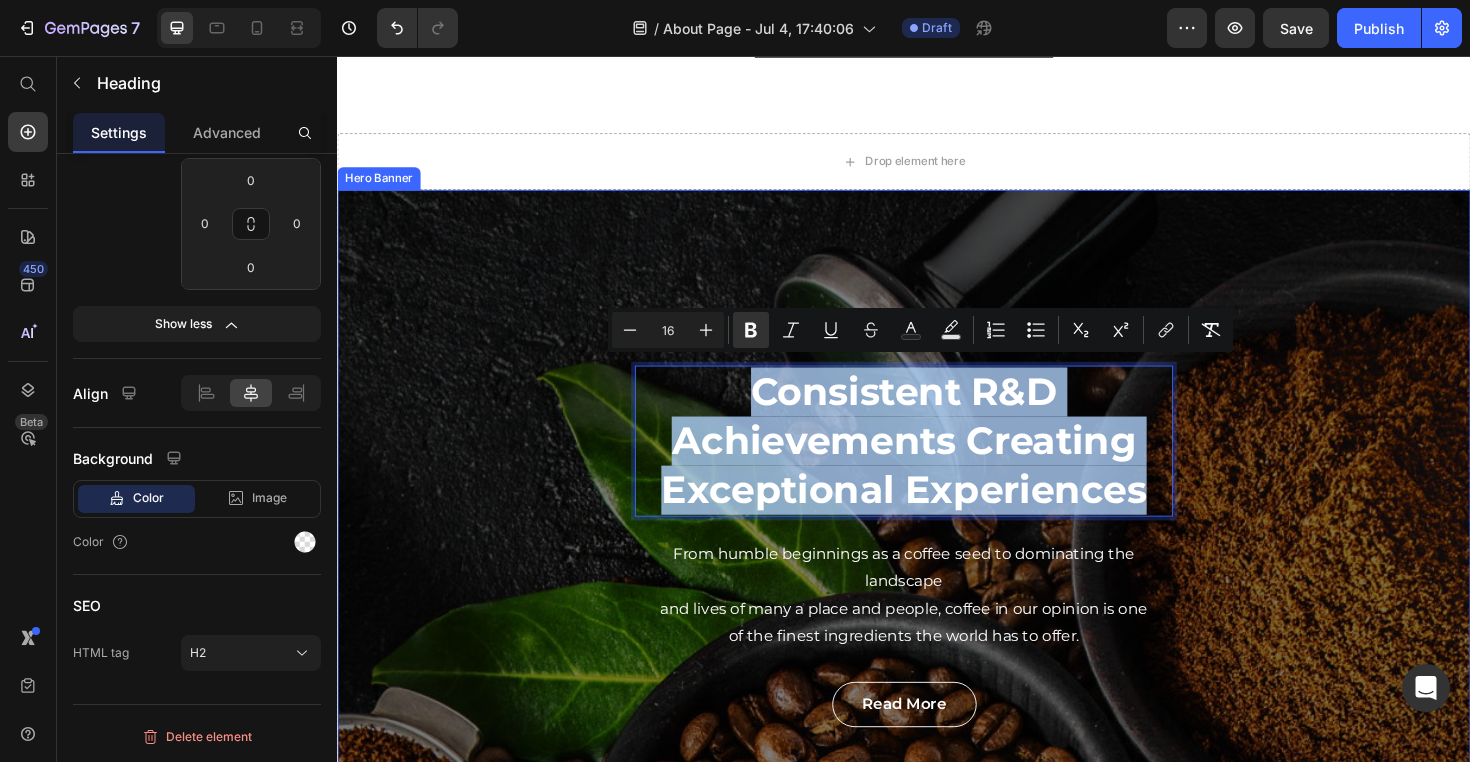 click on "Consistent R&D Achievements Creating Exceptional Experiences Heading   24 From humble beginnings as a coffee seed to dominating the landscape and lives of many a place and people, coffee in our opinion is one of the finest ingredients the world has to offer. Text block read more Button Row" at bounding box center [937, 575] 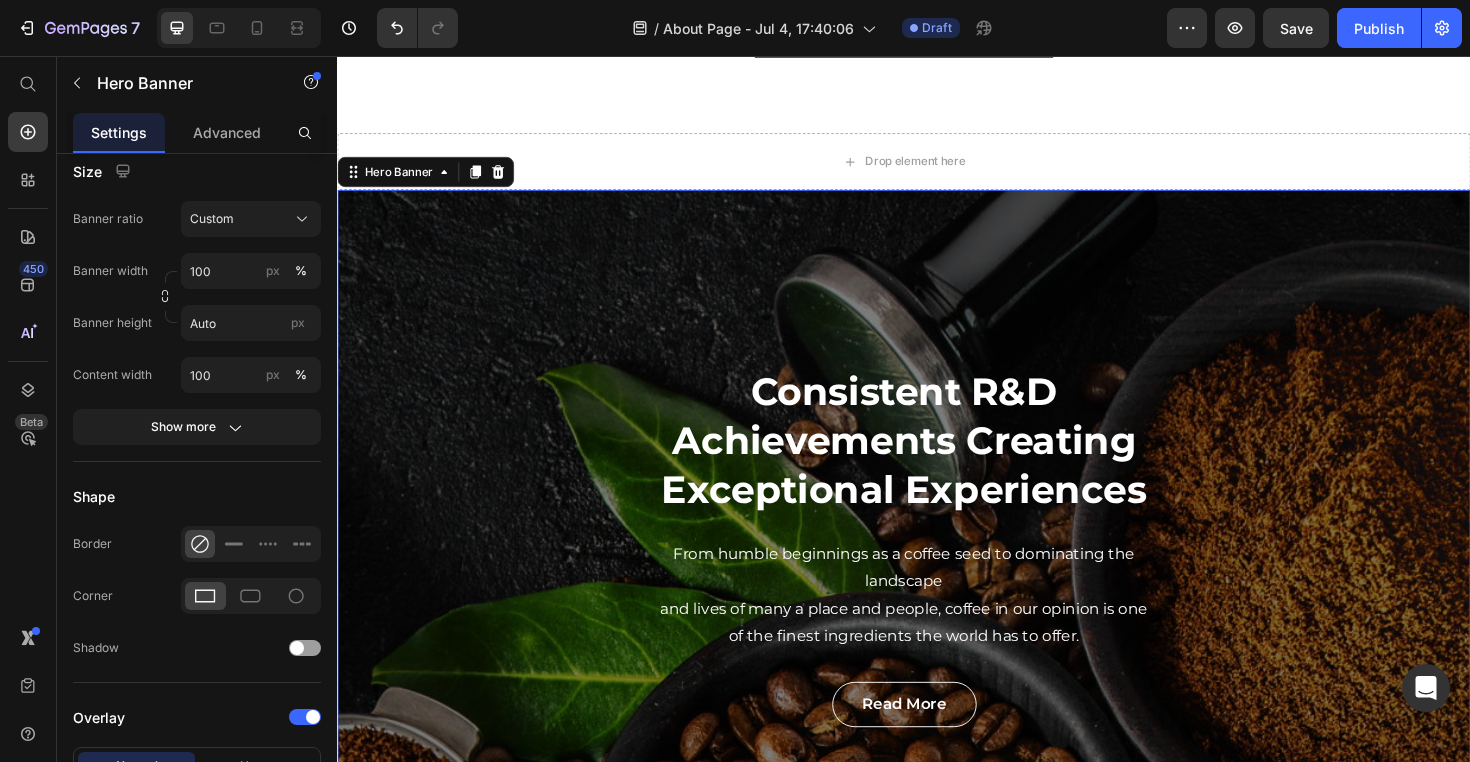 scroll, scrollTop: 0, scrollLeft: 0, axis: both 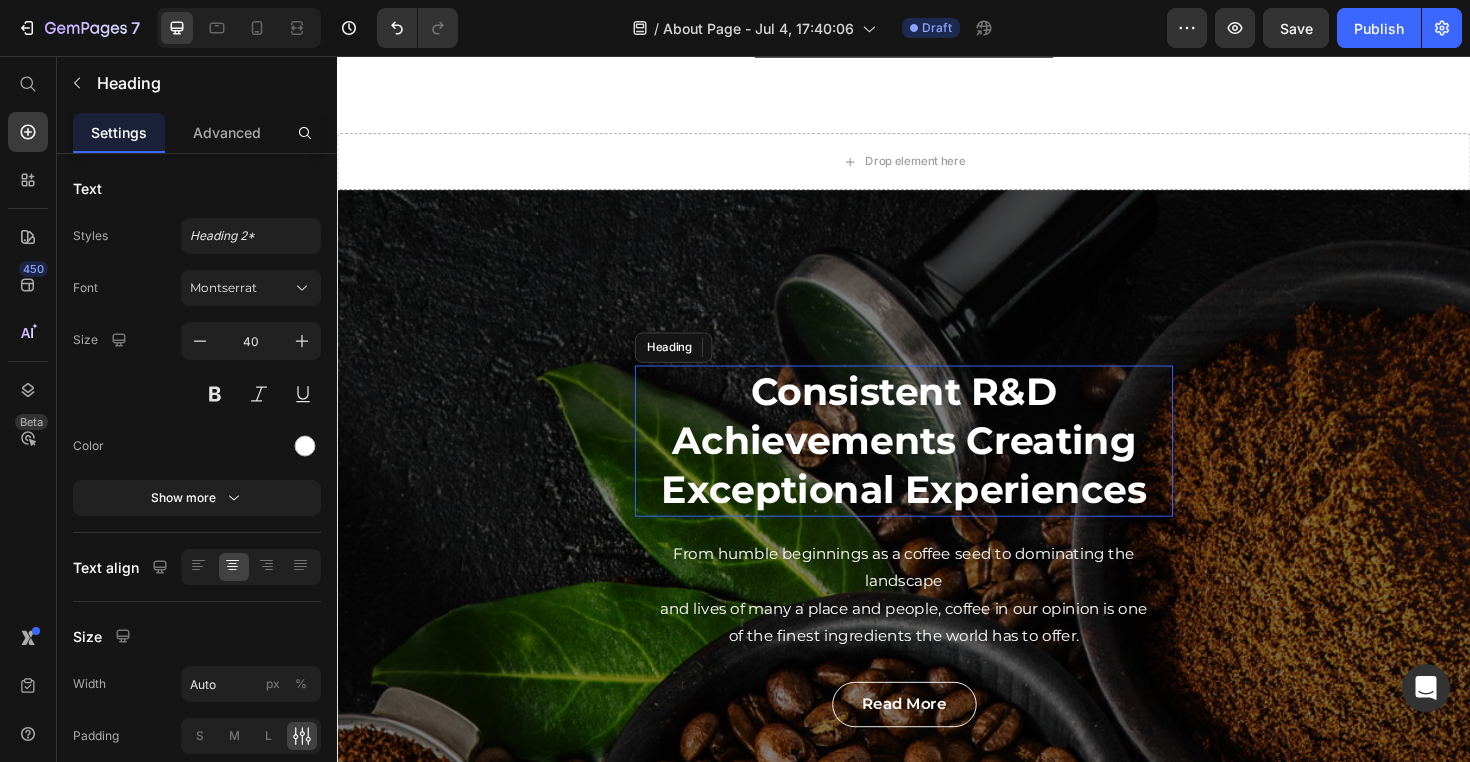 click on "Consistent R&D Achievements Creating Exceptional Experiences" at bounding box center (937, 463) 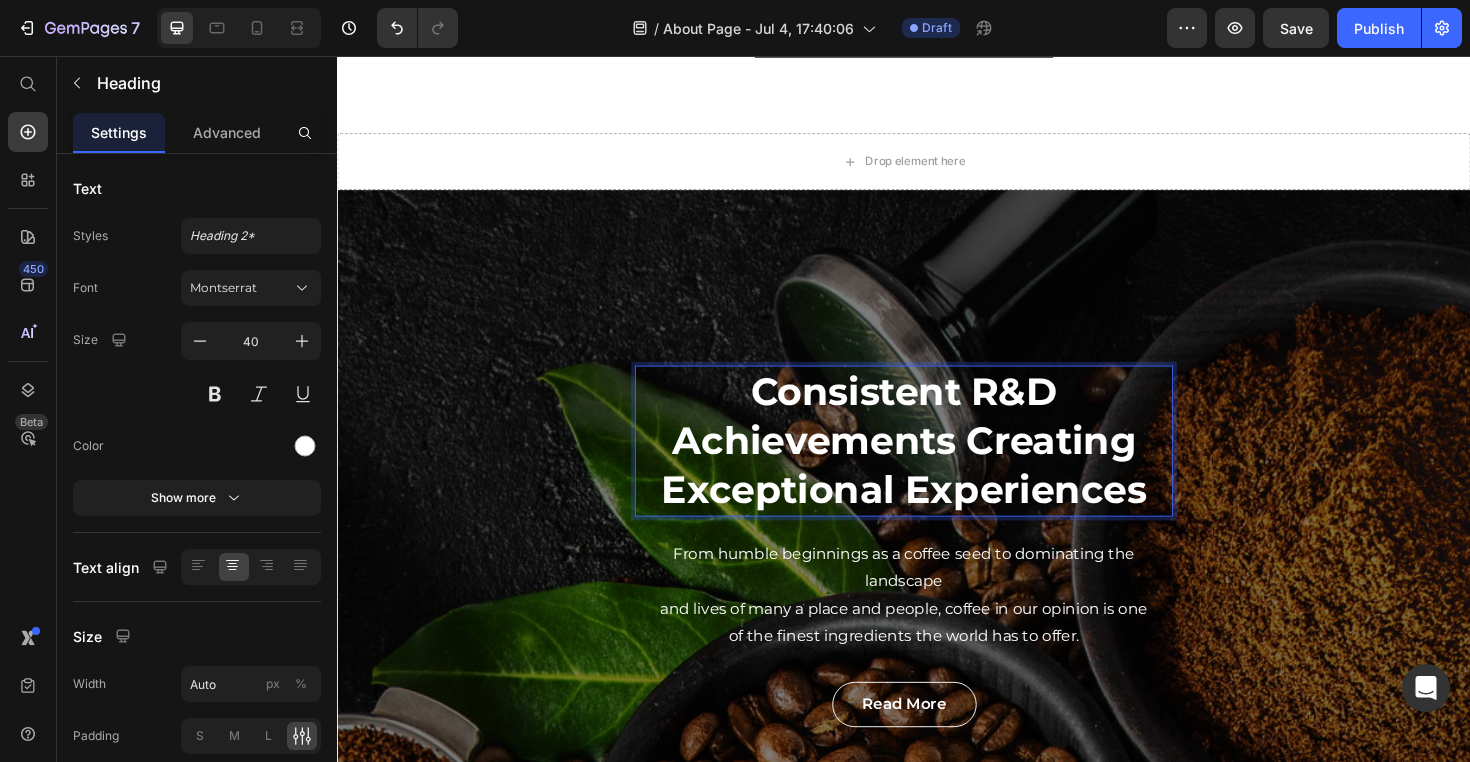 click on "Consistent R&D Achievements Creating Exceptional Experiences" at bounding box center (937, 464) 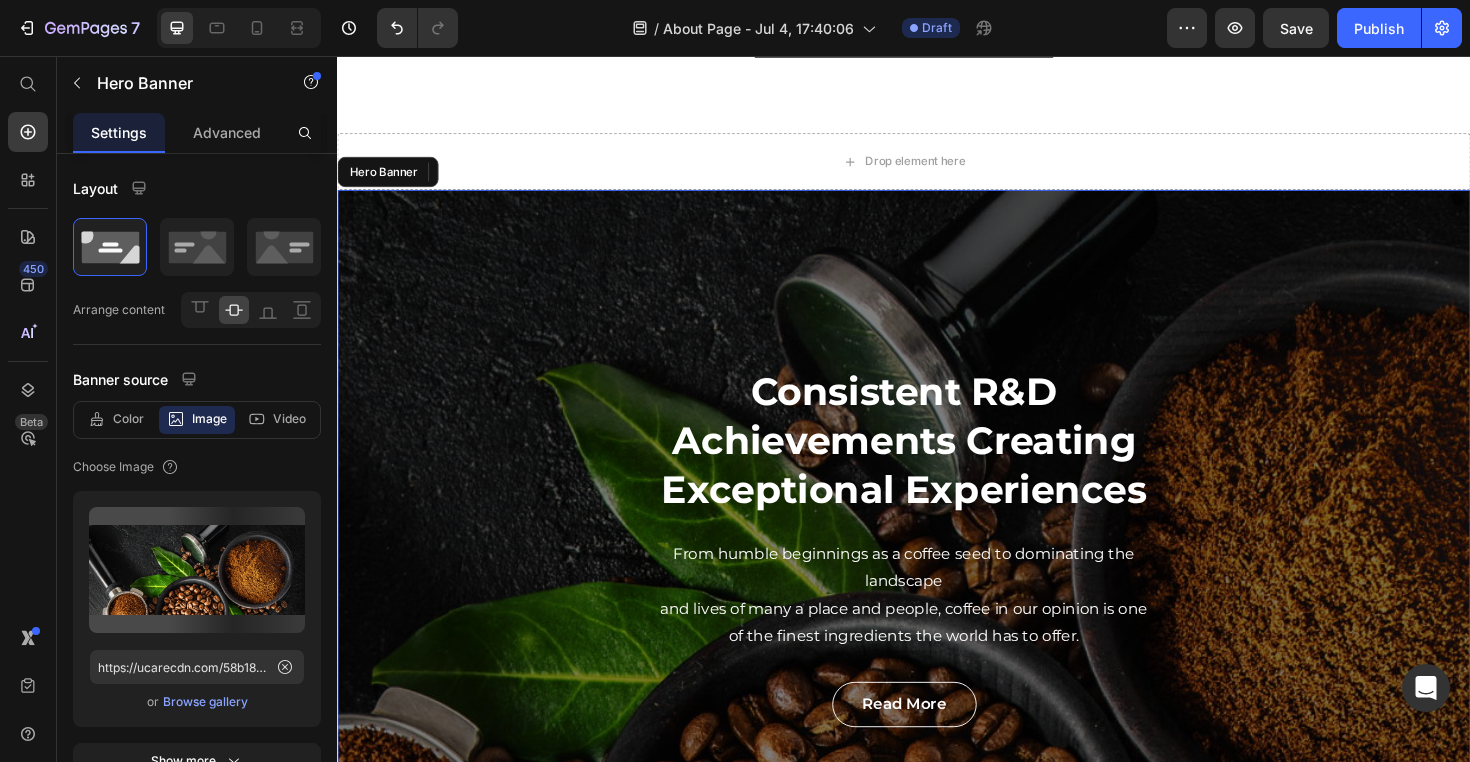 click on "⁠⁠⁠⁠⁠⁠⁠ Consistent R&D Achievements Creating Exceptional Experiences Heading 24 From humble beginnings as a coffee seed to dominating the landscape and lives of many a place and people, coffee in our opinion is one of the finest ingredients the world has to offer. Text block read more Button Row" at bounding box center (937, 575) 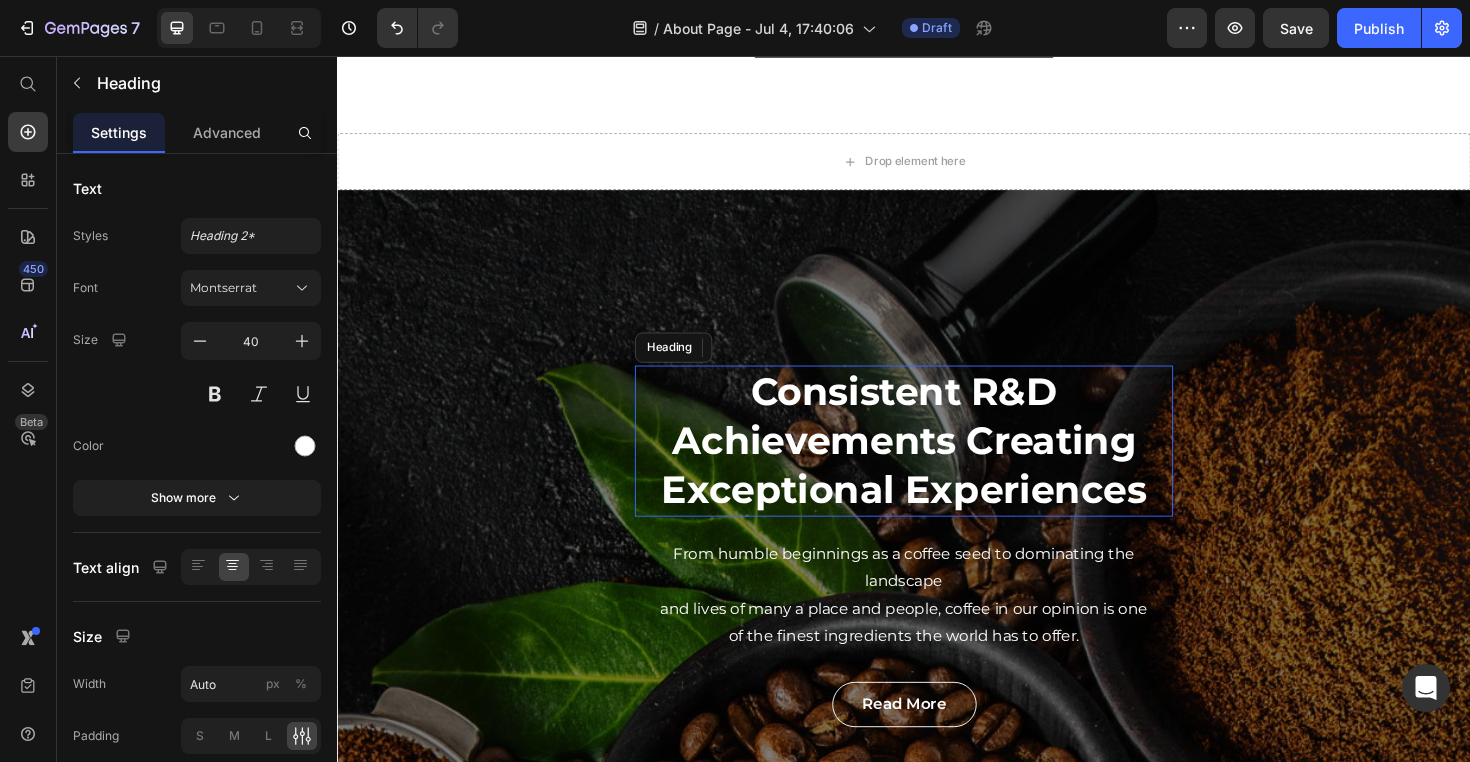 click on "Consistent R&D Achievements Creating Exceptional Experiences" at bounding box center [937, 463] 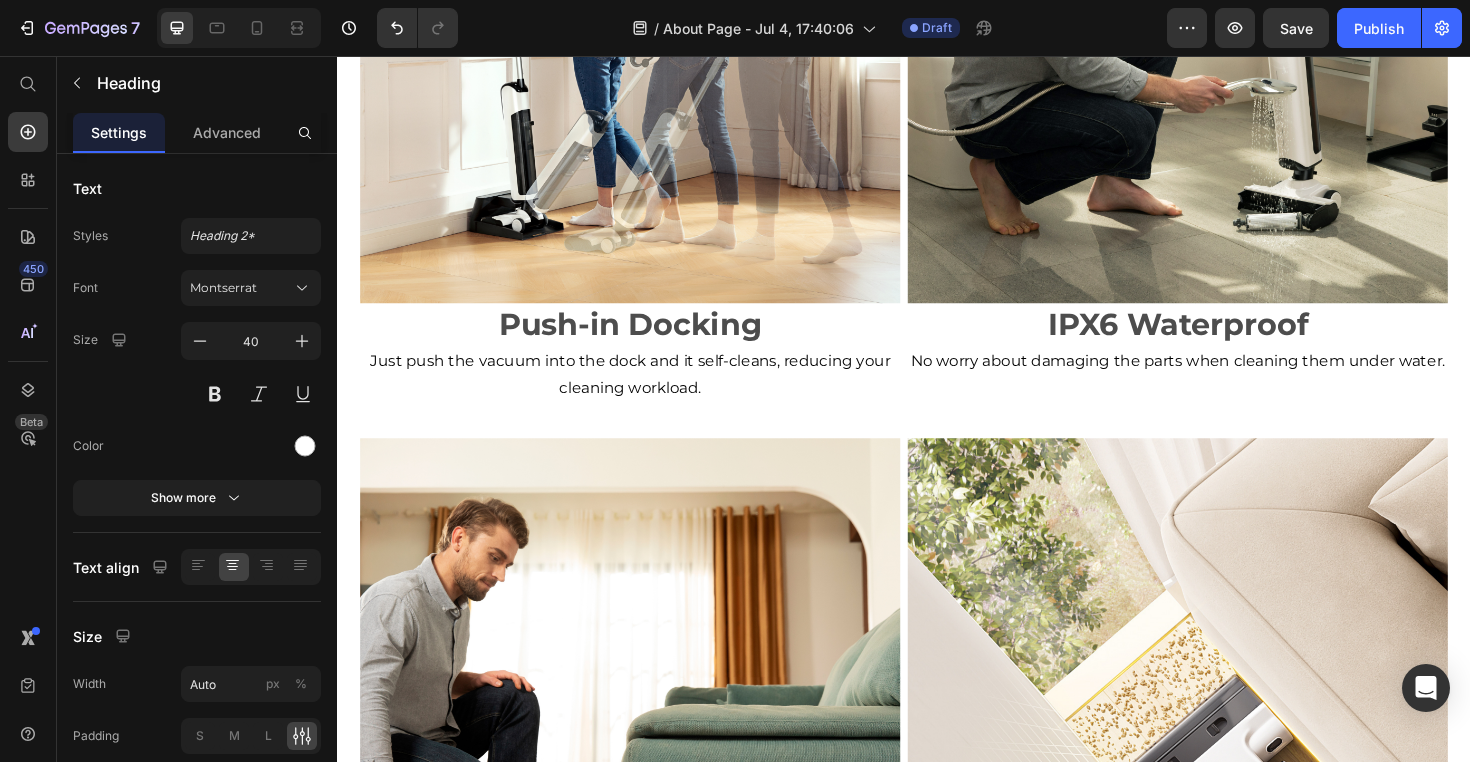 scroll, scrollTop: 3916, scrollLeft: 0, axis: vertical 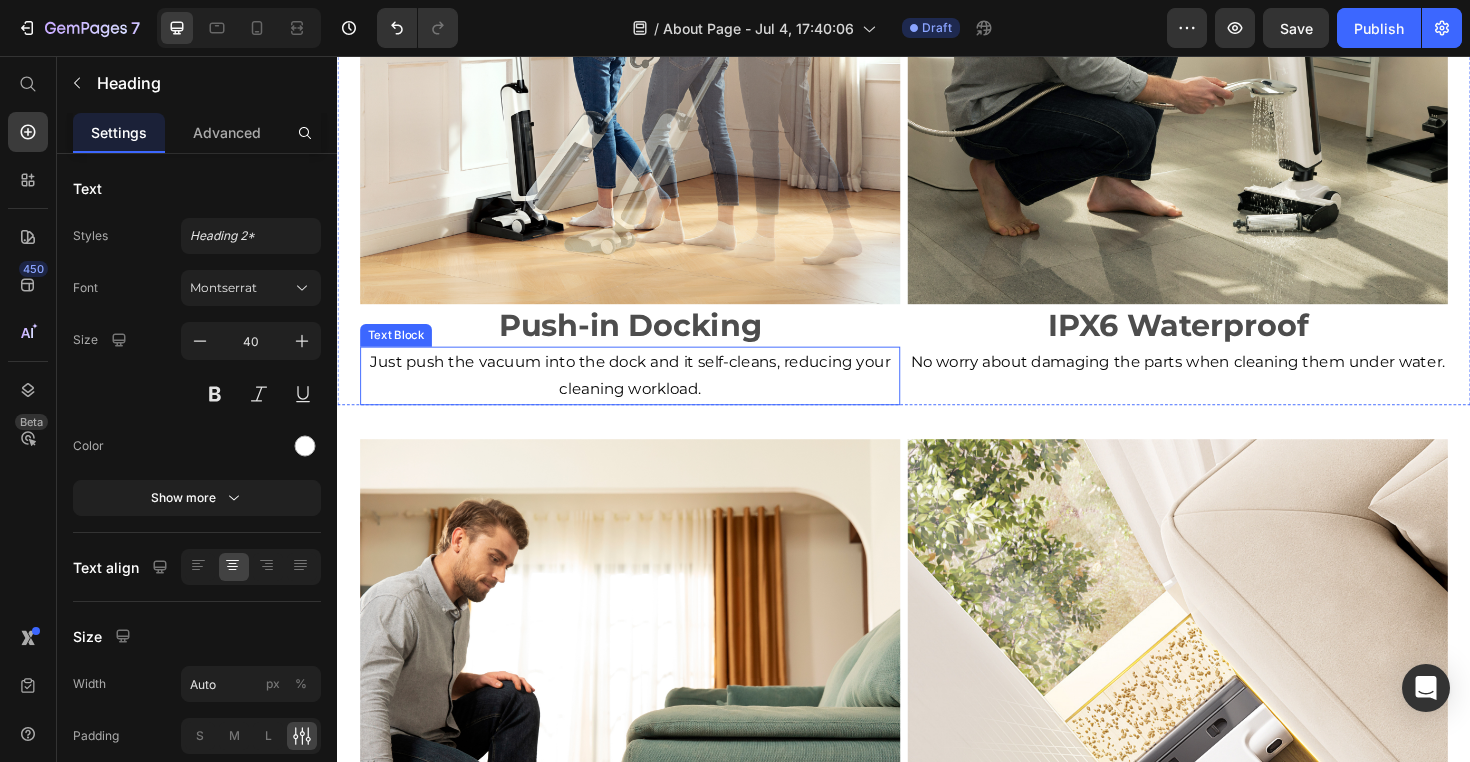 click on "Just push the vacuum into the dock and it self-cleans, reducing your cleaning workload." at bounding box center [647, 394] 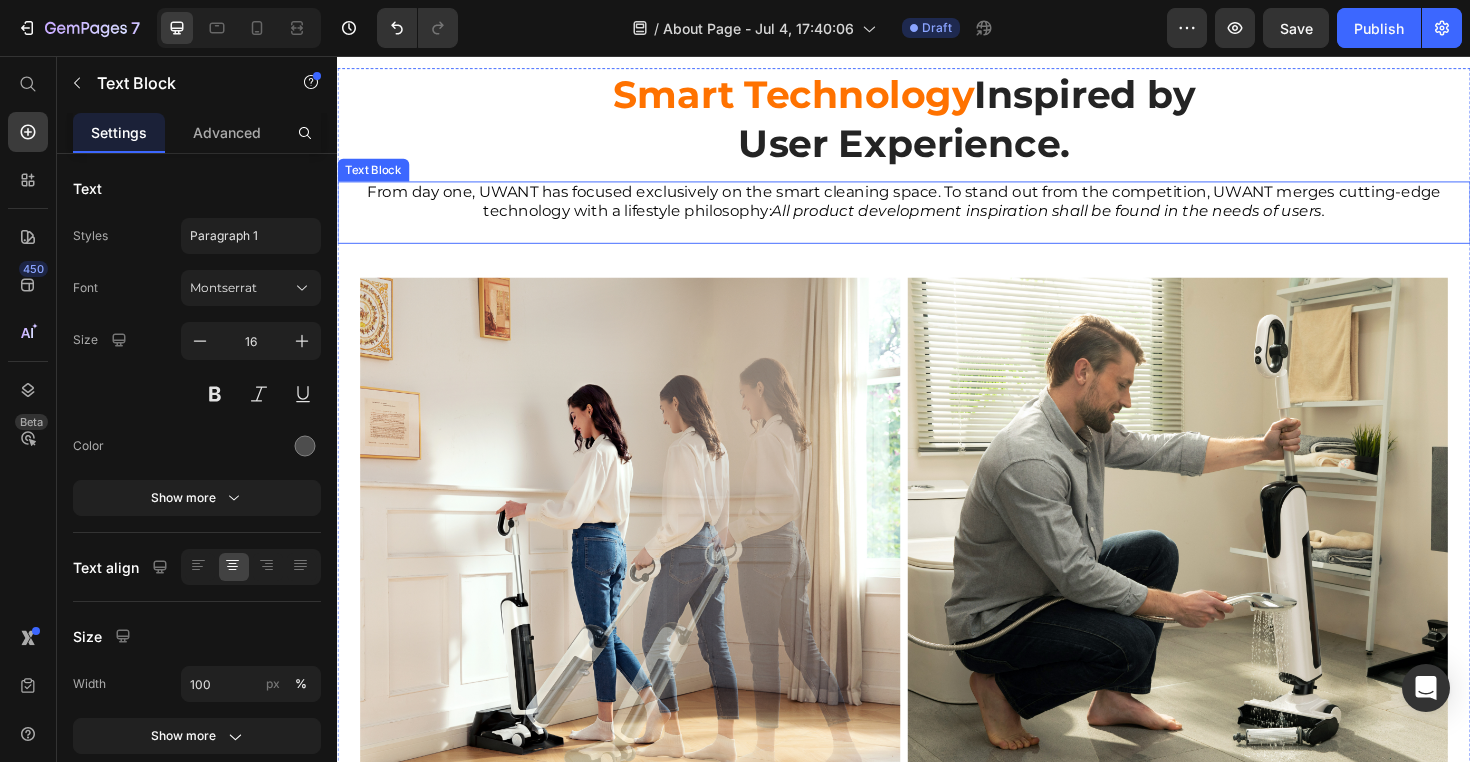 scroll, scrollTop: 2463, scrollLeft: 0, axis: vertical 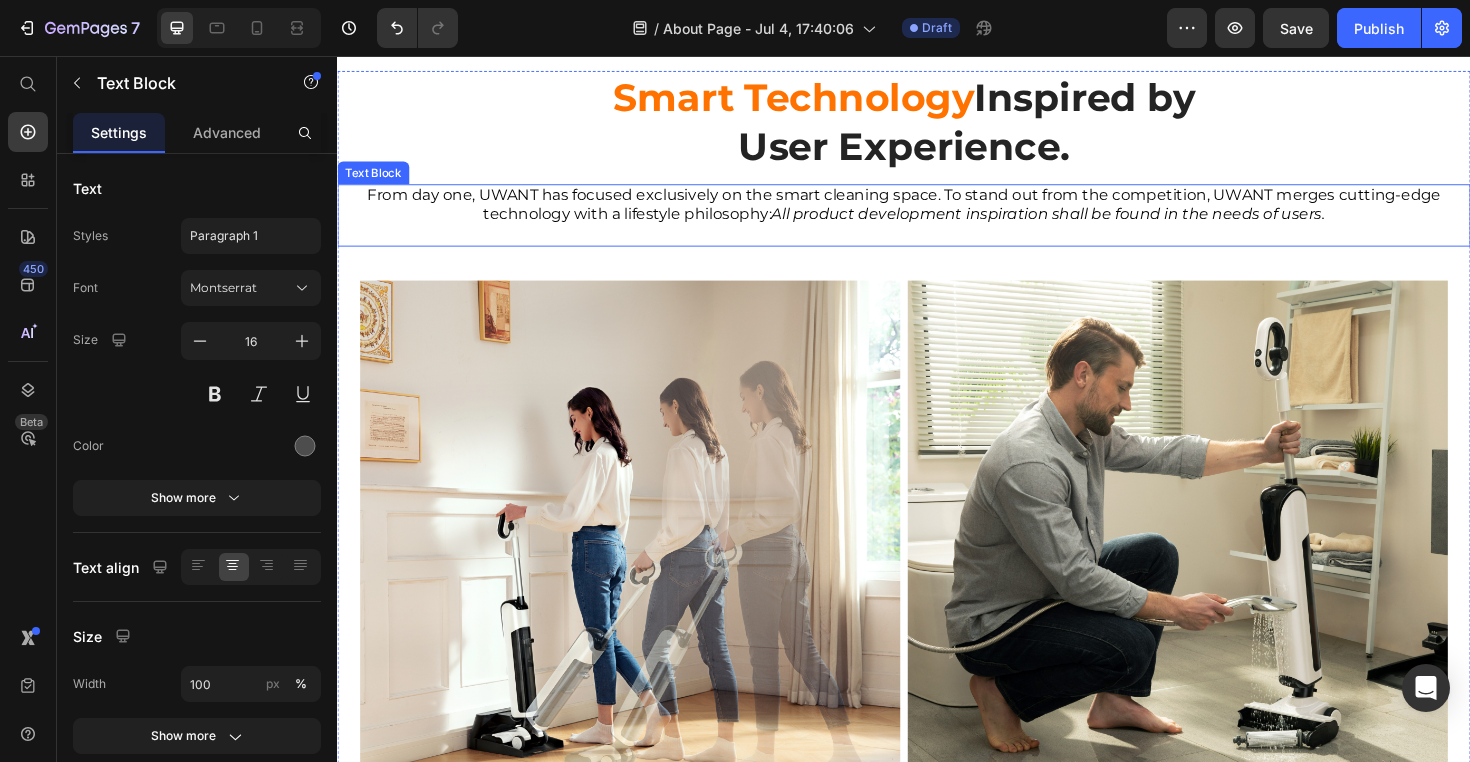 click at bounding box center (937, 245) 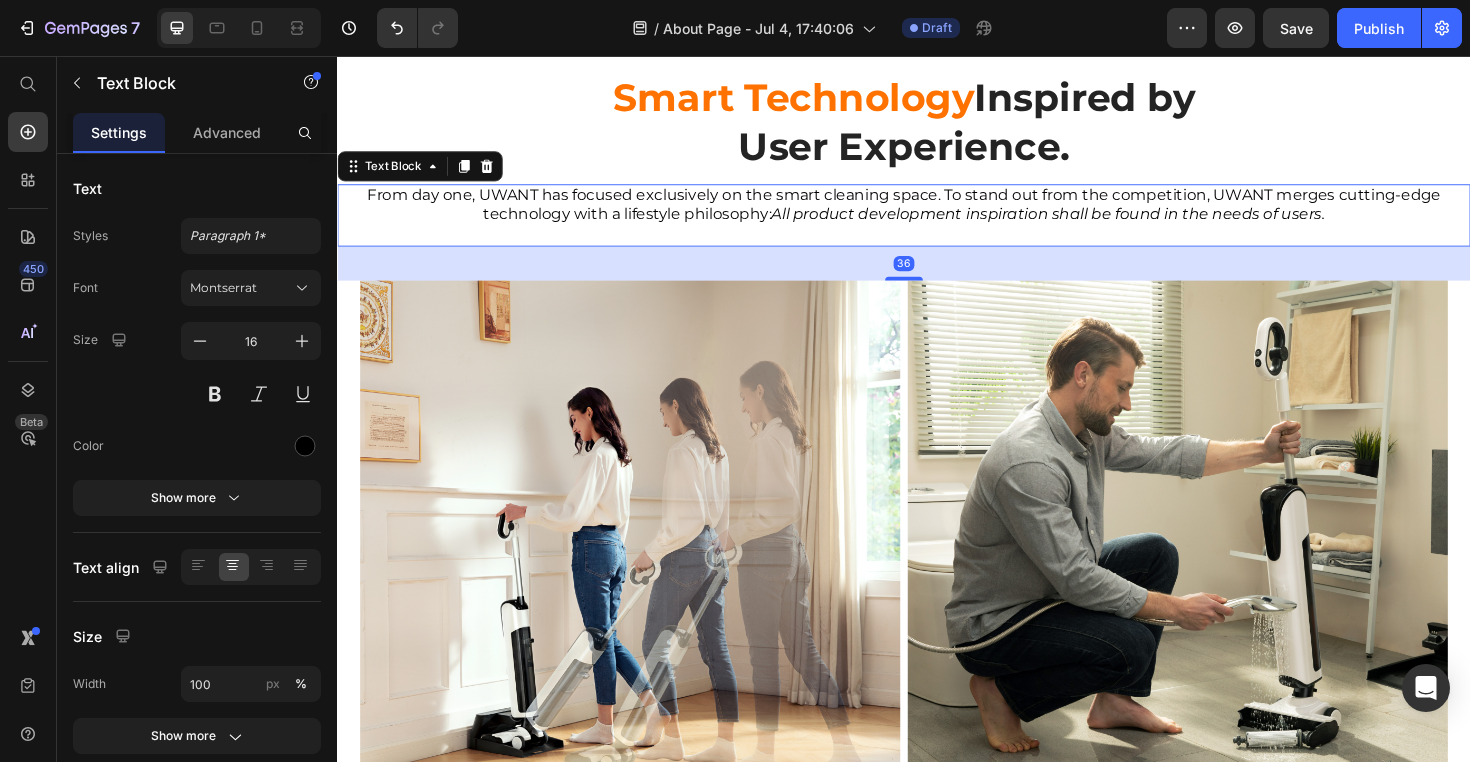 click on "From day one, UWANT has focused exclusively on the smart cleaning space. To stand out from the competition, UWANT merges cutting-edge technology with a lifestyle philosophy: All product development inspiration shall be found in the needs of users." at bounding box center [937, 215] 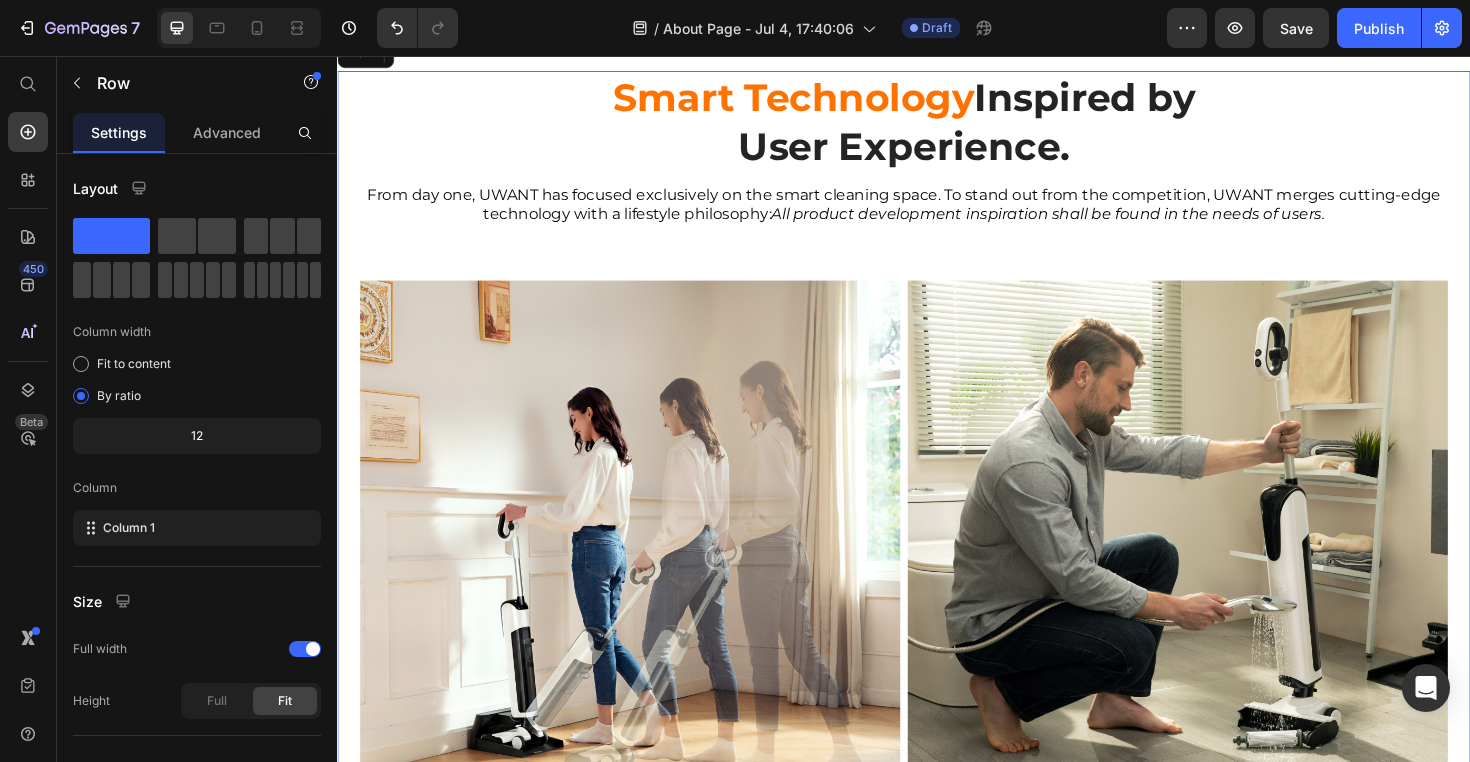 click on "Smart Technology  Inspired by  User Experience. Heading From day one, UWANT has focused exclusively on the smart cleaning space. To stand out from the competition, UWANT merges cutting-edge technology with a lifestyle philosophy:  All product development inspiration shall be found in the needs of users. Text Block   36 Image Push-in Docking  Text Block Just push the vacuum into the dock and it self-cleans, reducing your cleaning workload. Text Block Image IPX6 Waterproof Text Block No worry about damaging the parts when cleaning them under water. Text Block Row Image 180° Lay Flat Design Text Block No need to move heavy sofas, beds, or tables while cleaning Text Block Image Tri-Edge Cleaning Text Block Reaches baseboards, corners, and edge walls  where dirt usually hides. Text Block Row Text Block Reveal the Categories Button" at bounding box center (937, 971) 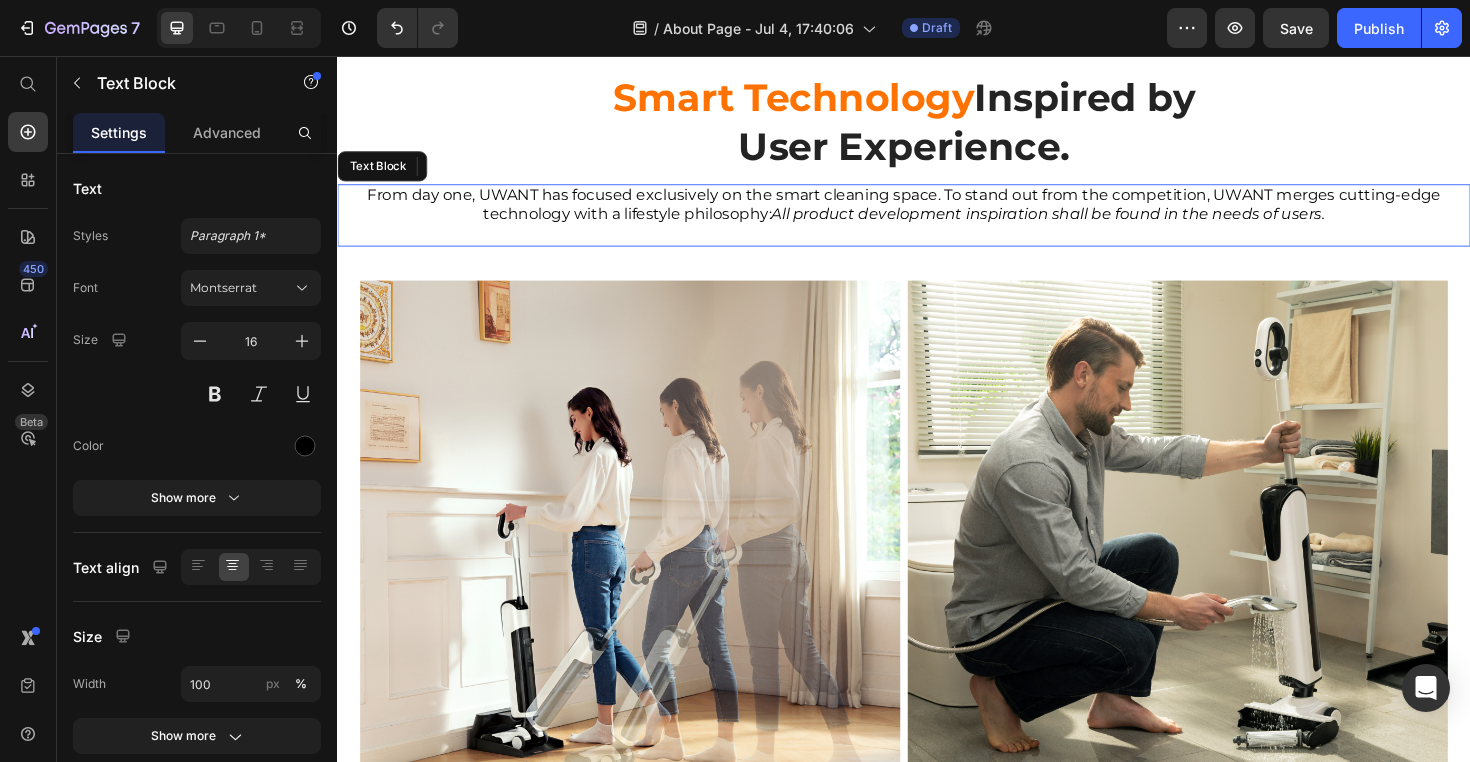 click on "From day one, UWANT has focused exclusively on the smart cleaning space. To stand out from the competition, UWANT merges cutting-edge technology with a lifestyle philosophy: All product development inspiration shall be found in the needs of users." at bounding box center [937, 215] 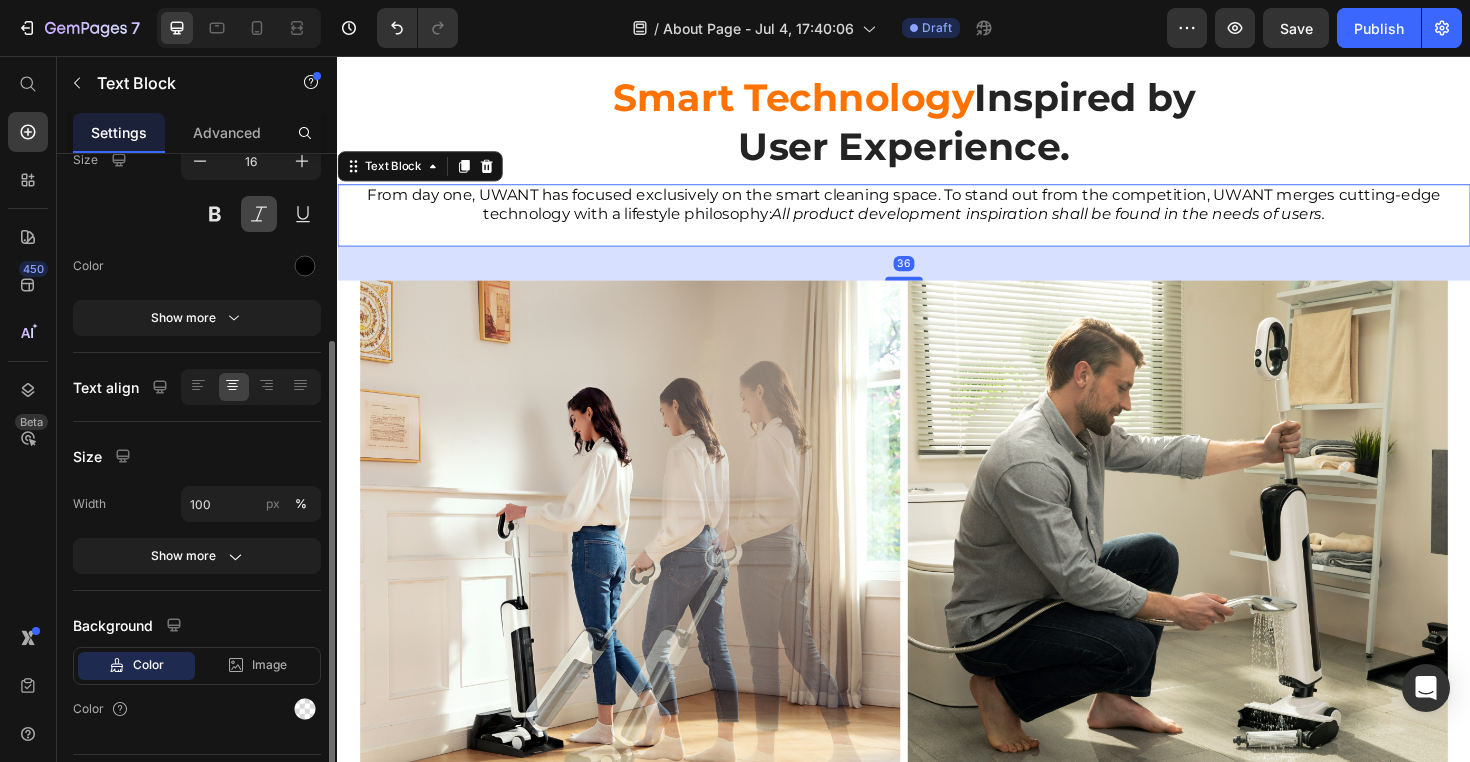 scroll, scrollTop: 230, scrollLeft: 0, axis: vertical 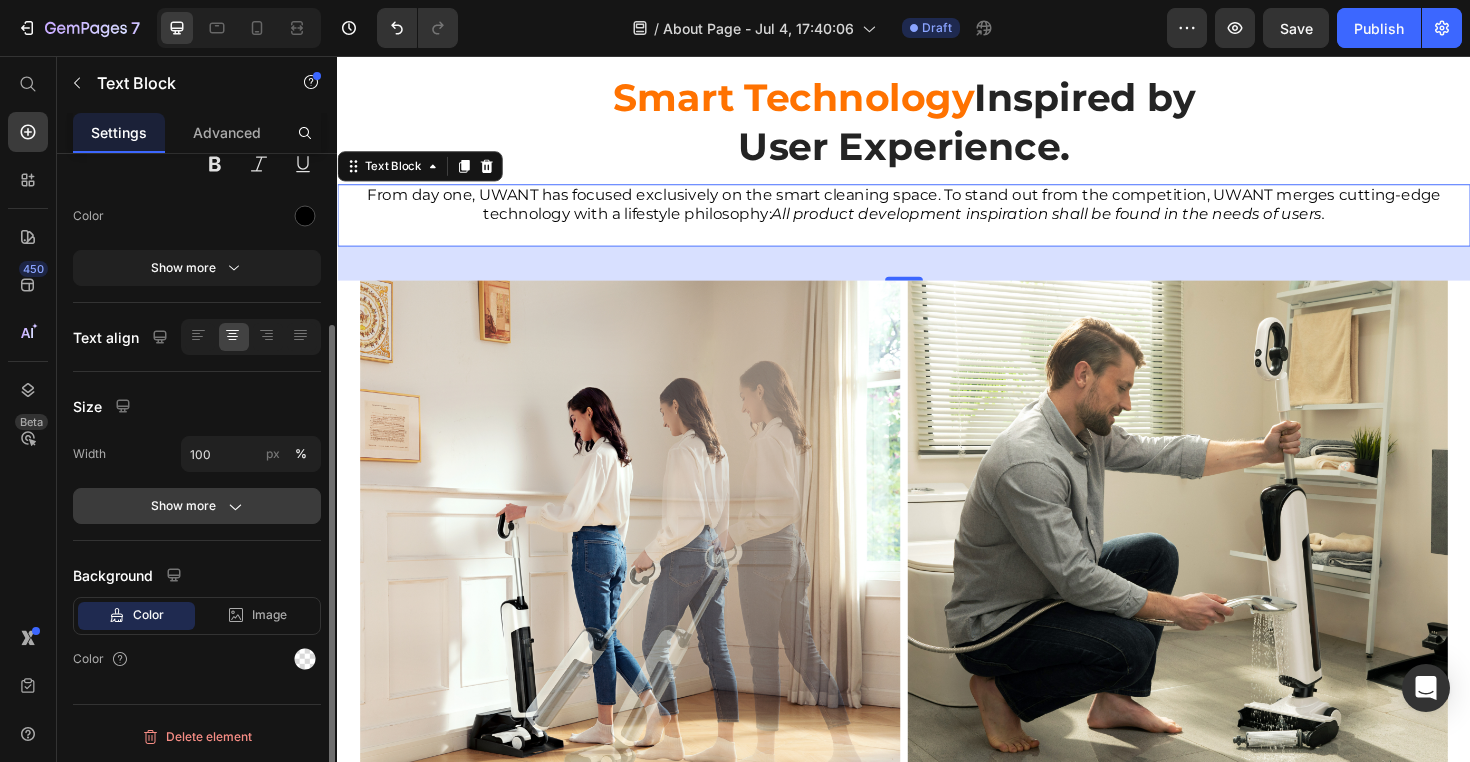 click on "Show more" at bounding box center [197, 506] 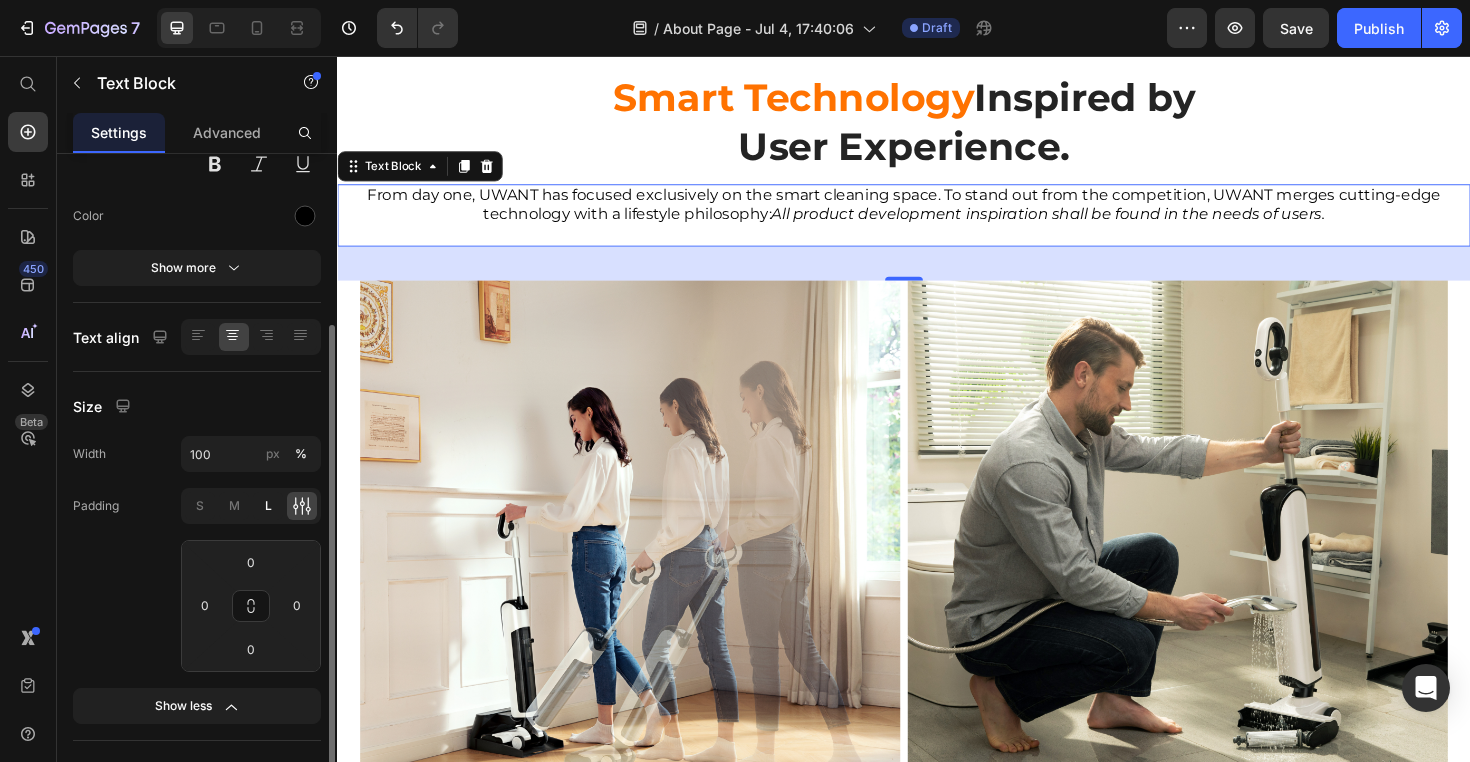 click on "L" 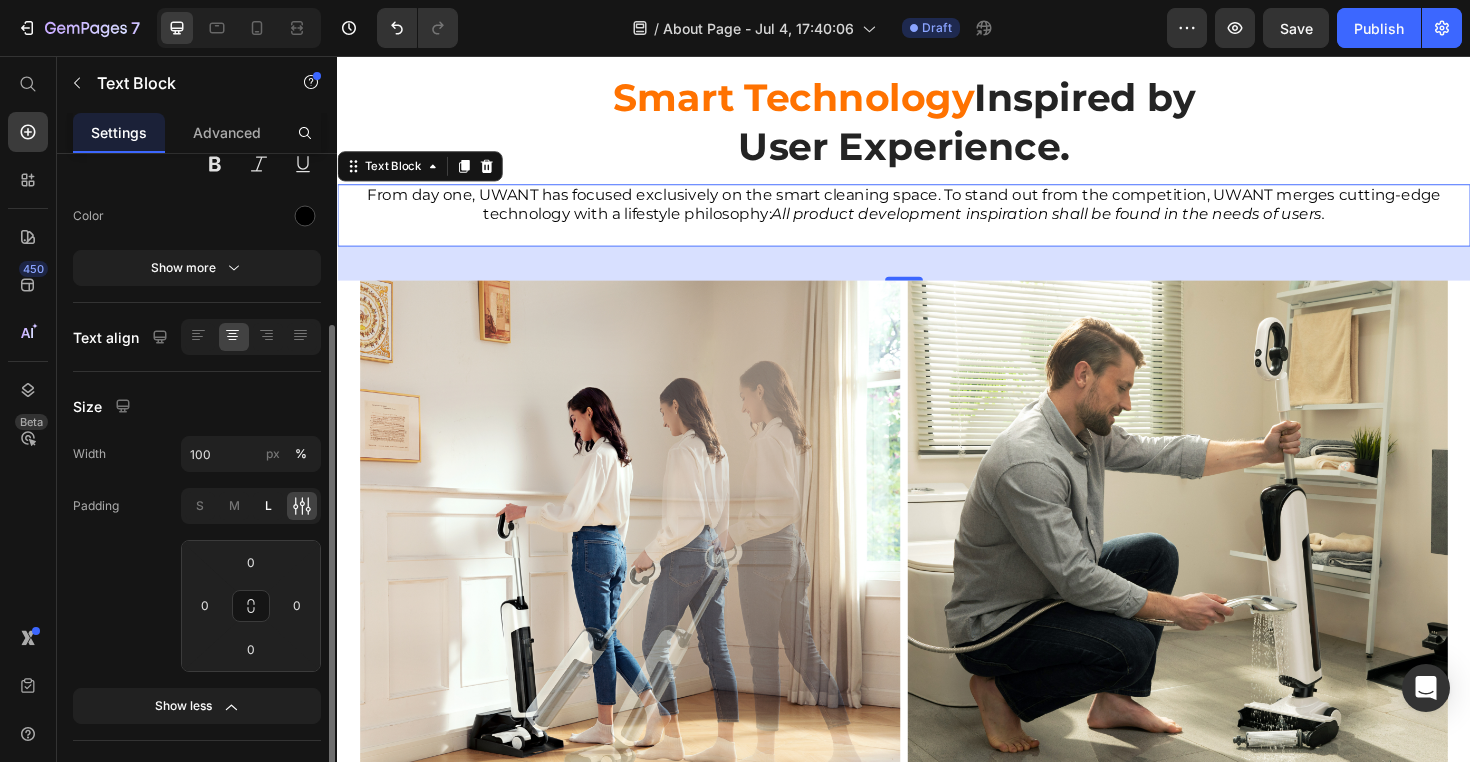 type on "16" 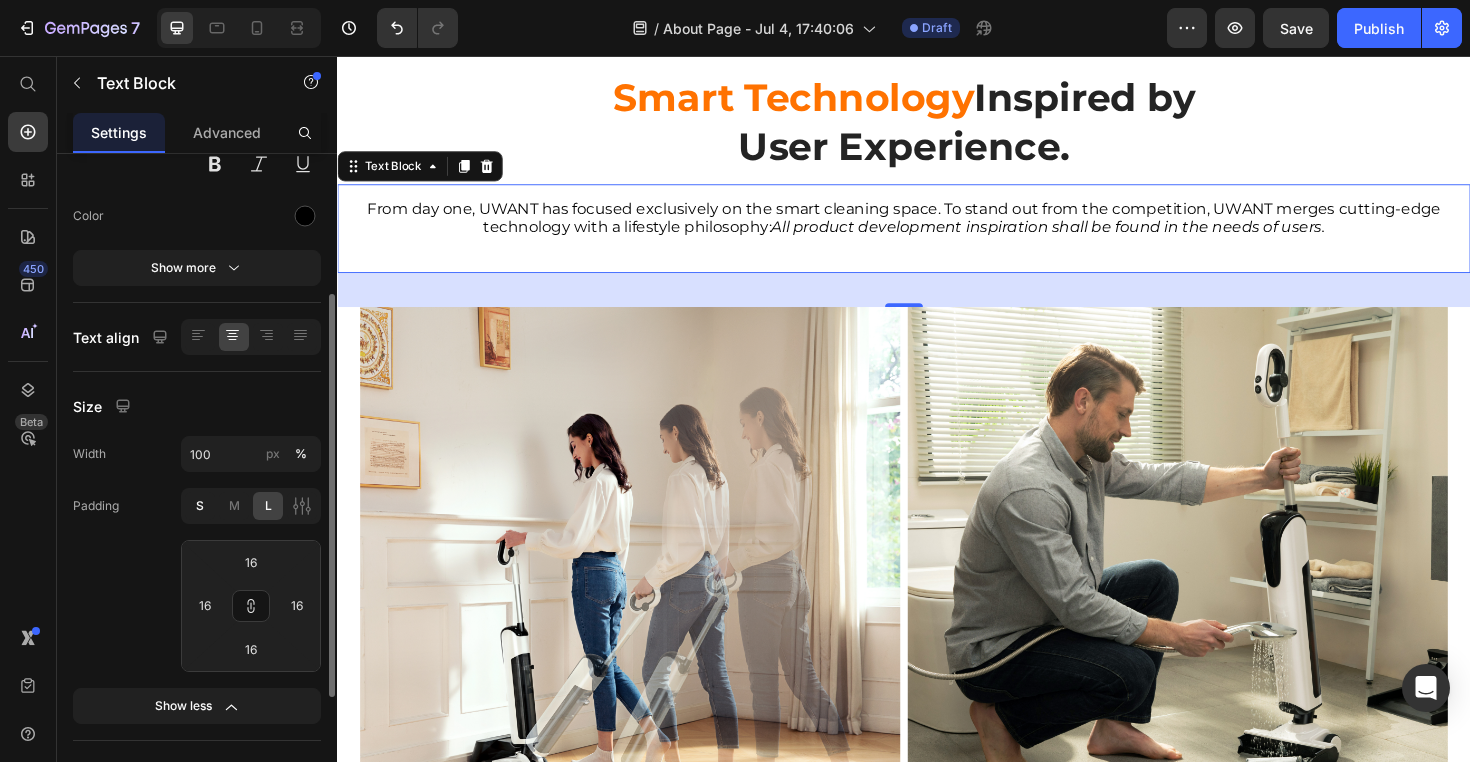 click on "S" 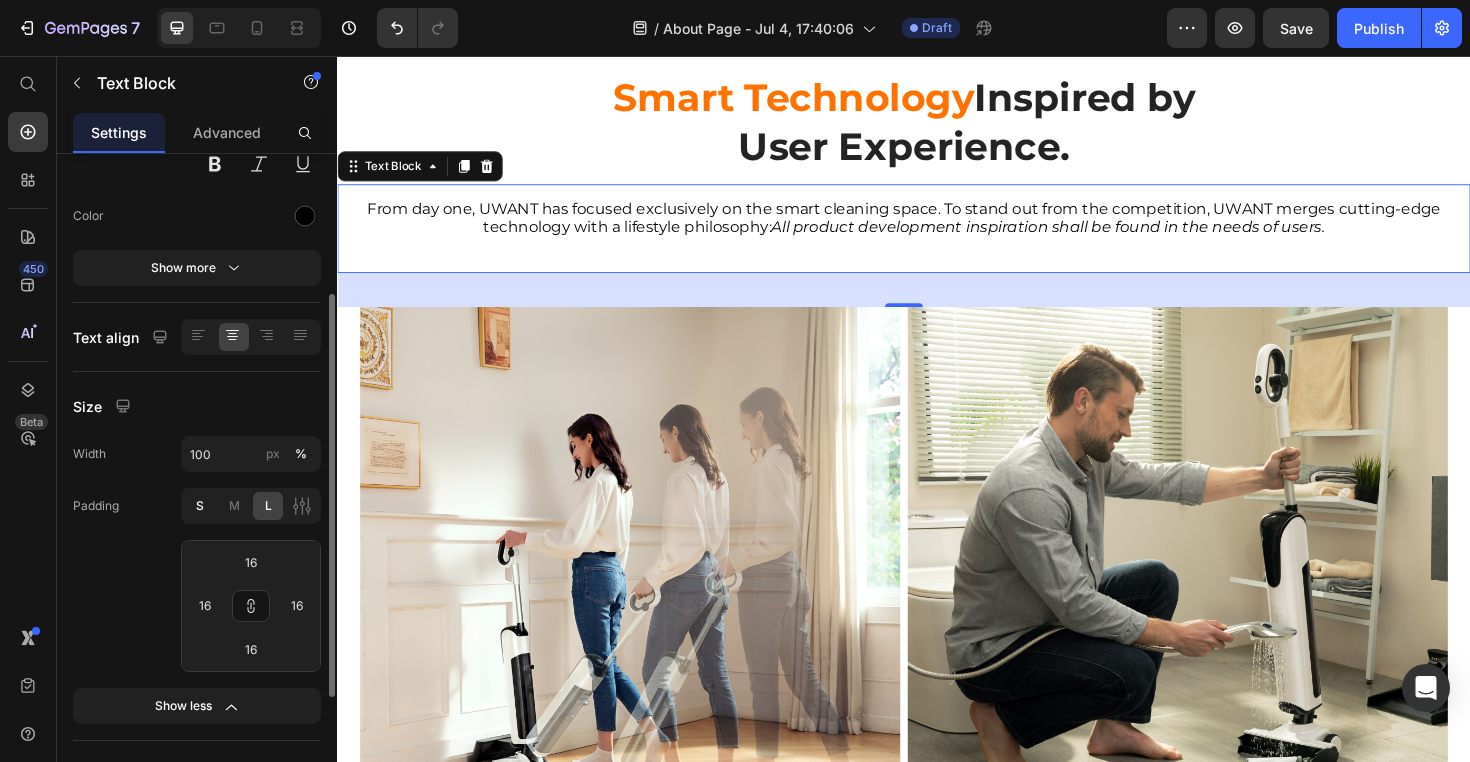type on "4" 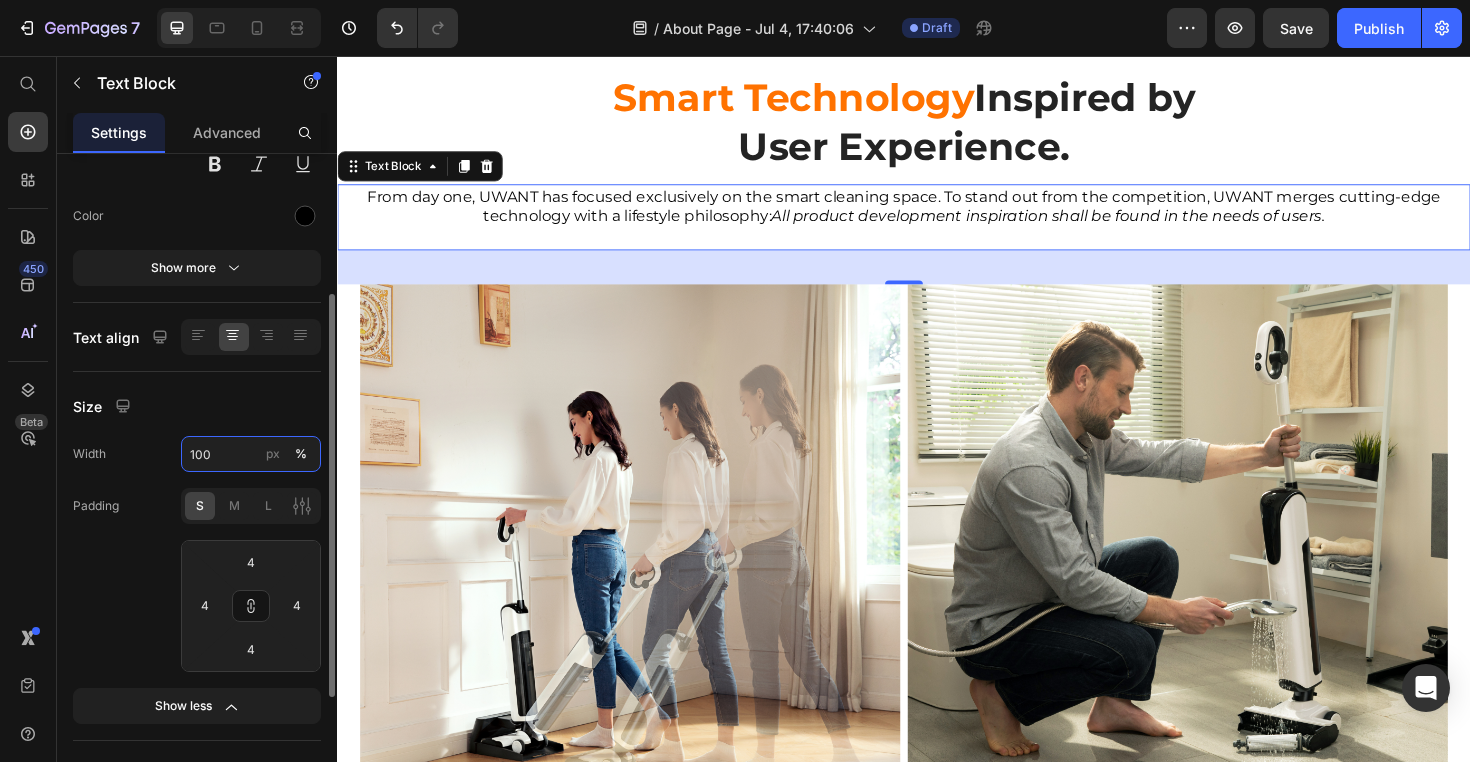 click on "100" at bounding box center (251, 454) 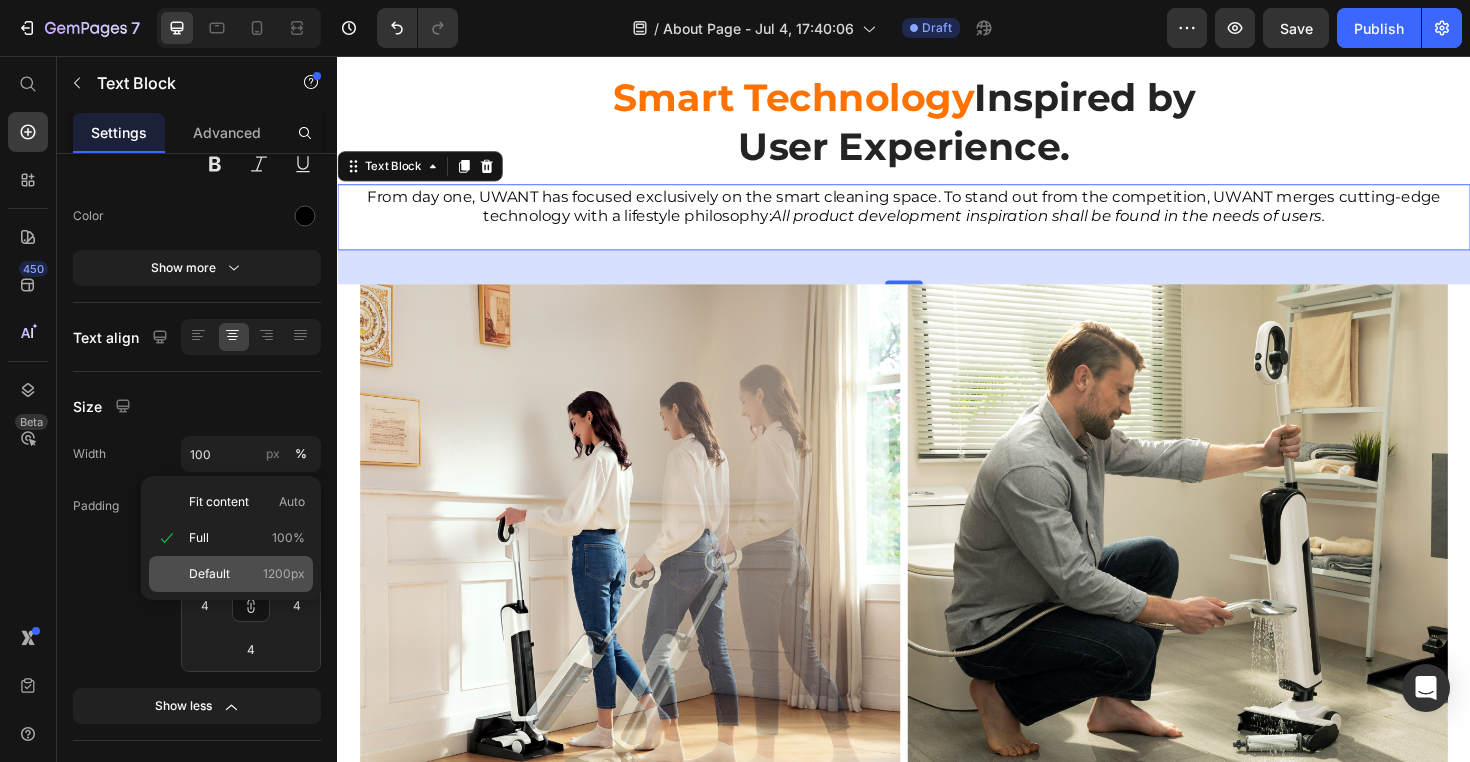 click on "Default" at bounding box center [209, 574] 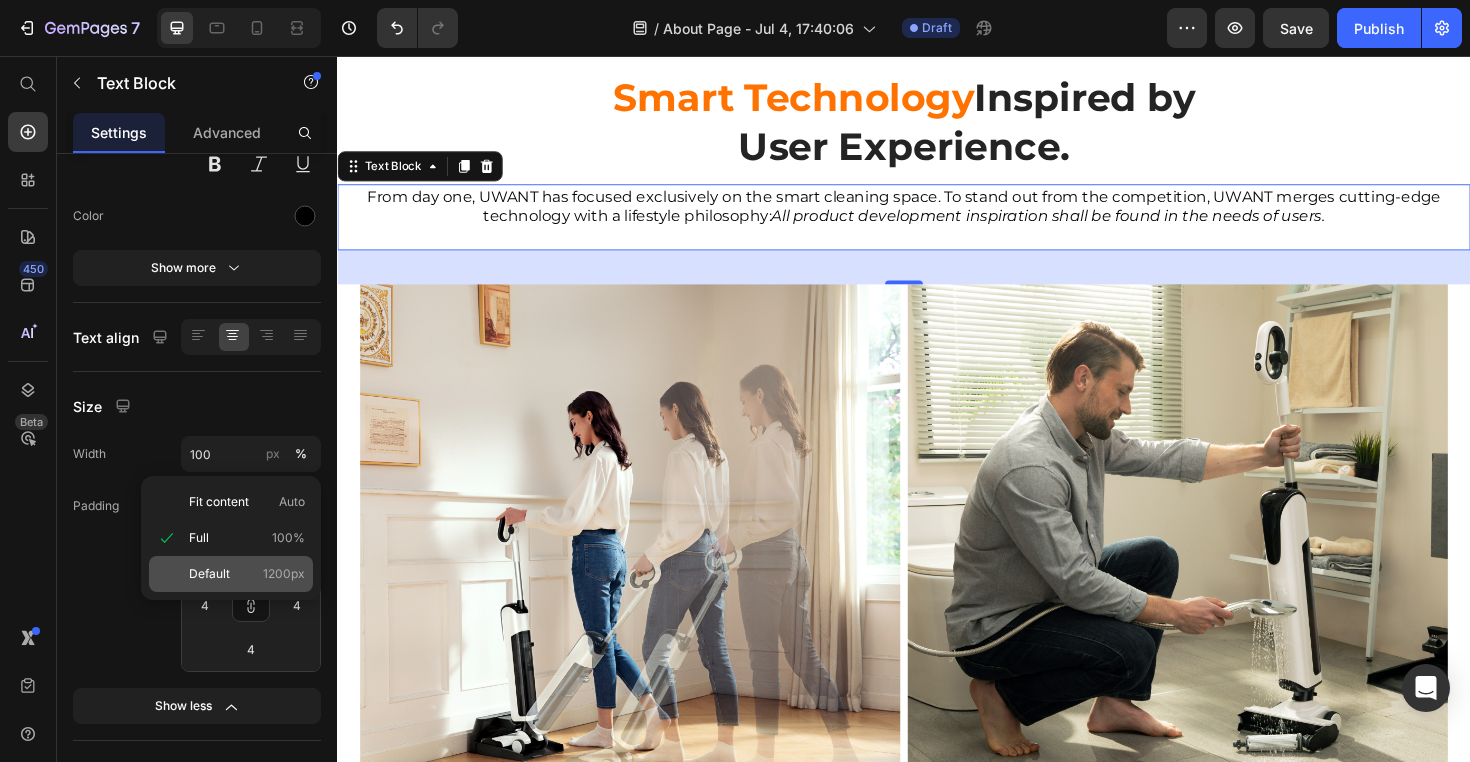 type on "1200" 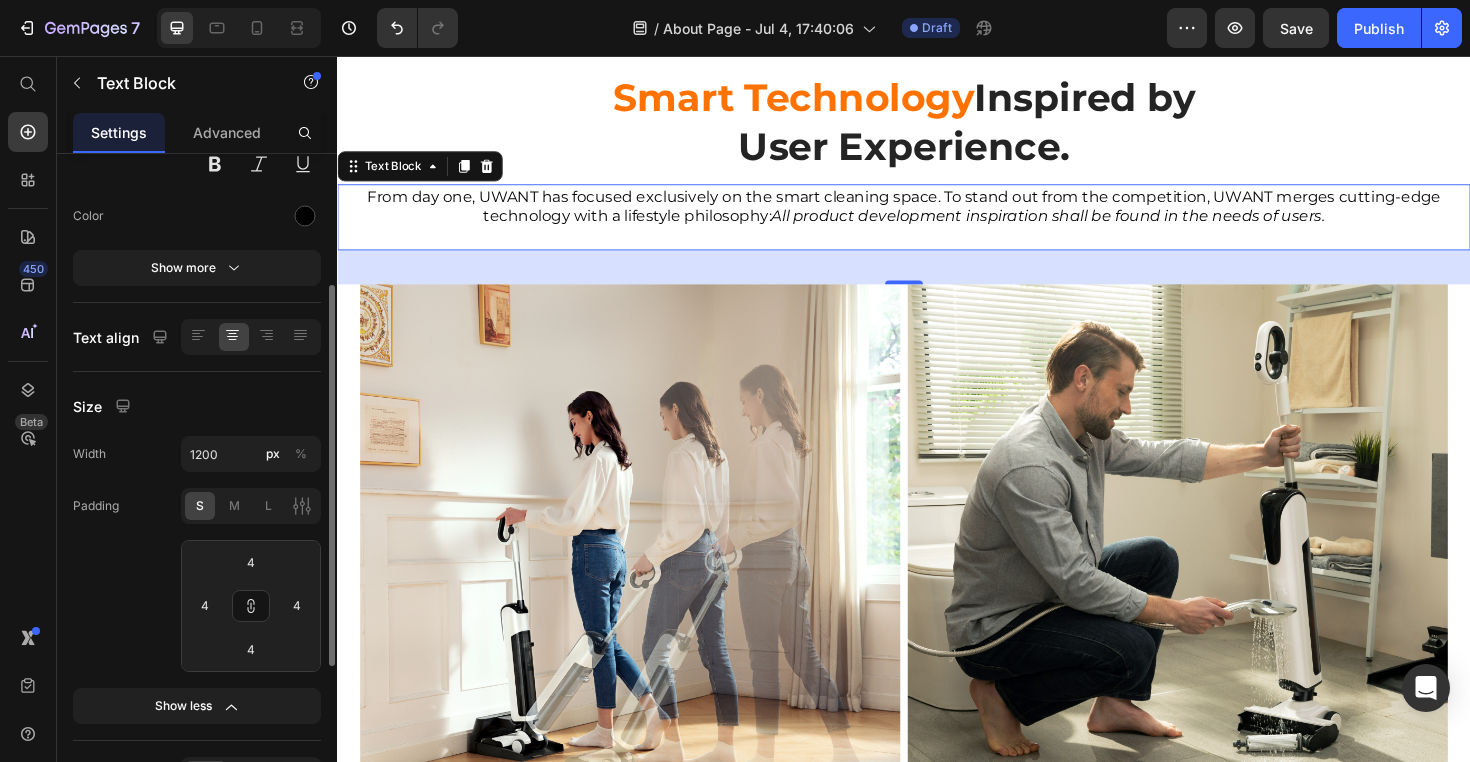 click on "Padding S M L 4 4 4 4" 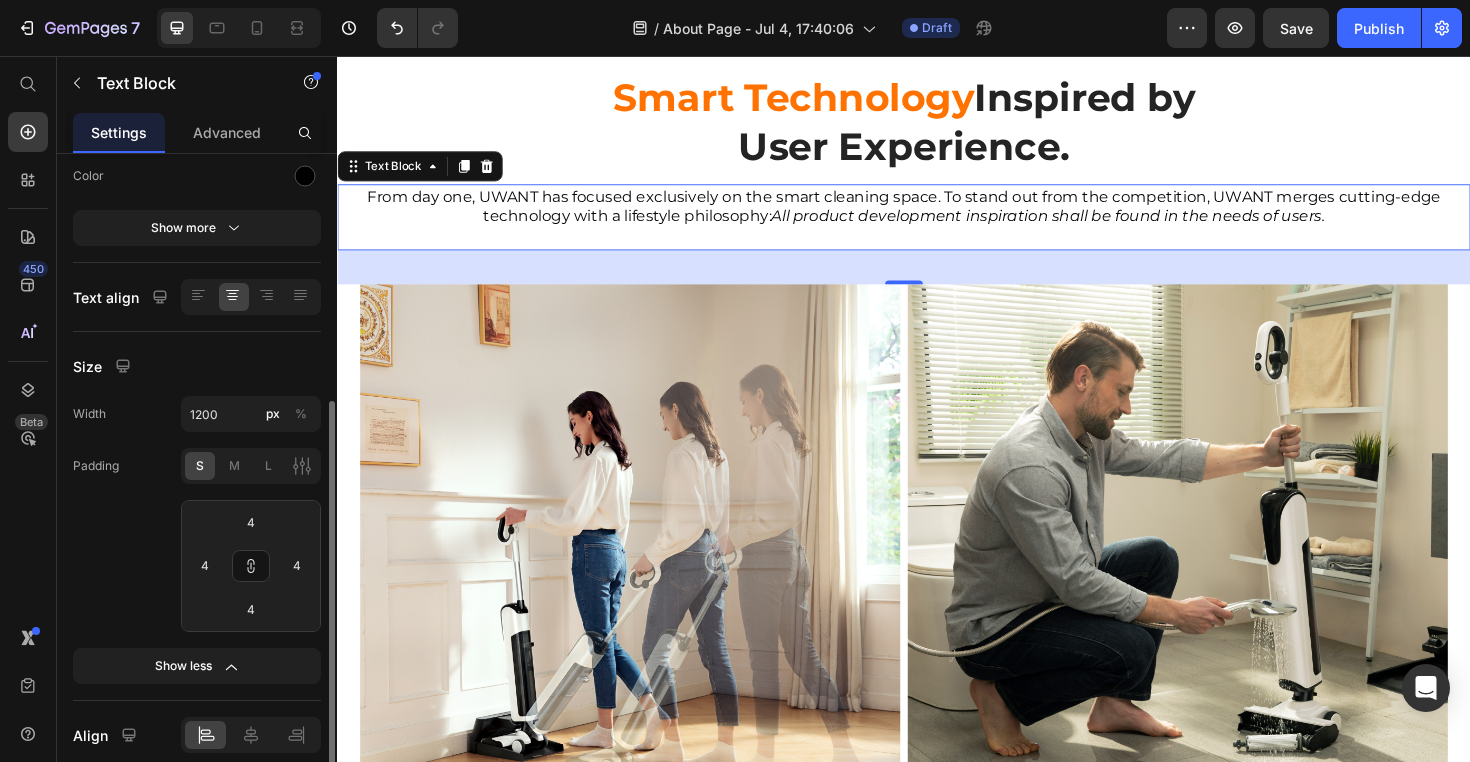 scroll, scrollTop: 341, scrollLeft: 0, axis: vertical 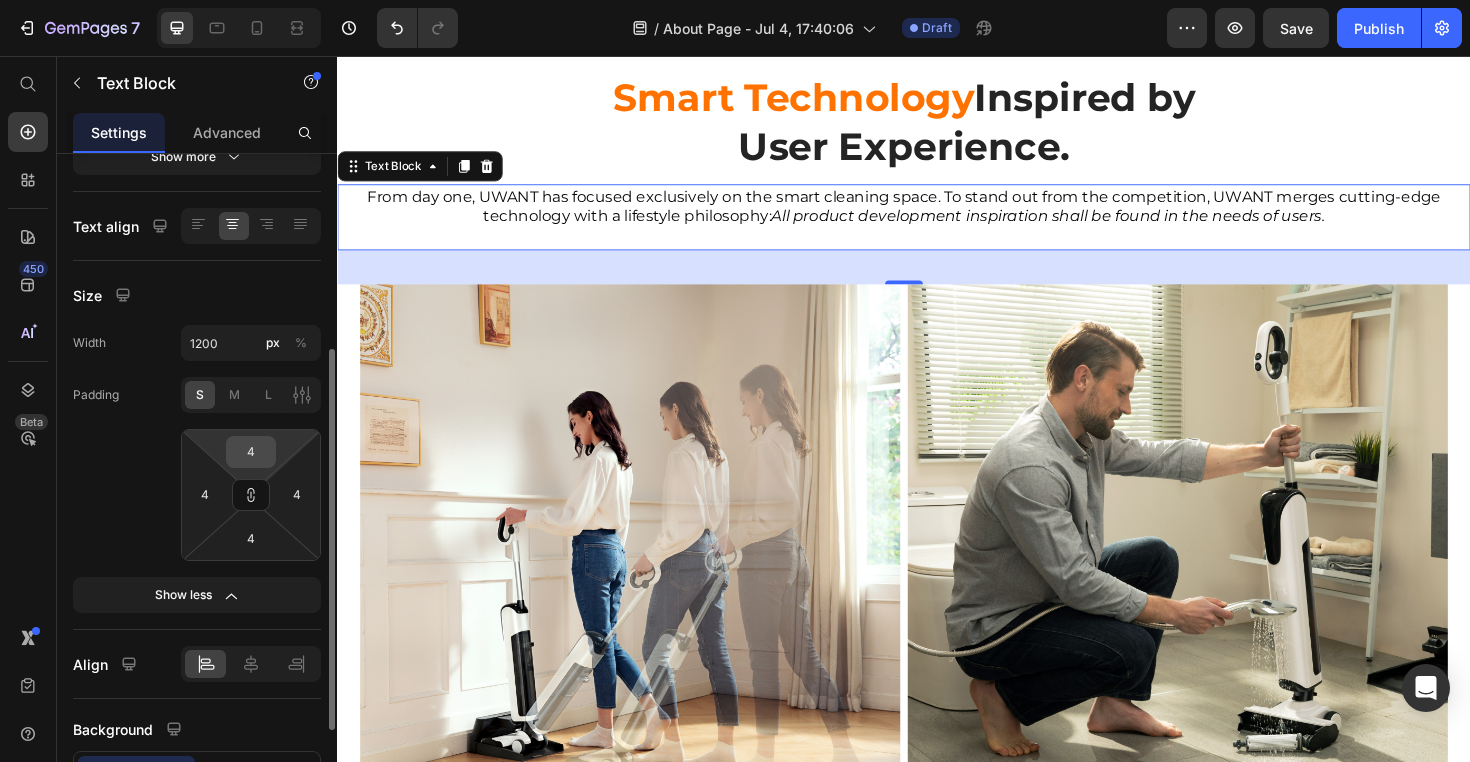 click on "4" at bounding box center (251, 452) 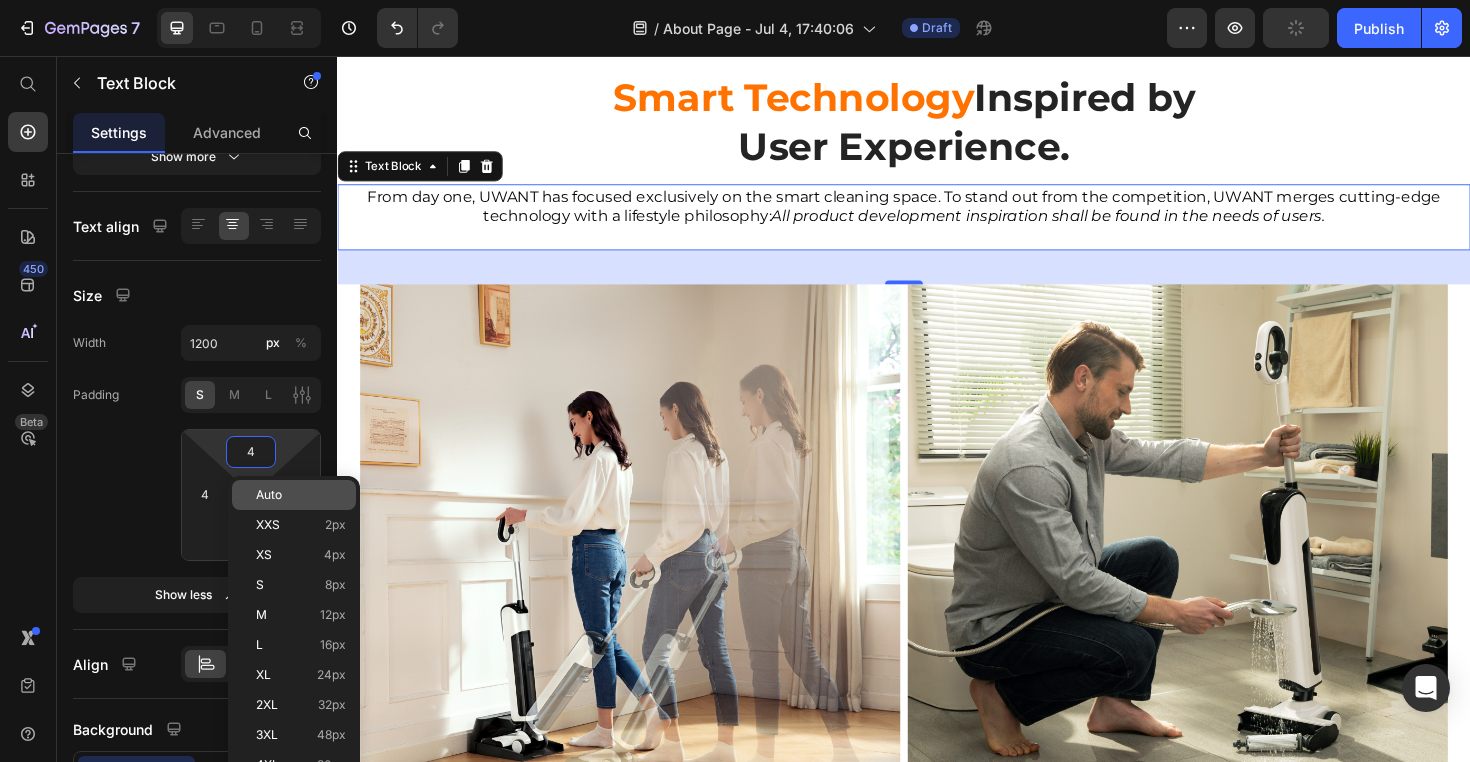 click on "Auto" 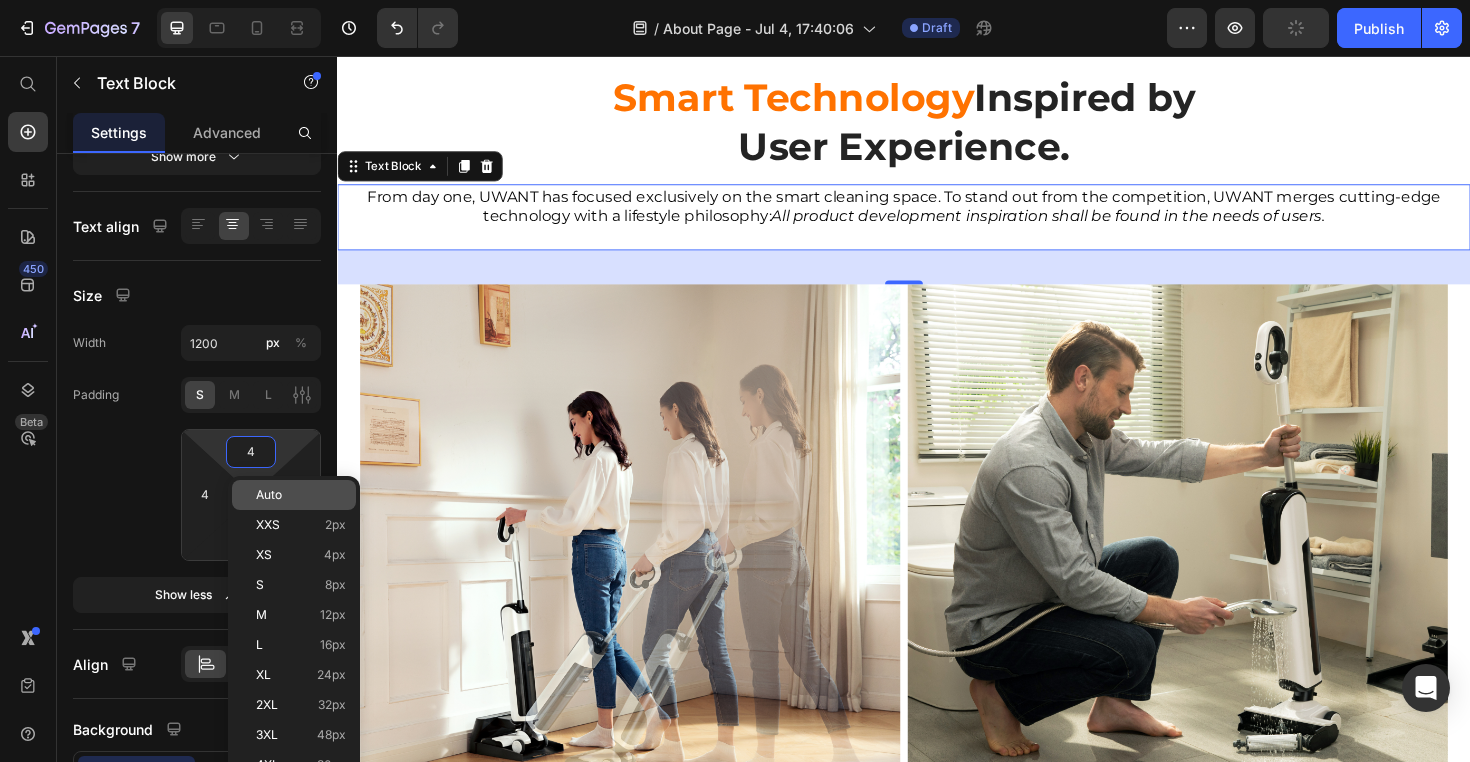 type 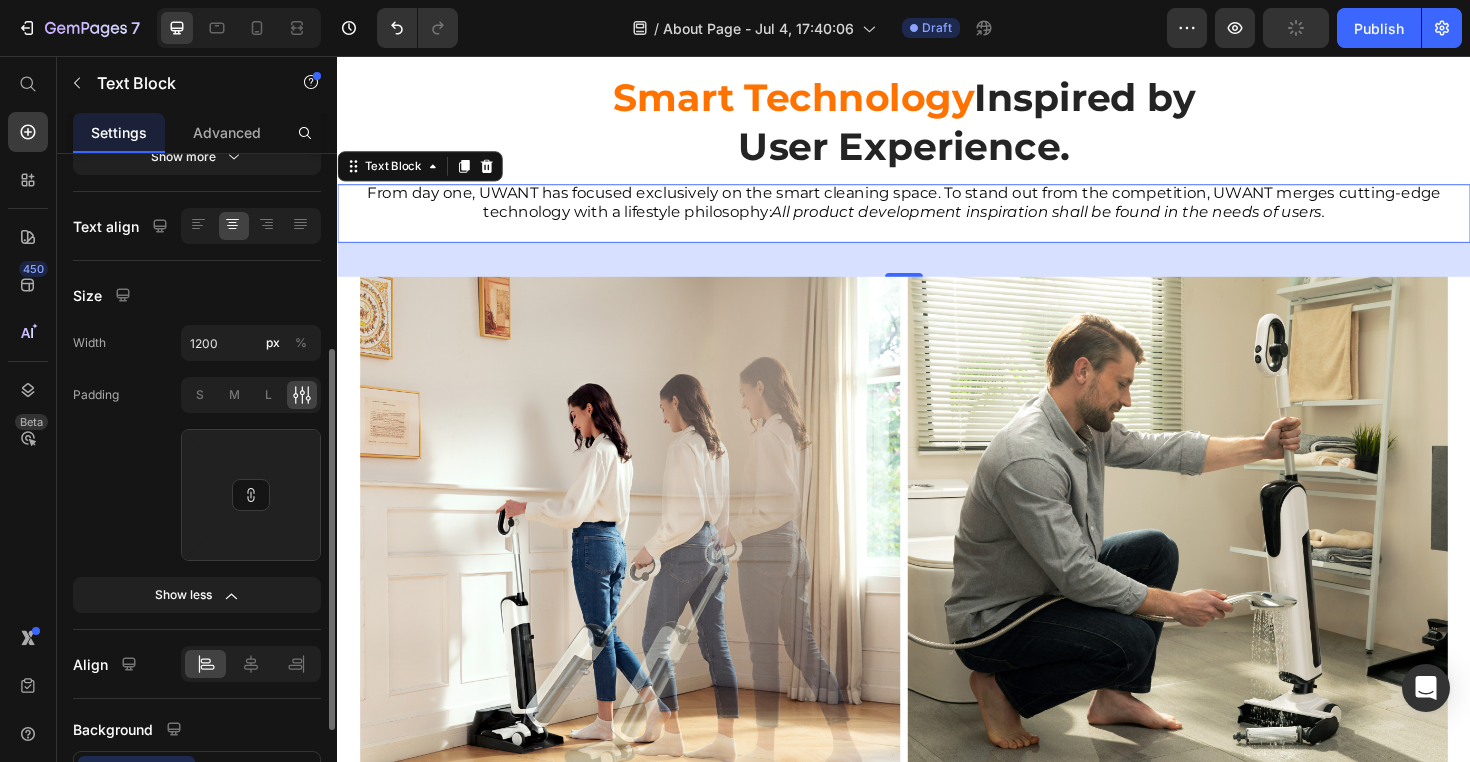 click on "Padding S M L" 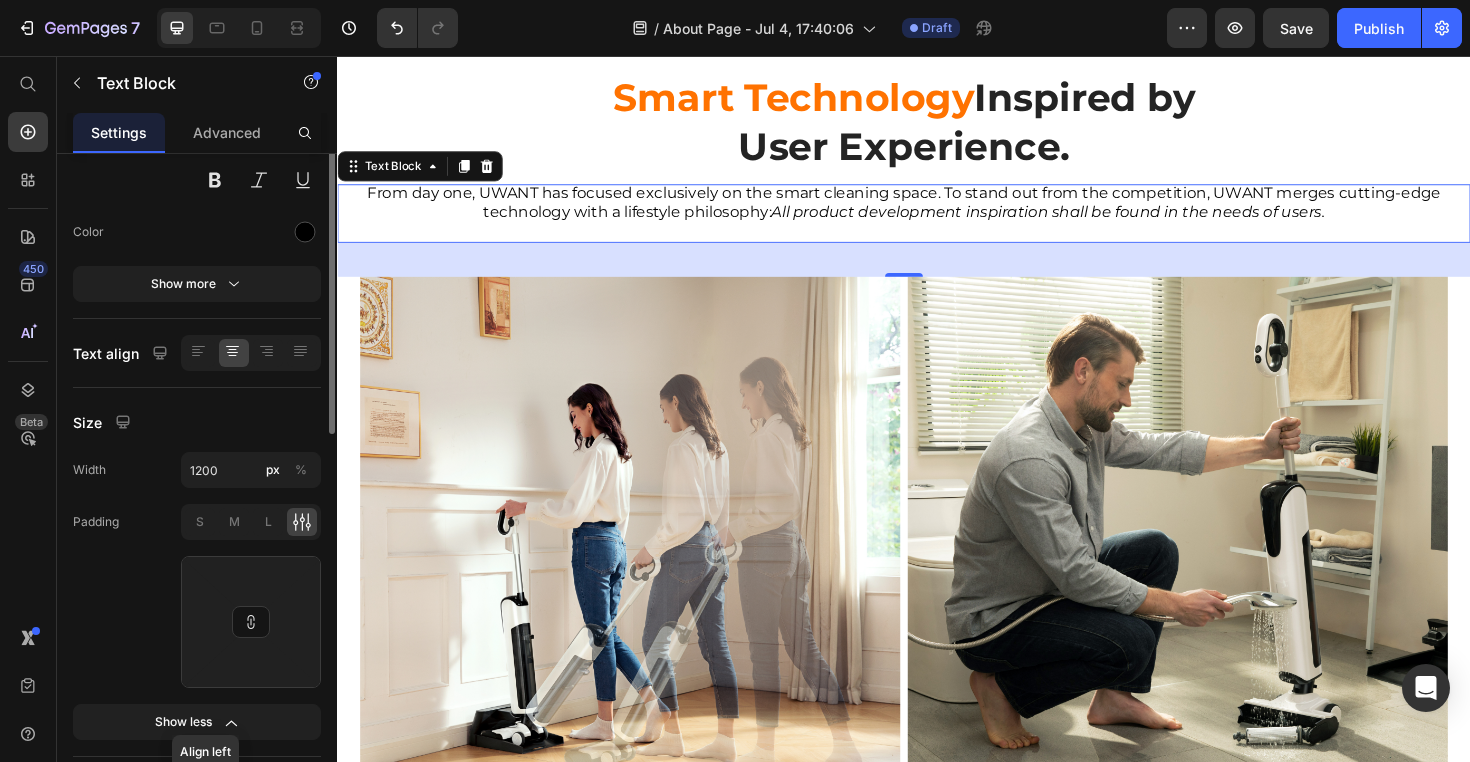 scroll, scrollTop: 39, scrollLeft: 0, axis: vertical 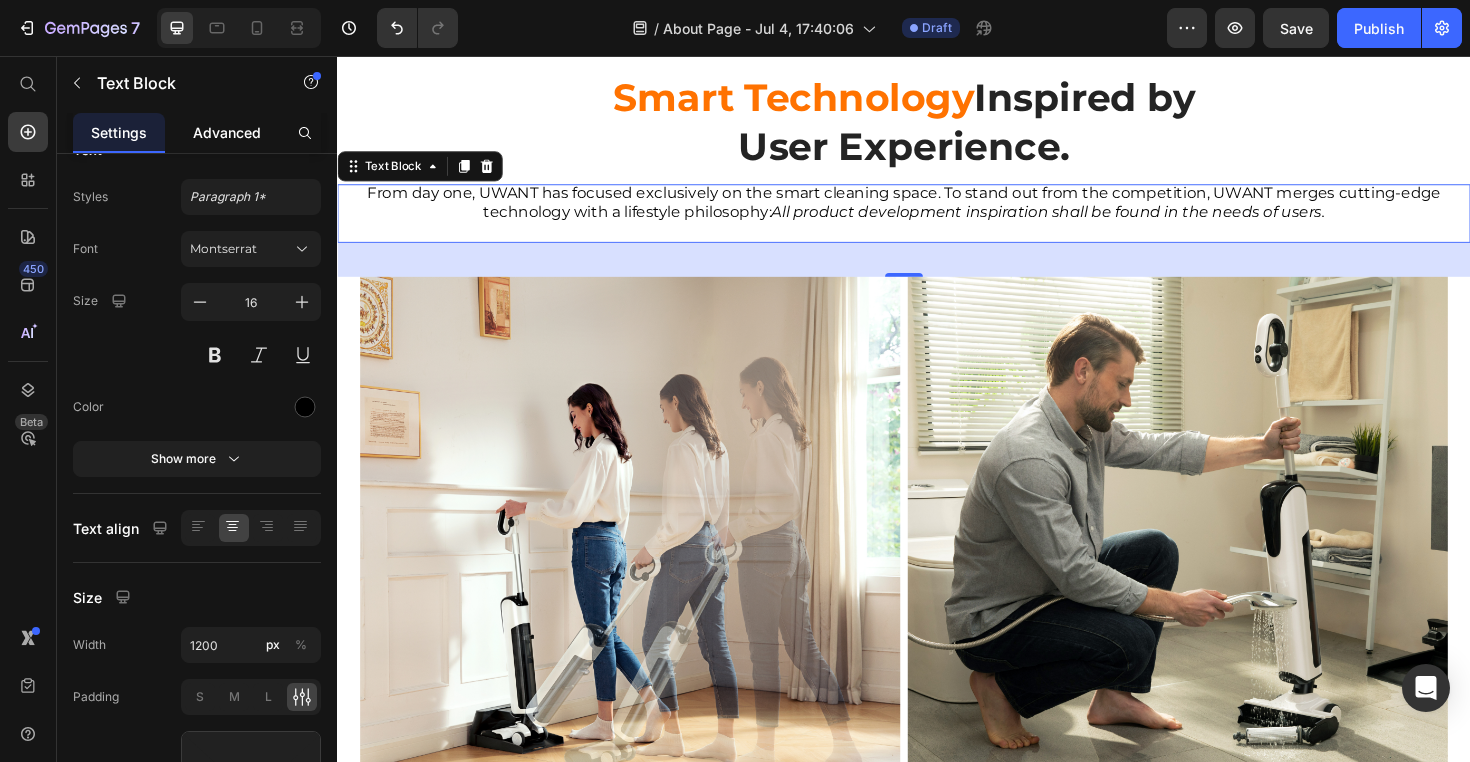 click on "Advanced" at bounding box center (227, 132) 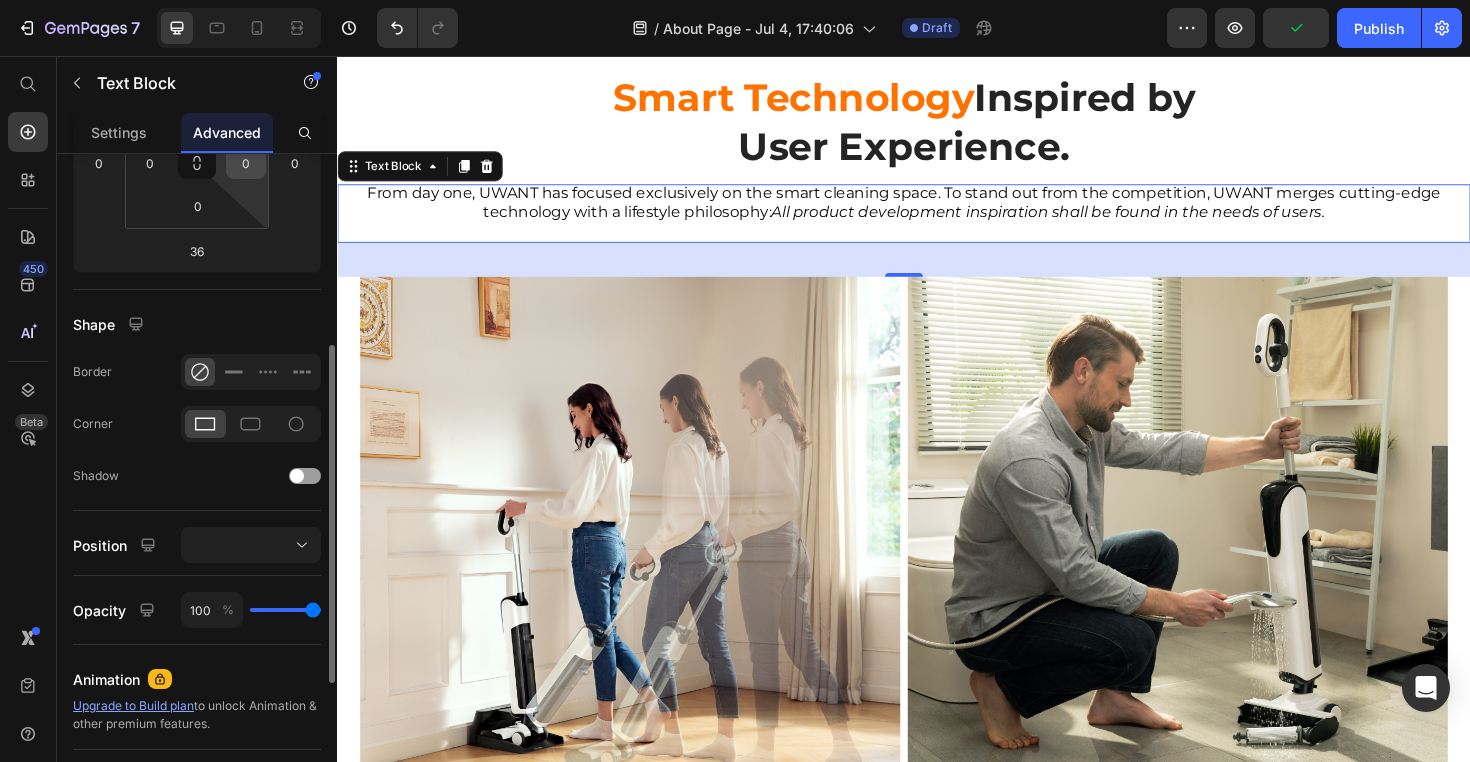 scroll, scrollTop: 366, scrollLeft: 0, axis: vertical 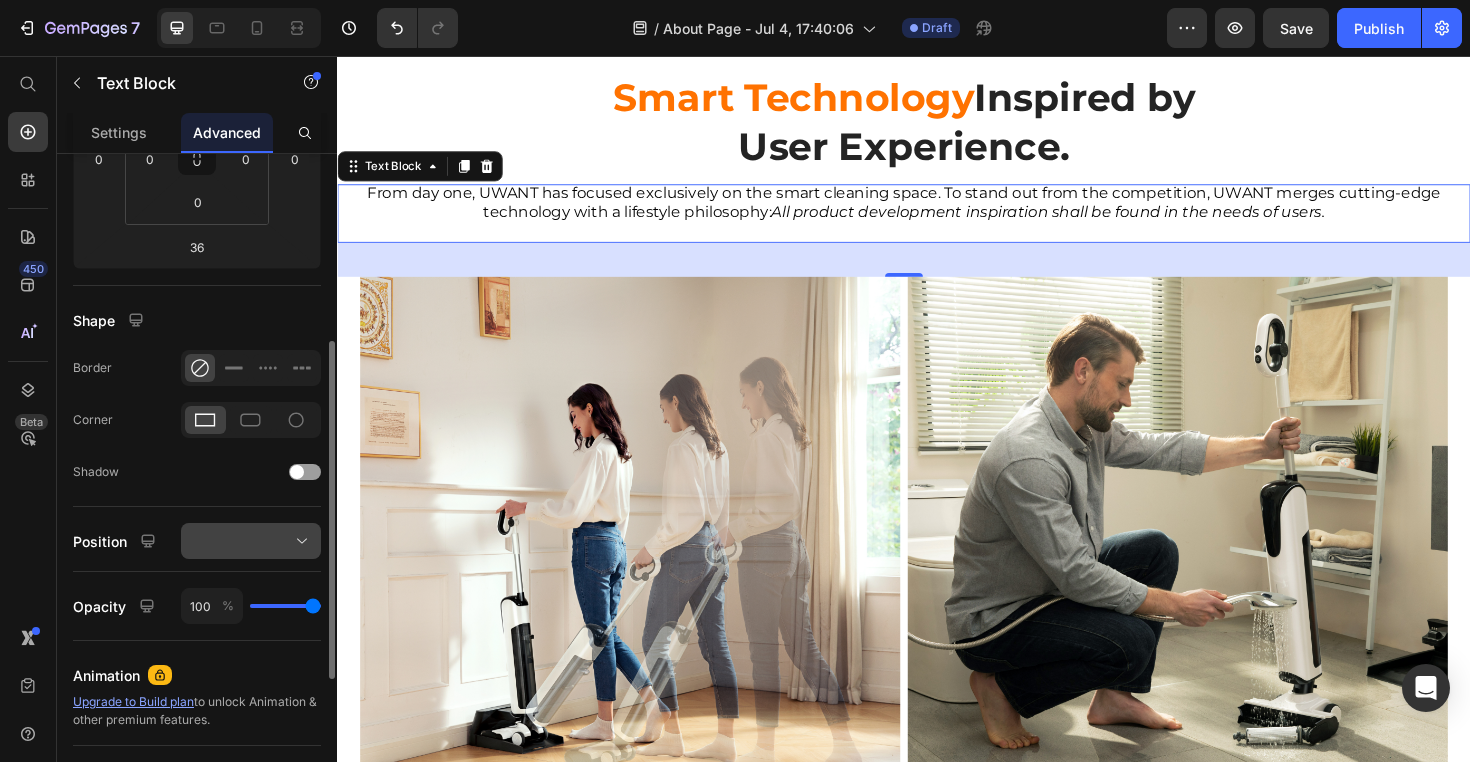 click at bounding box center [251, 541] 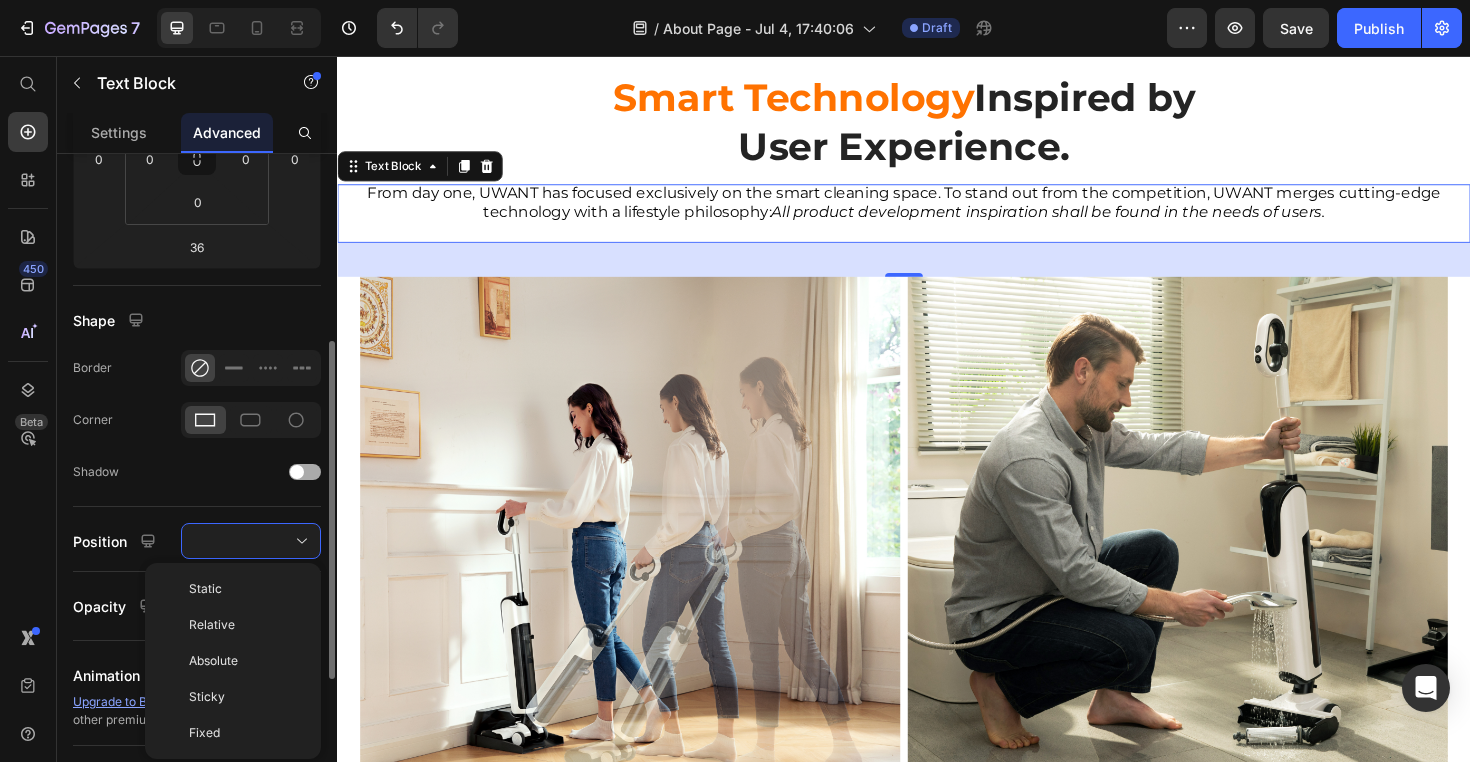 click on "Shadow" 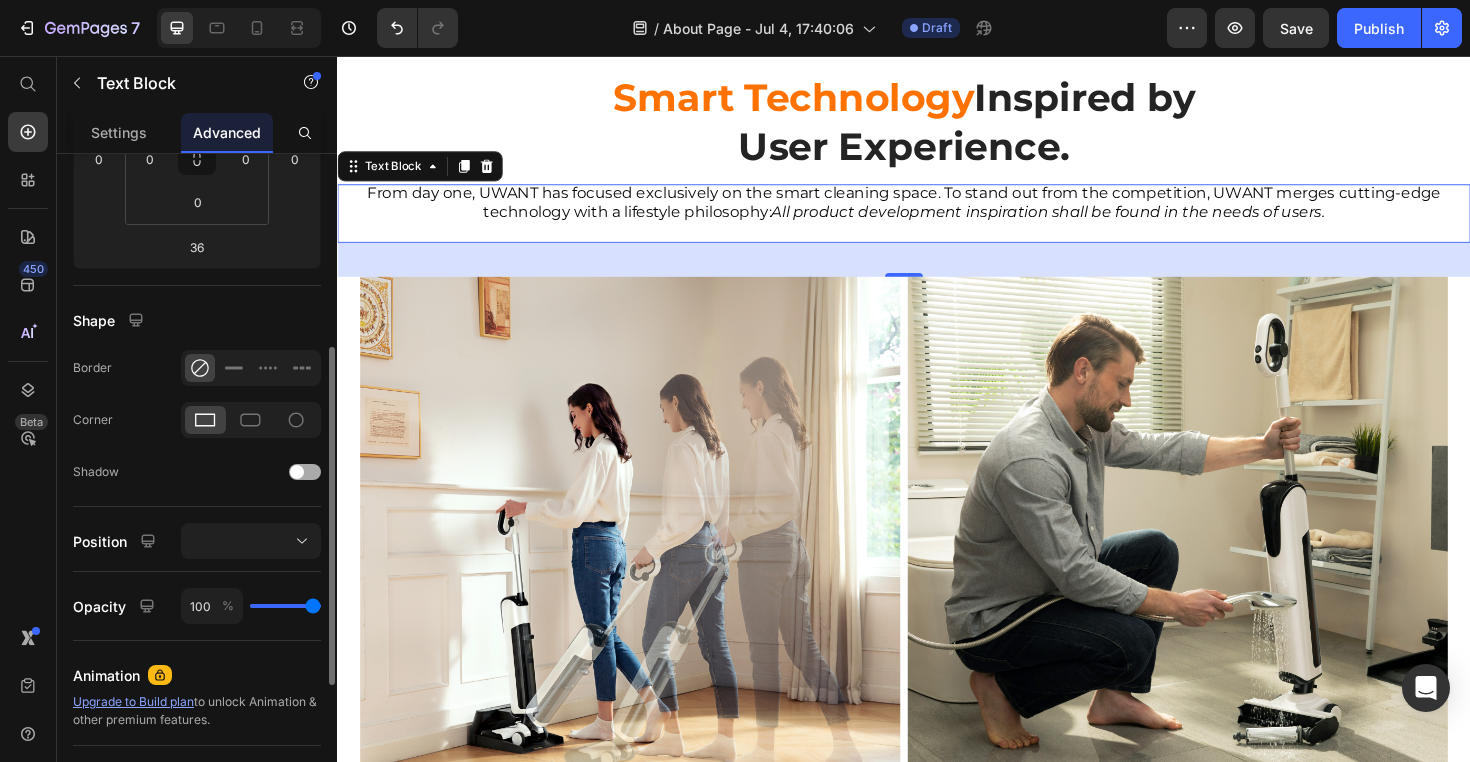 scroll, scrollTop: 473, scrollLeft: 0, axis: vertical 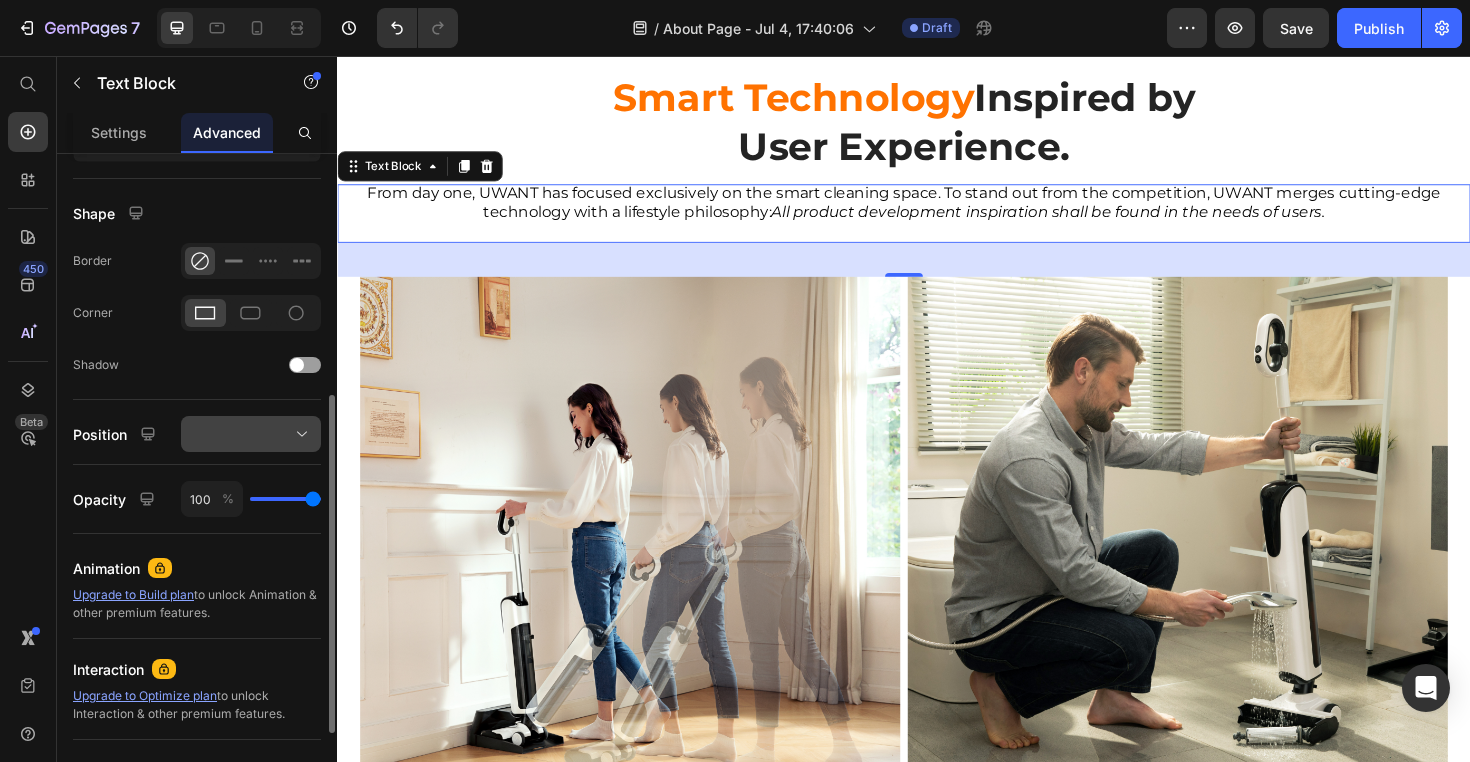 click at bounding box center [251, 434] 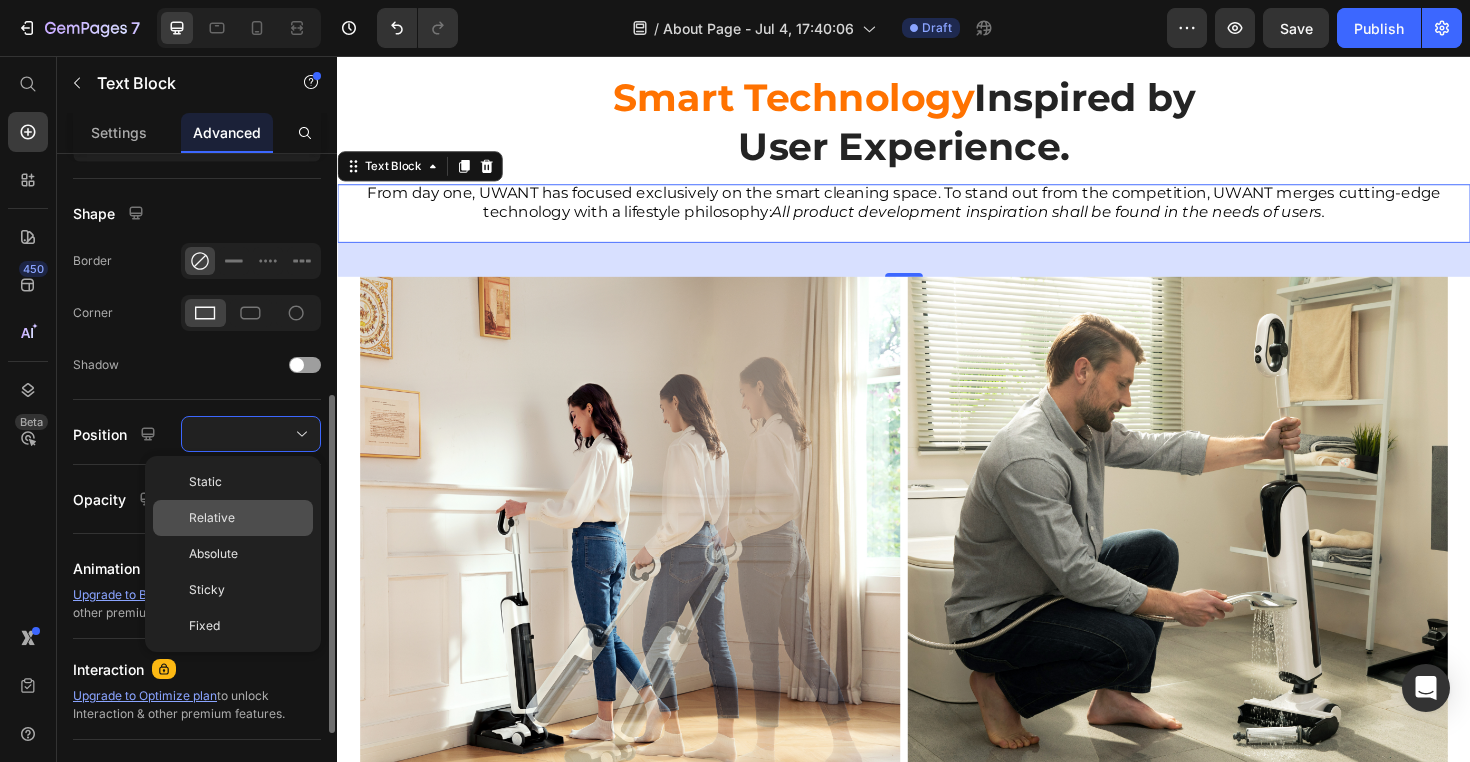 click on "Relative" at bounding box center (247, 518) 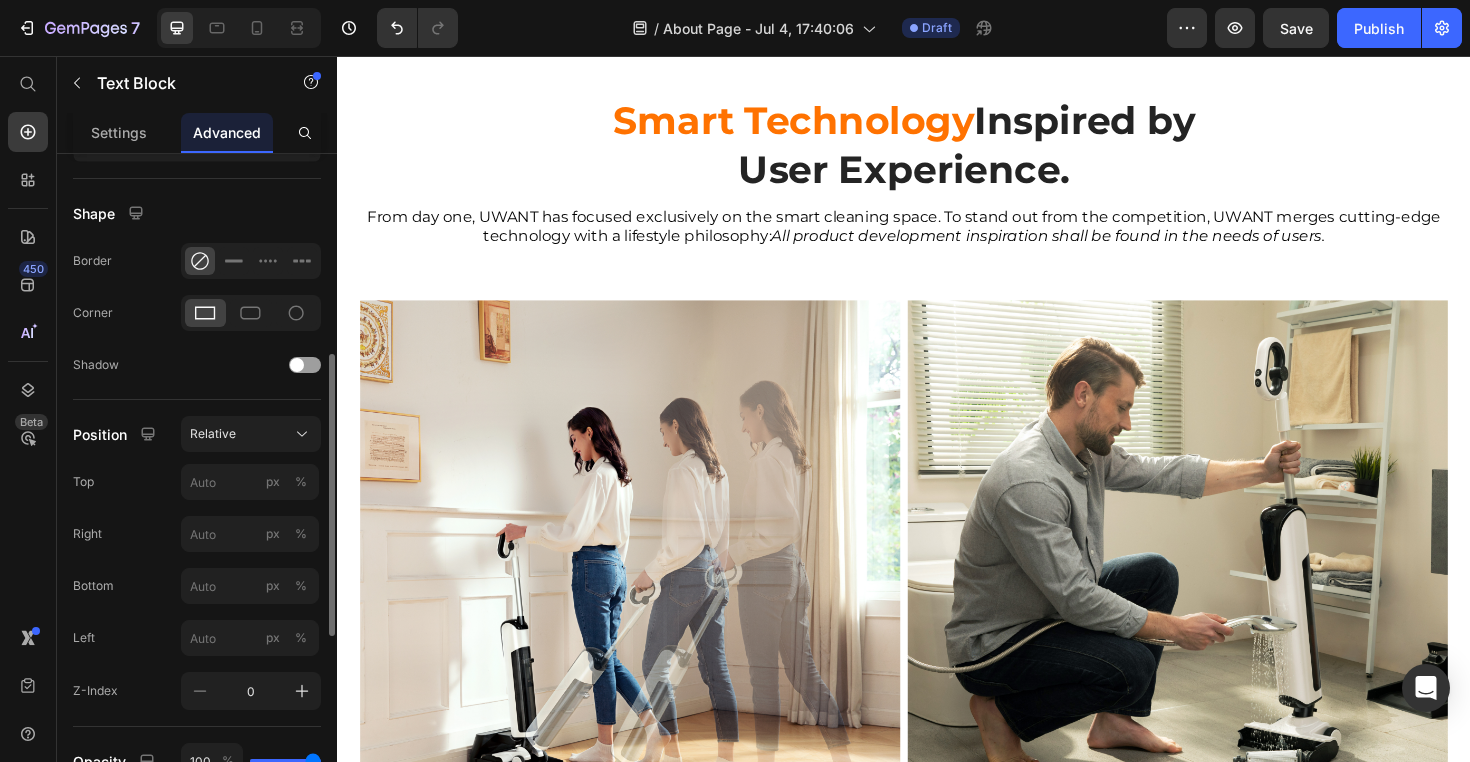 scroll, scrollTop: 3242, scrollLeft: 0, axis: vertical 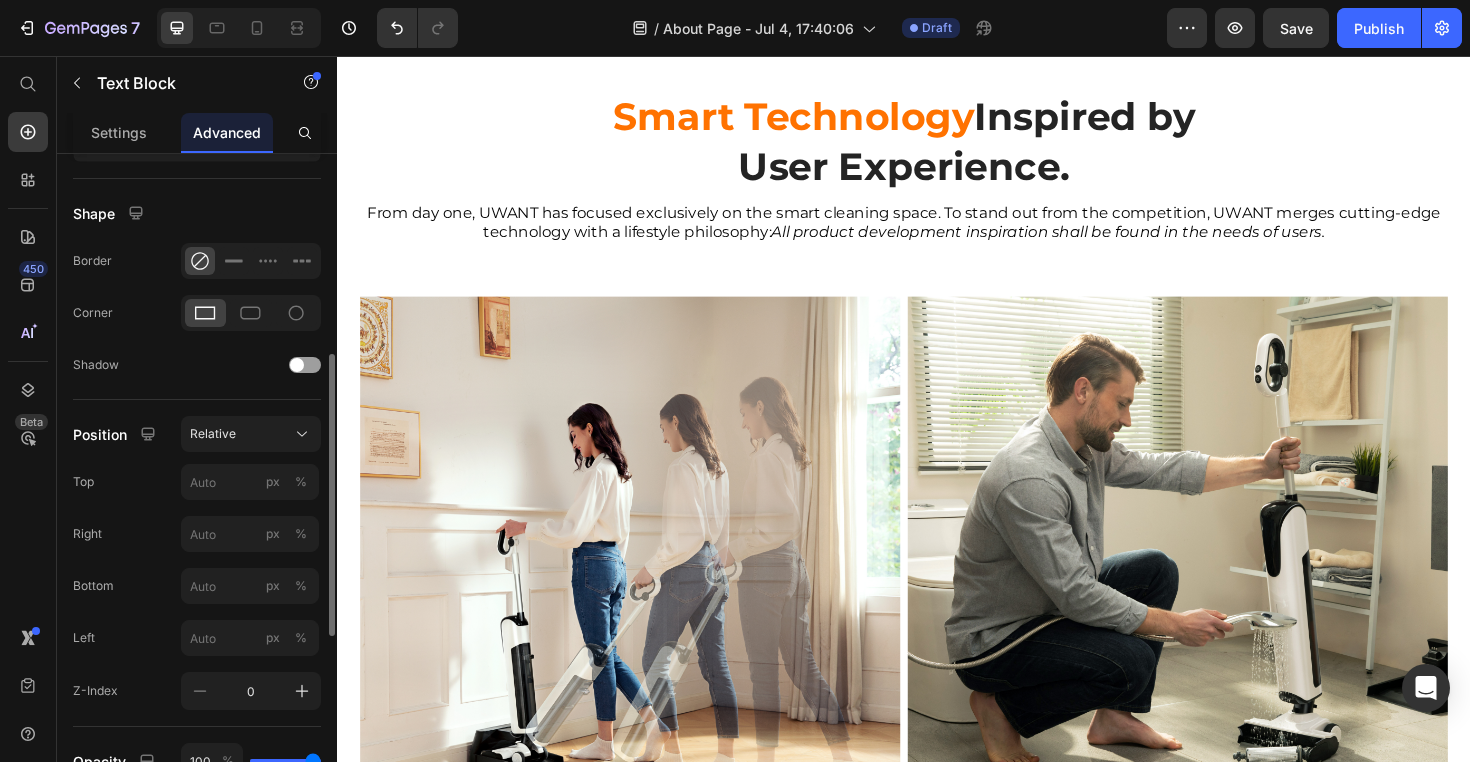 click on "From day one, UWANT has focused exclusively on the smart cleaning space. To stand out from the competition, UWANT merges cutting-edge technology with a lifestyle philosophy: All product development inspiration shall be found in the needs of users." at bounding box center [937, 234] 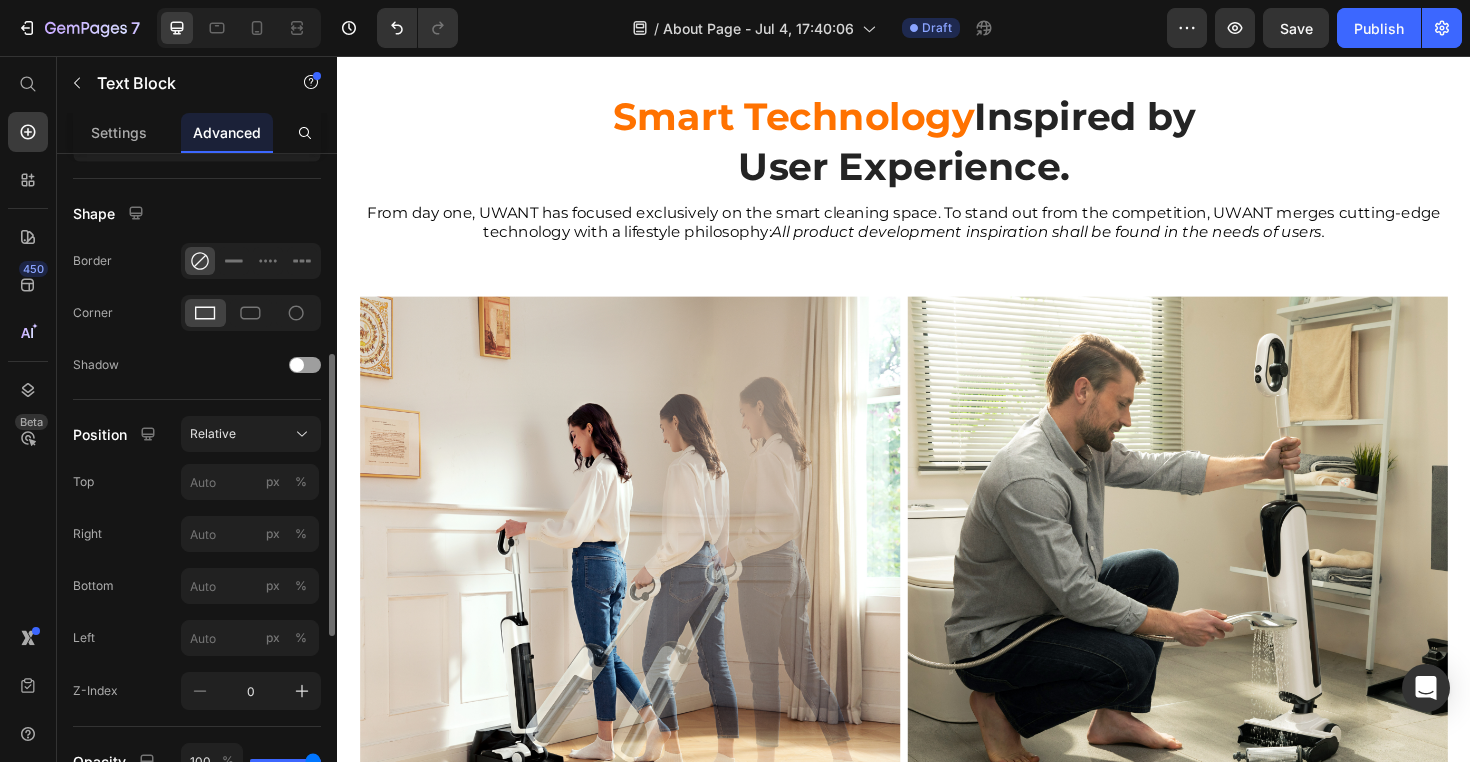 click on "From day one, UWANT has focused exclusively on the smart cleaning space. To stand out from the competition, UWANT merges cutting-edge technology with a lifestyle philosophy: All product development inspiration shall be found in the needs of users." at bounding box center [937, 234] 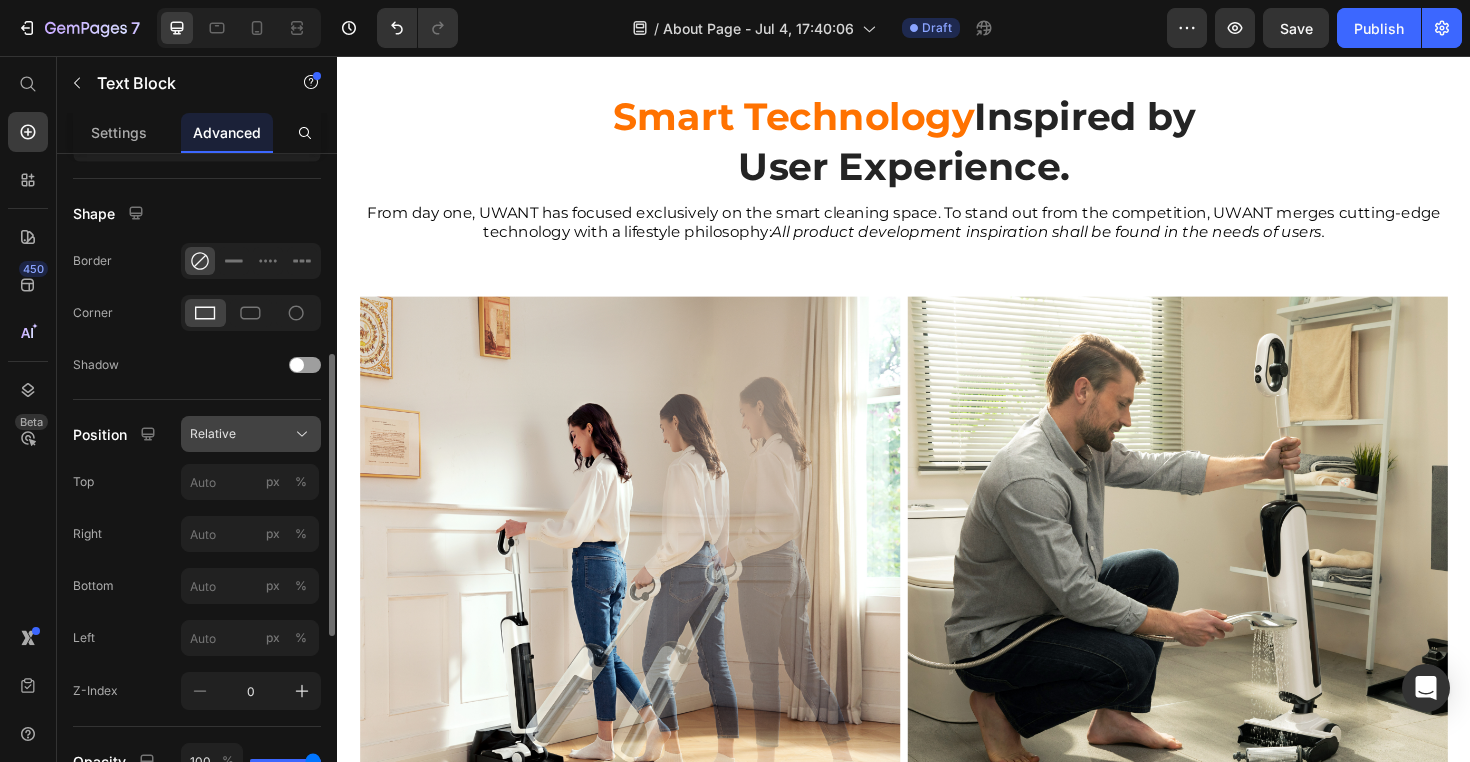 click on "Relative" 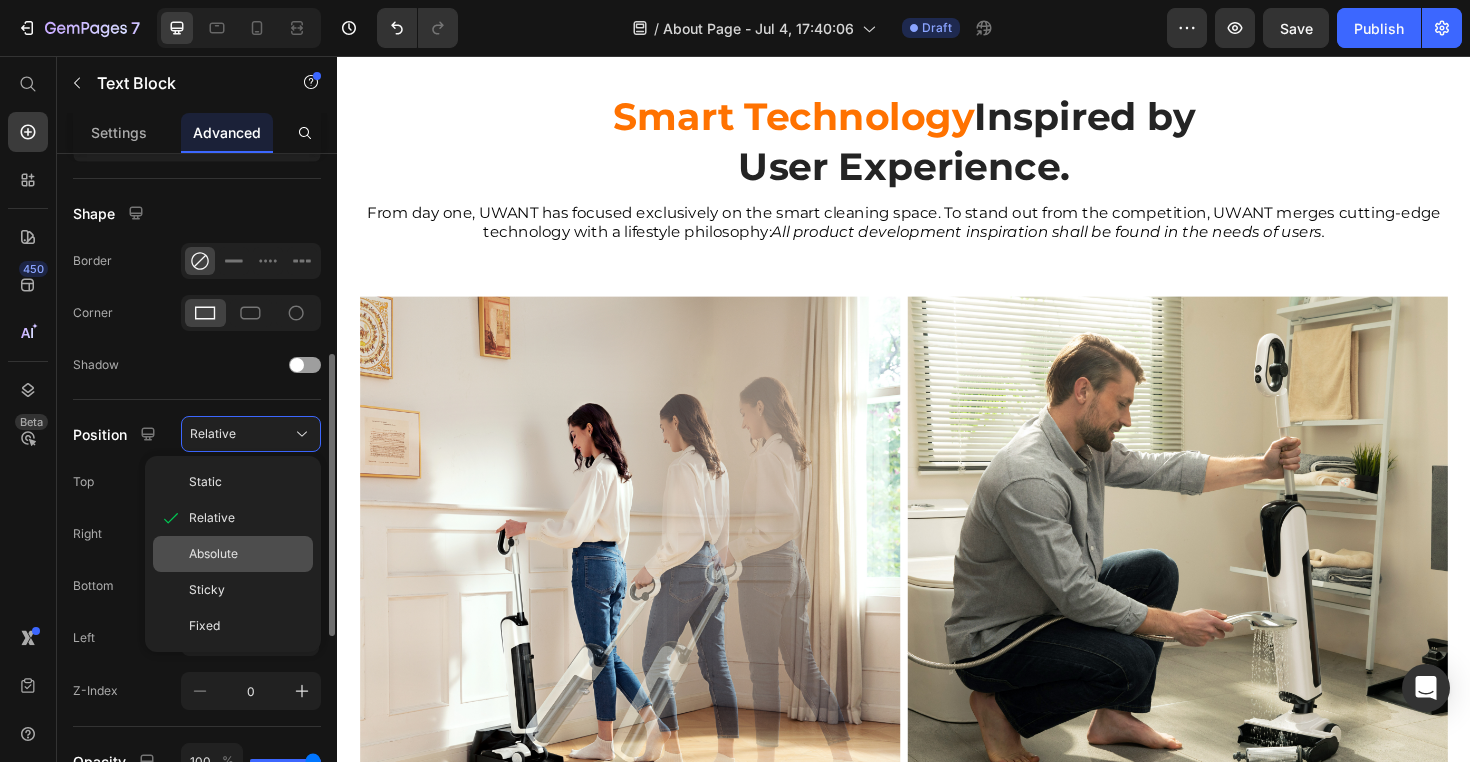 click on "Absolute" 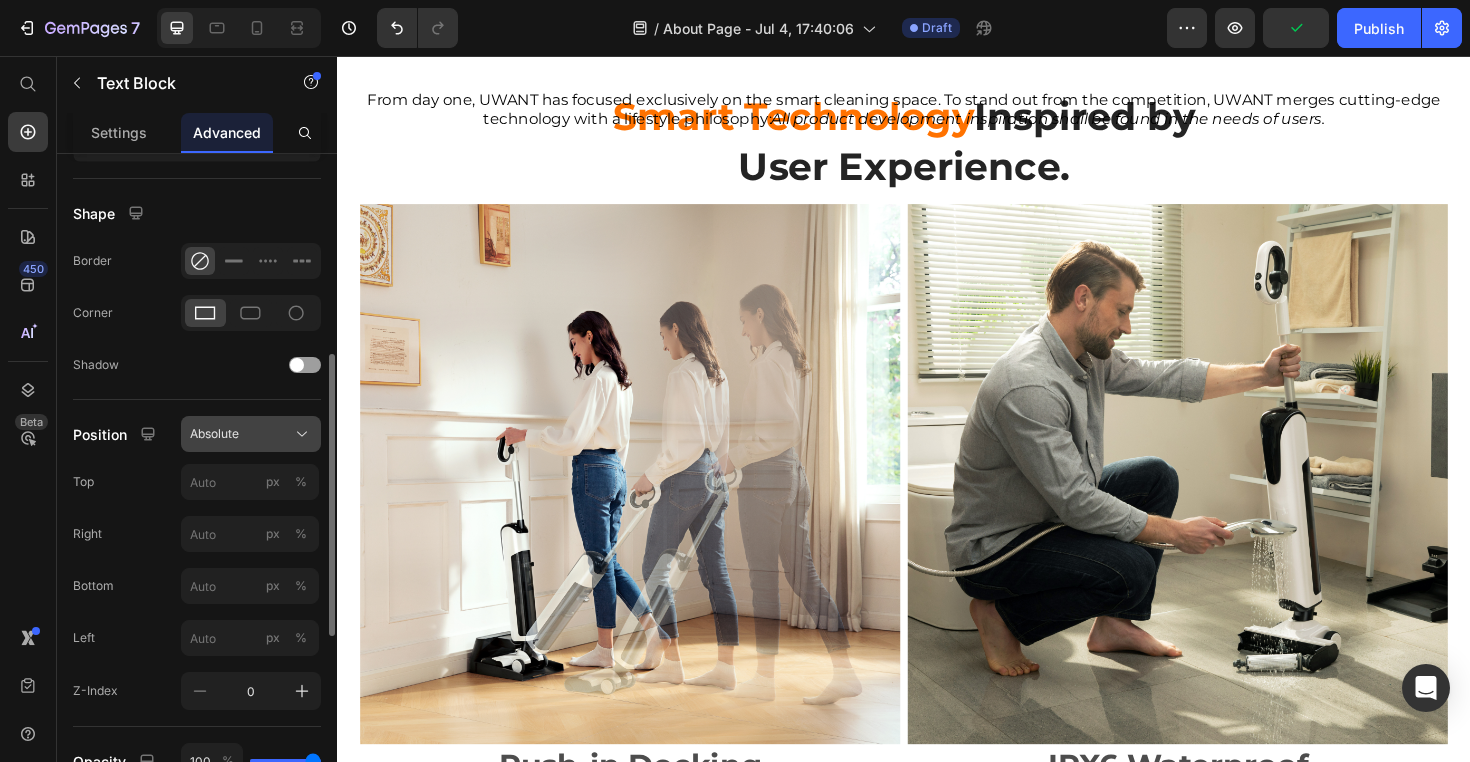 click on "Absolute" 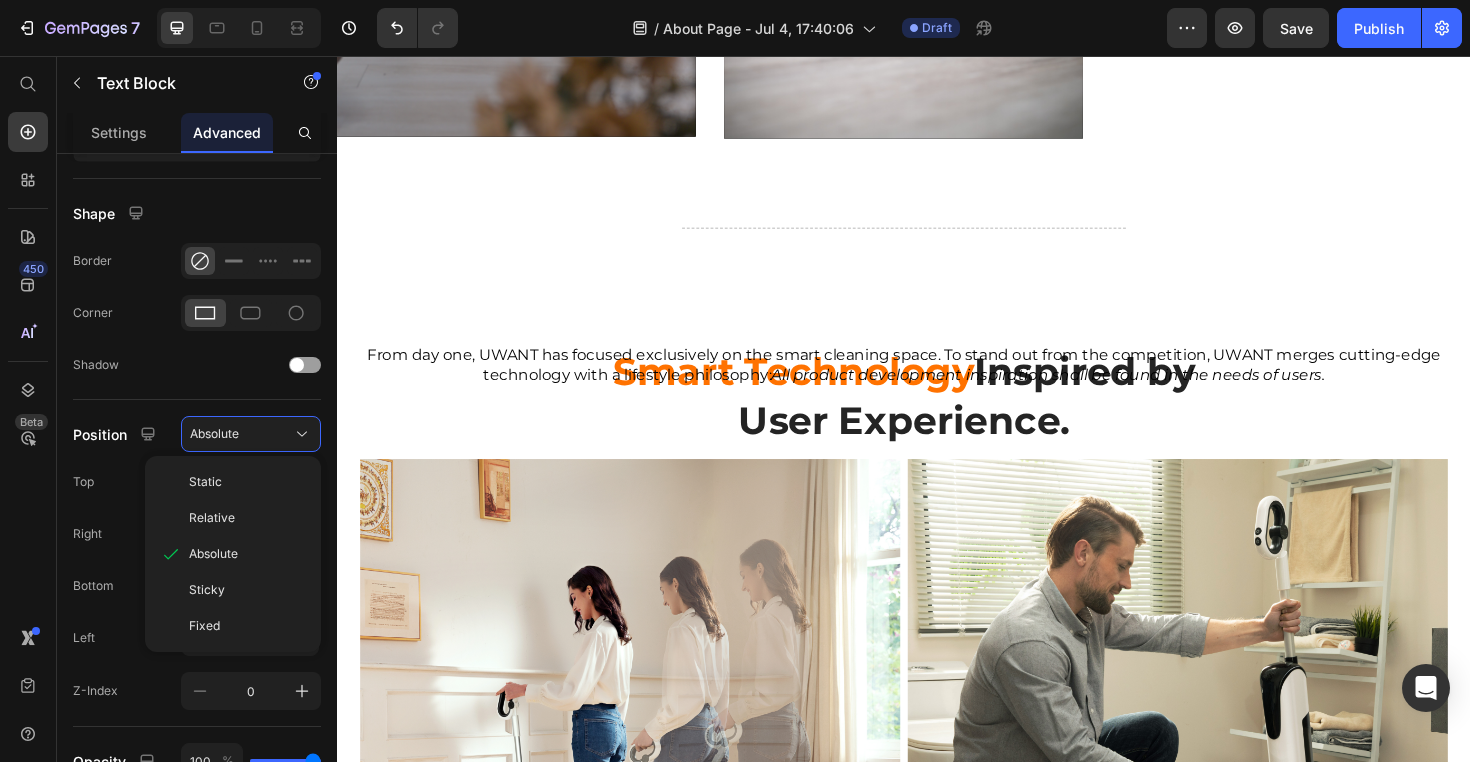 scroll, scrollTop: 2877, scrollLeft: 0, axis: vertical 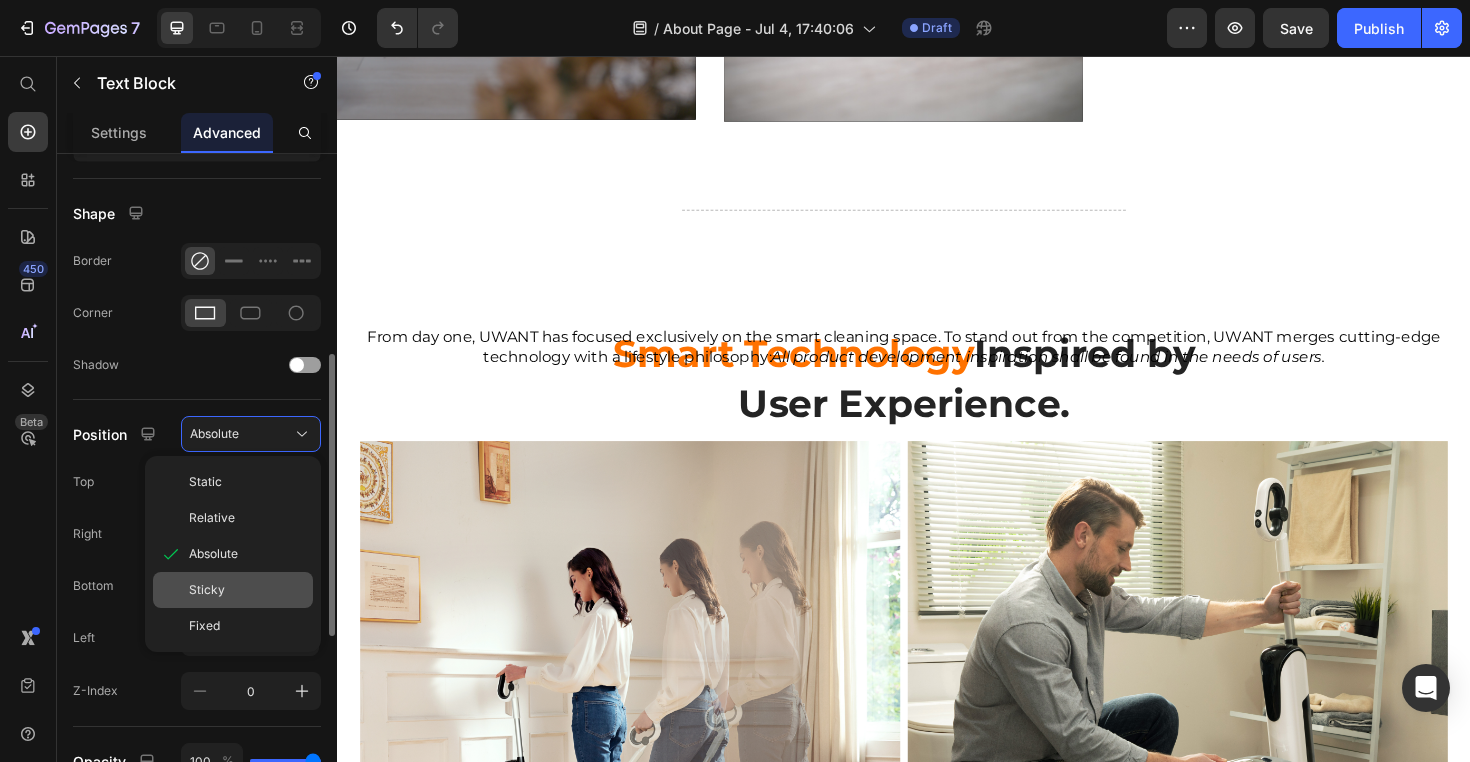click on "Sticky" at bounding box center [247, 590] 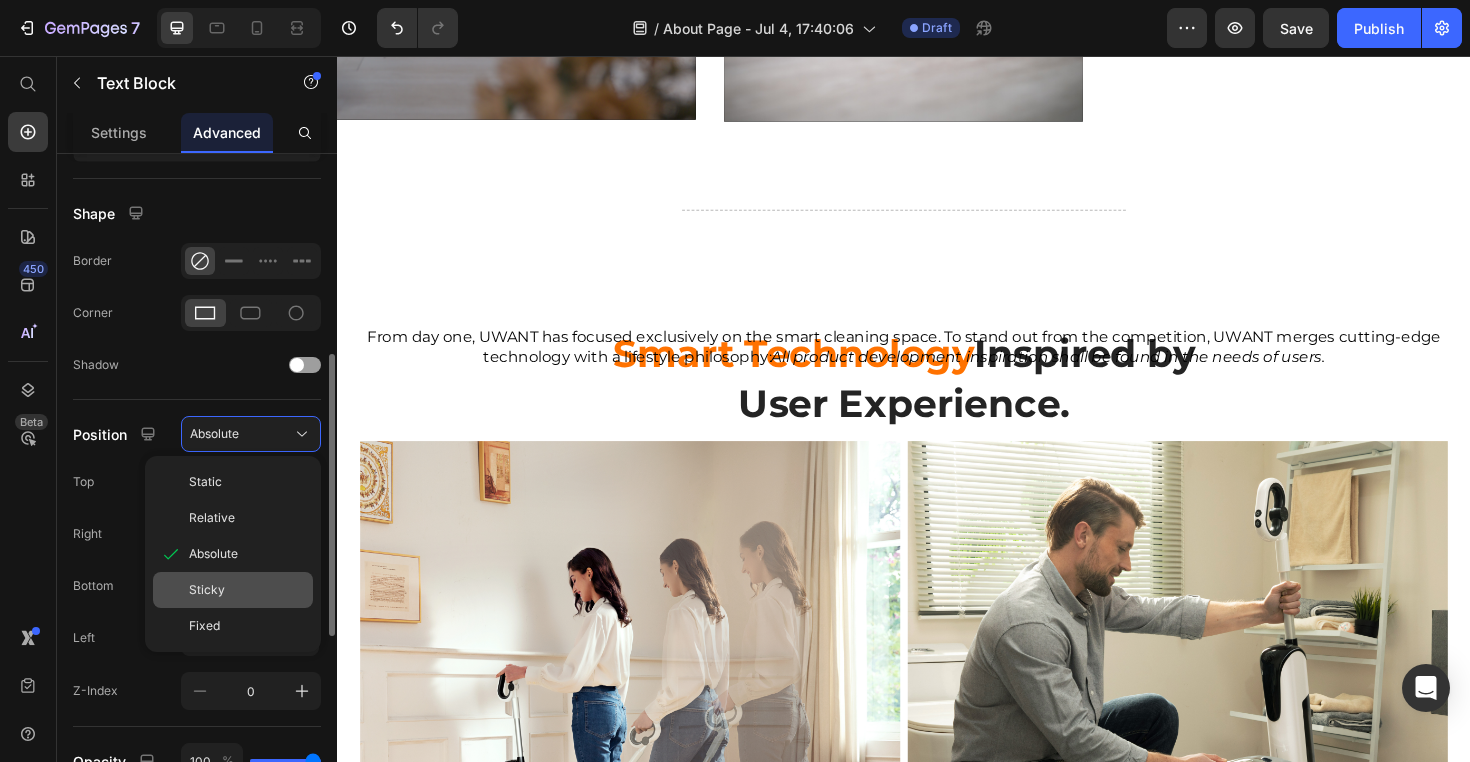 type on "0" 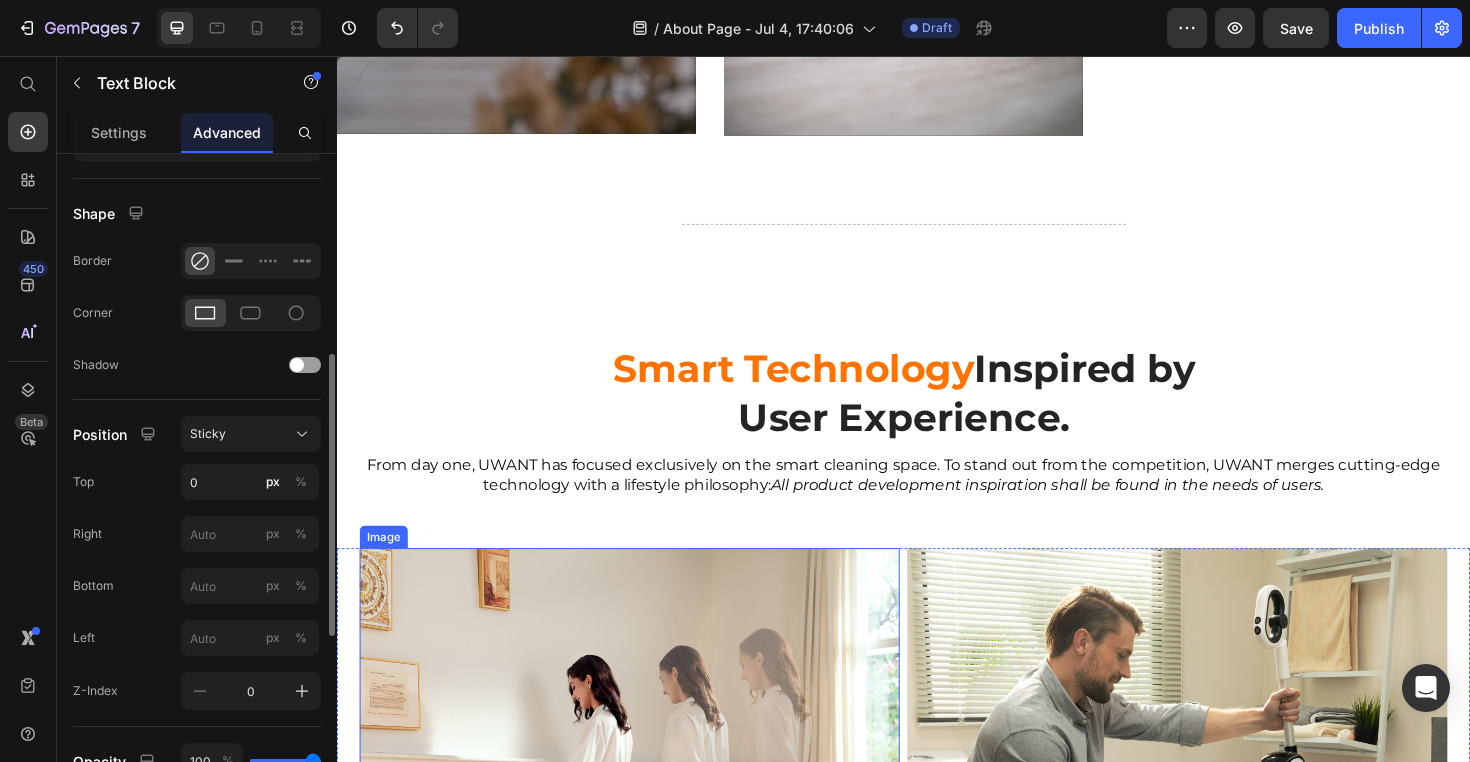 scroll, scrollTop: 2831, scrollLeft: 0, axis: vertical 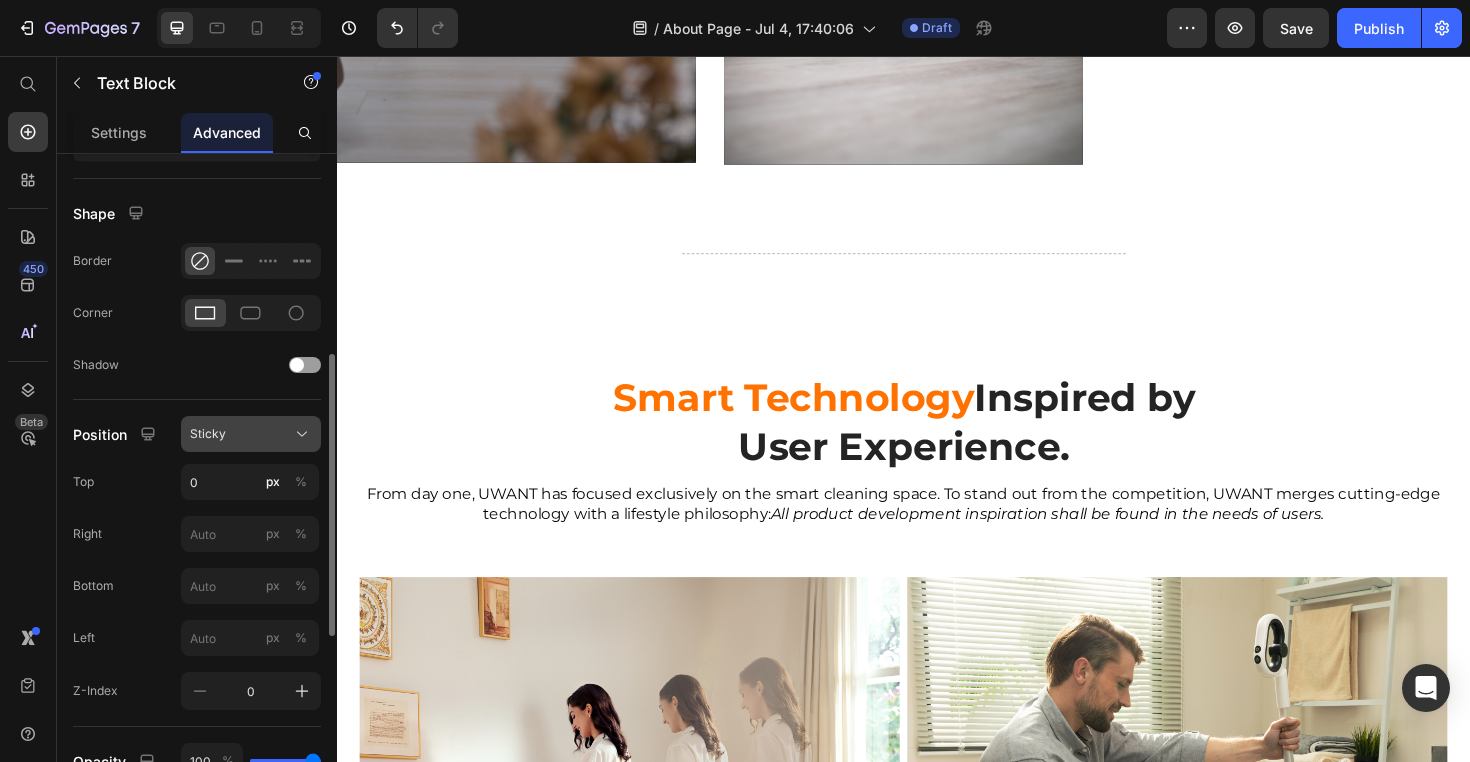 click on "Sticky" 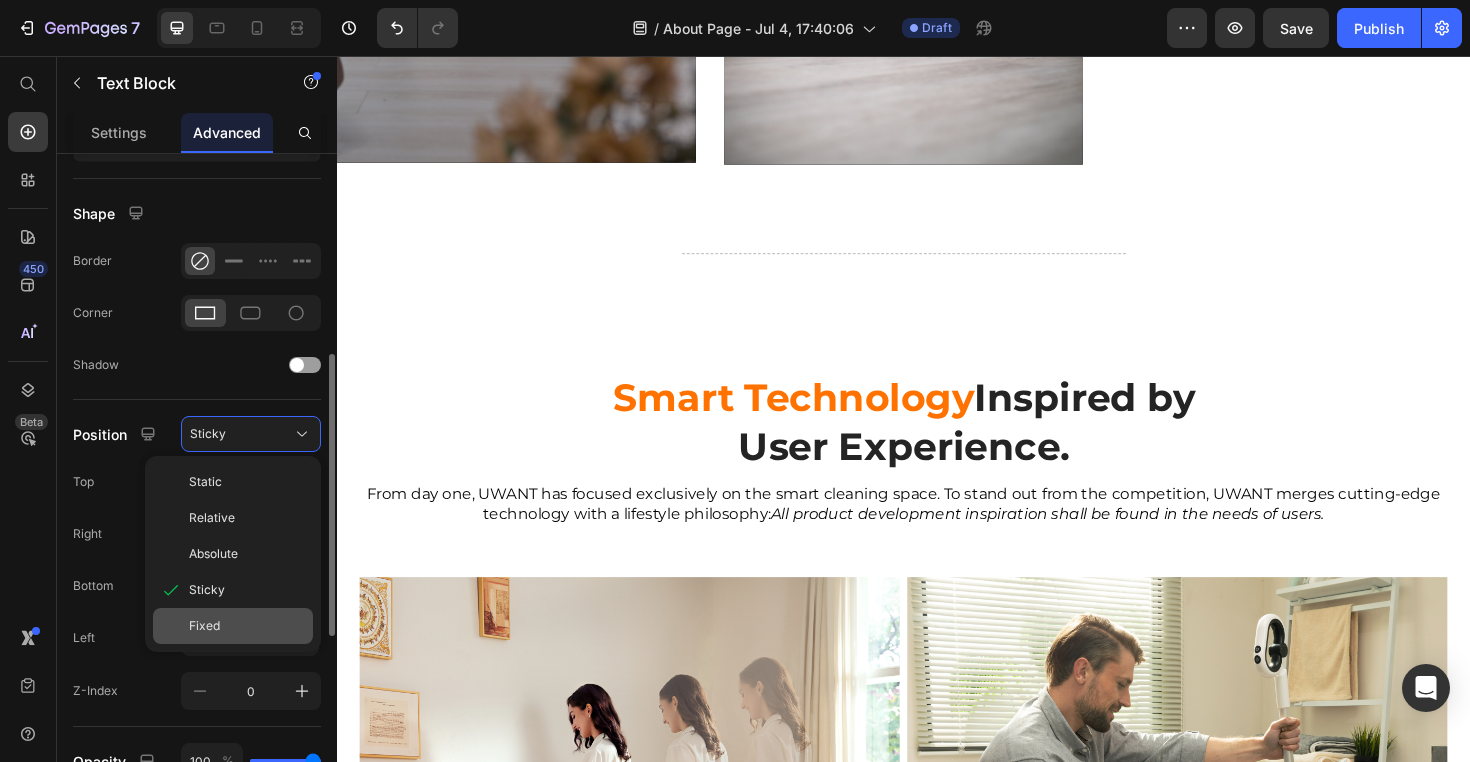 click on "Fixed" 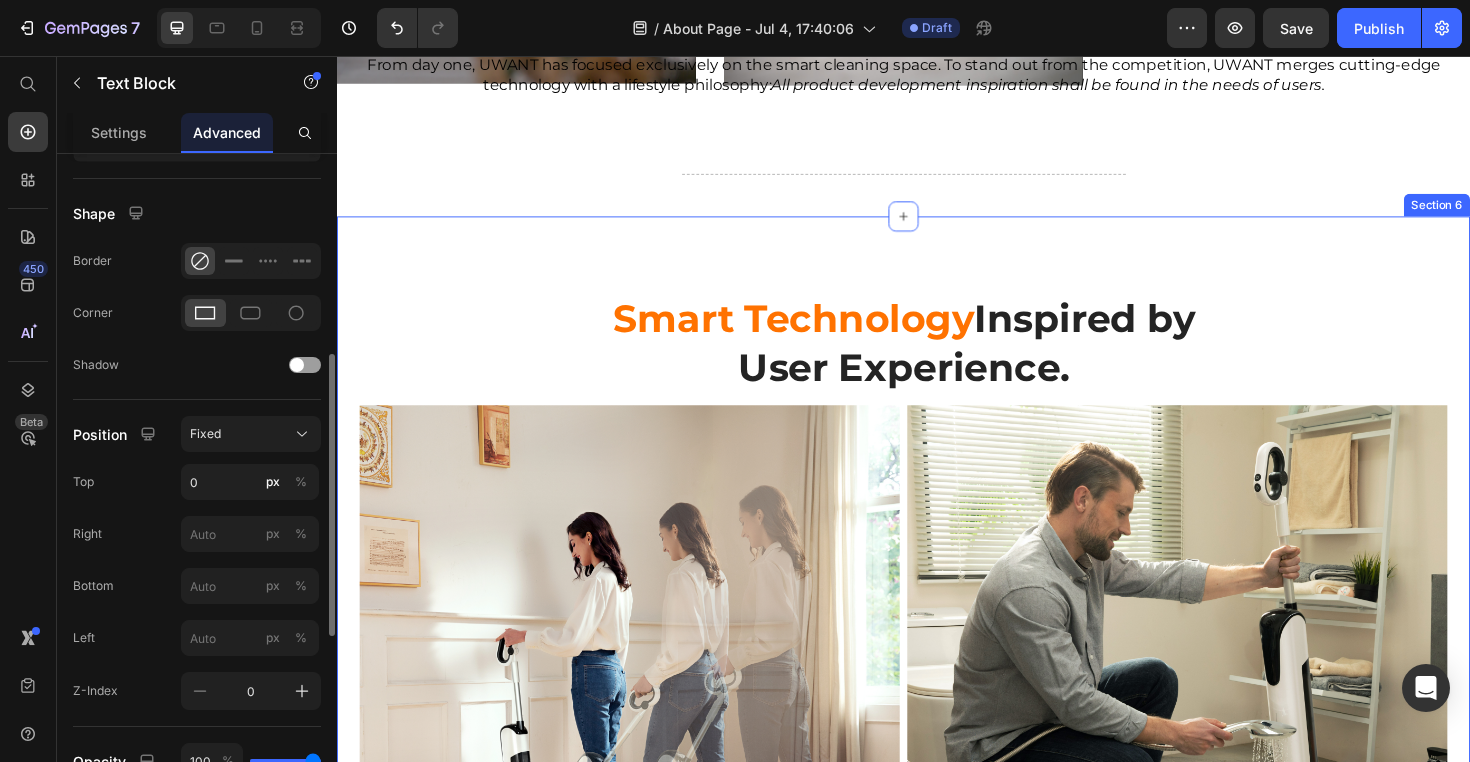 scroll, scrollTop: 2114, scrollLeft: 0, axis: vertical 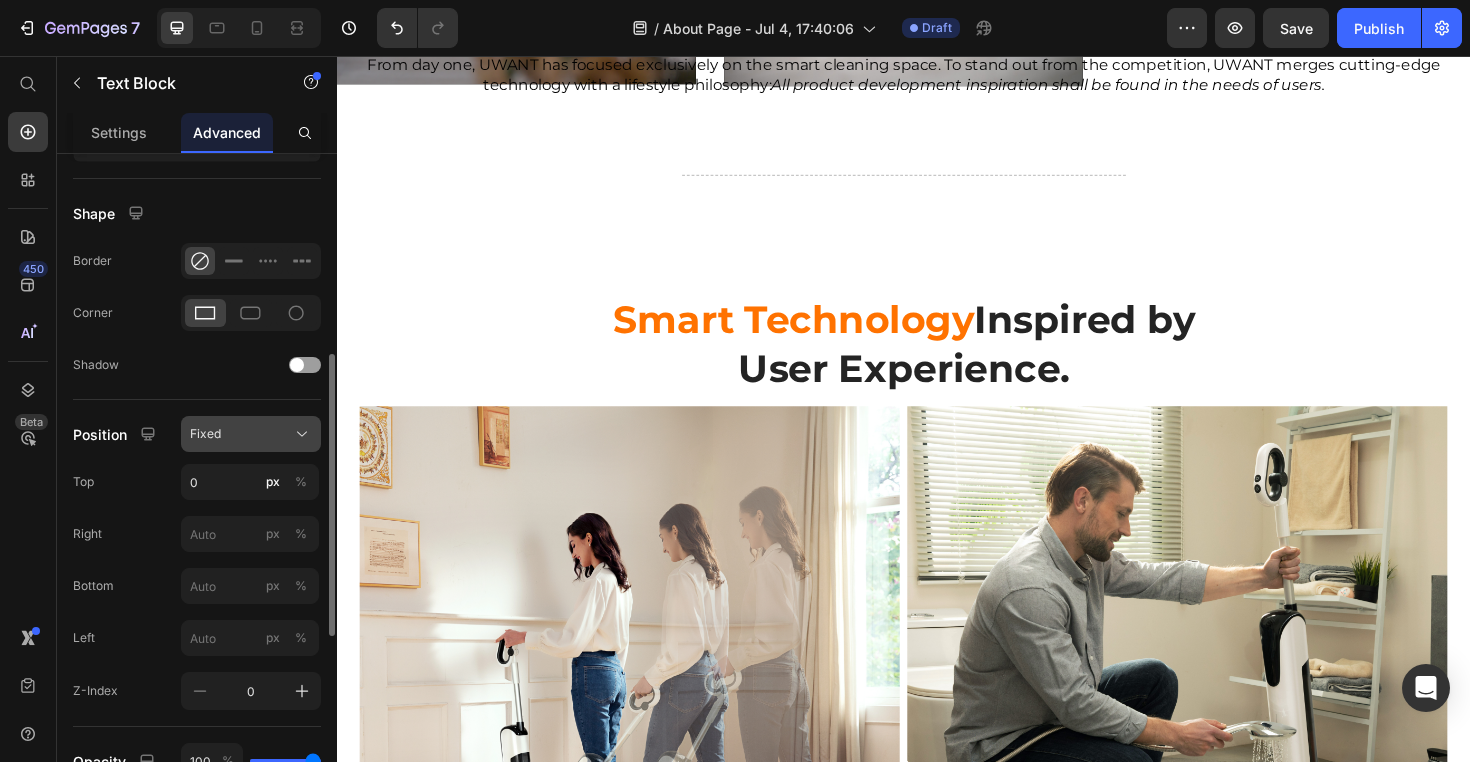 click on "Fixed" 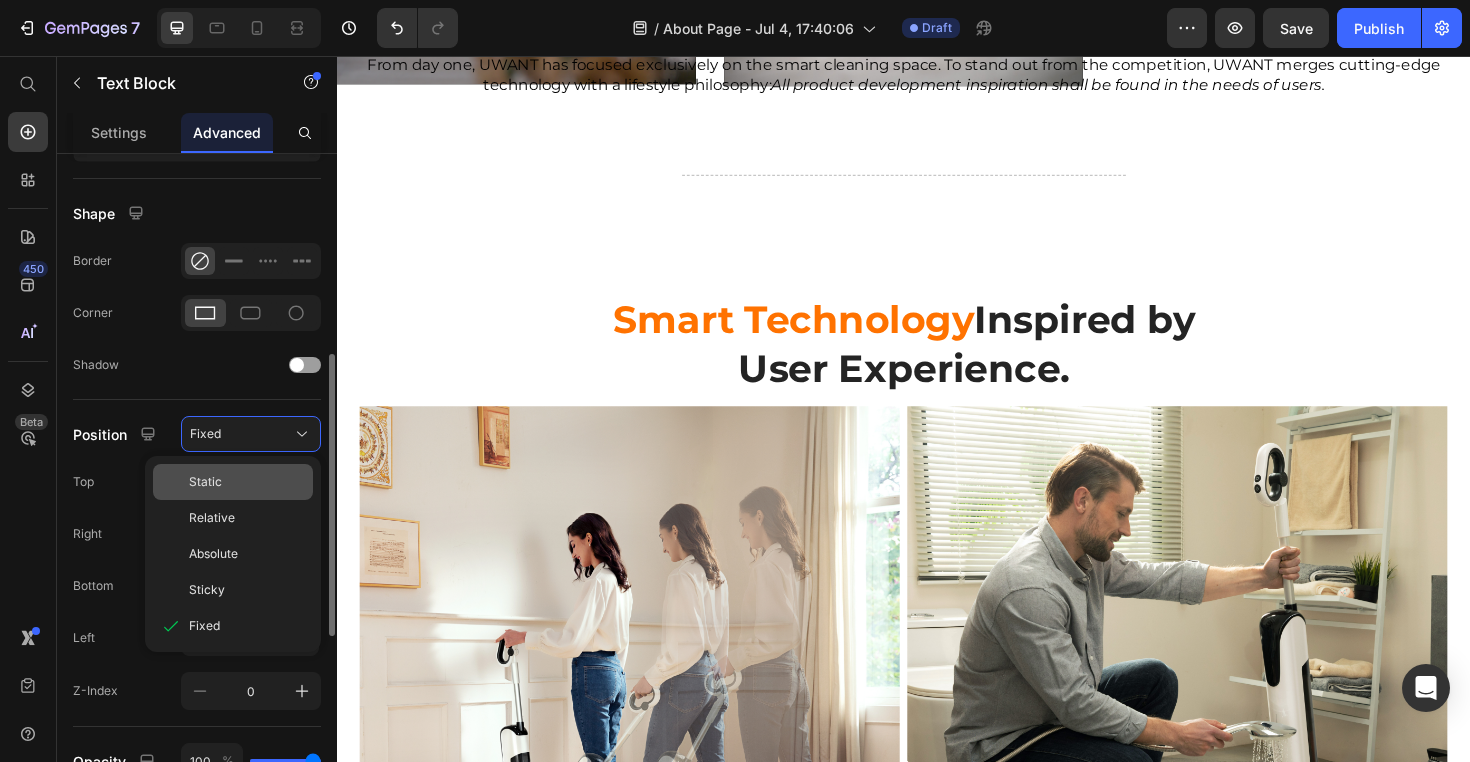 click on "Static" at bounding box center (247, 482) 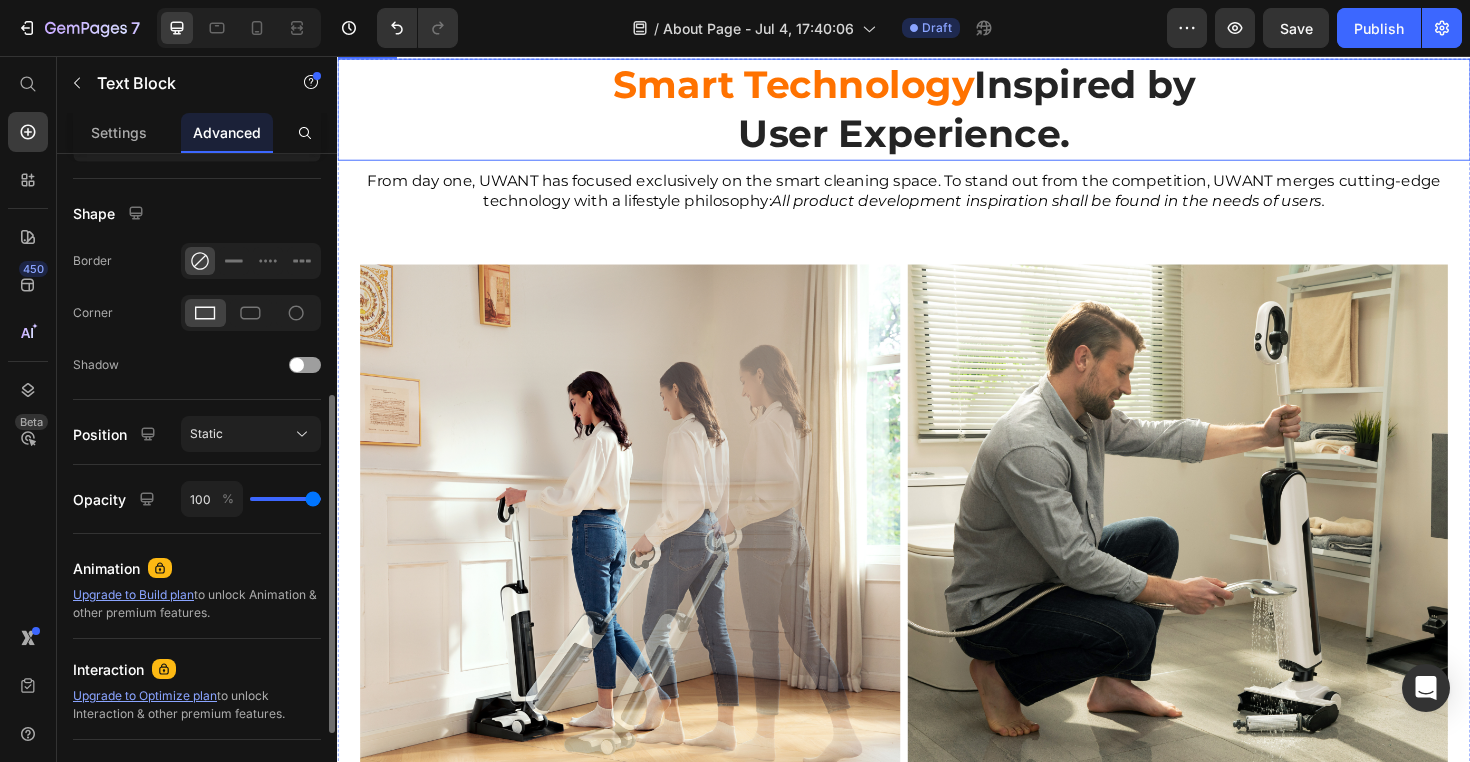 scroll, scrollTop: 2355, scrollLeft: 0, axis: vertical 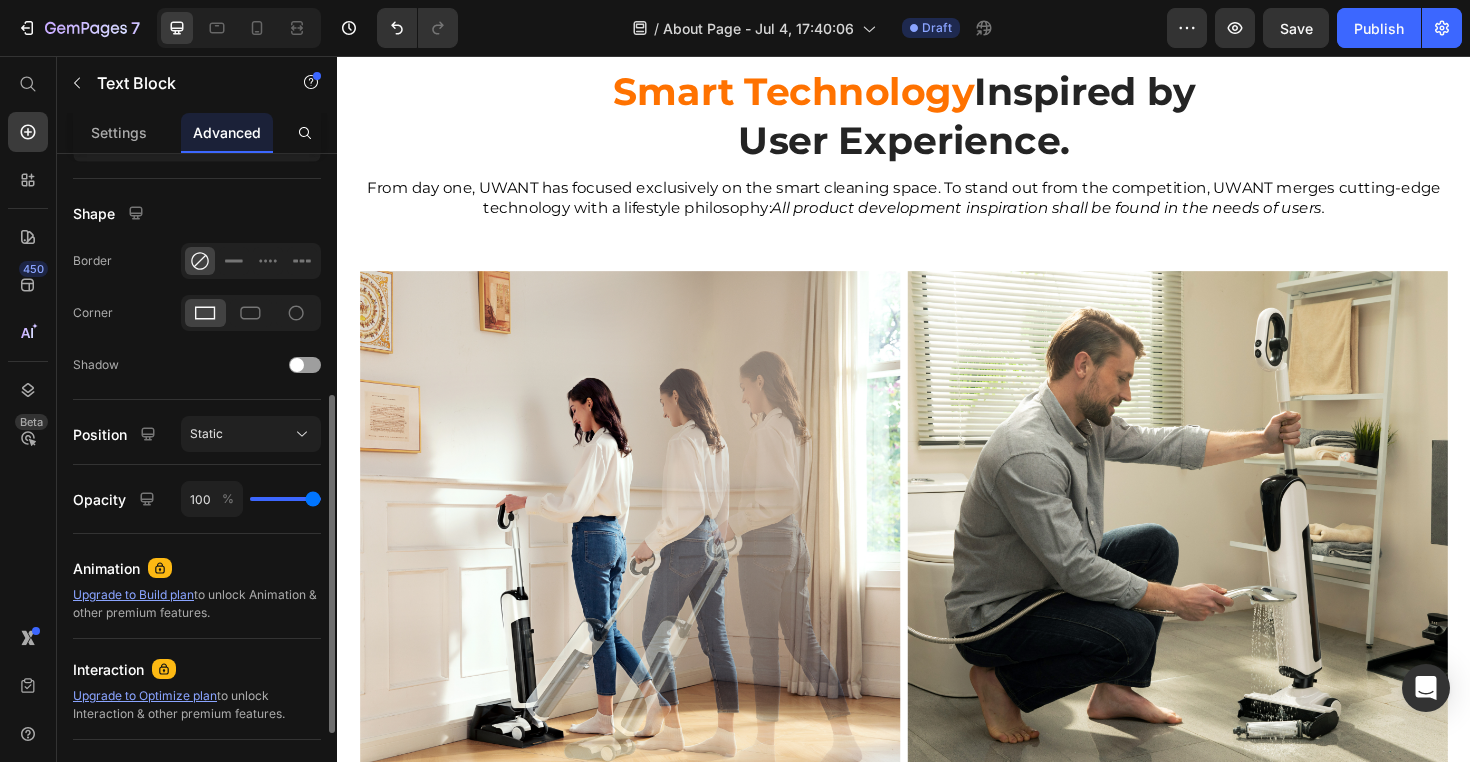 click on "From day one, UWANT has focused exclusively on the smart cleaning space. To stand out from the competition, UWANT merges cutting-edge technology with a lifestyle philosophy: All product development inspiration shall be found in the needs of users." at bounding box center (937, 207) 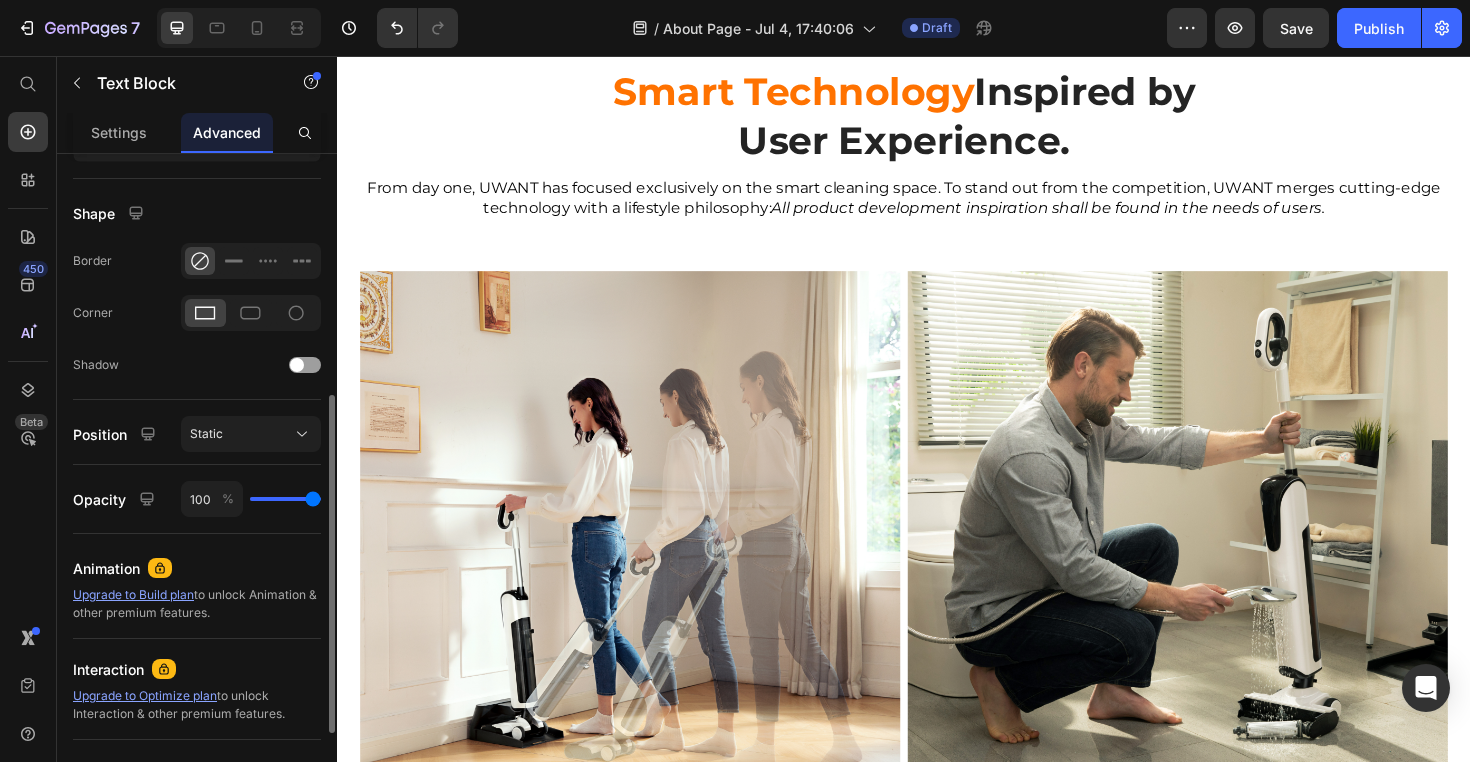 click on "From day one, UWANT has focused exclusively on the smart cleaning space. To stand out from the competition, UWANT merges cutting-edge technology with a lifestyle philosophy: All product development inspiration shall be found in the needs of users." at bounding box center (937, 207) 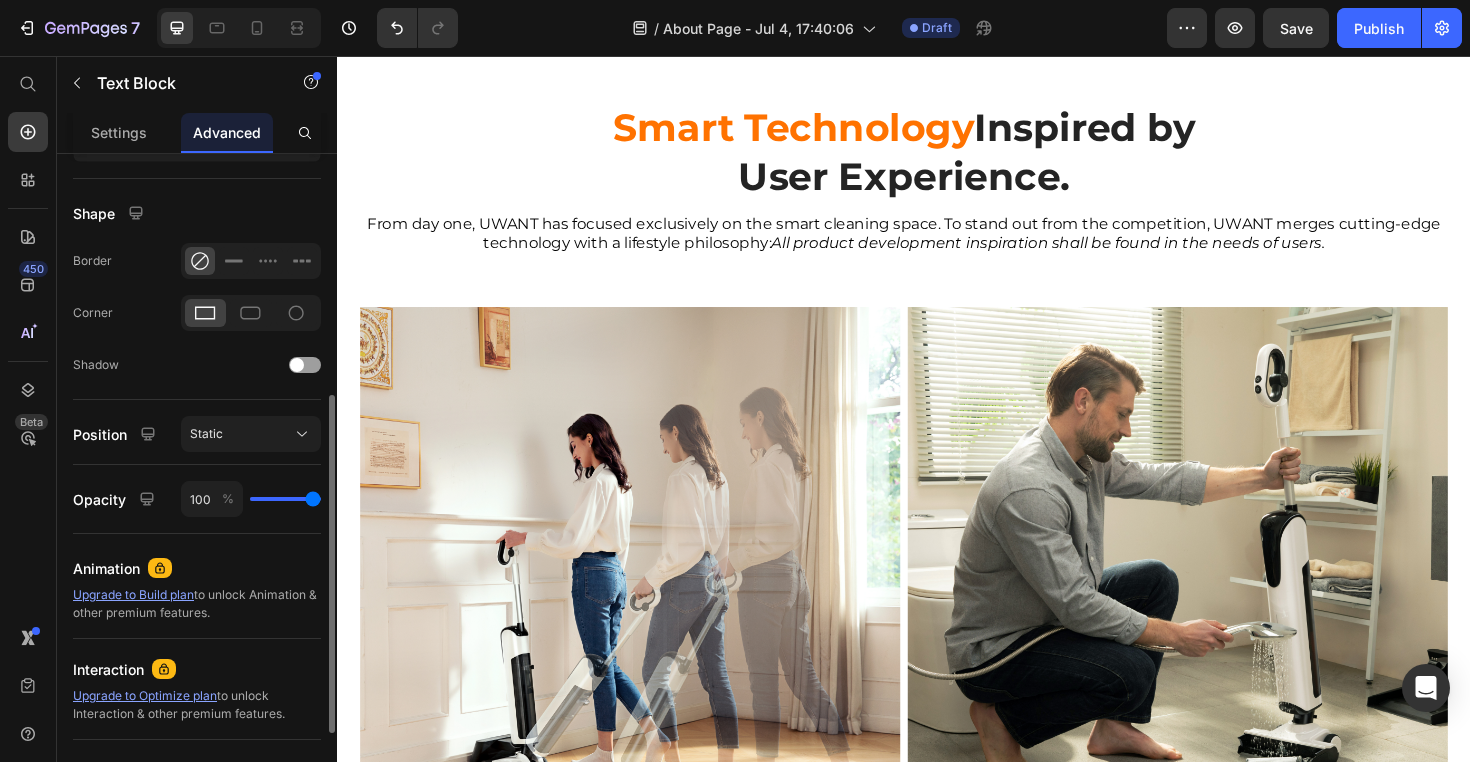 scroll, scrollTop: 2296, scrollLeft: 0, axis: vertical 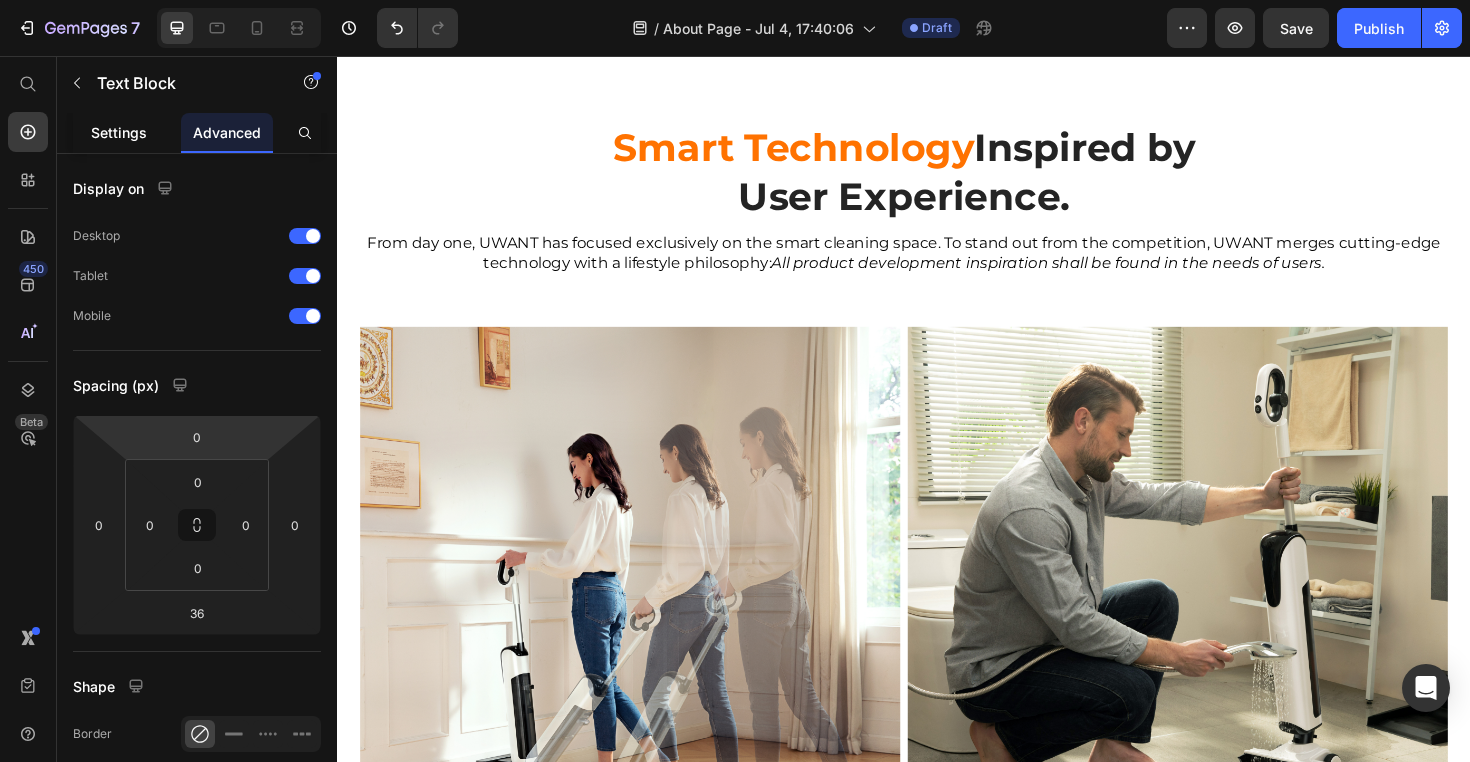 click on "Settings" at bounding box center [119, 132] 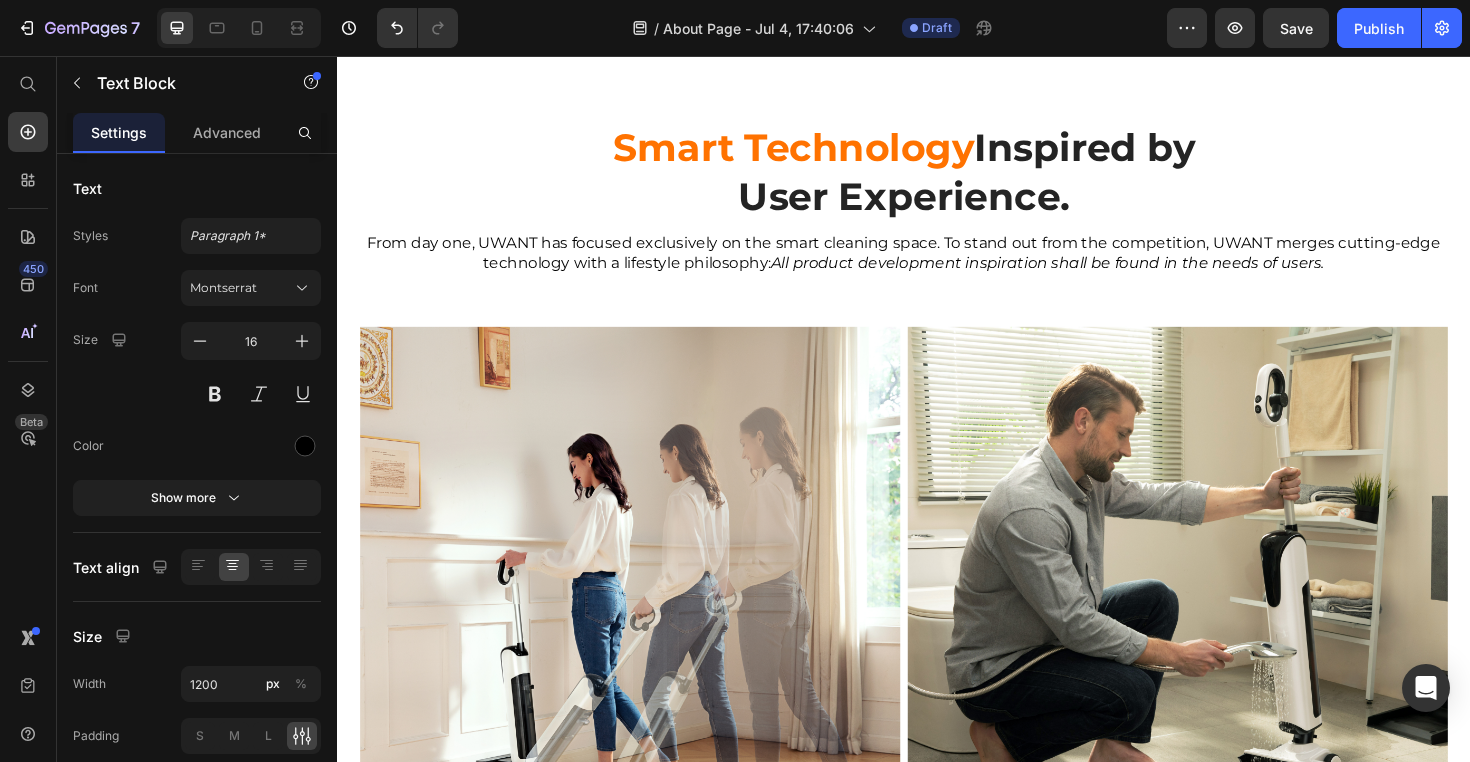 click on "From day one, UWANT has focused exclusively on the smart cleaning space. To stand out from the competition, UWANT merges cutting-edge technology with a lifestyle philosophy: All product development inspiration shall be found in the needs of users." at bounding box center (937, 266) 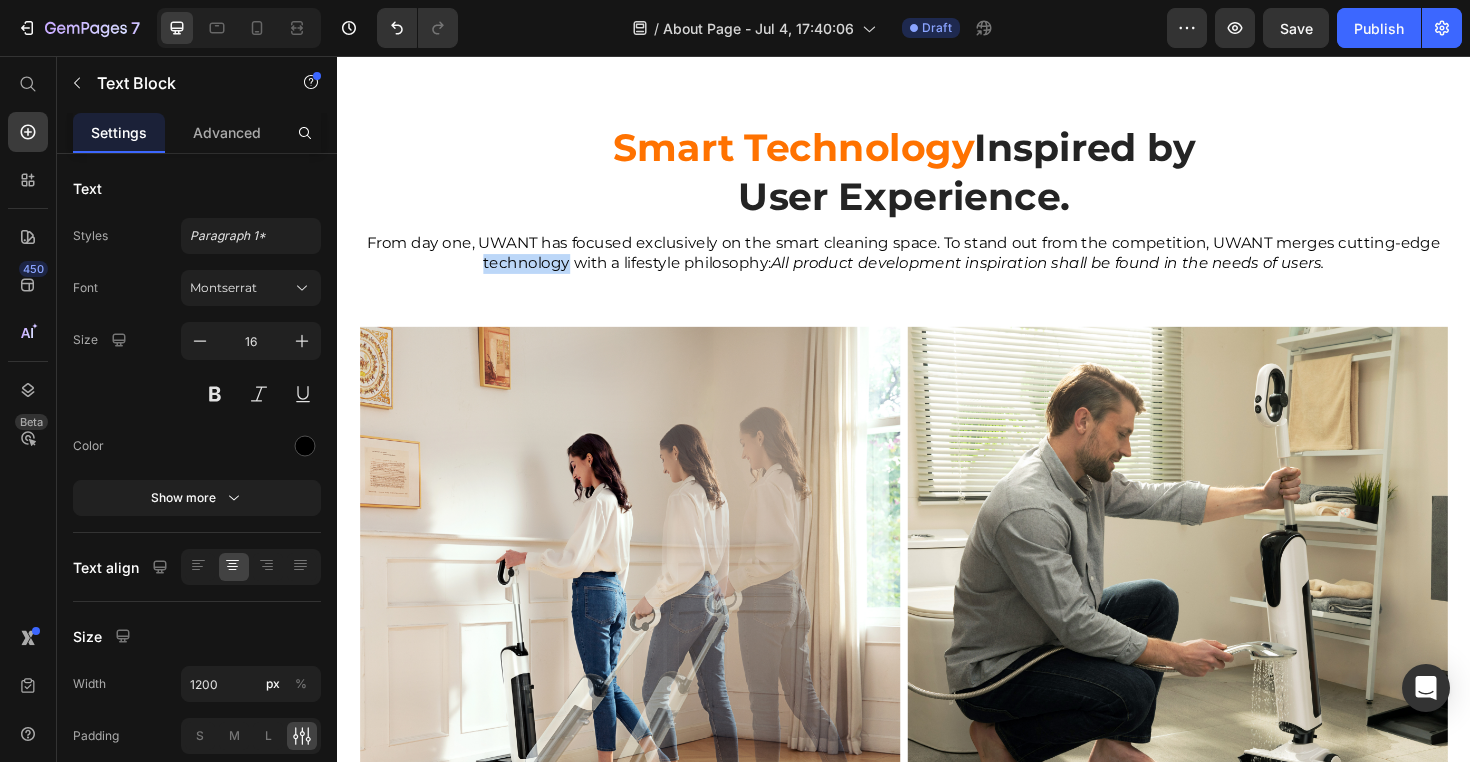 click on "From day one, UWANT has focused exclusively on the smart cleaning space. To stand out from the competition, UWANT merges cutting-edge technology with a lifestyle philosophy: All product development inspiration shall be found in the needs of users." at bounding box center [937, 266] 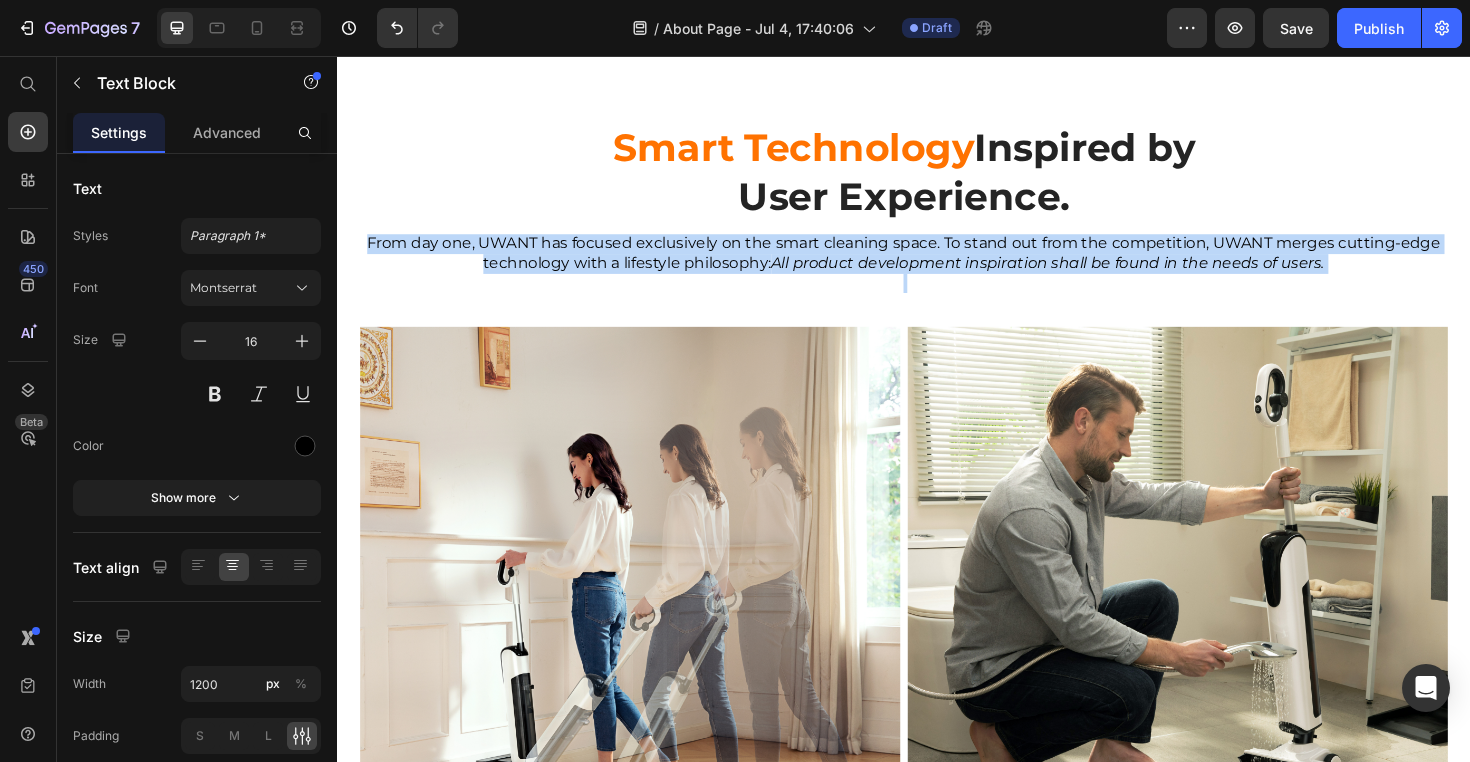 click on "From day one, UWANT has focused exclusively on the smart cleaning space. To stand out from the competition, UWANT merges cutting-edge technology with a lifestyle philosophy: All product development inspiration shall be found in the needs of users." at bounding box center [937, 266] 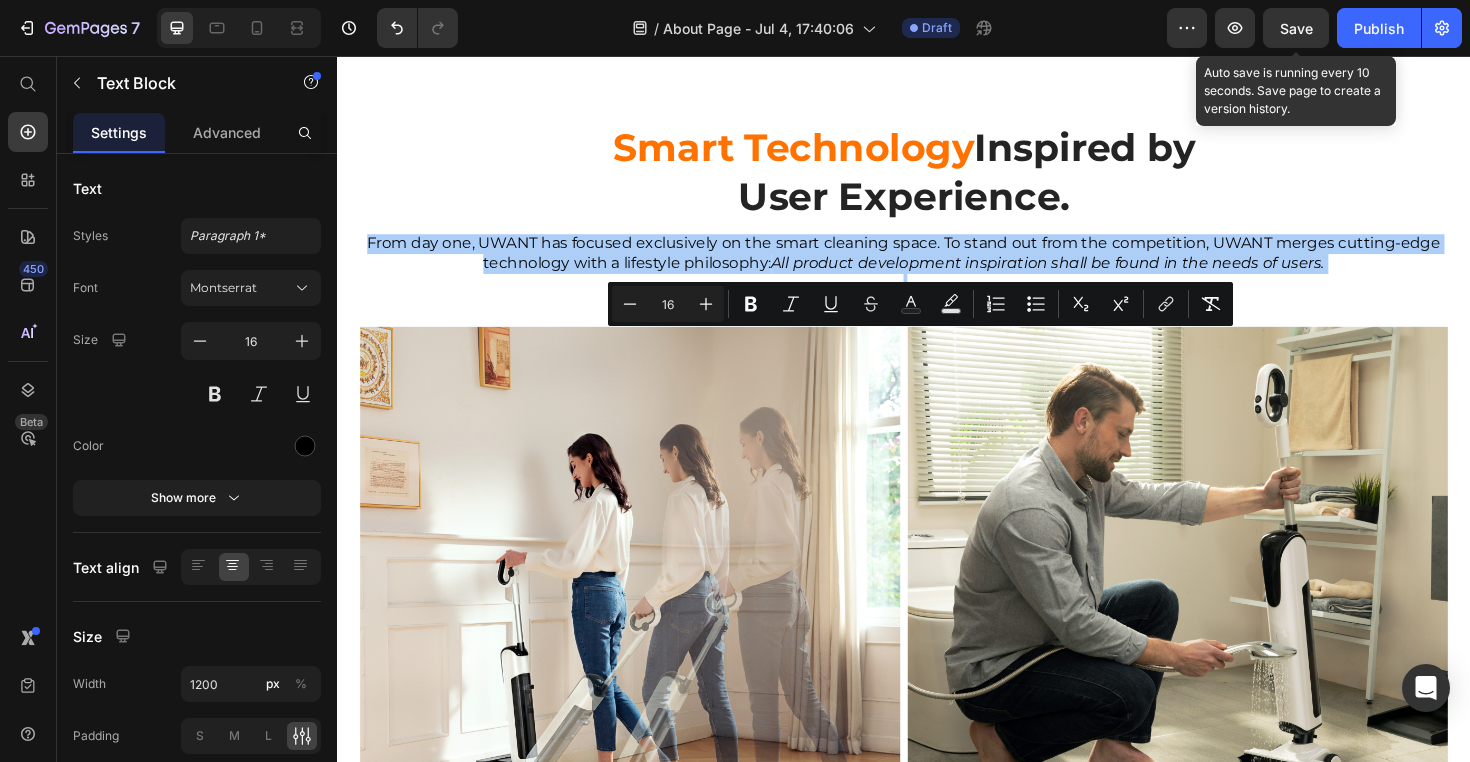 click on "Save" at bounding box center [1296, 28] 